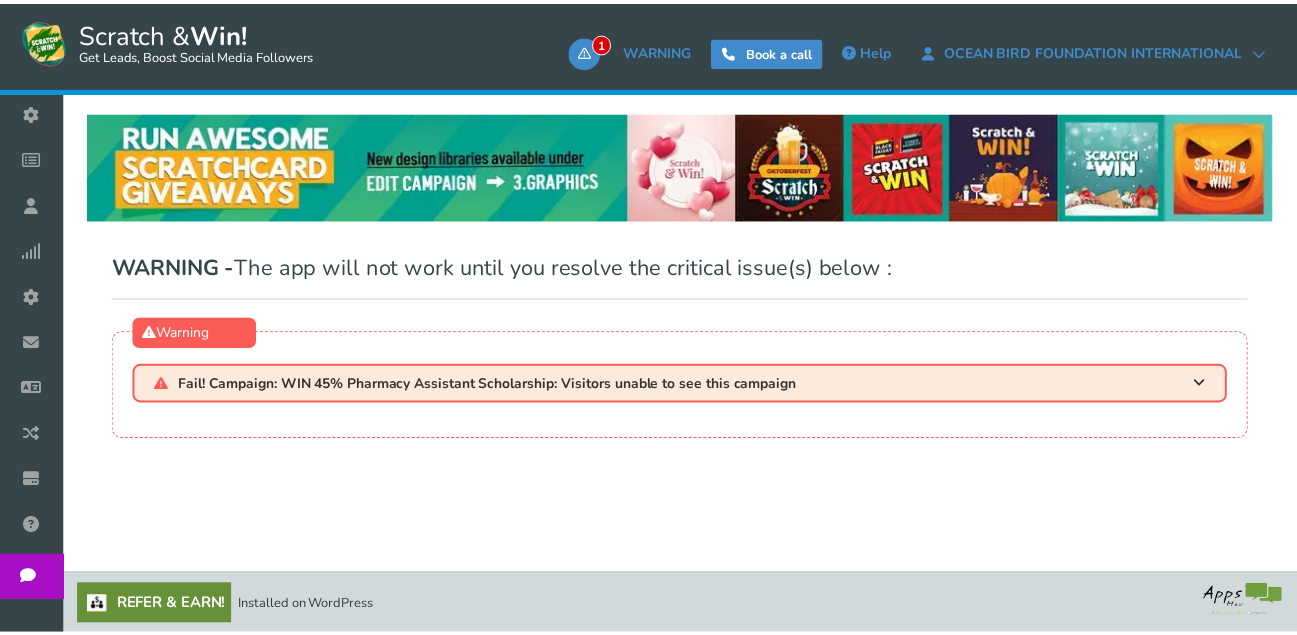 scroll, scrollTop: 0, scrollLeft: 0, axis: both 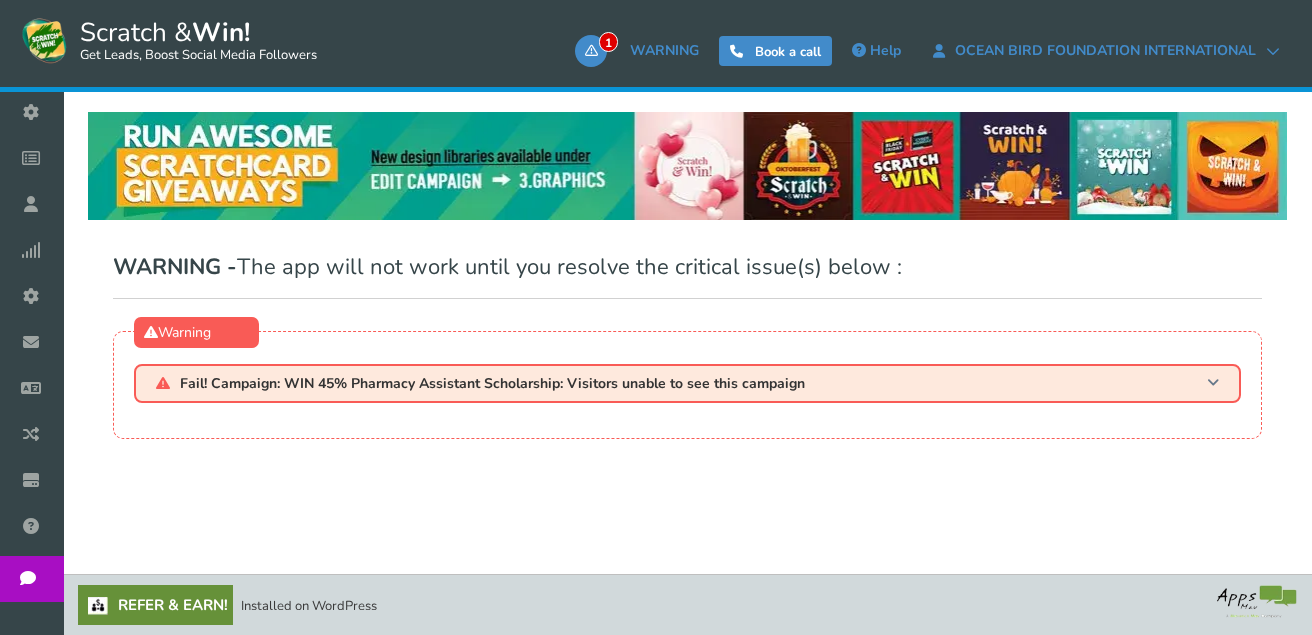 click on "Fail! Campaign: WIN 45% Pharmacy Assistant Scholarship: Visitors unable to see this campaign" at bounding box center [687, 383] 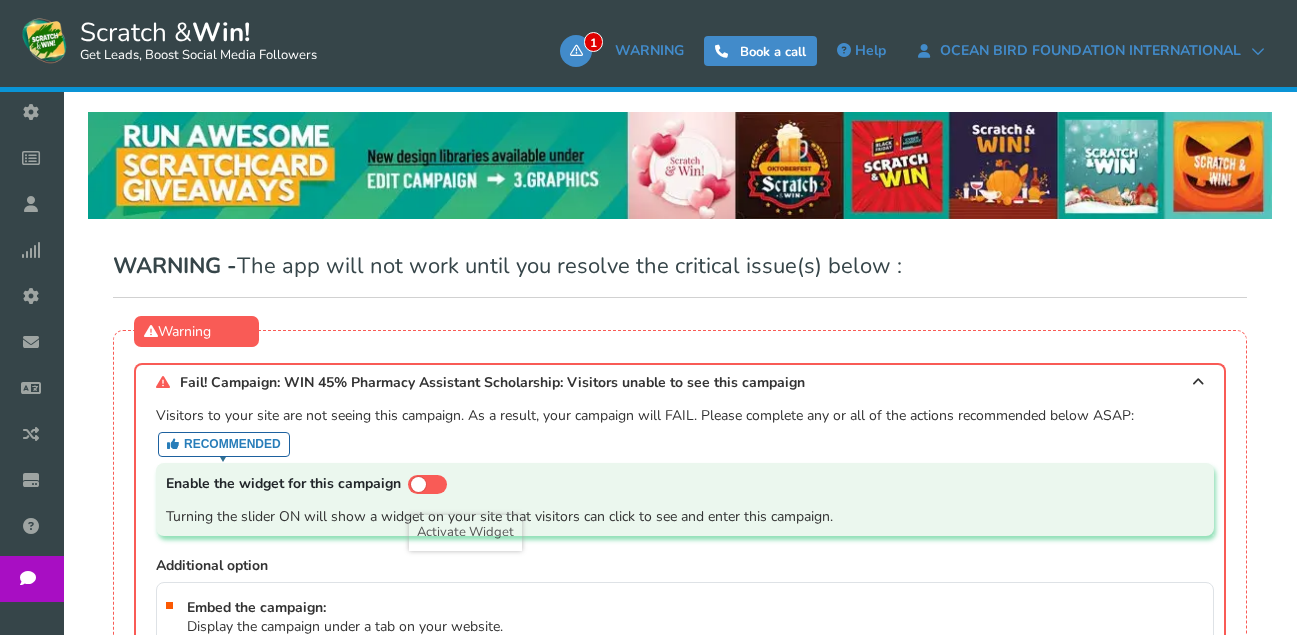 click at bounding box center [427, 484] 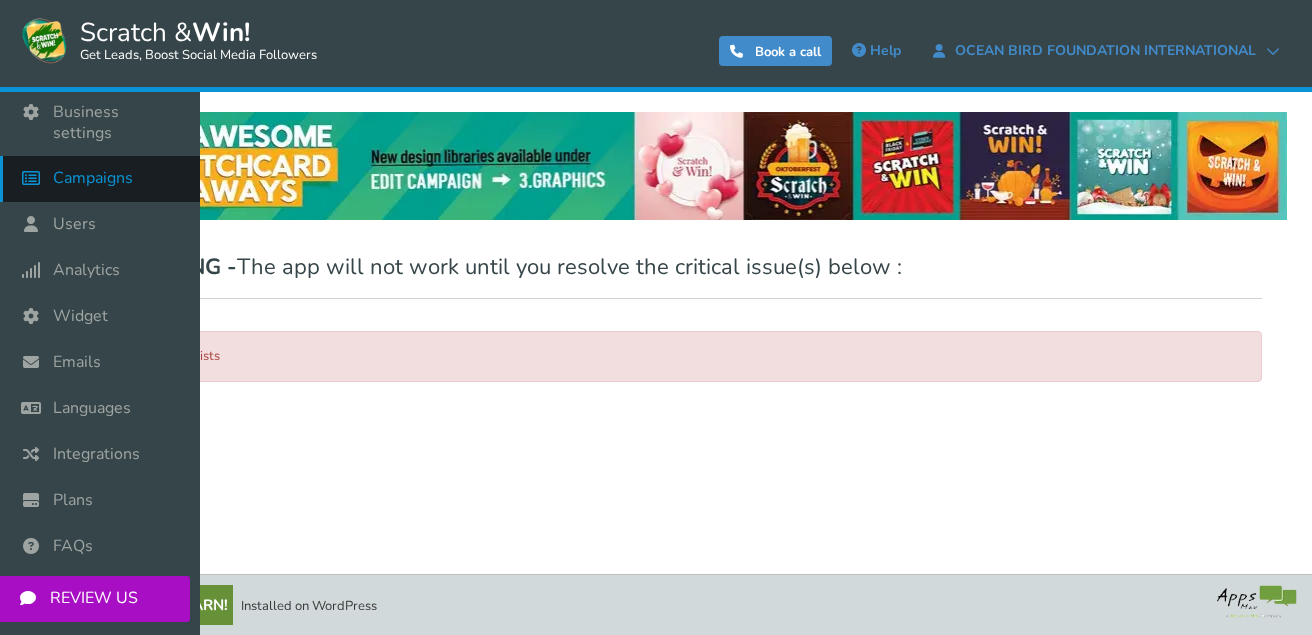 click on "Campaigns" at bounding box center (93, 178) 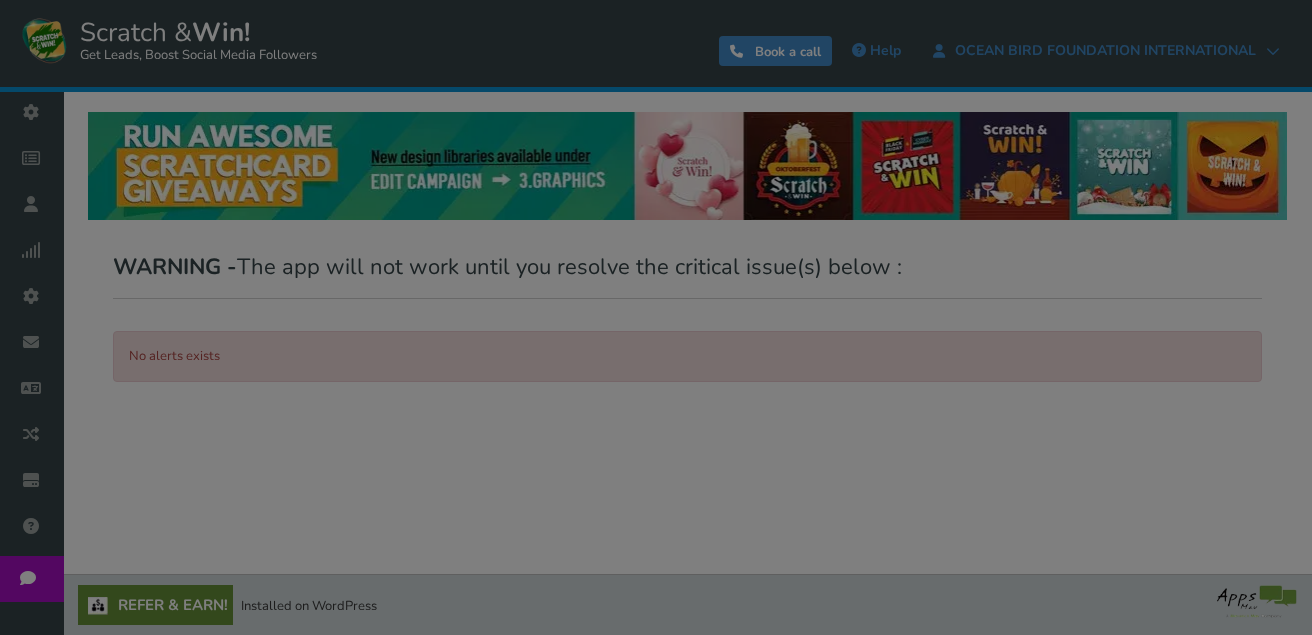 select on "21072" 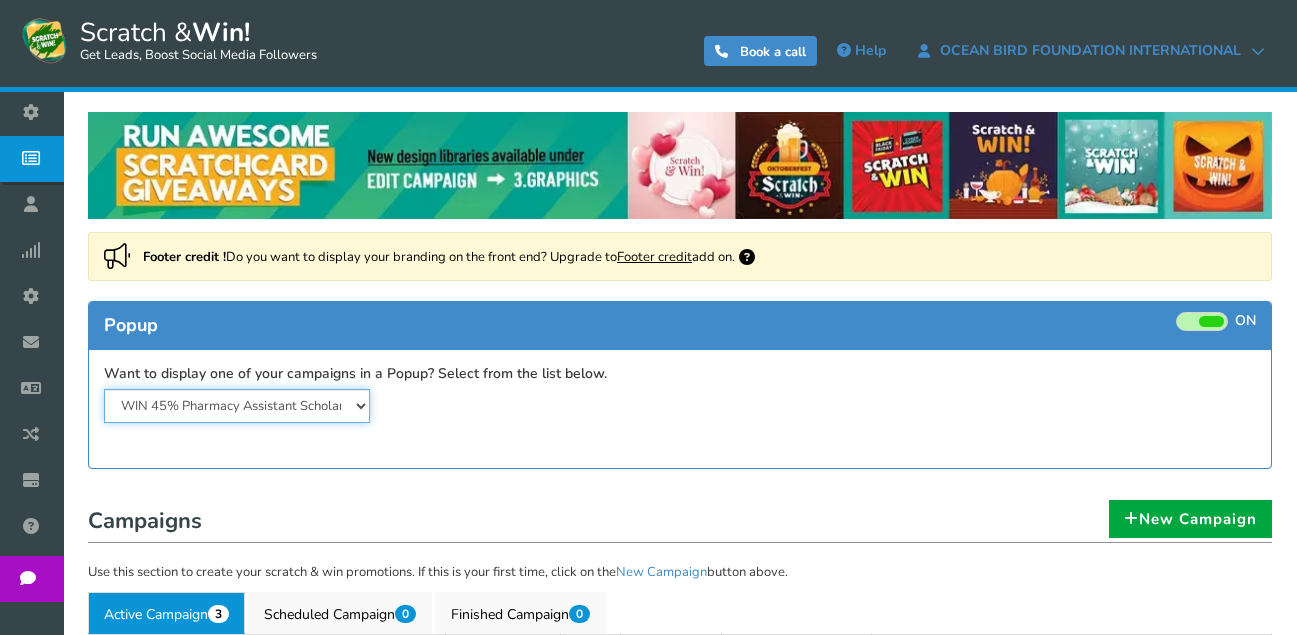 click on "Dispensary Assistant 45% course scholarship WIN 45% Pharmacy Assistant Scholarship [PERSON_NAME] & Win a course scholarship" at bounding box center [237, 406] 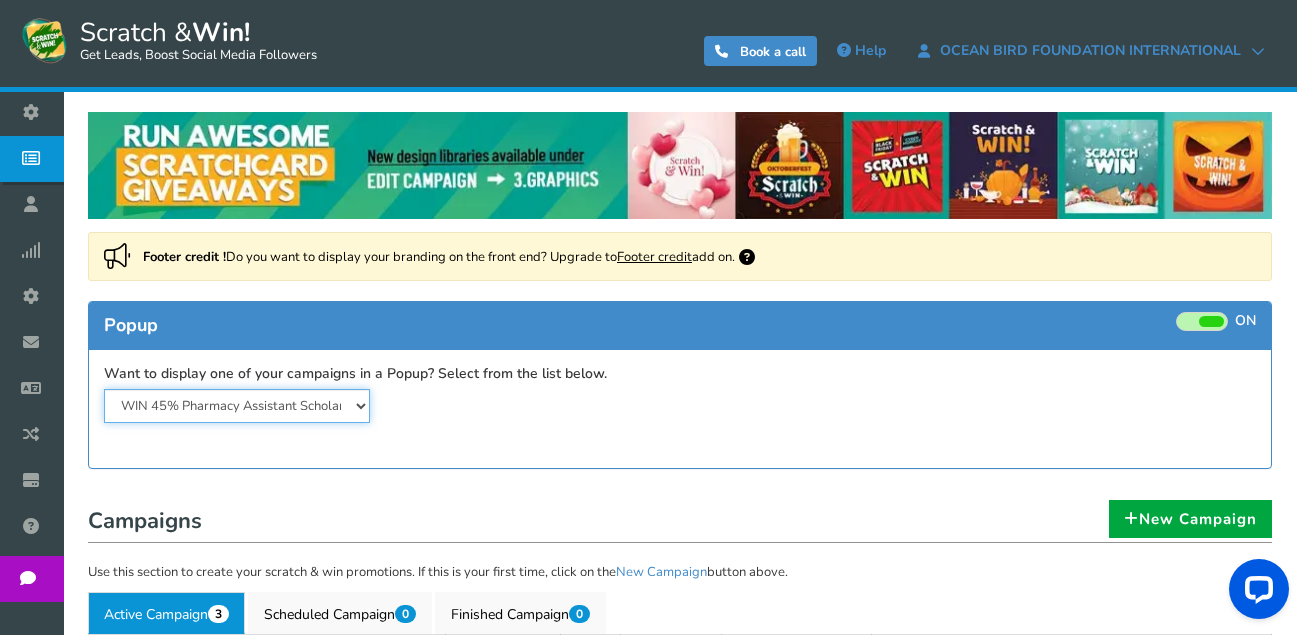 scroll, scrollTop: 0, scrollLeft: 0, axis: both 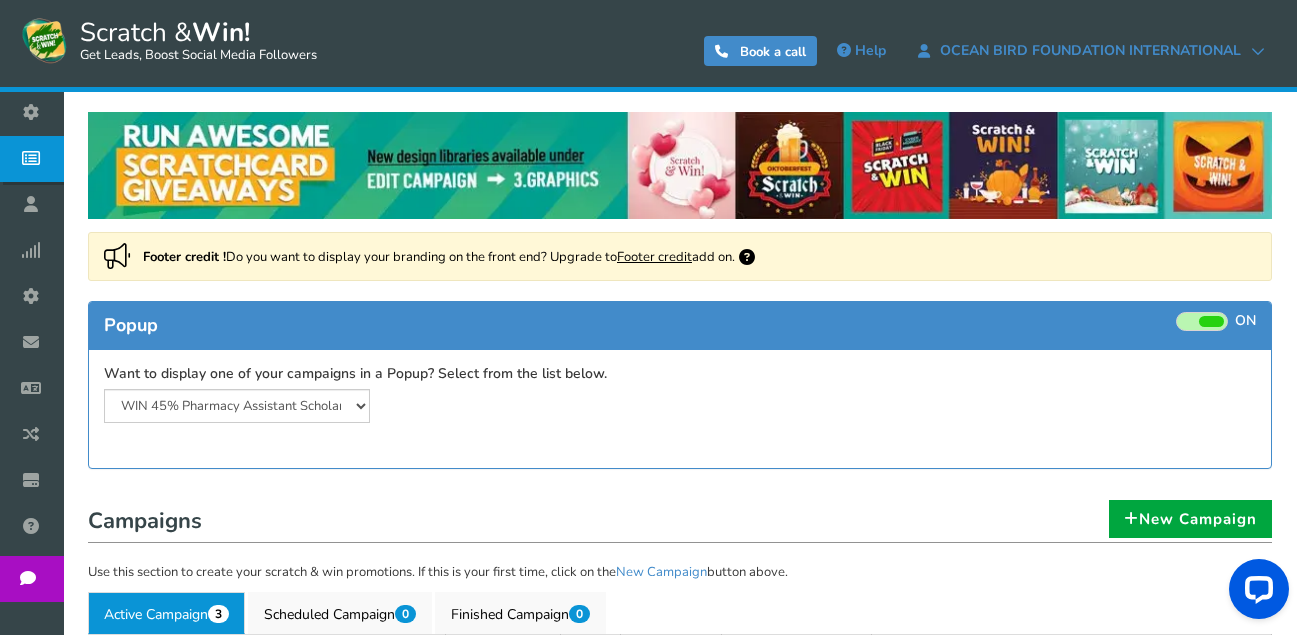 click on "Want to display one of your campaigns in a Popup? Select from the list below.
Dispensary Assistant 45% course scholarship WIN 45% Pharmacy Assistant Scholarship [PERSON_NAME] & Win a course scholarship
Widget is showing for a paused campaign. Please review and consider selecting a live campaign.
Turned off. Widget is not showing up on your website." at bounding box center [680, 395] 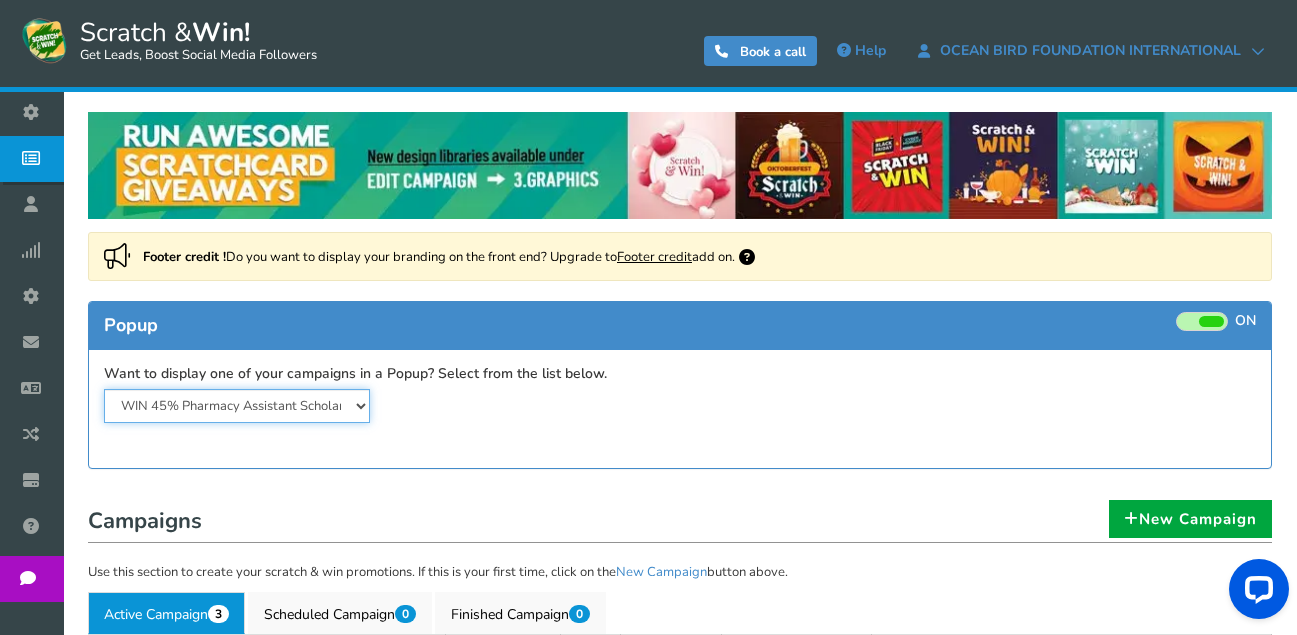 click on "Dispensary Assistant 45% course scholarship WIN 45% Pharmacy Assistant Scholarship [PERSON_NAME] & Win a course scholarship" at bounding box center (237, 406) 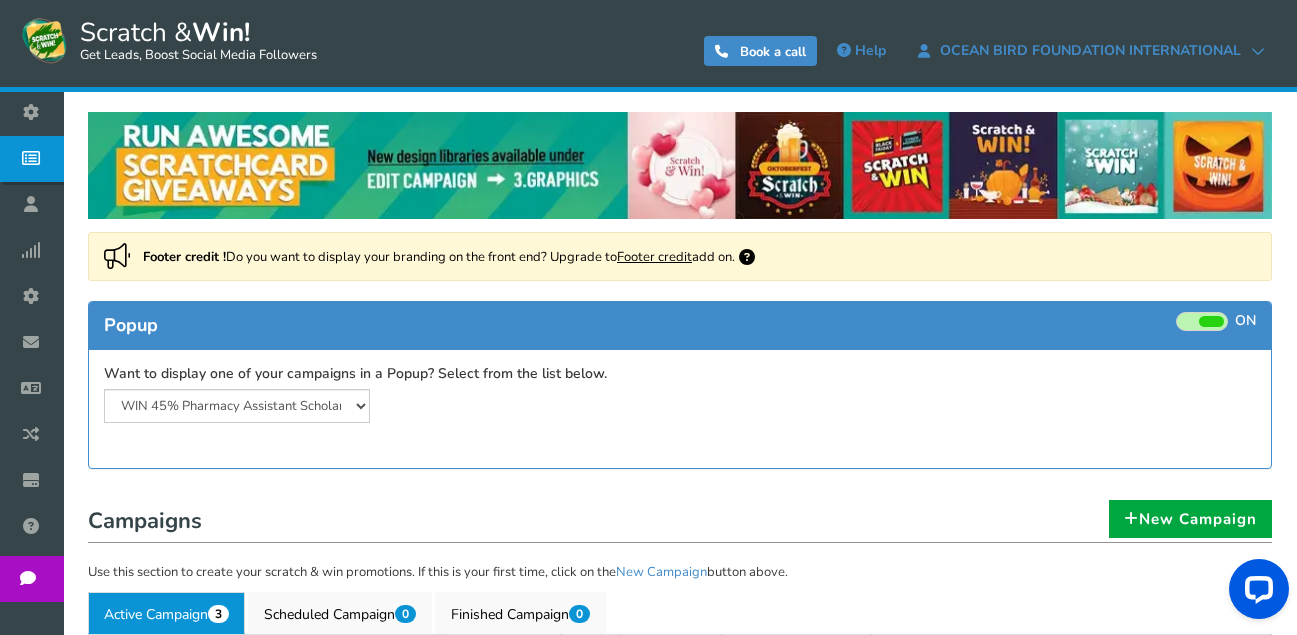 click on "Dispensary Assistant 45% course scholarship WIN 45% Pharmacy Assistant Scholarship [PERSON_NAME] & Win a course scholarship
Widget is showing for a paused campaign. Please review and consider selecting a live campaign.
Turned off. Widget is not showing up on your website." at bounding box center (384, 406) 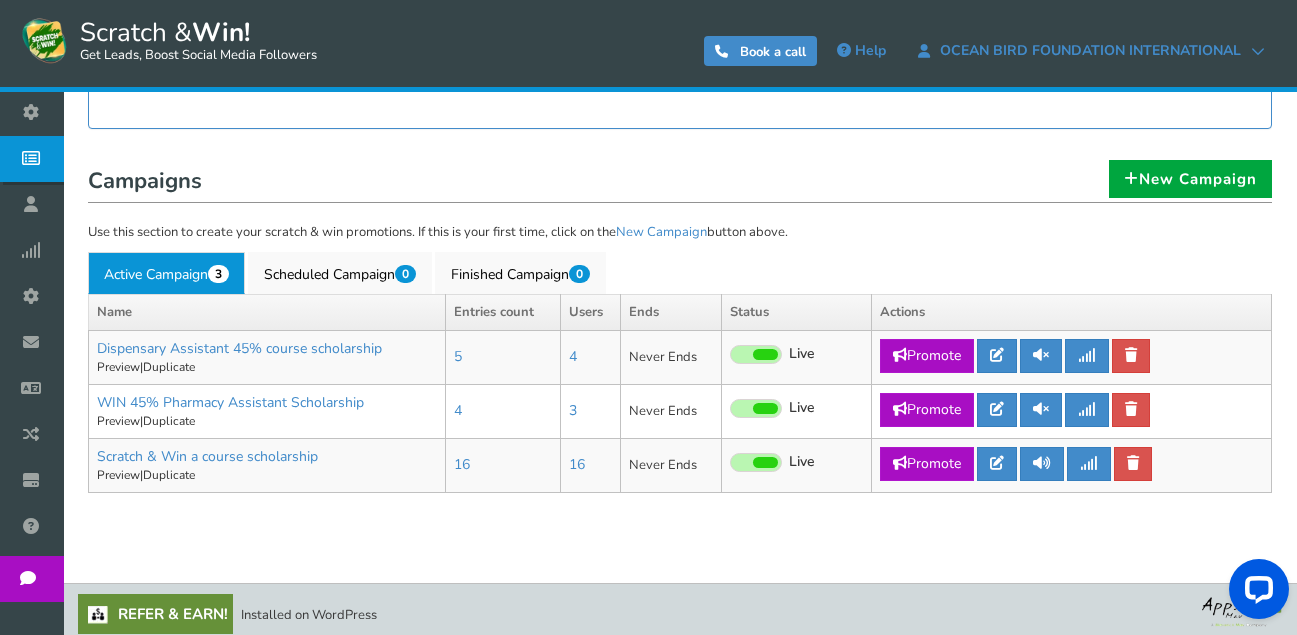scroll, scrollTop: 349, scrollLeft: 0, axis: vertical 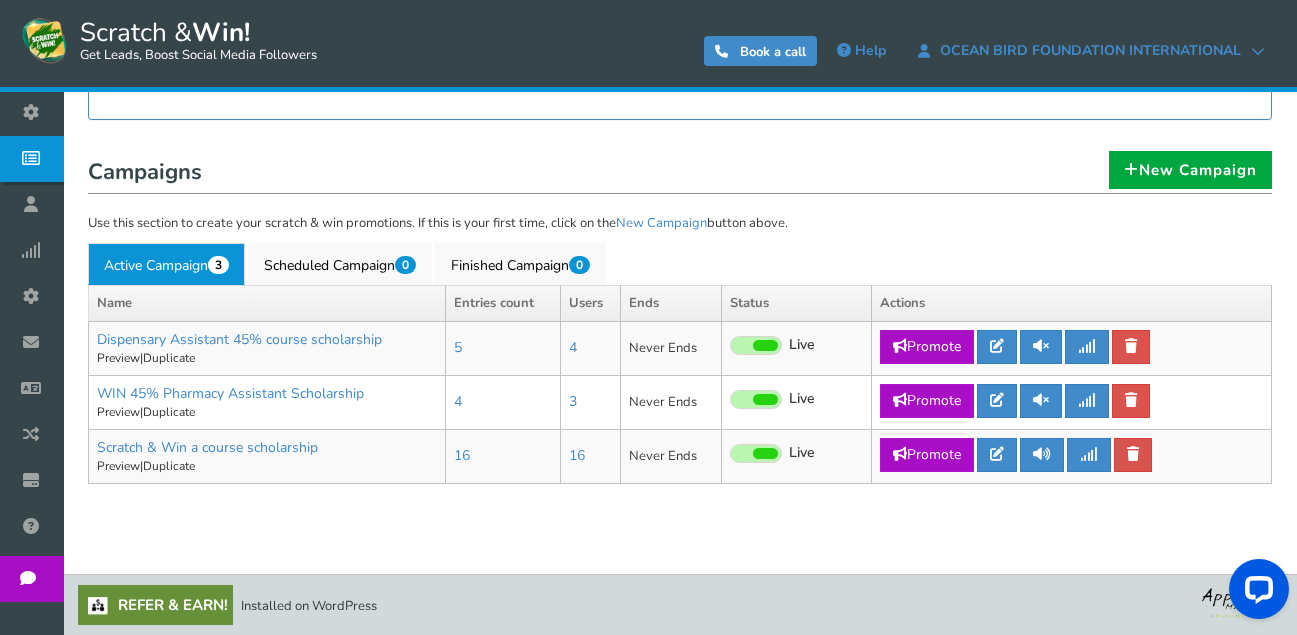 click on "Campaigns
New Campaign
Use this section to create your scratch & win promotions. If this is your first time, click on the  New Campaign  button above.
Active Campaign  3
Scheduled Campaign  0
Finished Campaign  0
Name
Entries count
Users
Ends
Status
Actions
Dispensary Assistant 45% course scholarship
Add a prize
[GEOGRAPHIC_DATA]
|
Duplicate
5
4
Never Ends" at bounding box center (680, 322) 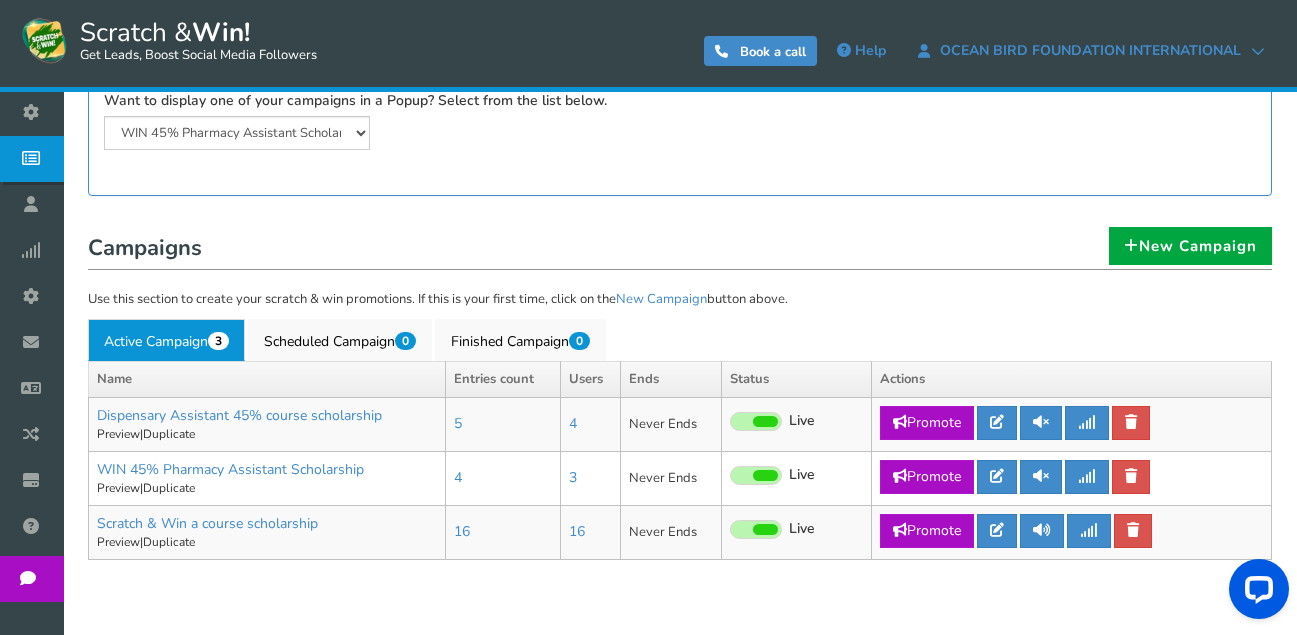 scroll, scrollTop: 349, scrollLeft: 0, axis: vertical 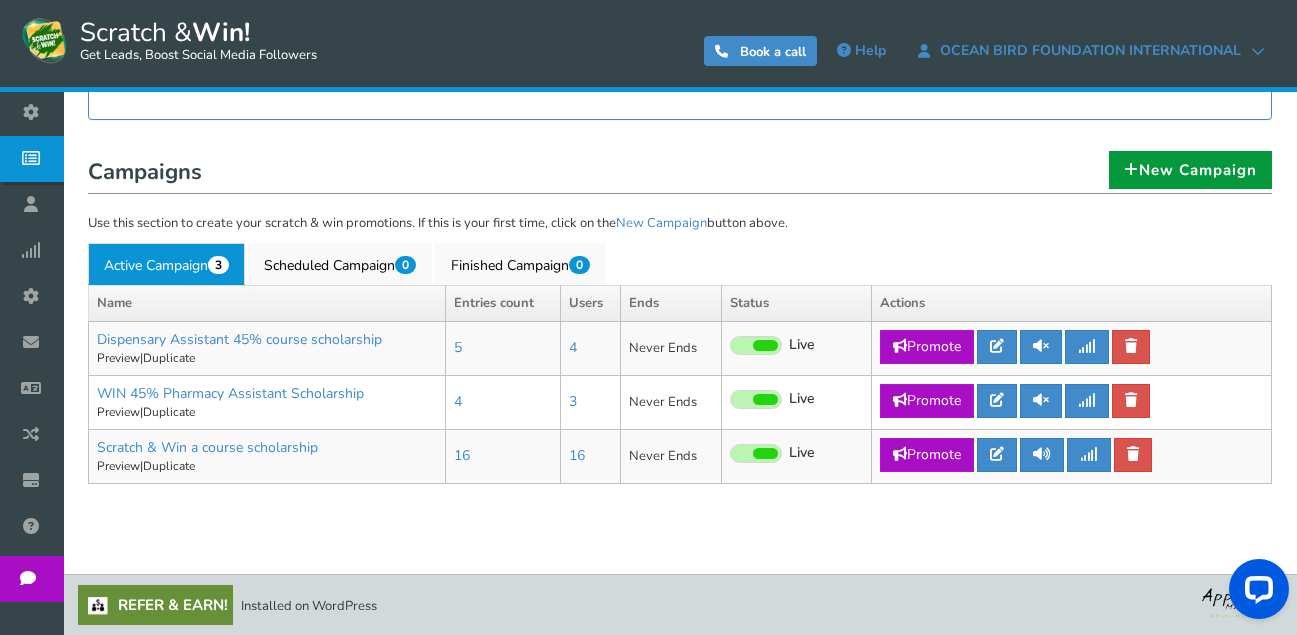 click on "New Campaign" at bounding box center (1190, 170) 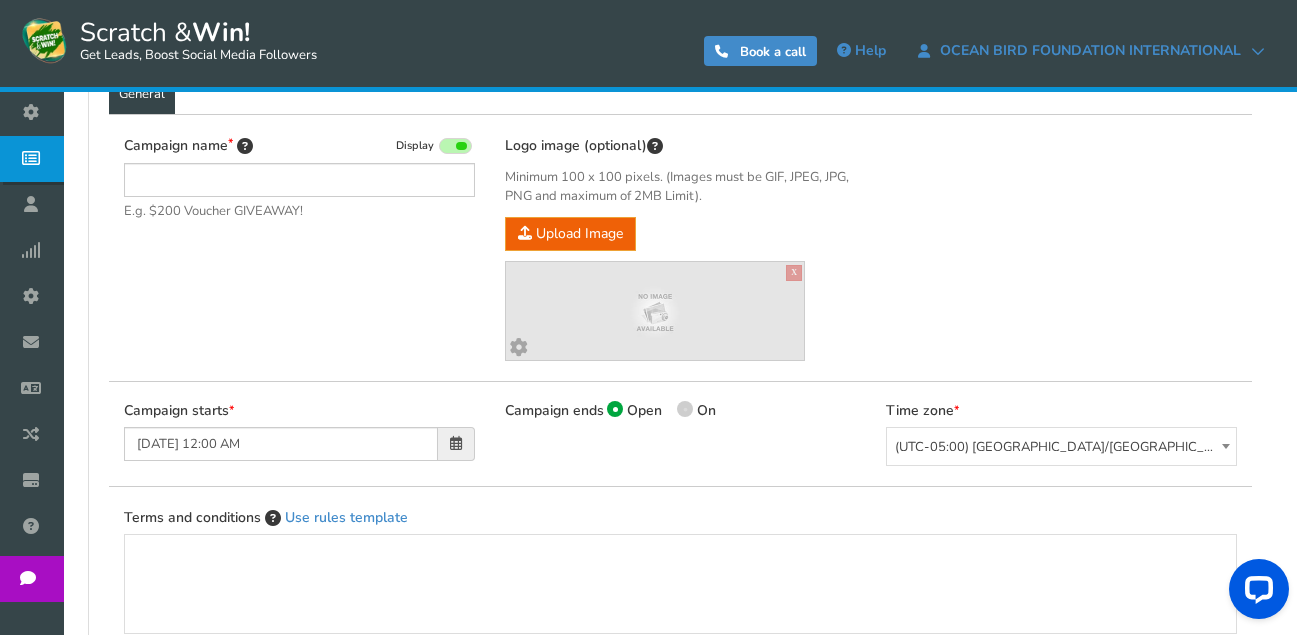 scroll, scrollTop: 0, scrollLeft: 0, axis: both 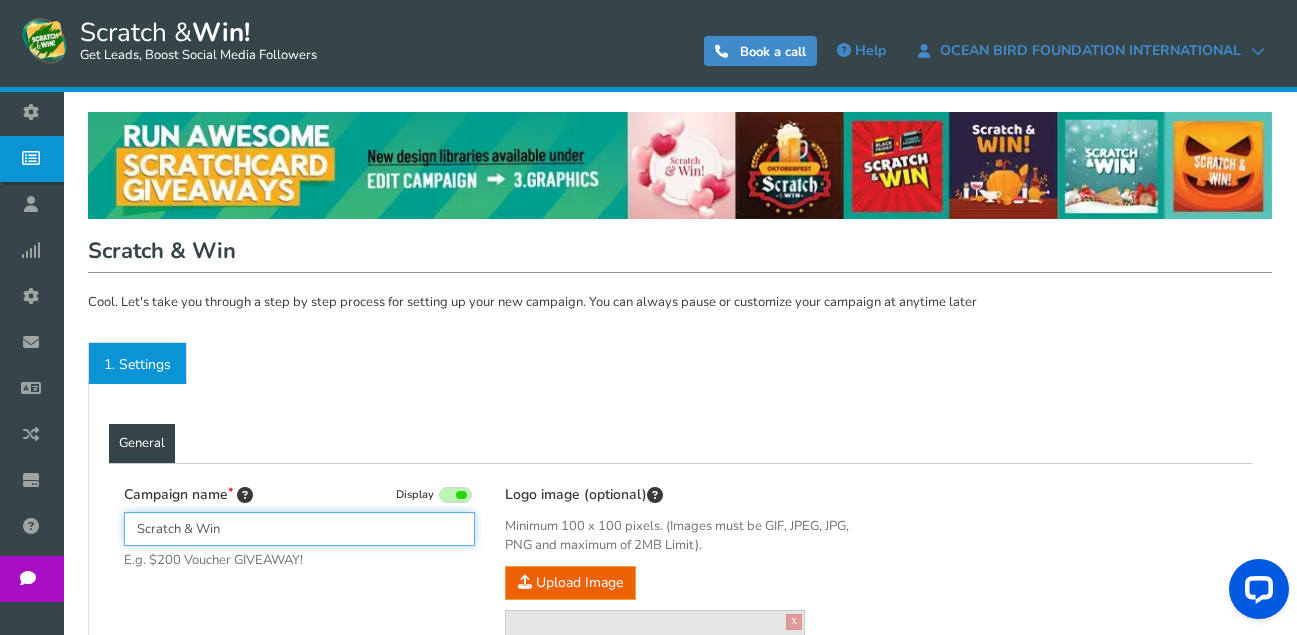 drag, startPoint x: 12, startPoint y: 517, endPoint x: -10, endPoint y: 519, distance: 22.090721 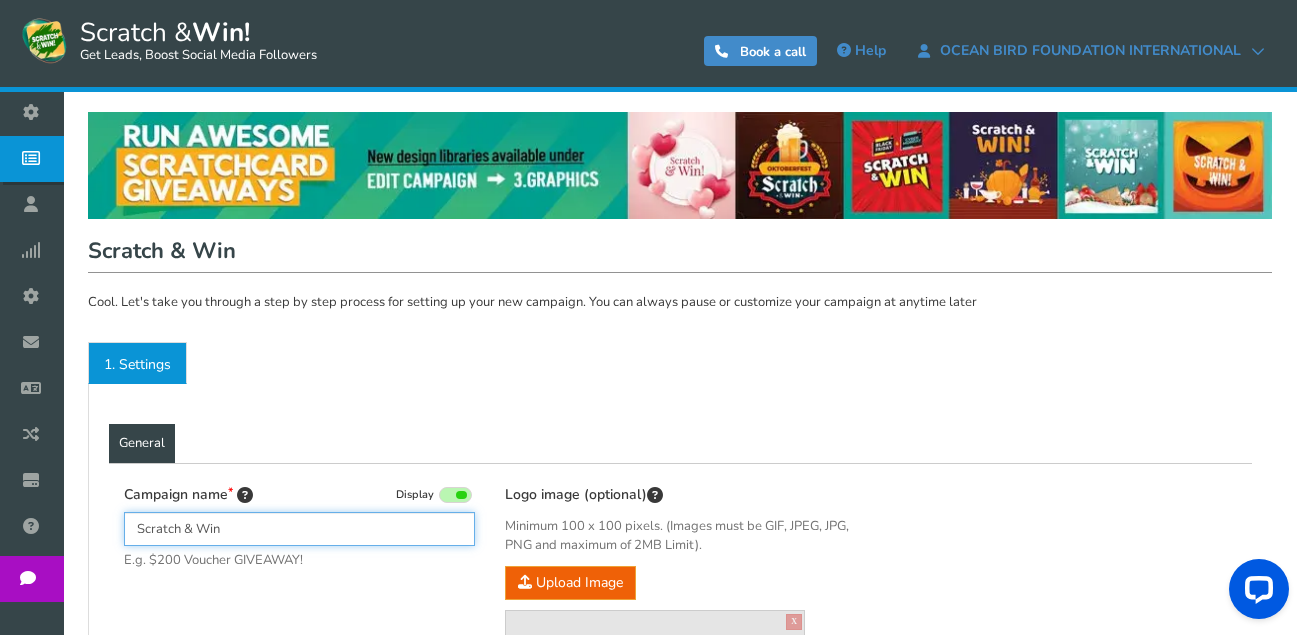 paste on "and win. Win part of $500 scholarship to b" 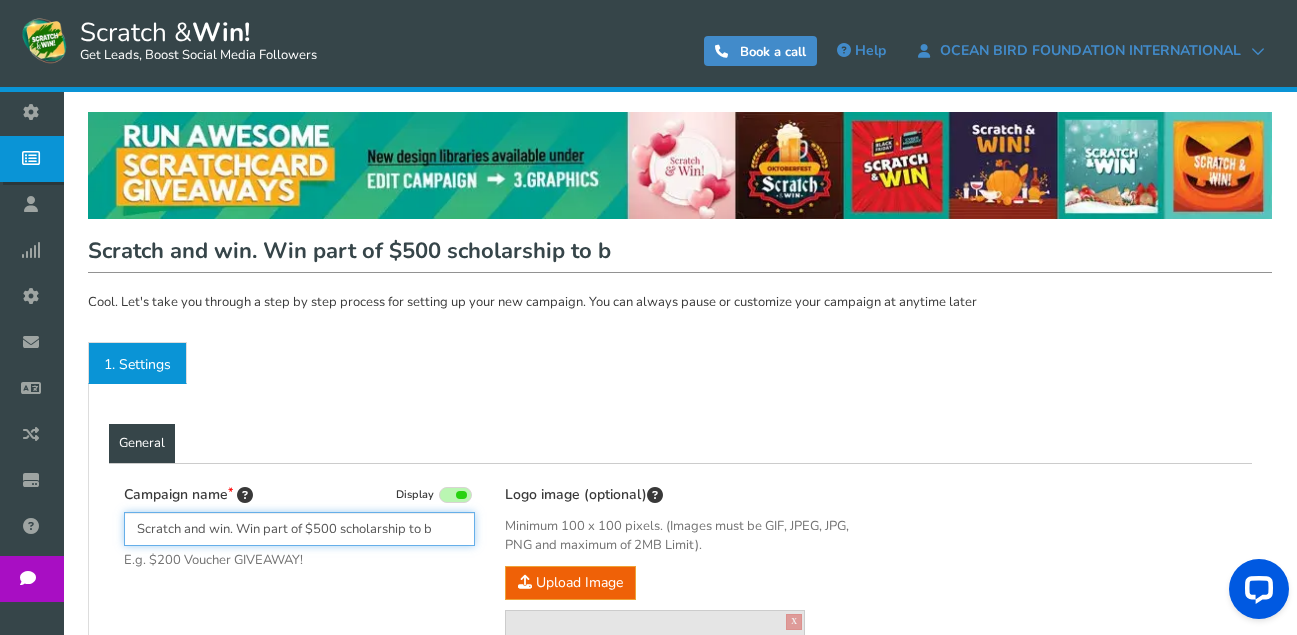 drag, startPoint x: 431, startPoint y: 528, endPoint x: 413, endPoint y: 528, distance: 18 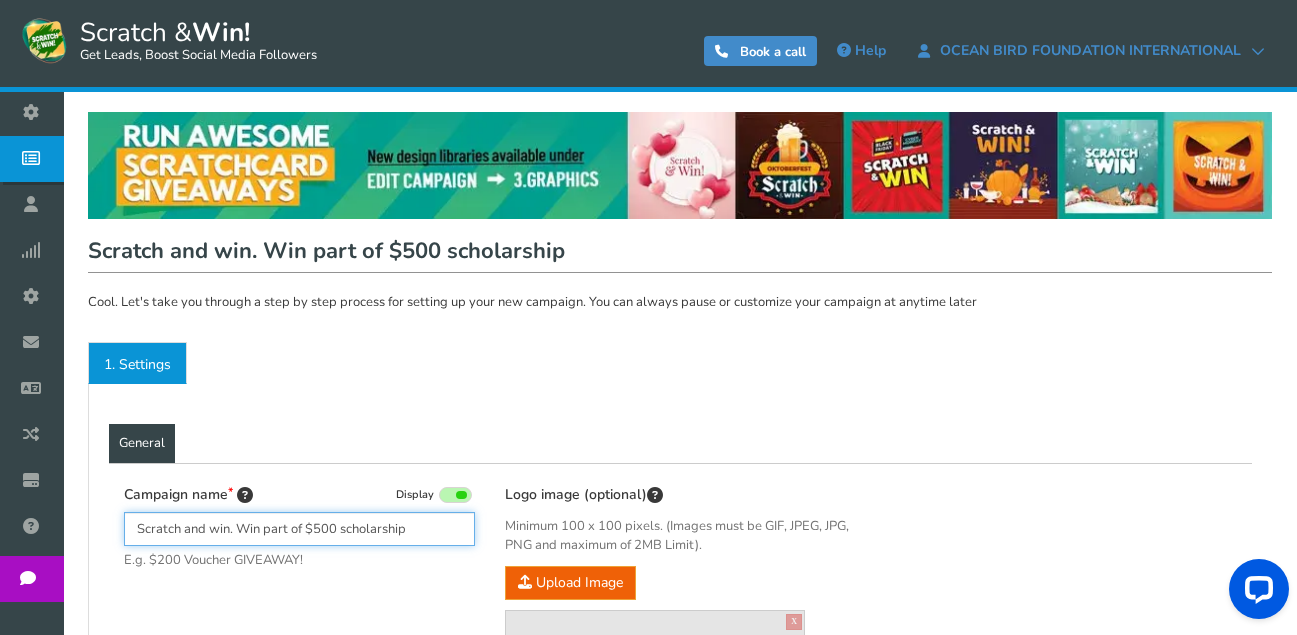 click on "Scratch and win. Win part of $500 scholarship" at bounding box center [299, 529] 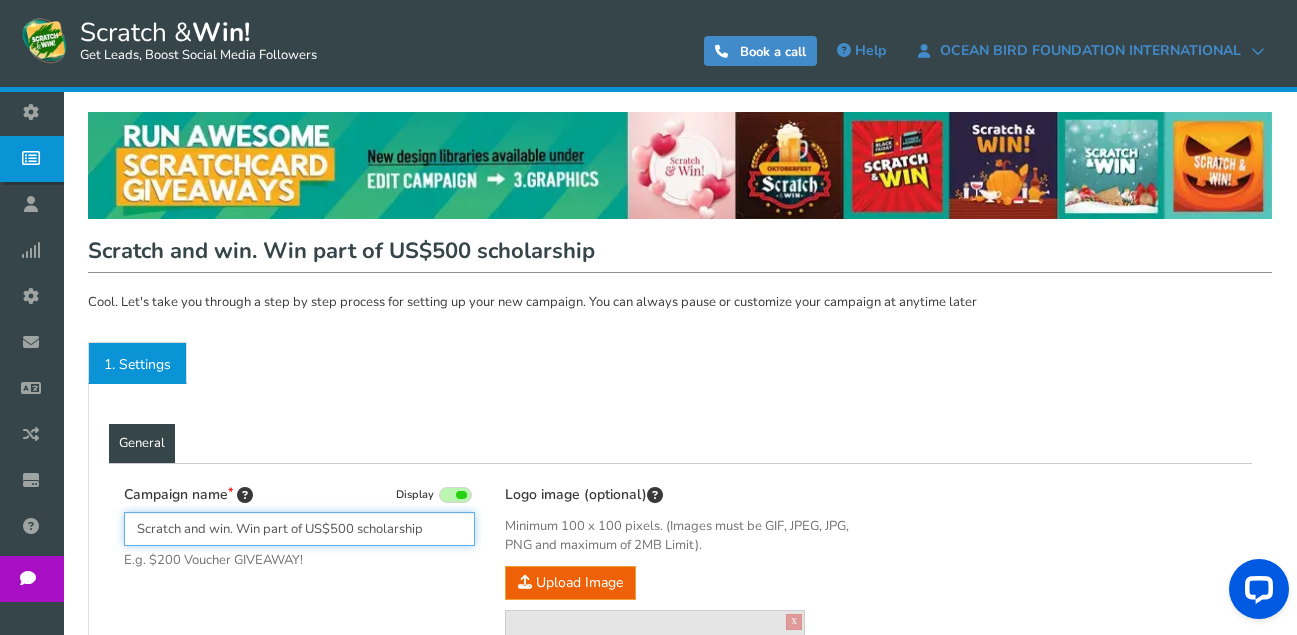 drag, startPoint x: 458, startPoint y: 529, endPoint x: -13, endPoint y: 527, distance: 471.00424 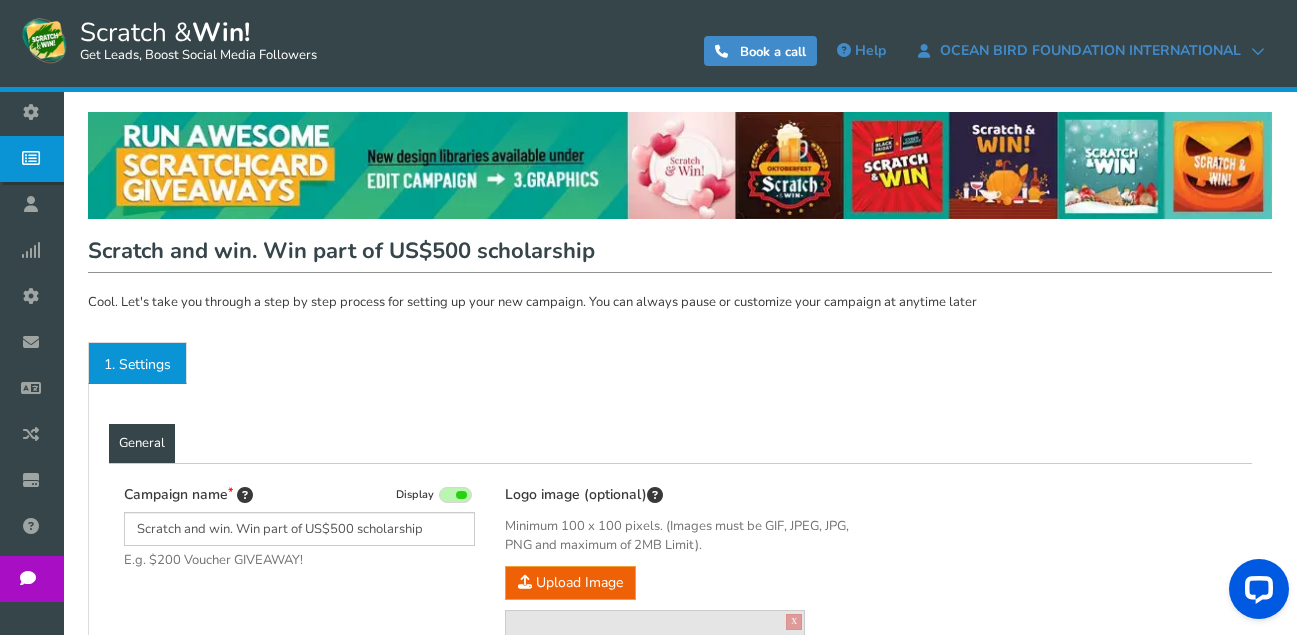 click on "General
Lead Form
Labels
Fields setup
Restrictions
Allow users to play again after a certain time interval
Yes
Recommended
No 1440 in Minutes" at bounding box center [680, 837] 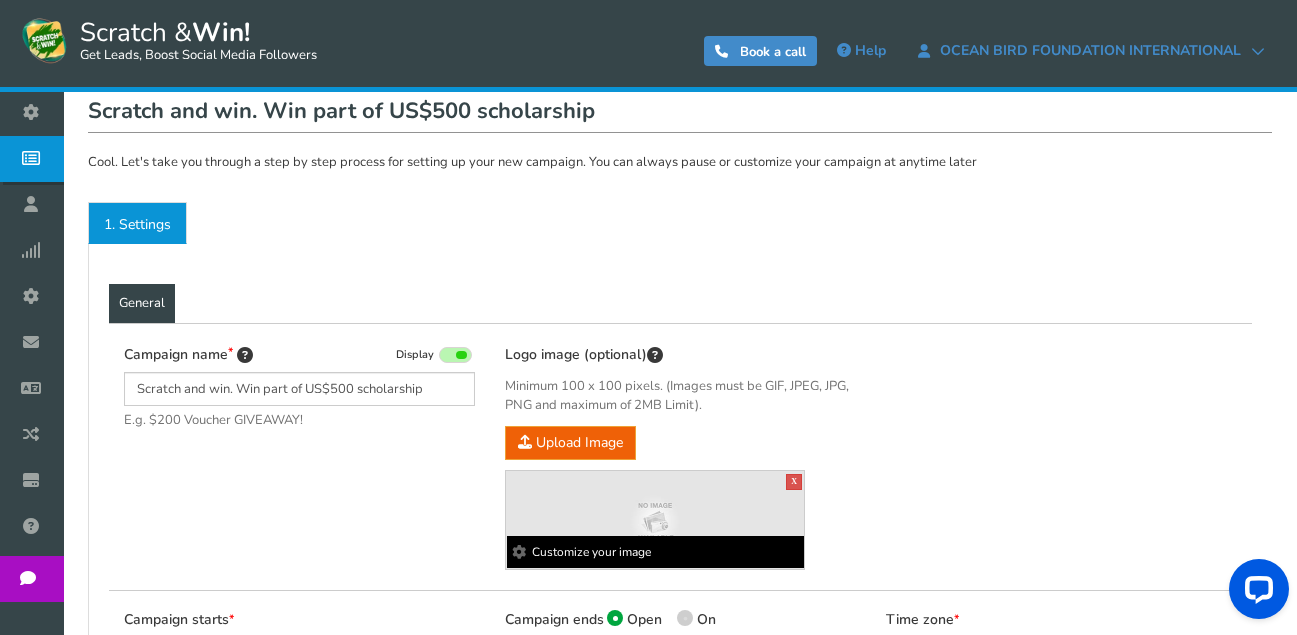 scroll, scrollTop: 200, scrollLeft: 0, axis: vertical 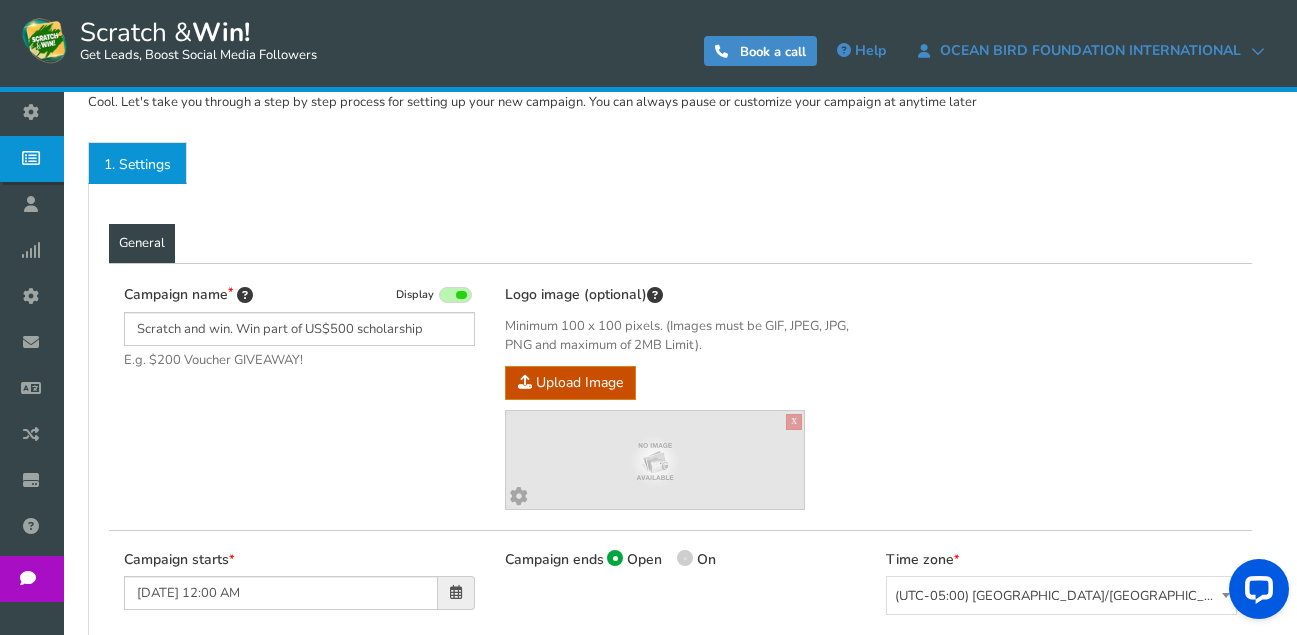 click on "Logo image (optional)" at bounding box center (-1405, 510) 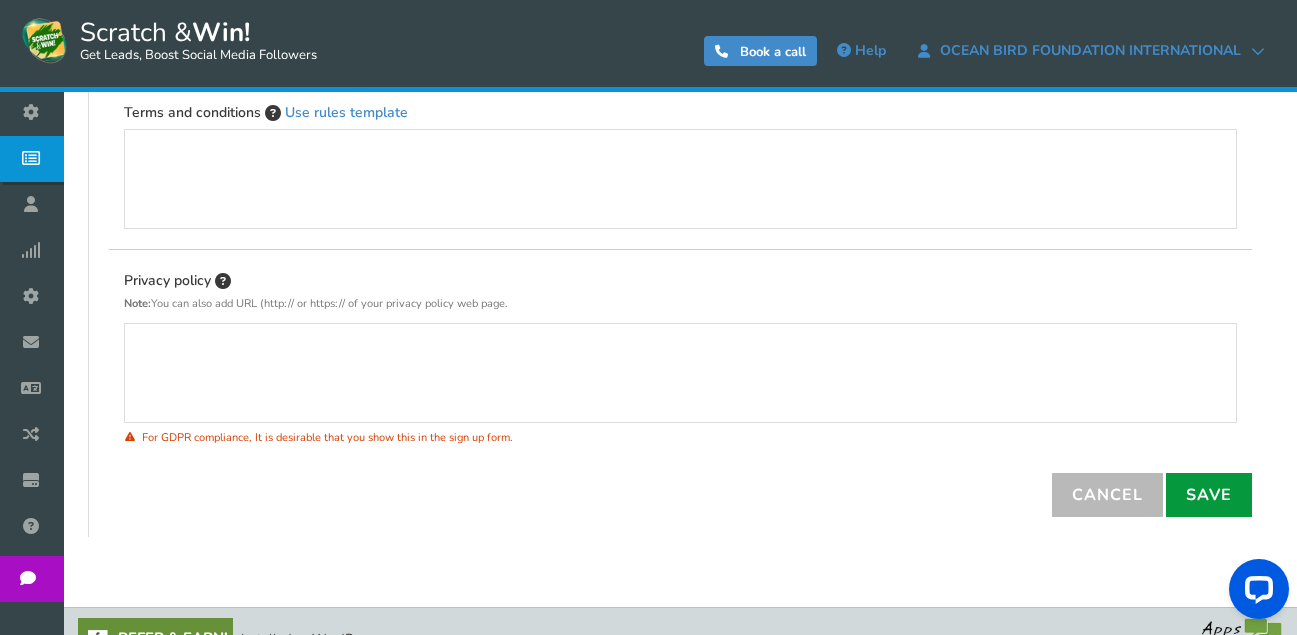 click on "Save" at bounding box center [1209, 495] 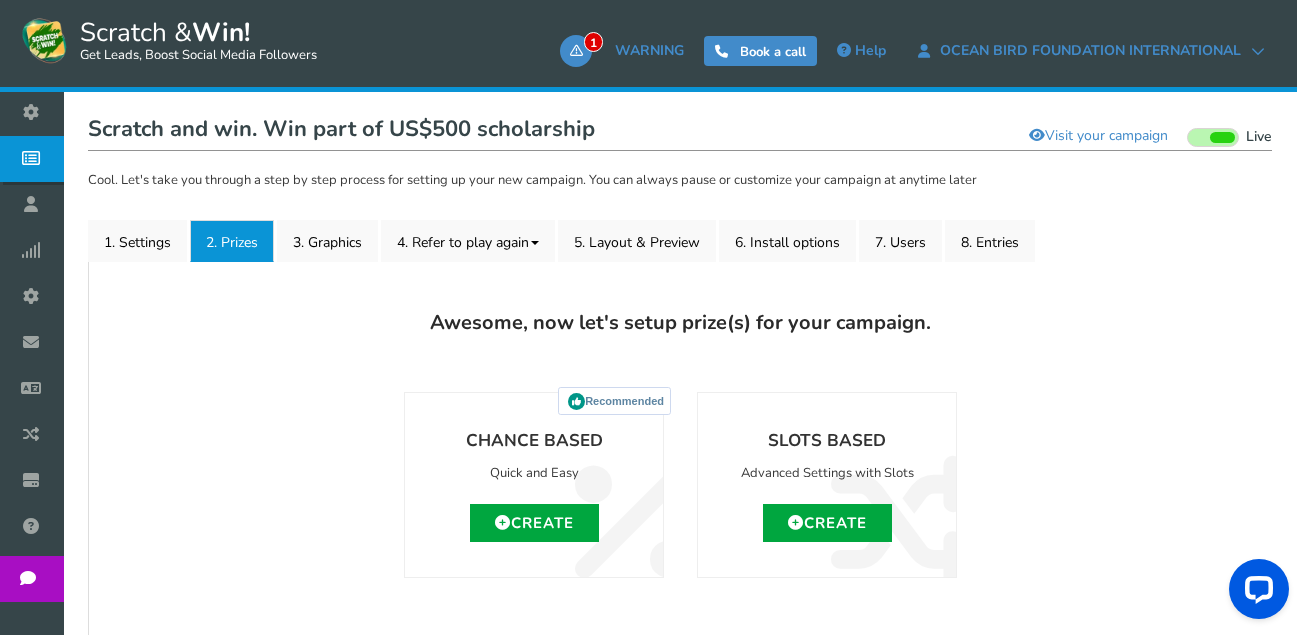 scroll, scrollTop: 200, scrollLeft: 0, axis: vertical 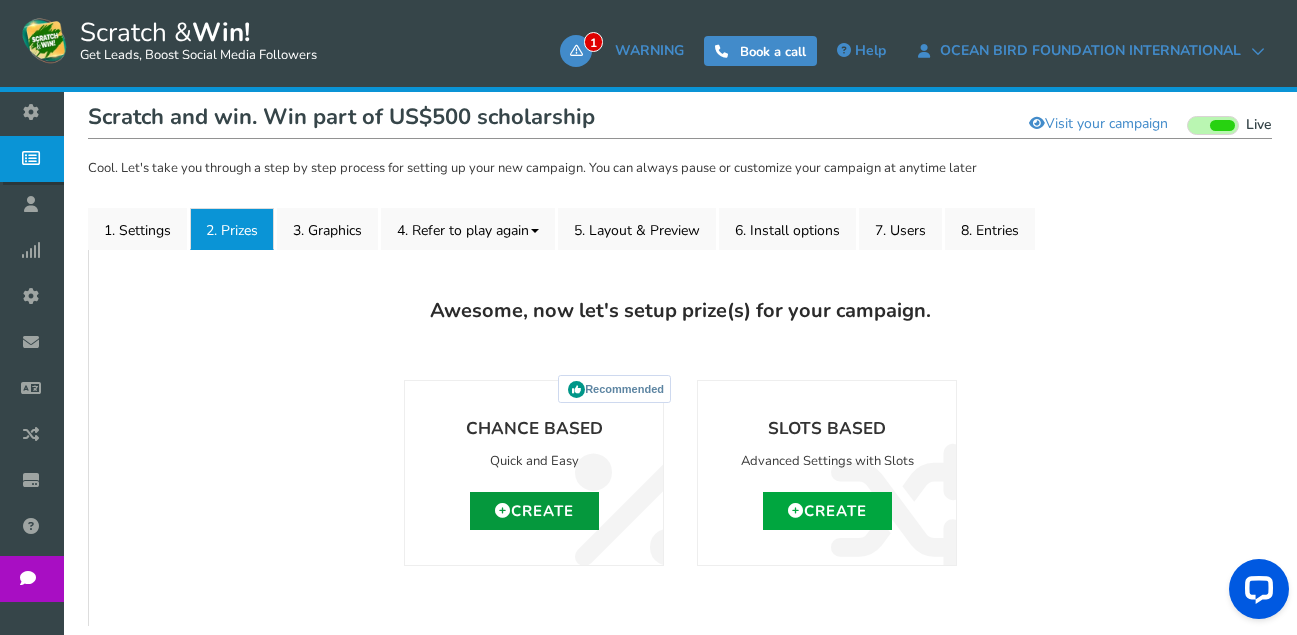 click on "Create" at bounding box center (534, 511) 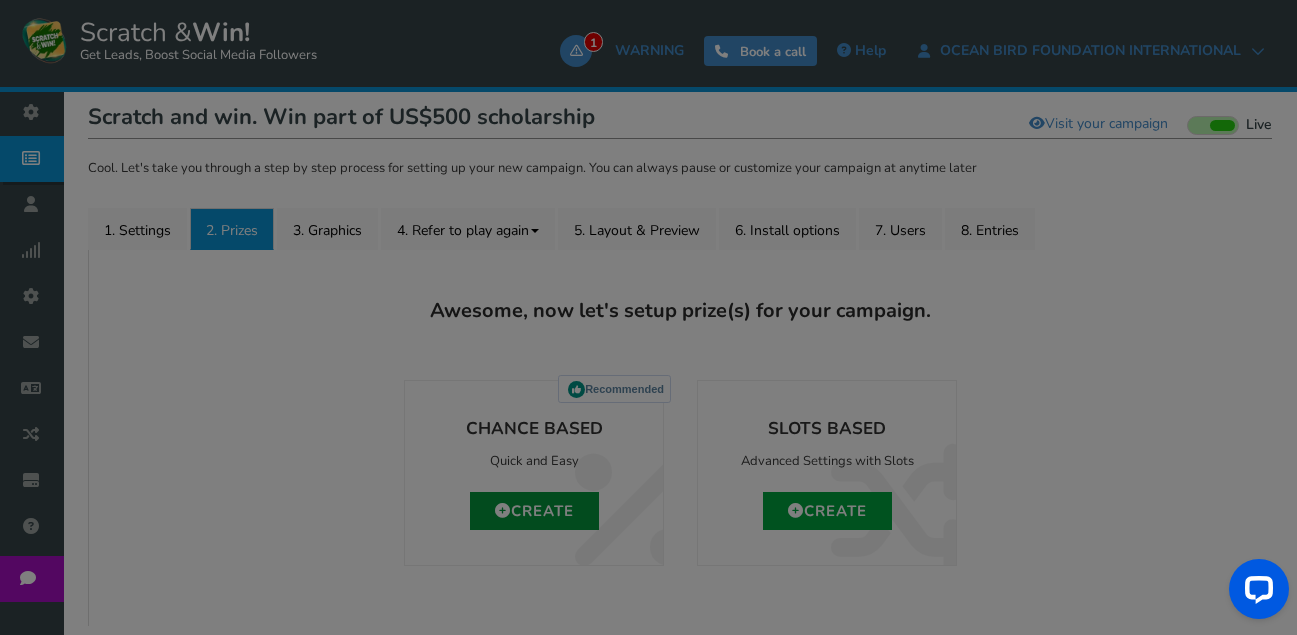 type on "0" 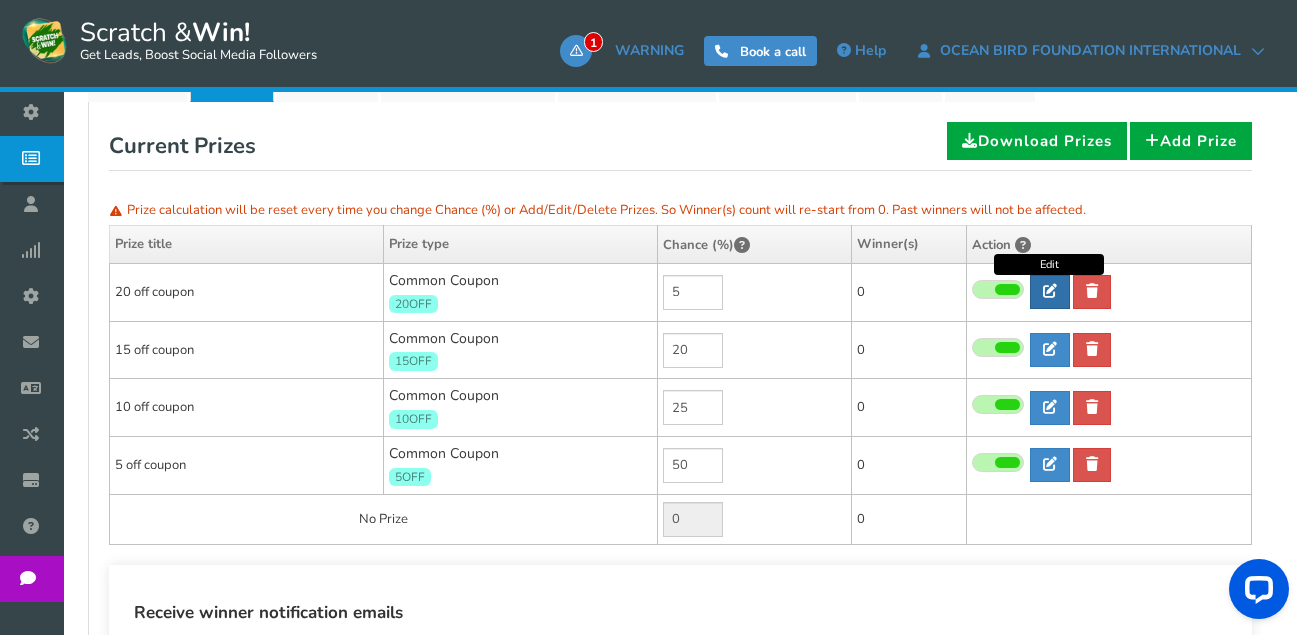scroll, scrollTop: 300, scrollLeft: 0, axis: vertical 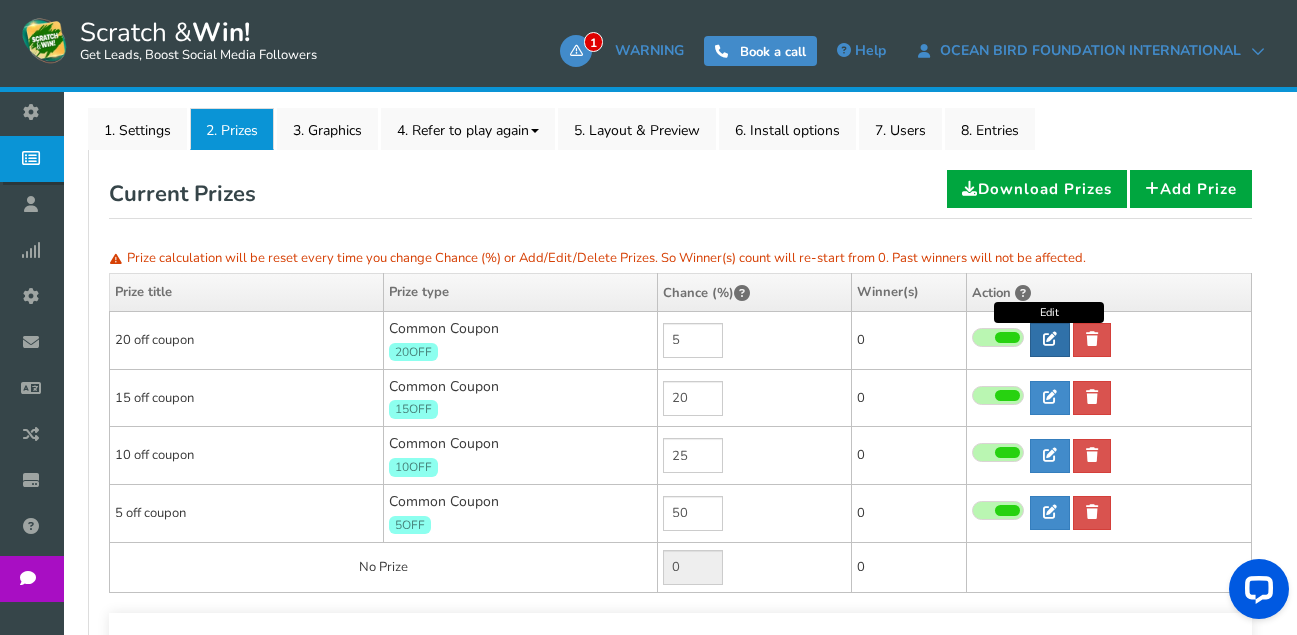 click at bounding box center (1050, 339) 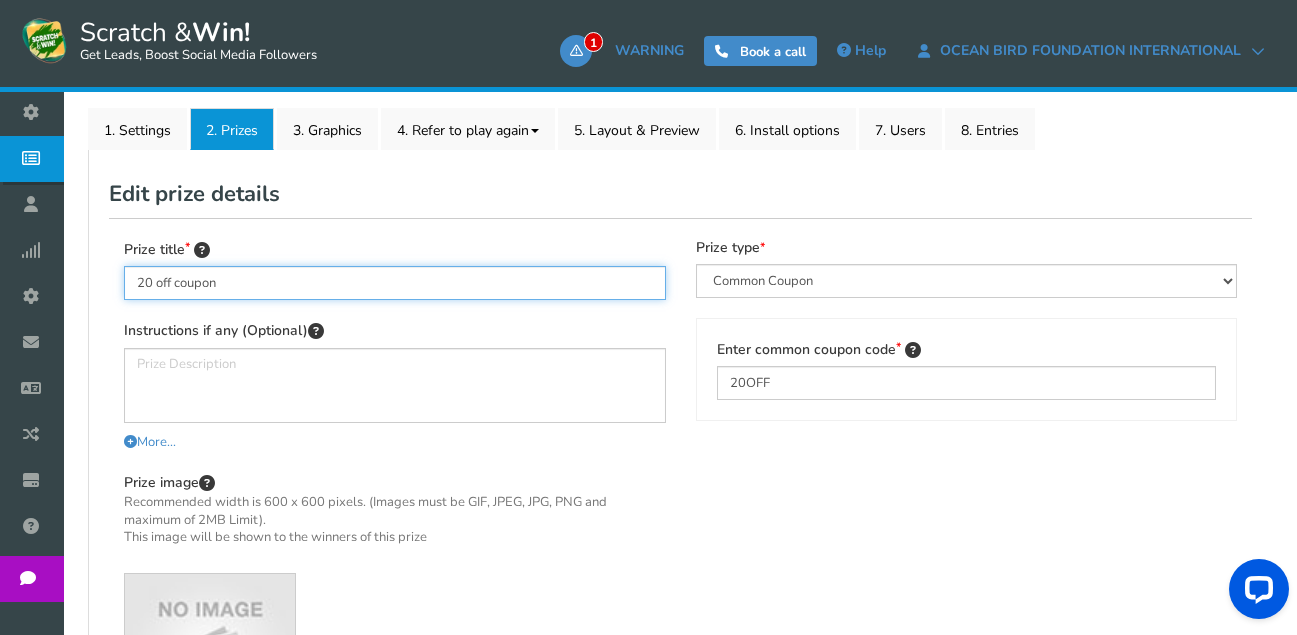 drag, startPoint x: 153, startPoint y: 279, endPoint x: 131, endPoint y: 279, distance: 22 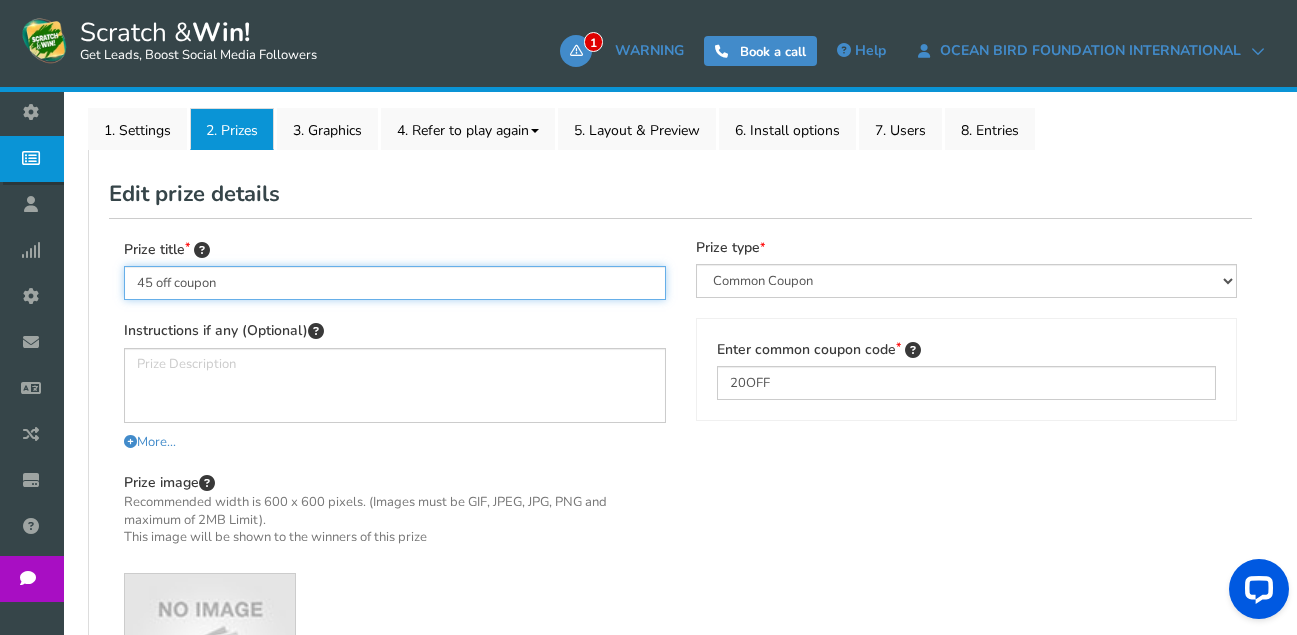 type on "45 off coupon" 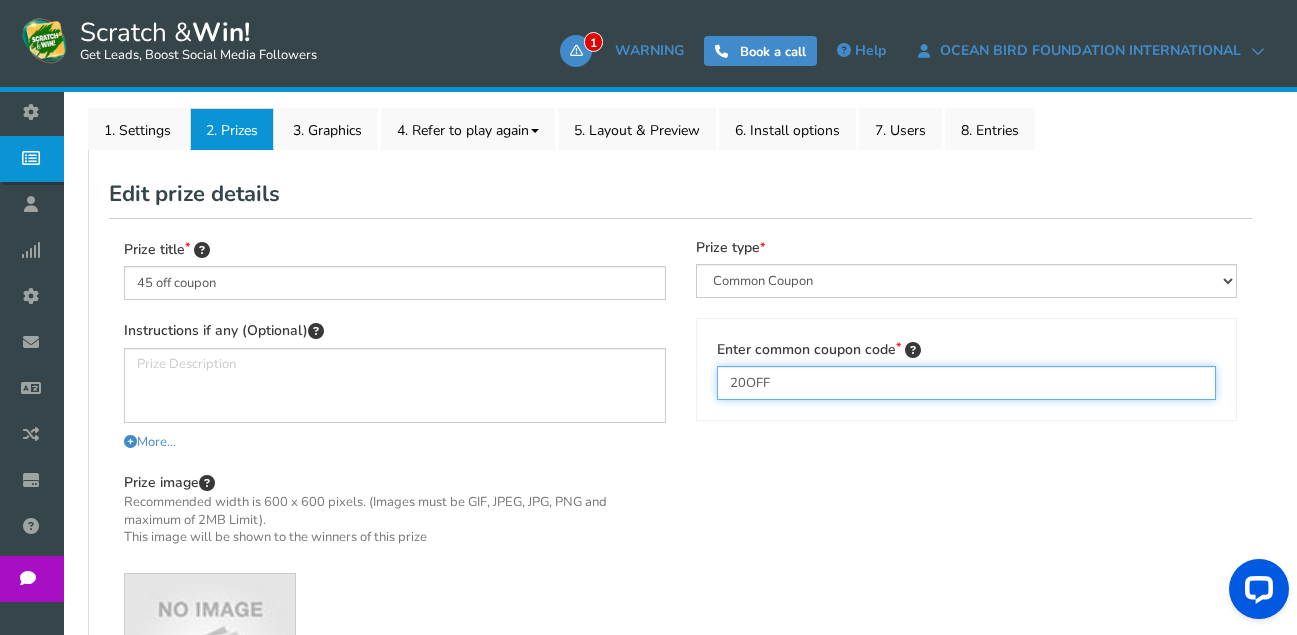 drag, startPoint x: 744, startPoint y: 382, endPoint x: 709, endPoint y: 382, distance: 35 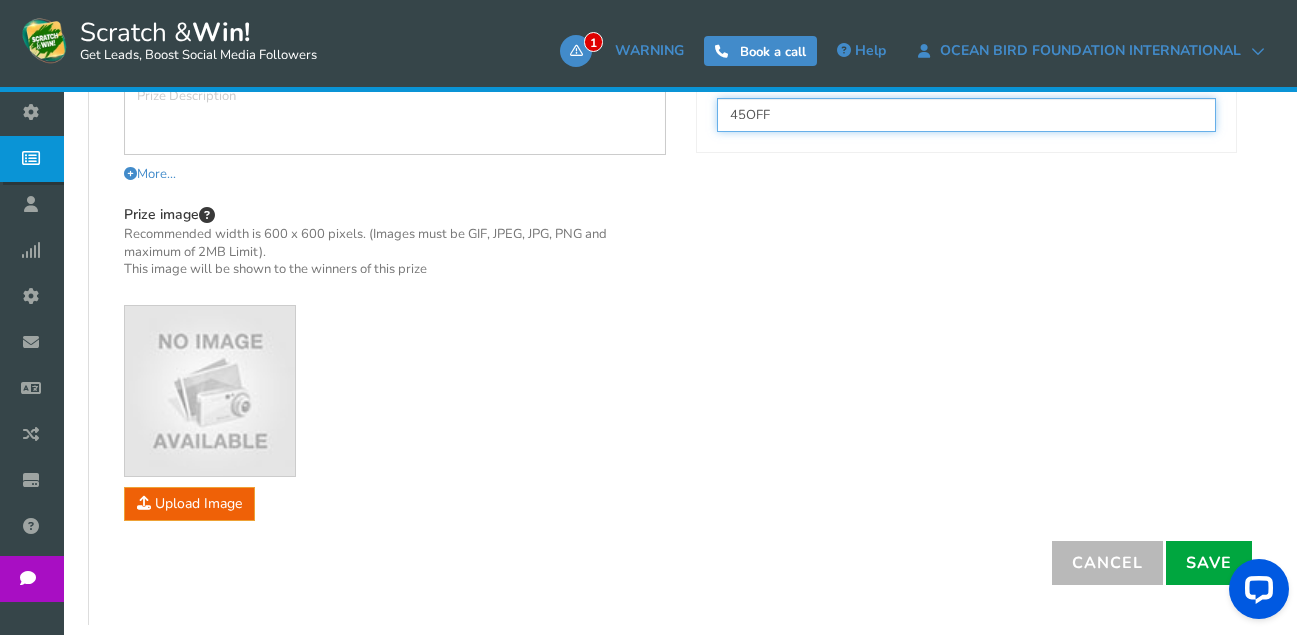 scroll, scrollTop: 600, scrollLeft: 0, axis: vertical 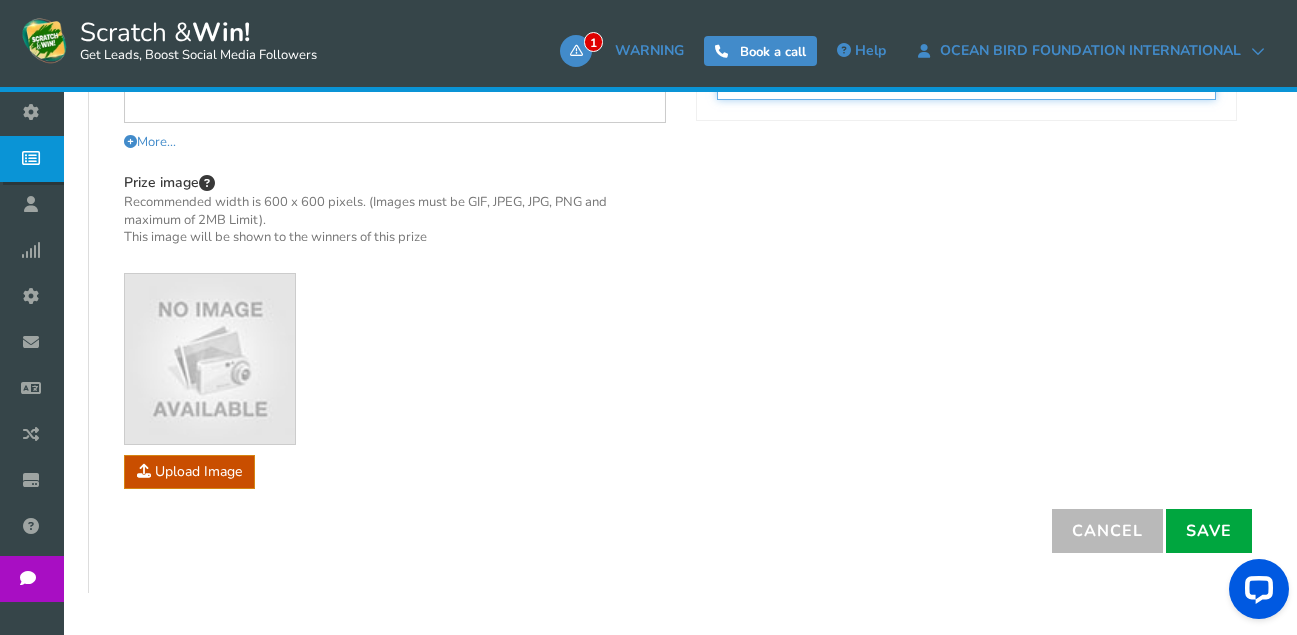 type on "45OFF" 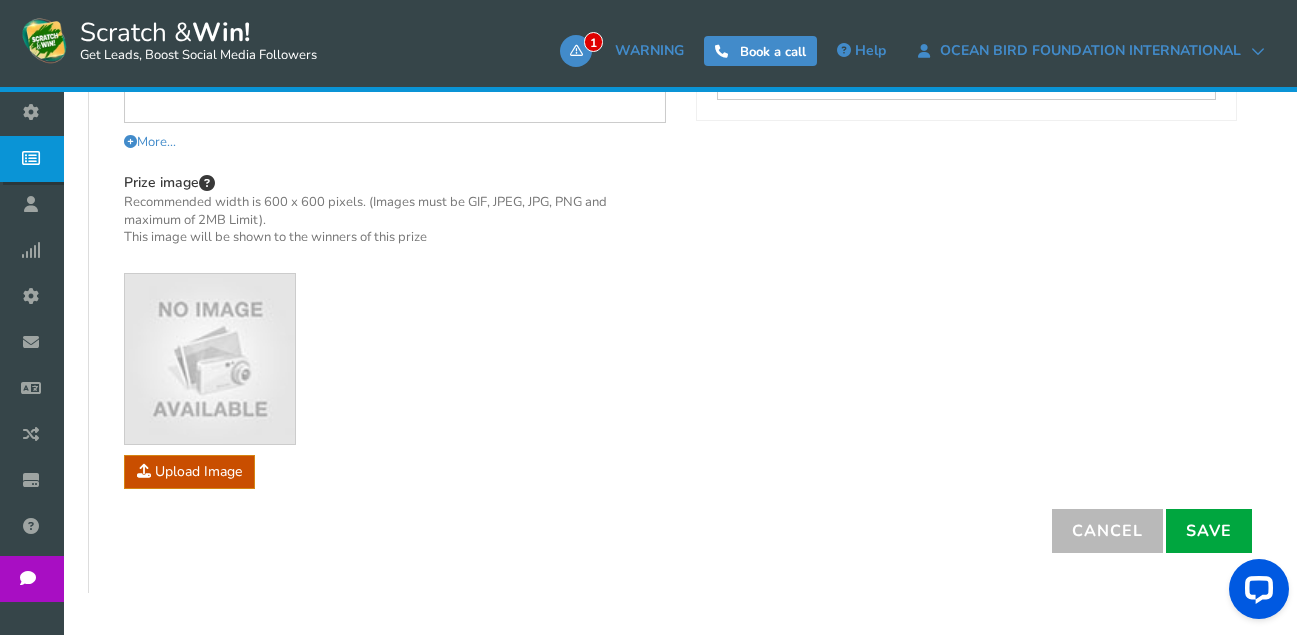 click at bounding box center [-1786, 599] 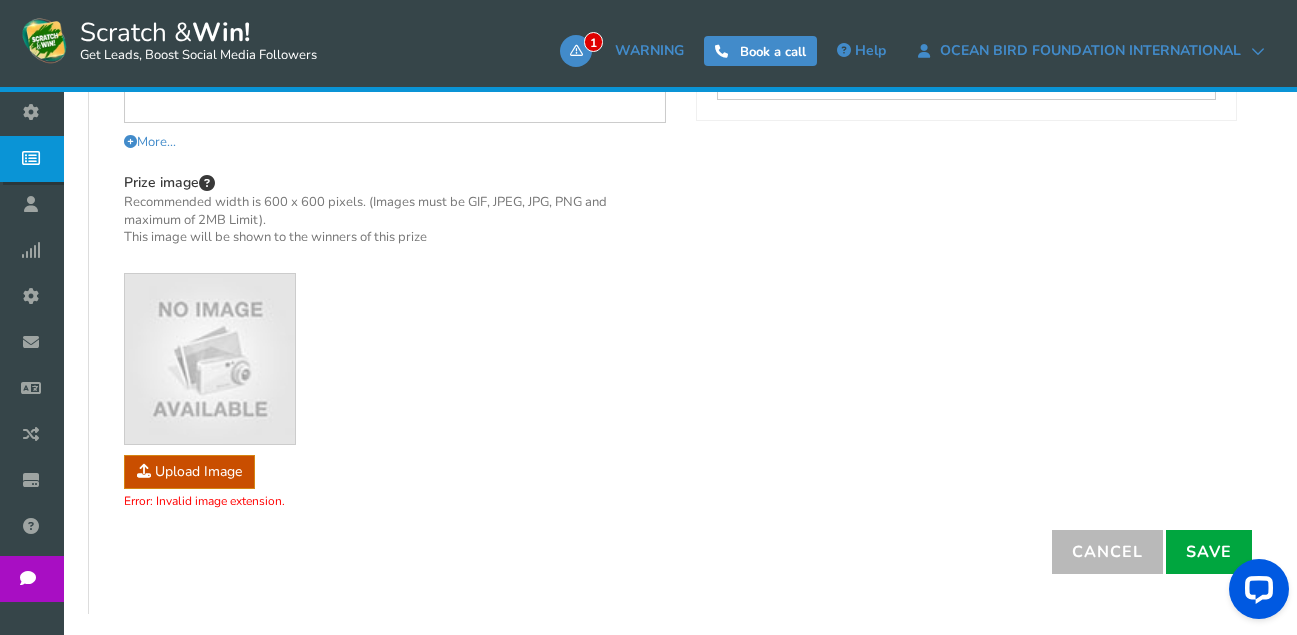 click at bounding box center [-1786, 599] 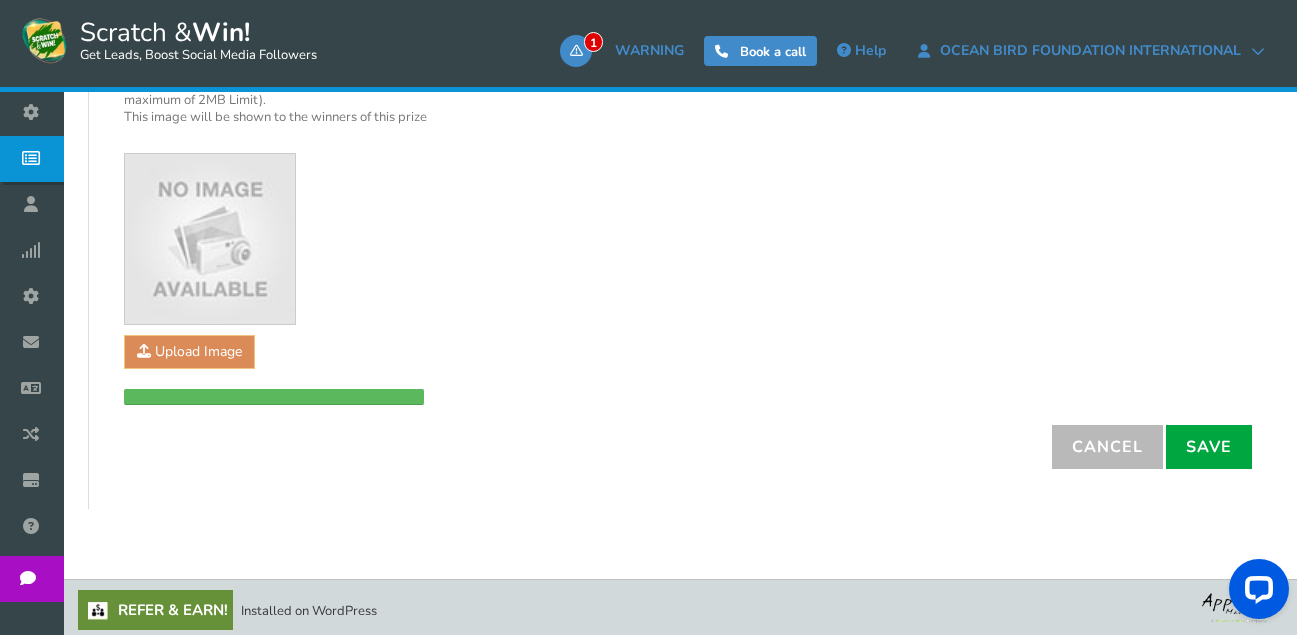 scroll, scrollTop: 726, scrollLeft: 0, axis: vertical 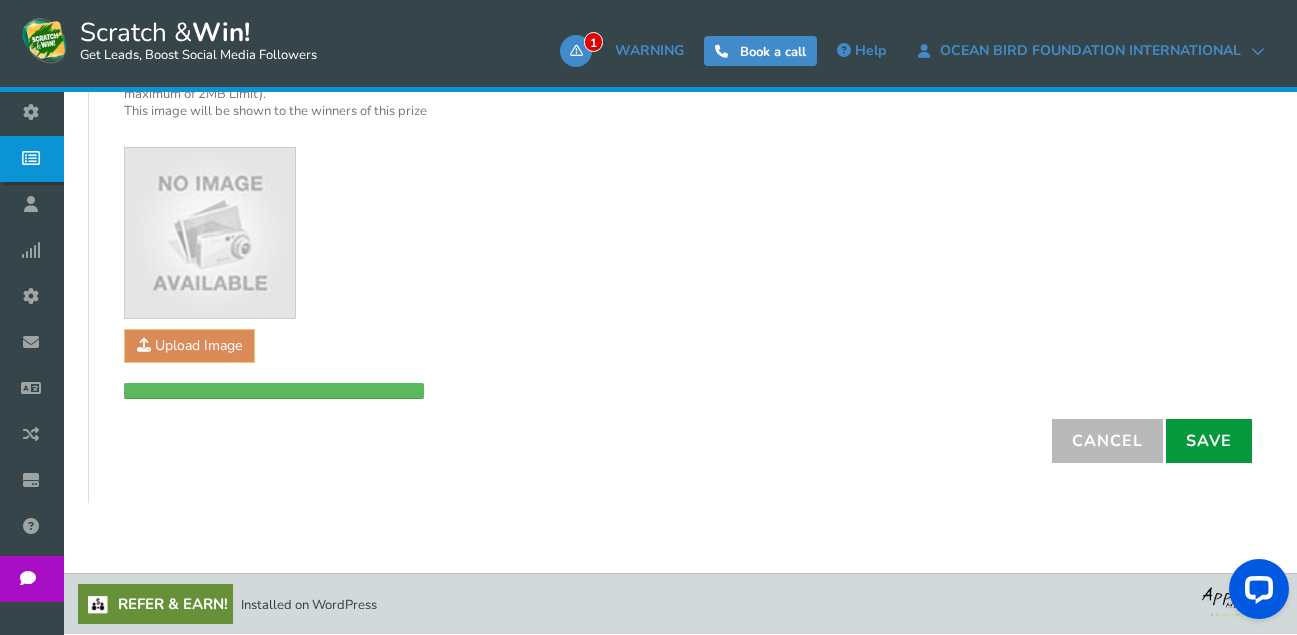 click on "Save" at bounding box center [1209, 441] 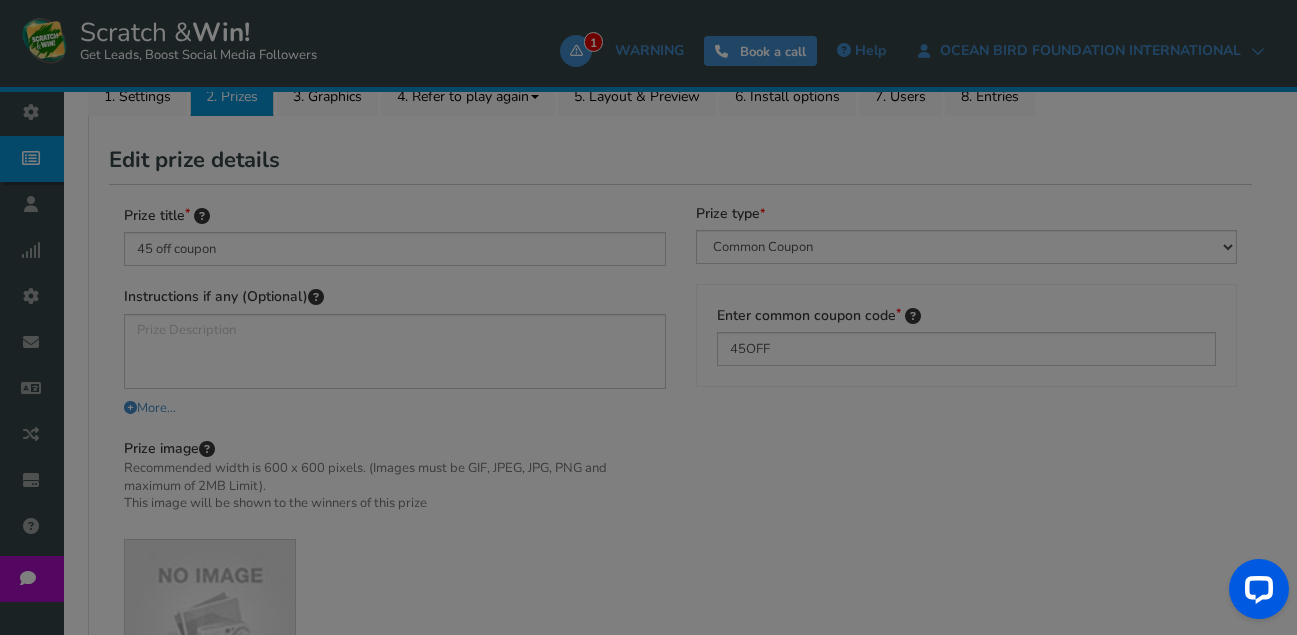scroll, scrollTop: 326, scrollLeft: 0, axis: vertical 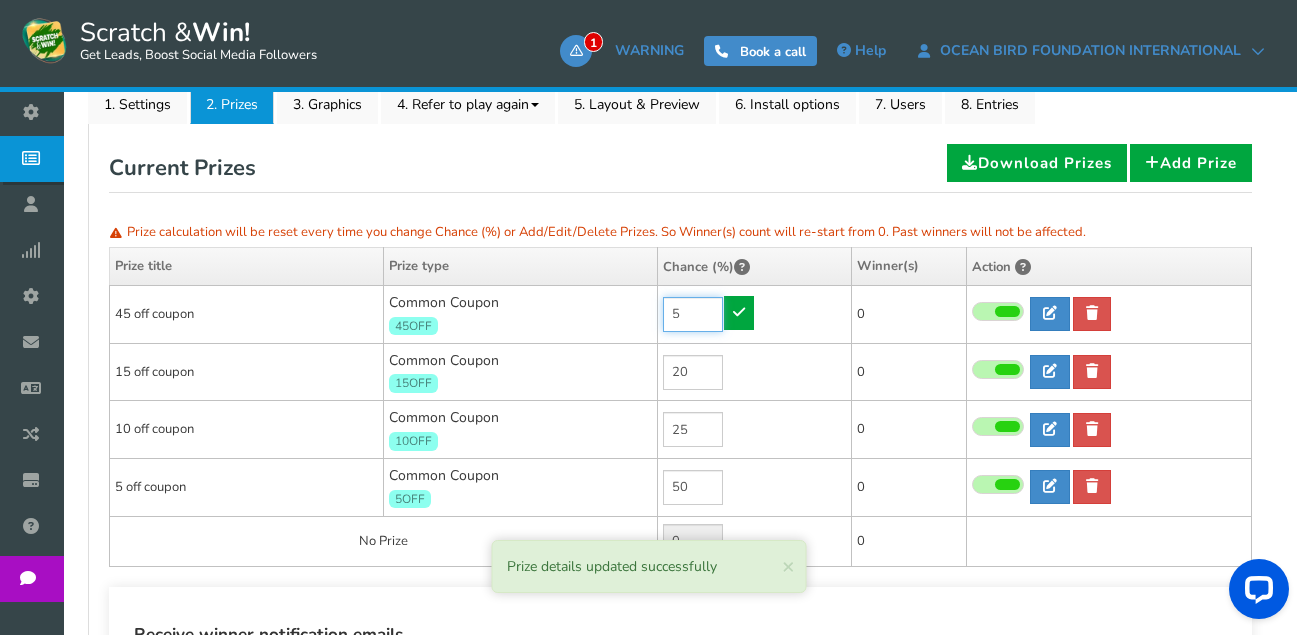 drag, startPoint x: 701, startPoint y: 311, endPoint x: 640, endPoint y: 313, distance: 61.03278 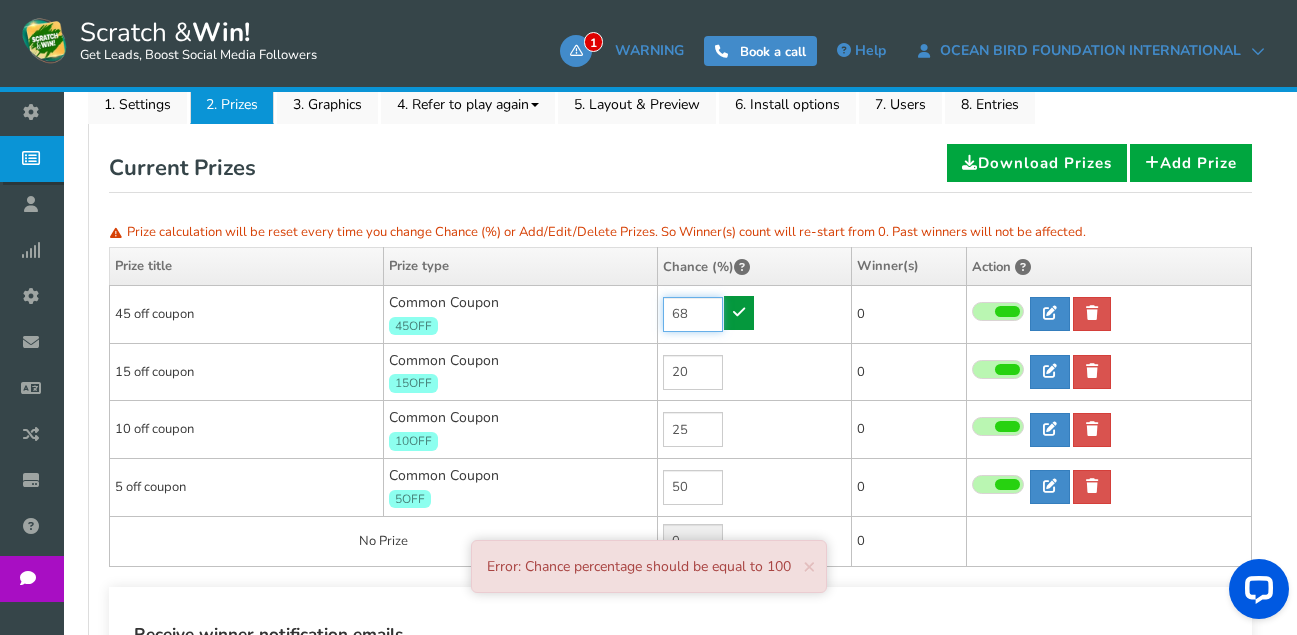 type on "68" 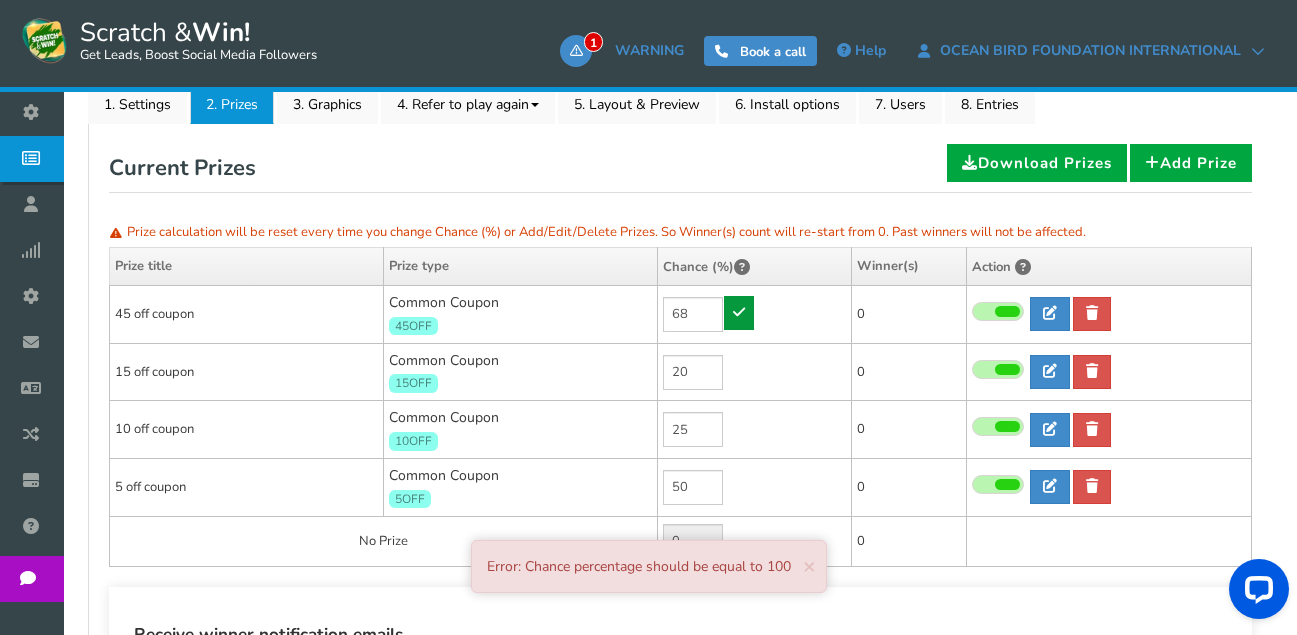 click at bounding box center [739, 312] 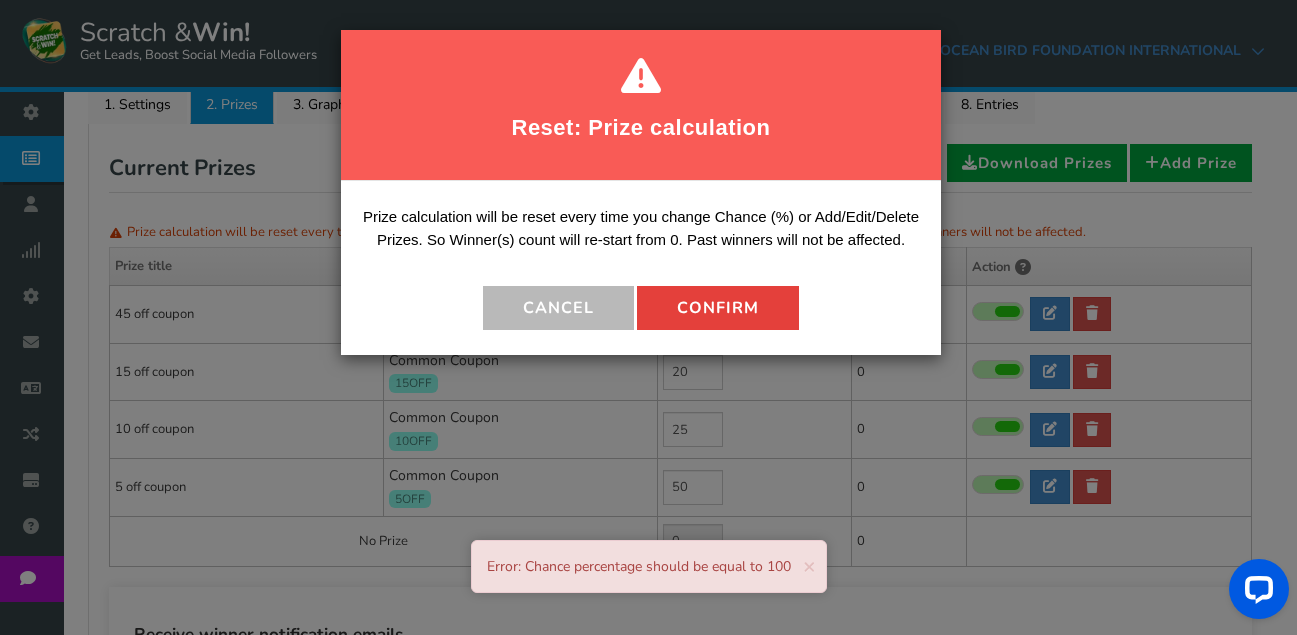 click on "Confirm" at bounding box center (718, 308) 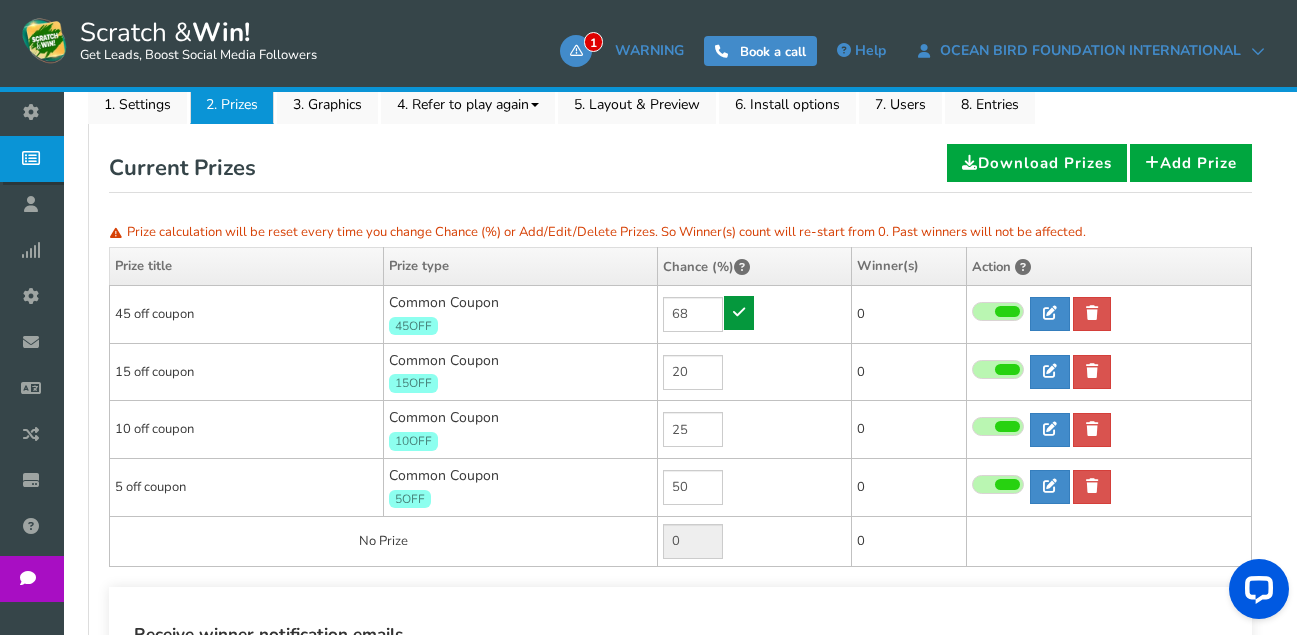 click at bounding box center [739, 312] 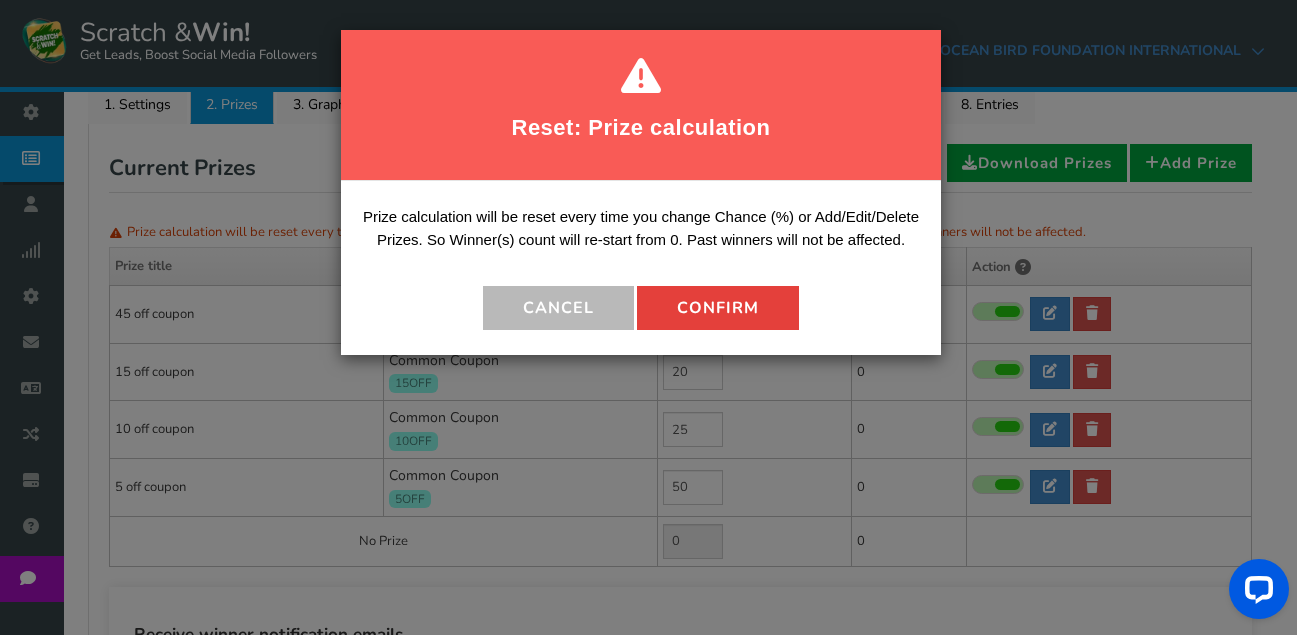 click on "Confirm" at bounding box center (718, 308) 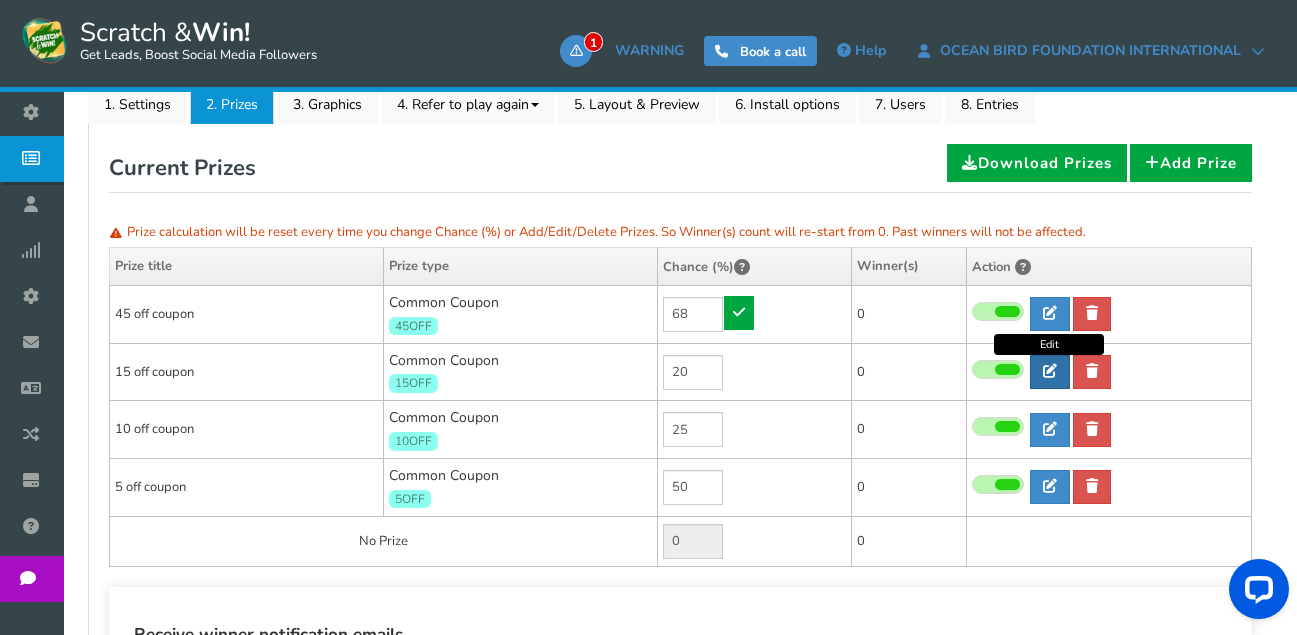 click at bounding box center (1050, 371) 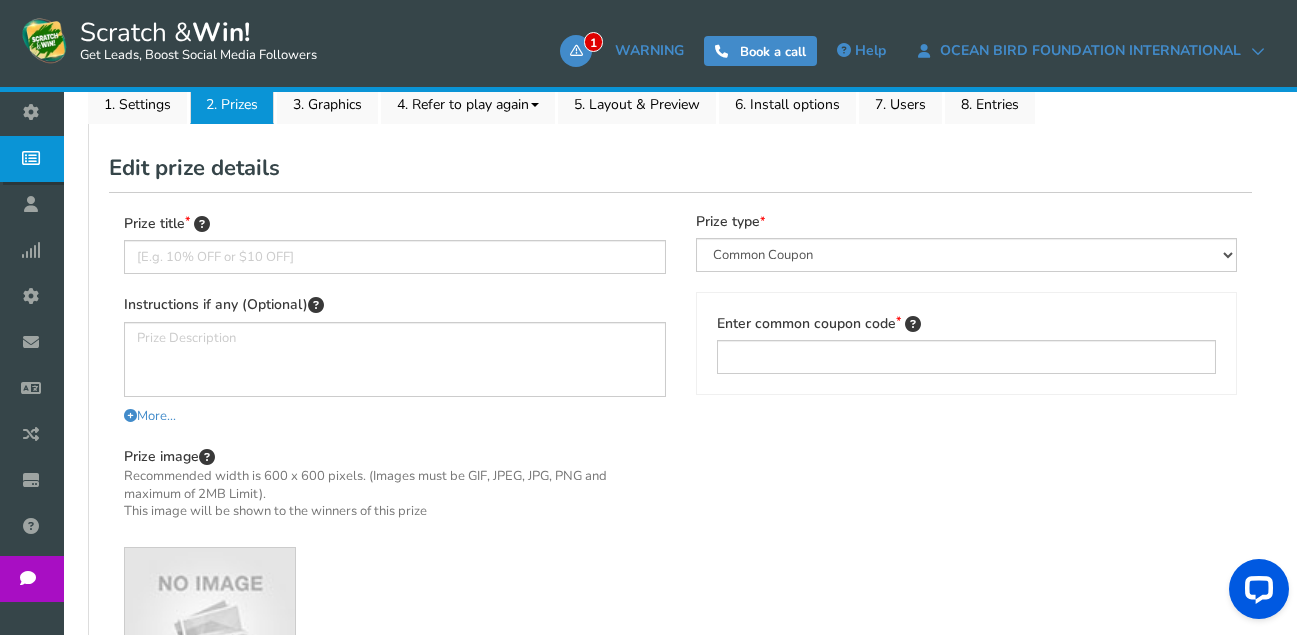 type on "15 off coupon" 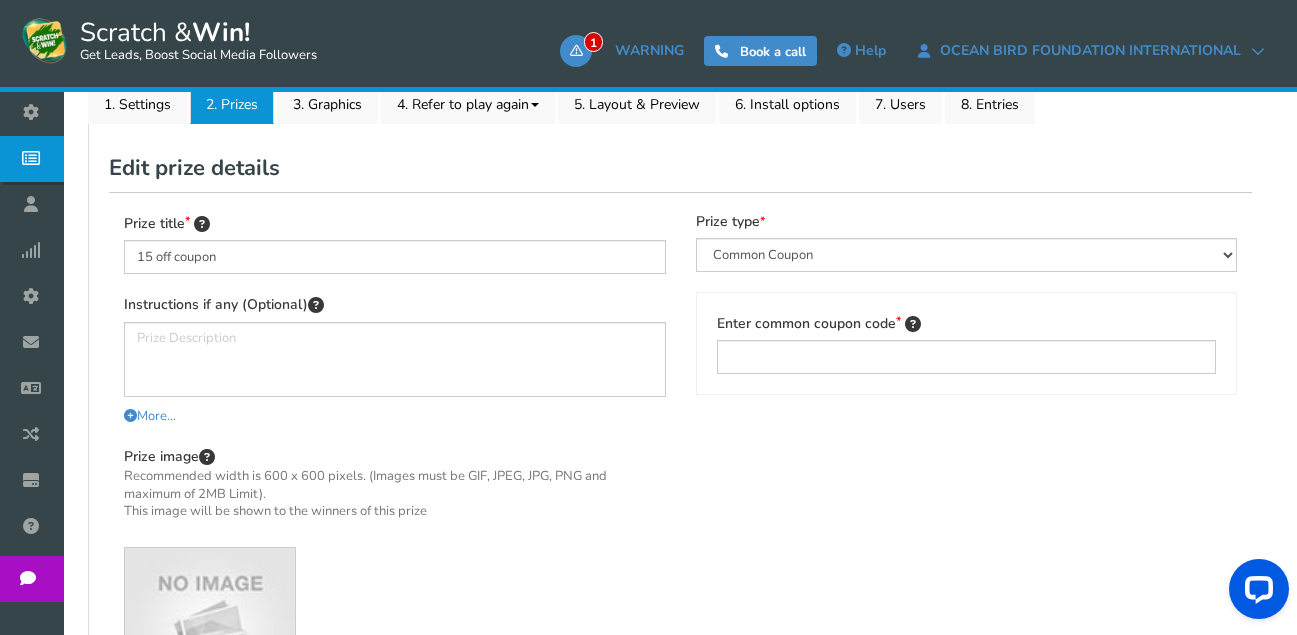 type on "15OFF" 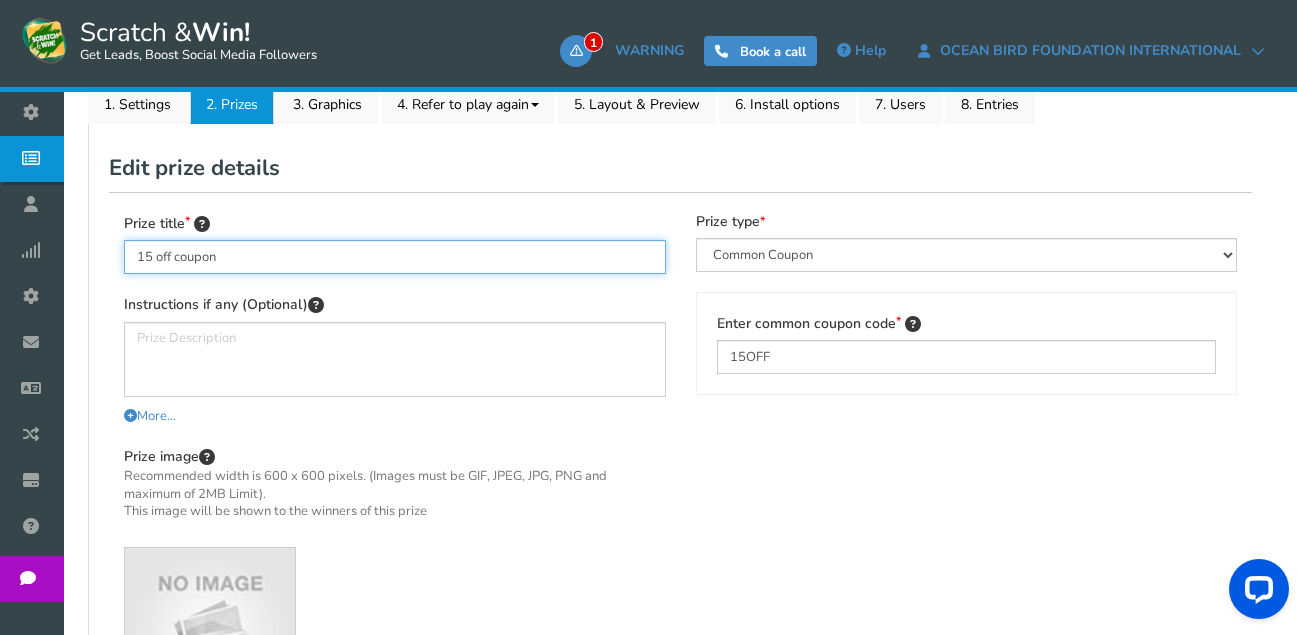 drag, startPoint x: 152, startPoint y: 256, endPoint x: 123, endPoint y: 256, distance: 29 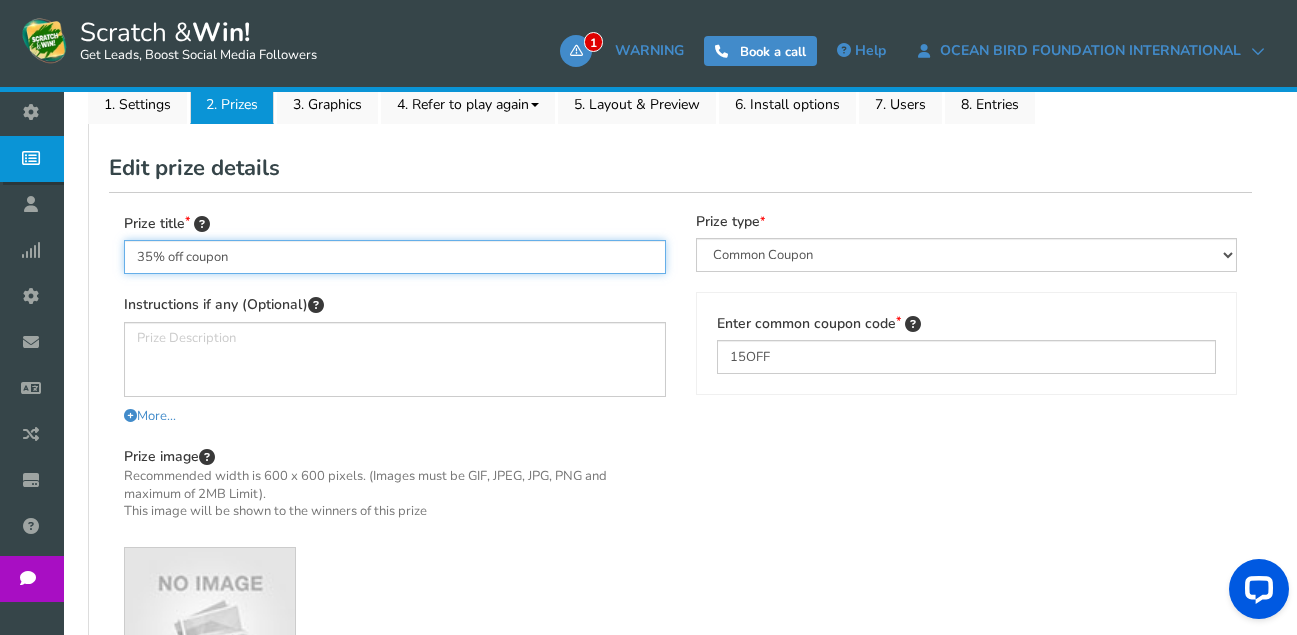 type on "35% off coupon" 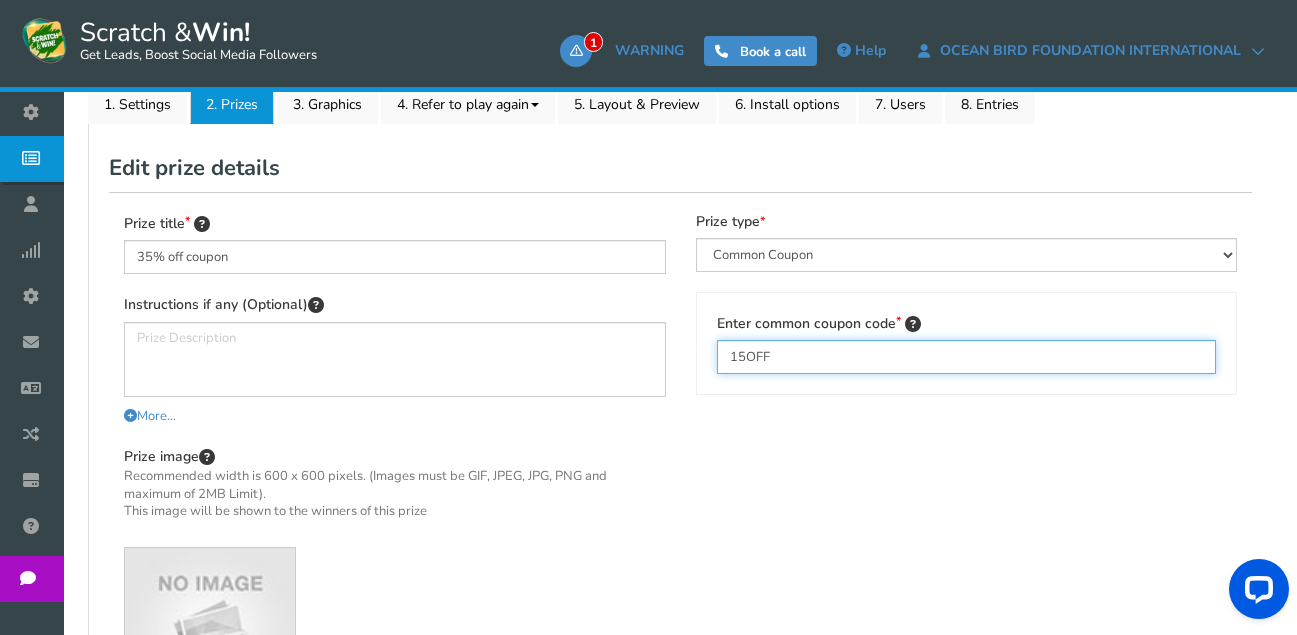 drag, startPoint x: 744, startPoint y: 352, endPoint x: 705, endPoint y: 354, distance: 39.051247 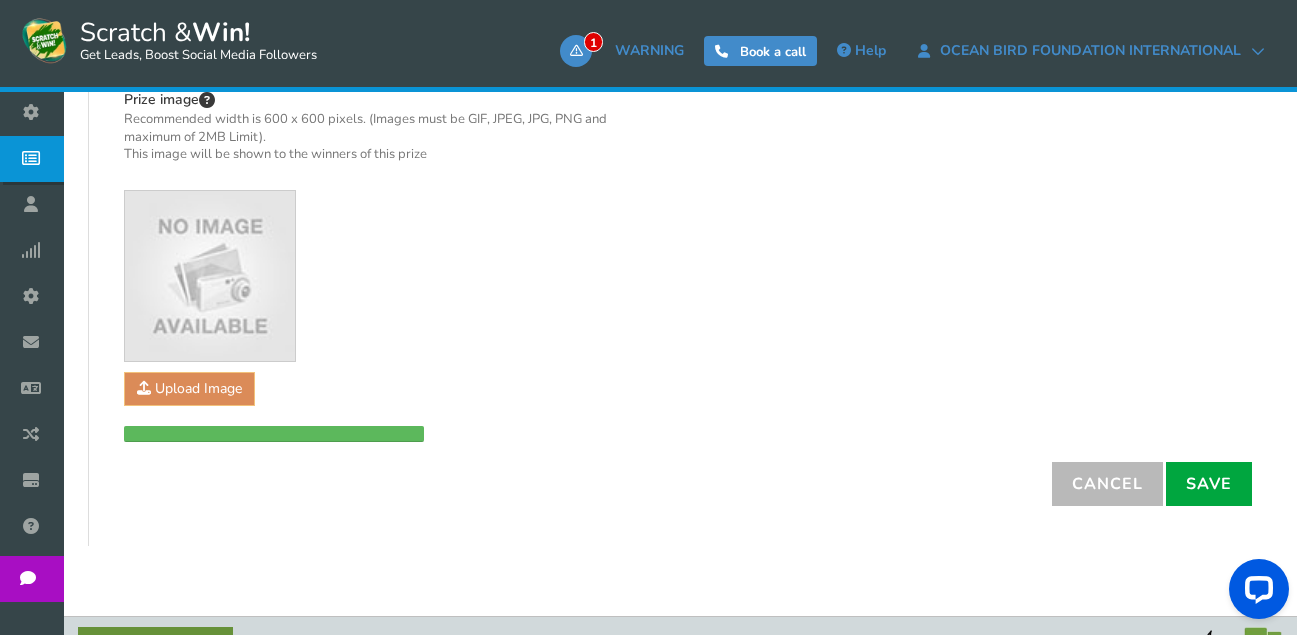 scroll, scrollTop: 726, scrollLeft: 0, axis: vertical 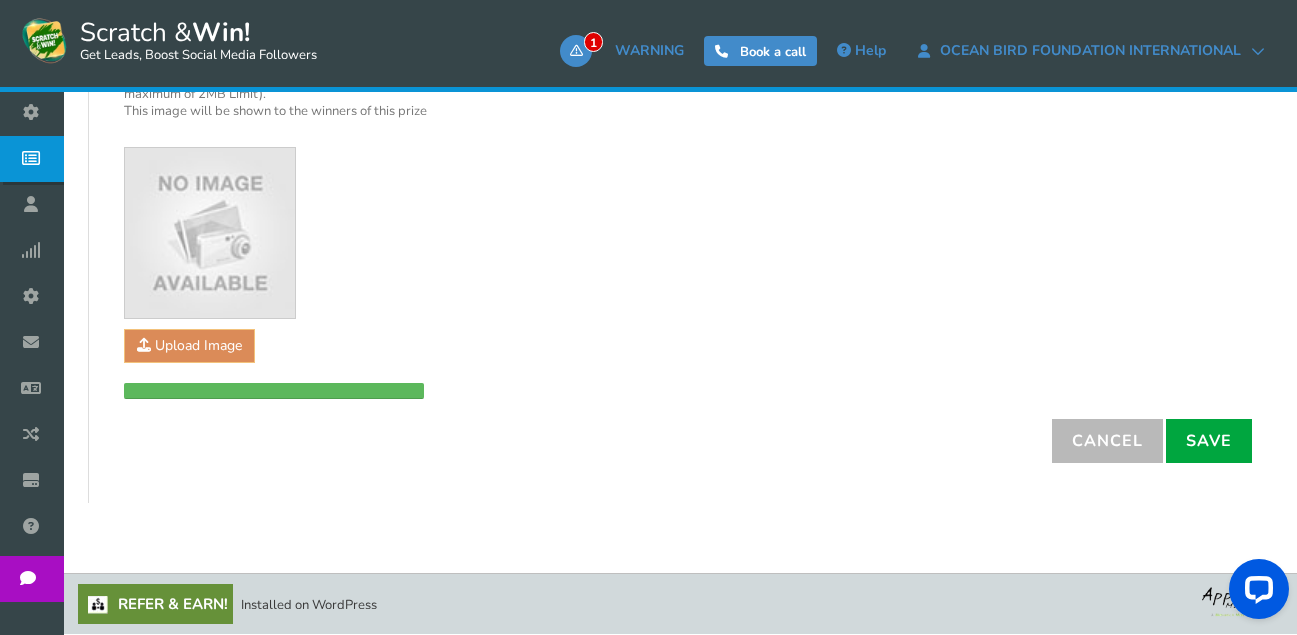 type on "35OFF" 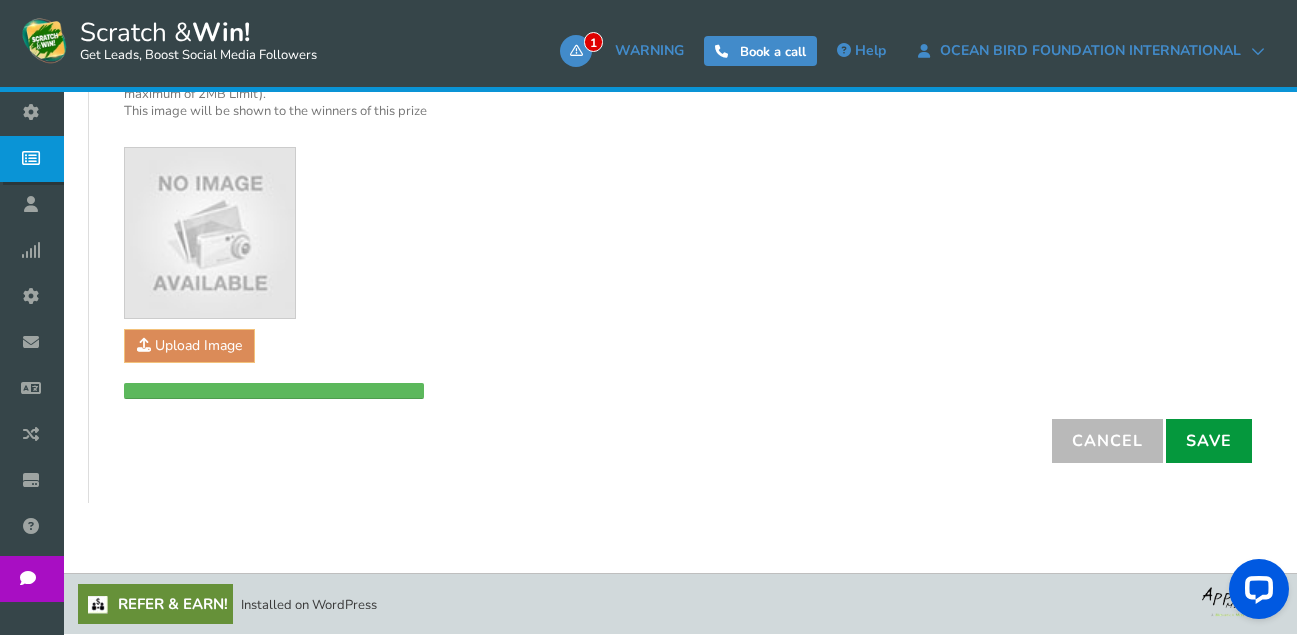 click on "Save" at bounding box center (1209, 441) 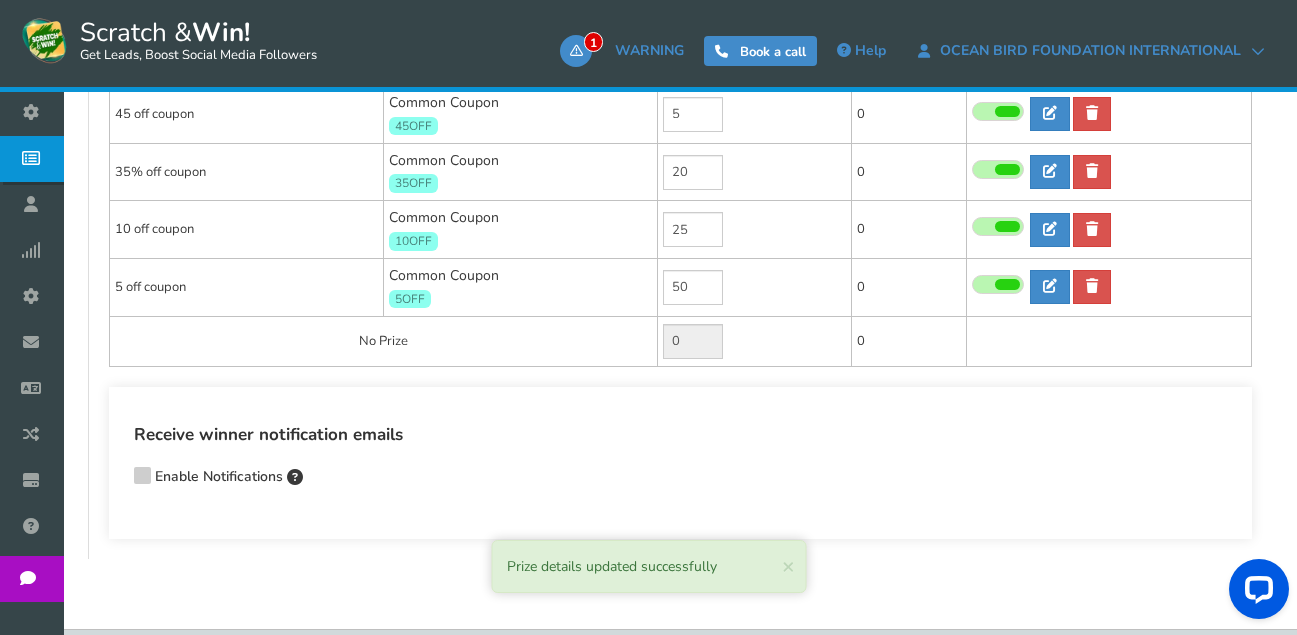 scroll, scrollTop: 426, scrollLeft: 0, axis: vertical 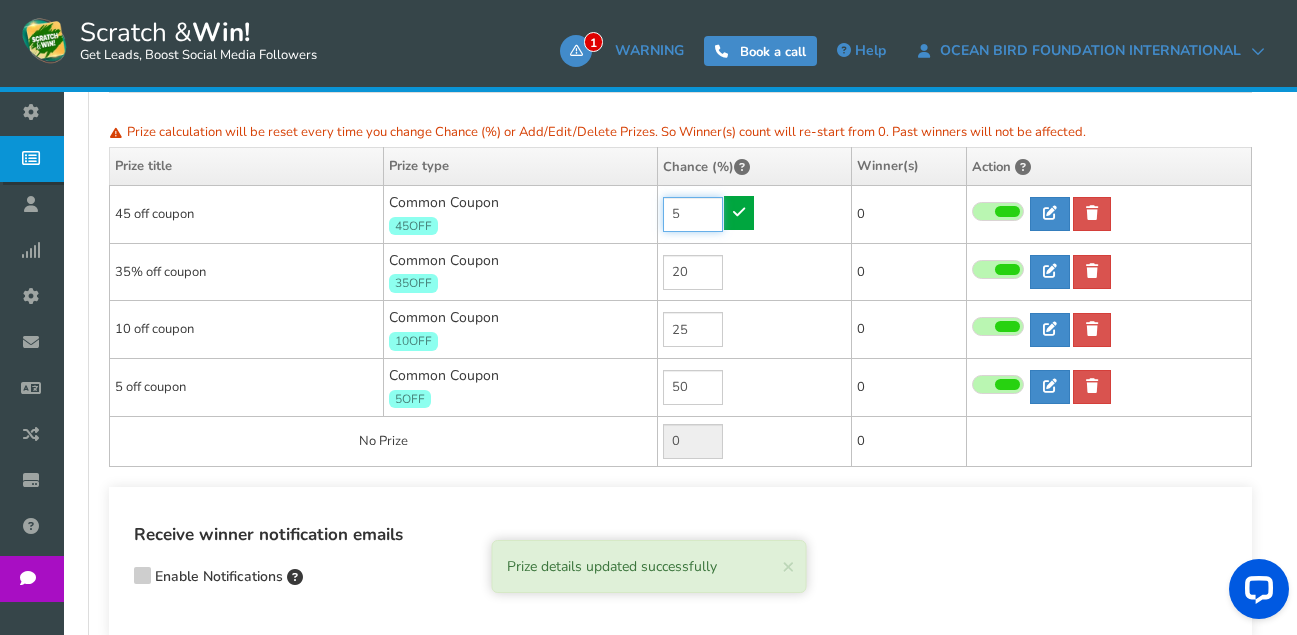 click on "5" at bounding box center (693, 214) 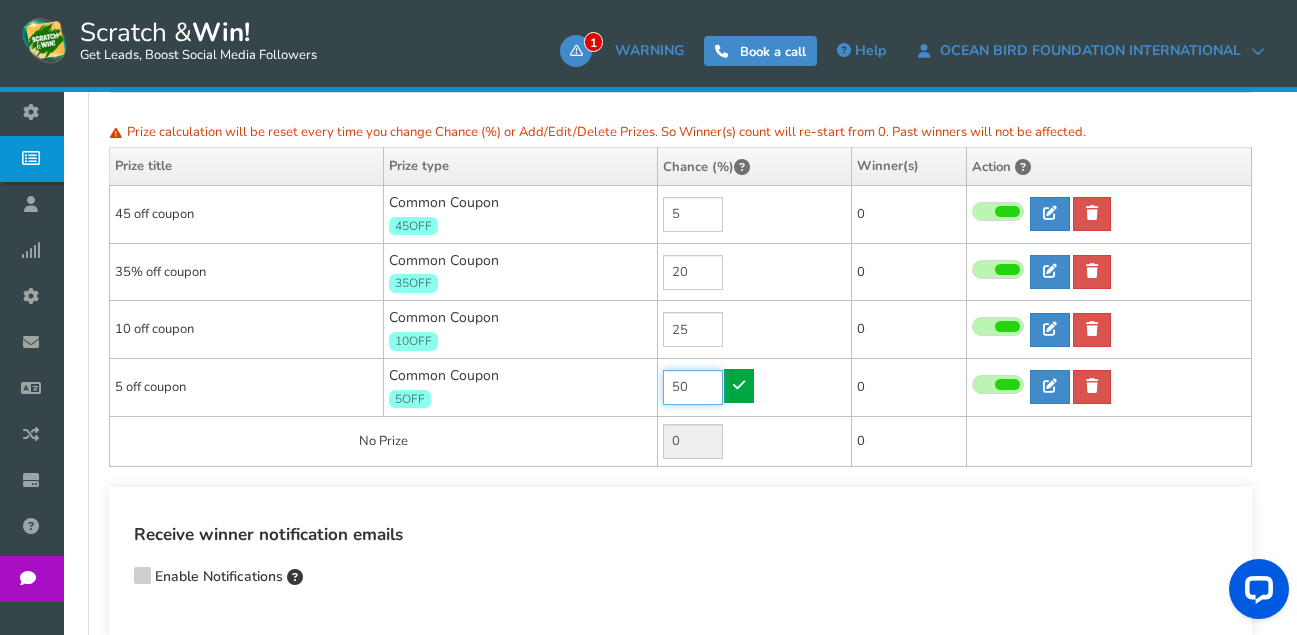 drag, startPoint x: 705, startPoint y: 387, endPoint x: 585, endPoint y: 390, distance: 120.03749 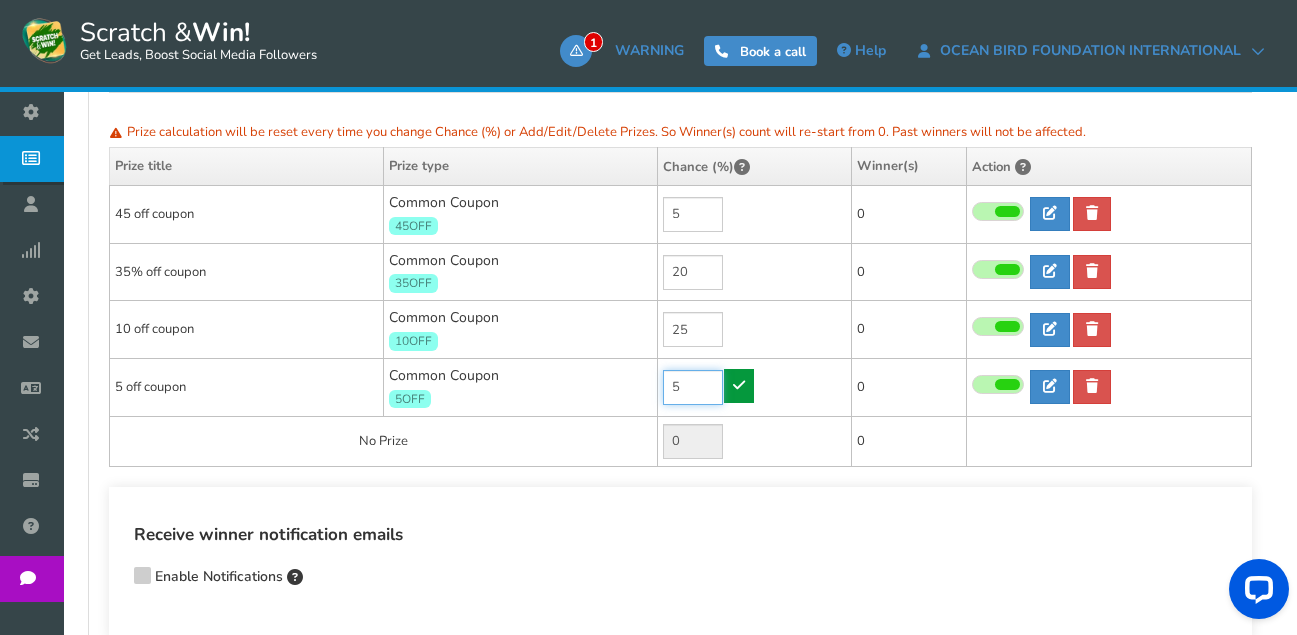 type on "5" 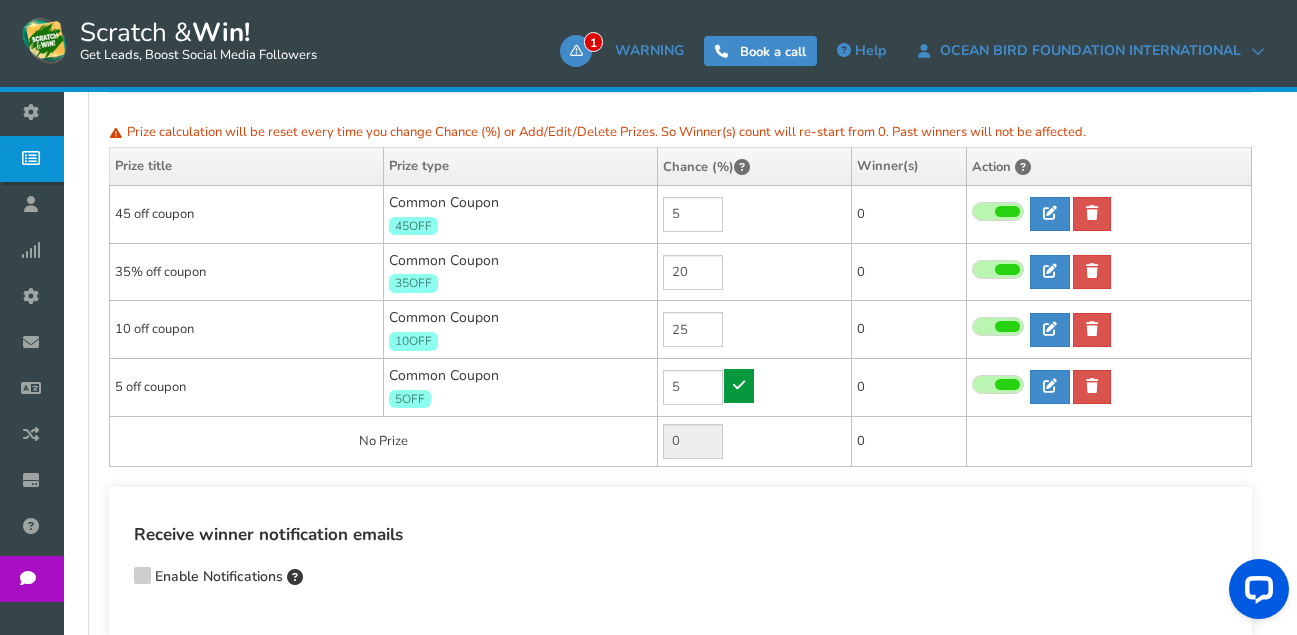 click at bounding box center (739, 385) 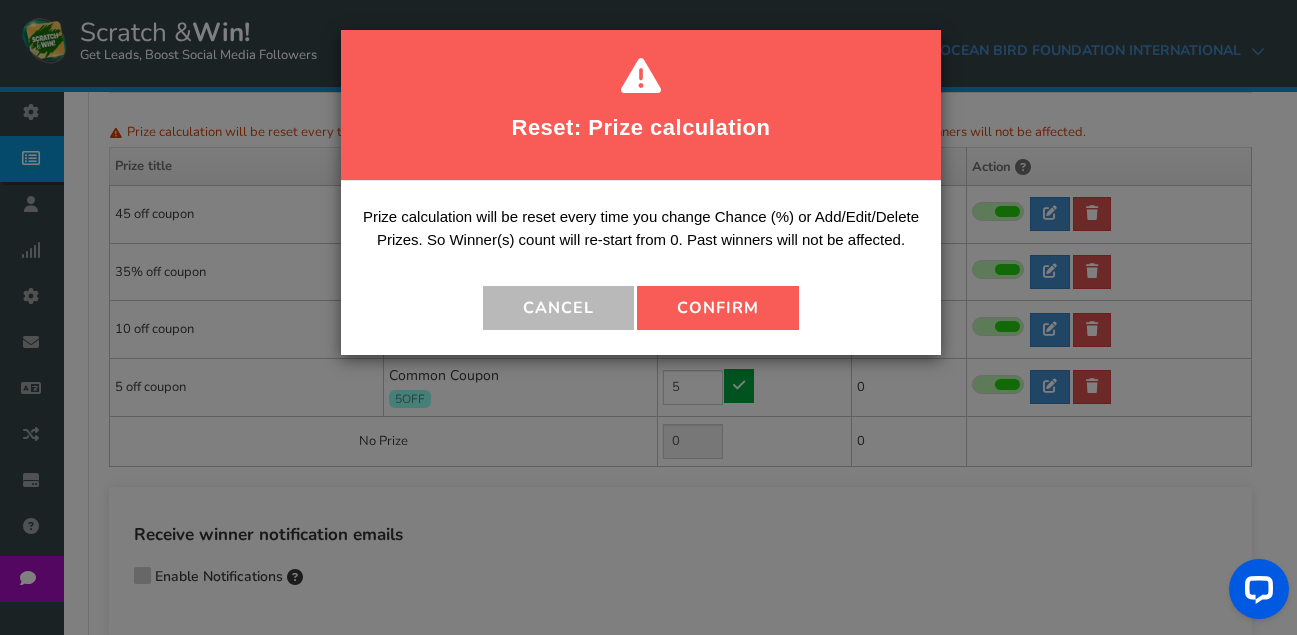 click on "Confirm" at bounding box center [718, 308] 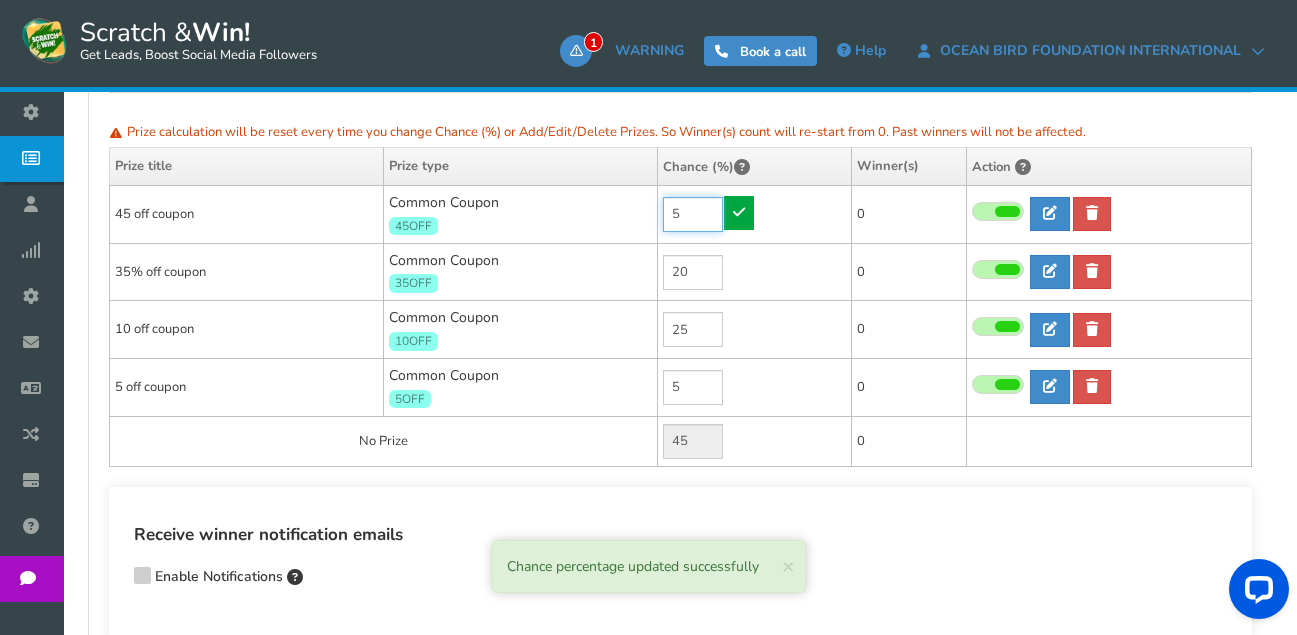 click on "5" at bounding box center [693, 214] 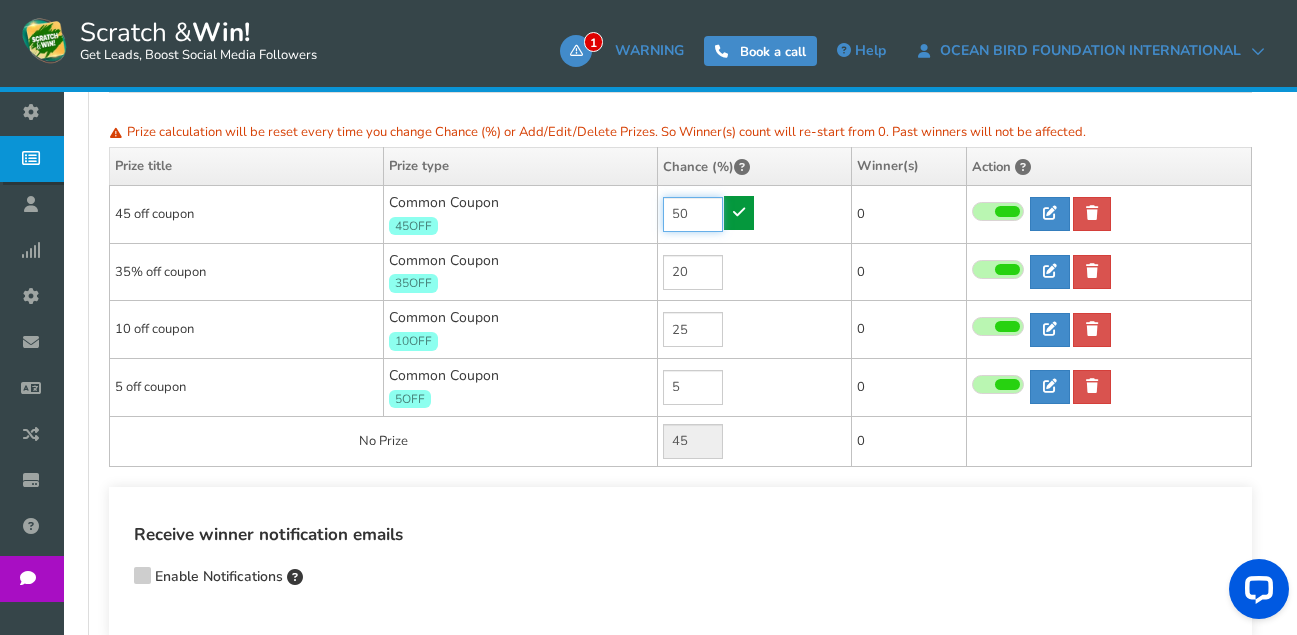 type on "50" 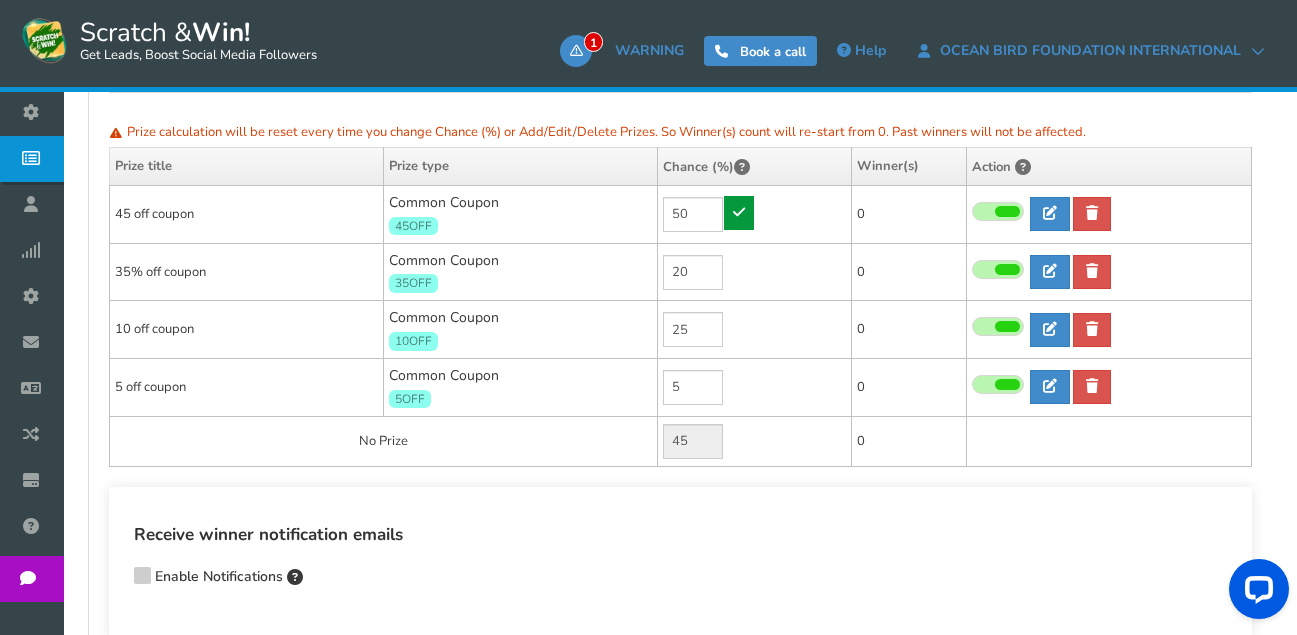 click at bounding box center (739, 212) 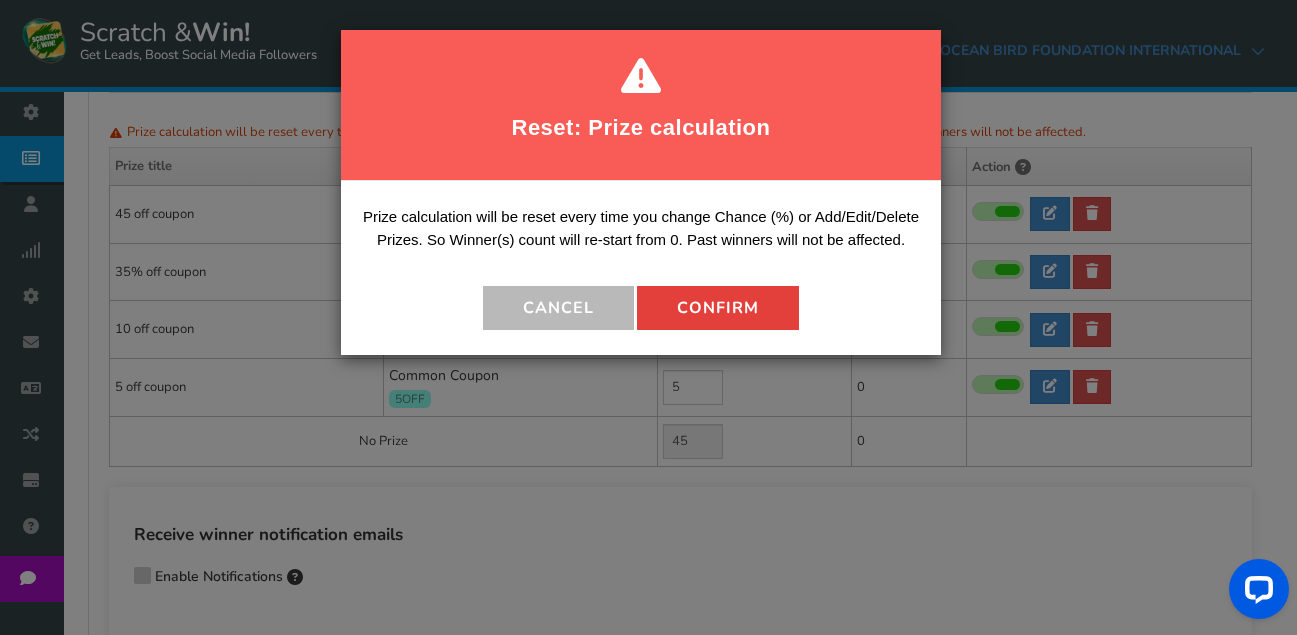 click on "Confirm" at bounding box center [718, 308] 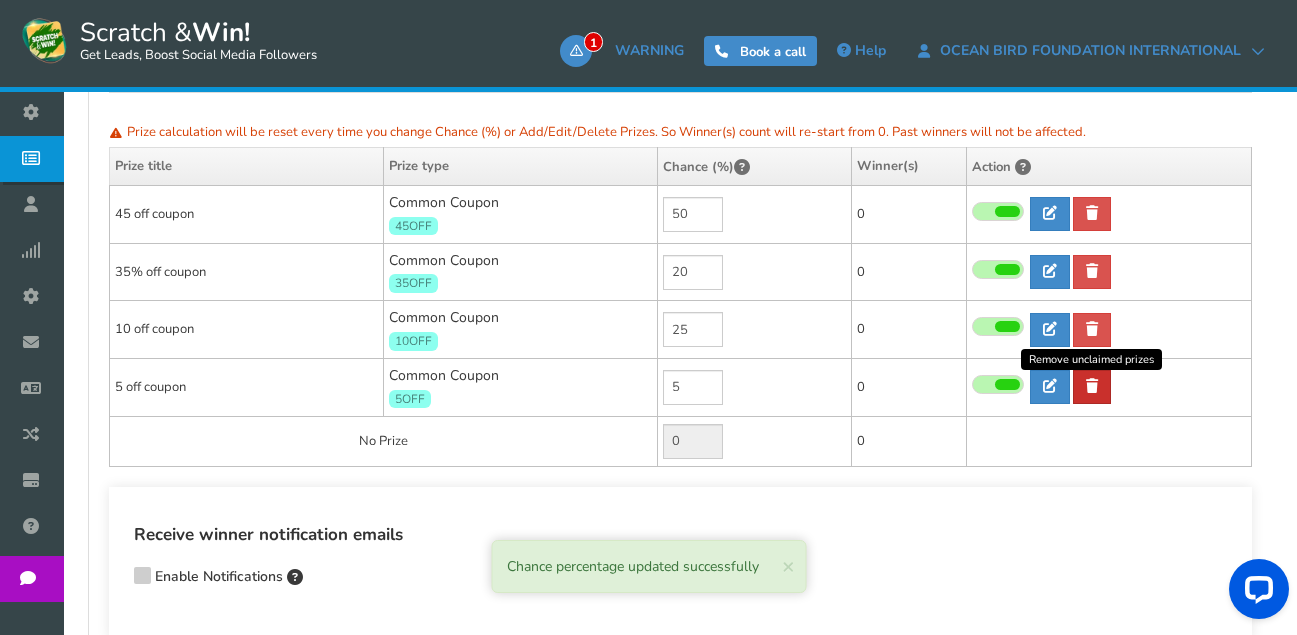 click at bounding box center (1092, 386) 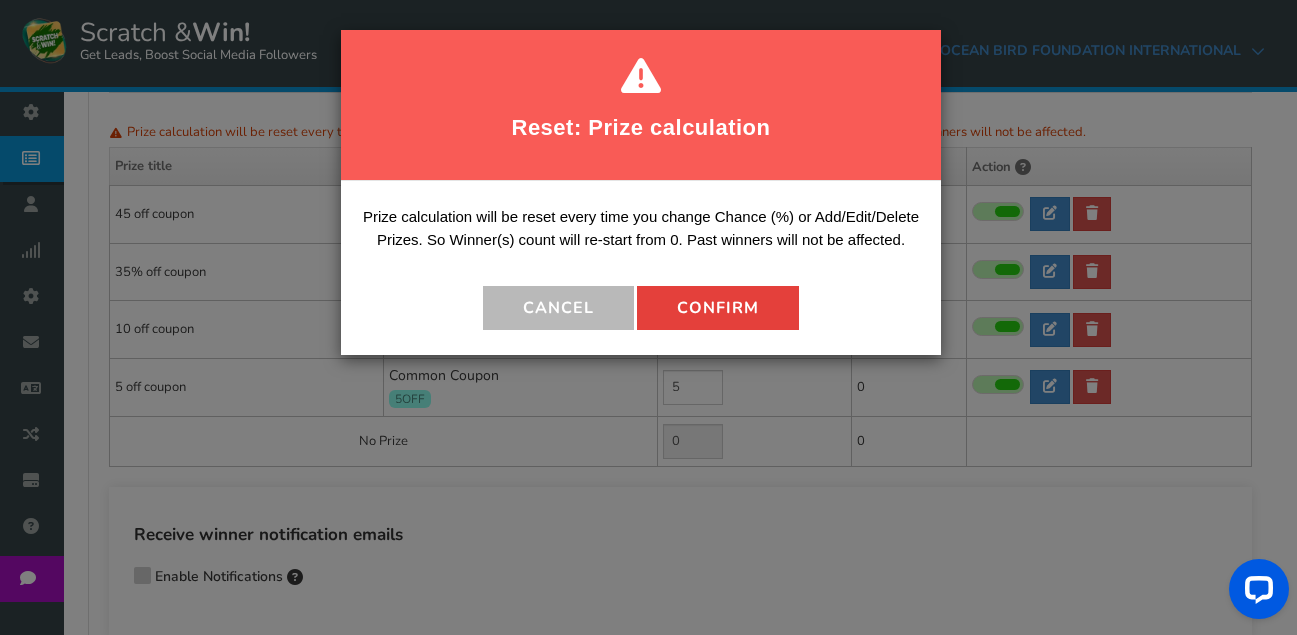 click on "Confirm" at bounding box center (718, 308) 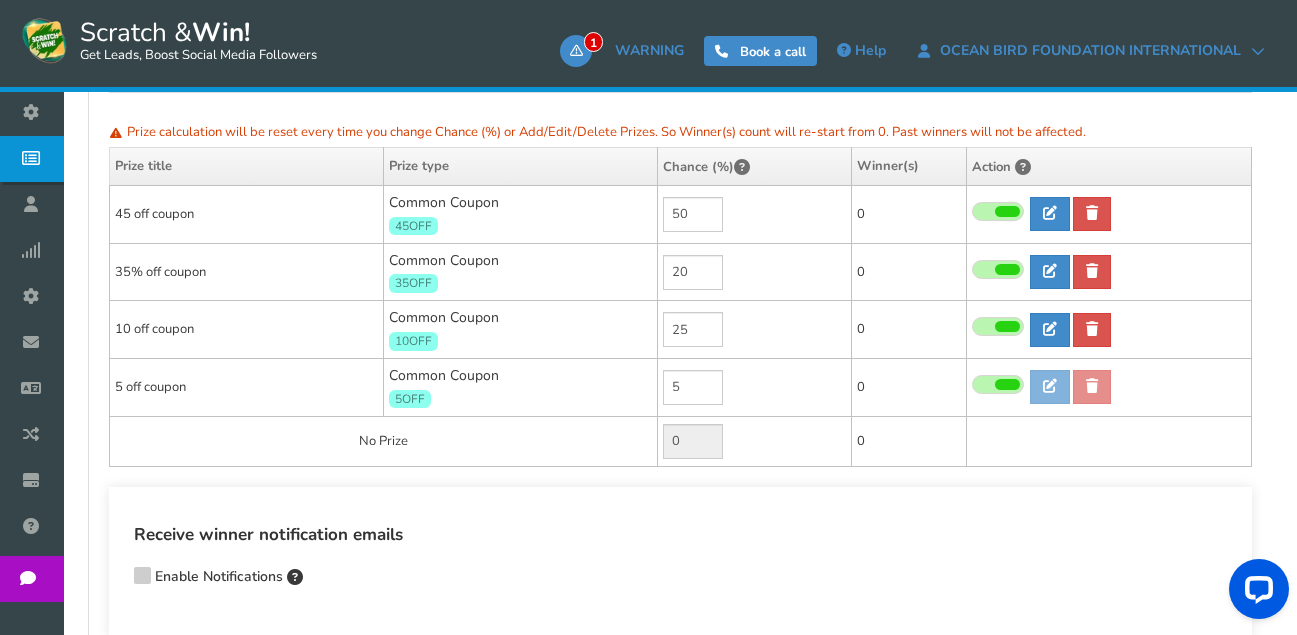 type on "5" 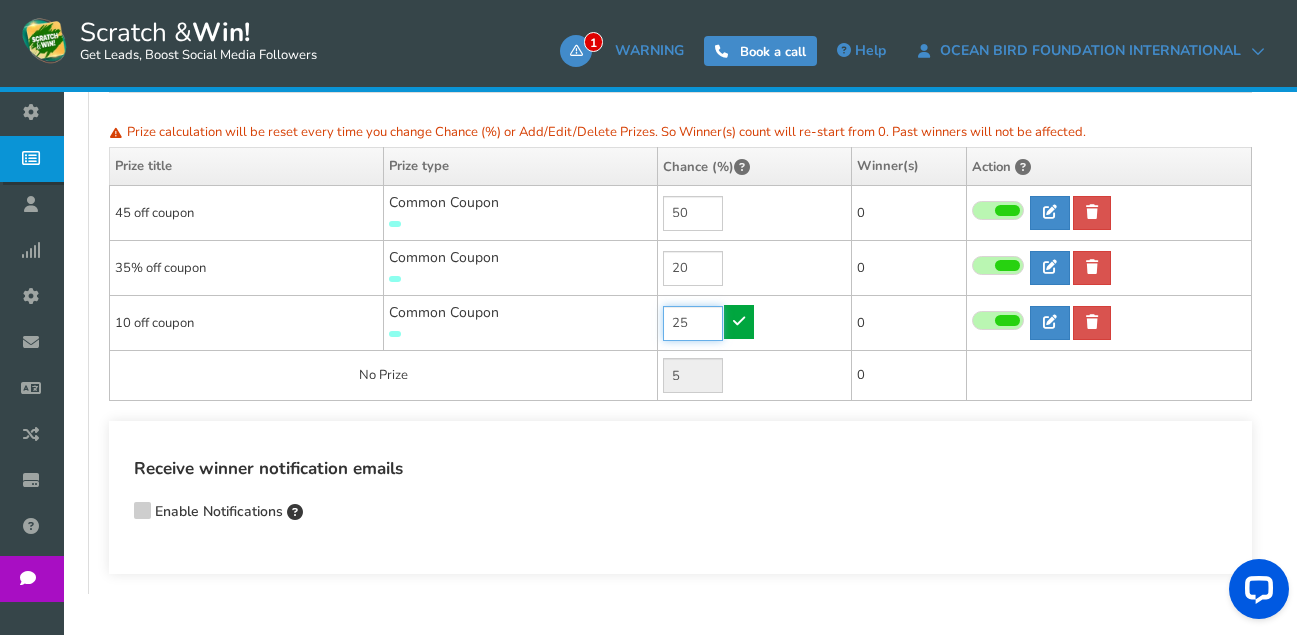 drag, startPoint x: 697, startPoint y: 329, endPoint x: 665, endPoint y: 328, distance: 32.01562 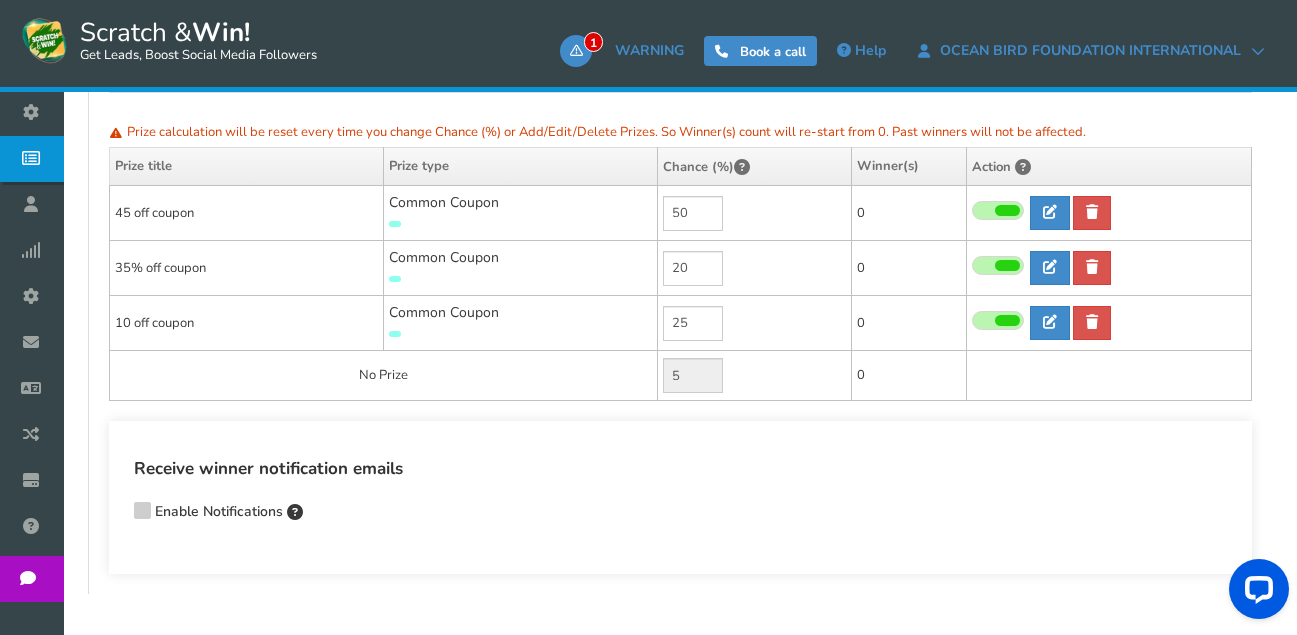 click on "Receive winner notification emails
Enable Notifications
Enter comma-separated email addresses that would like to receive the winner notifications (Maximum of 5 emails allowed)
Save" at bounding box center (680, 497) 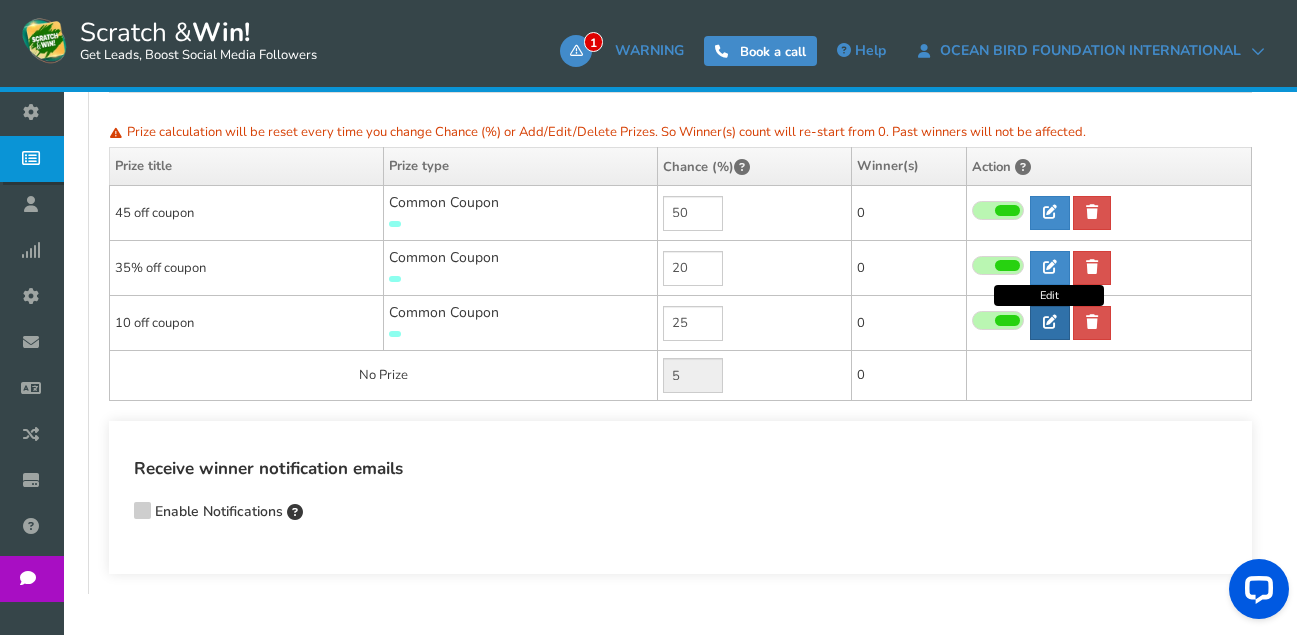 click at bounding box center [1050, 322] 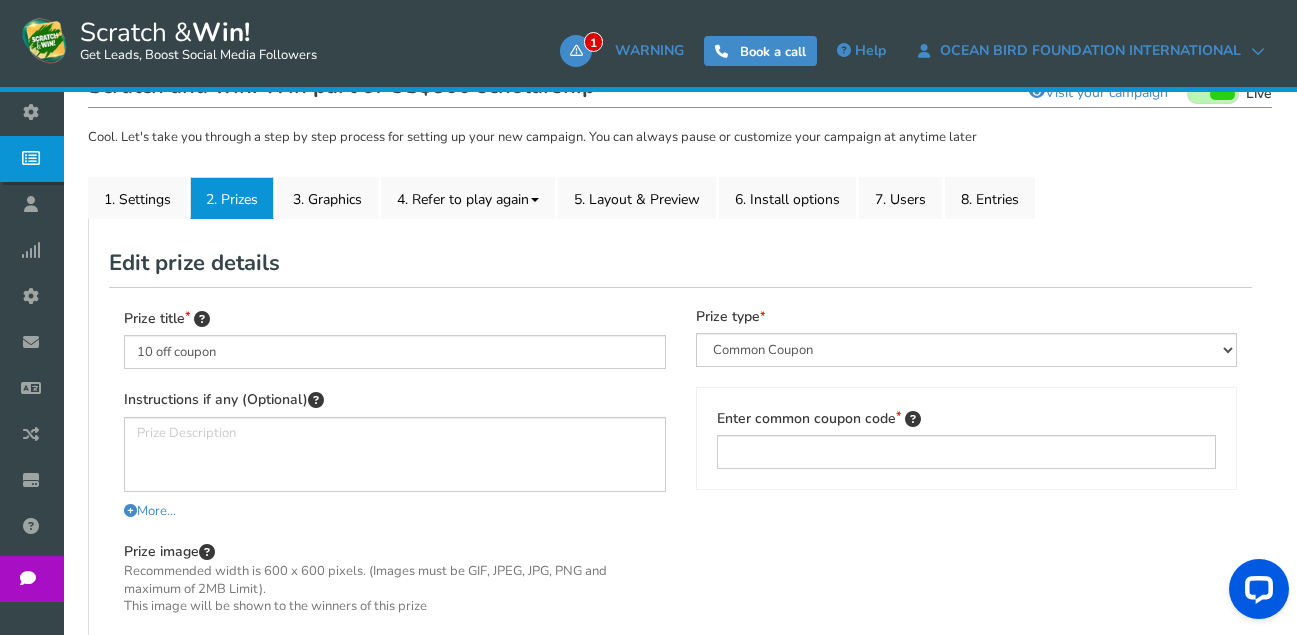 scroll, scrollTop: 226, scrollLeft: 0, axis: vertical 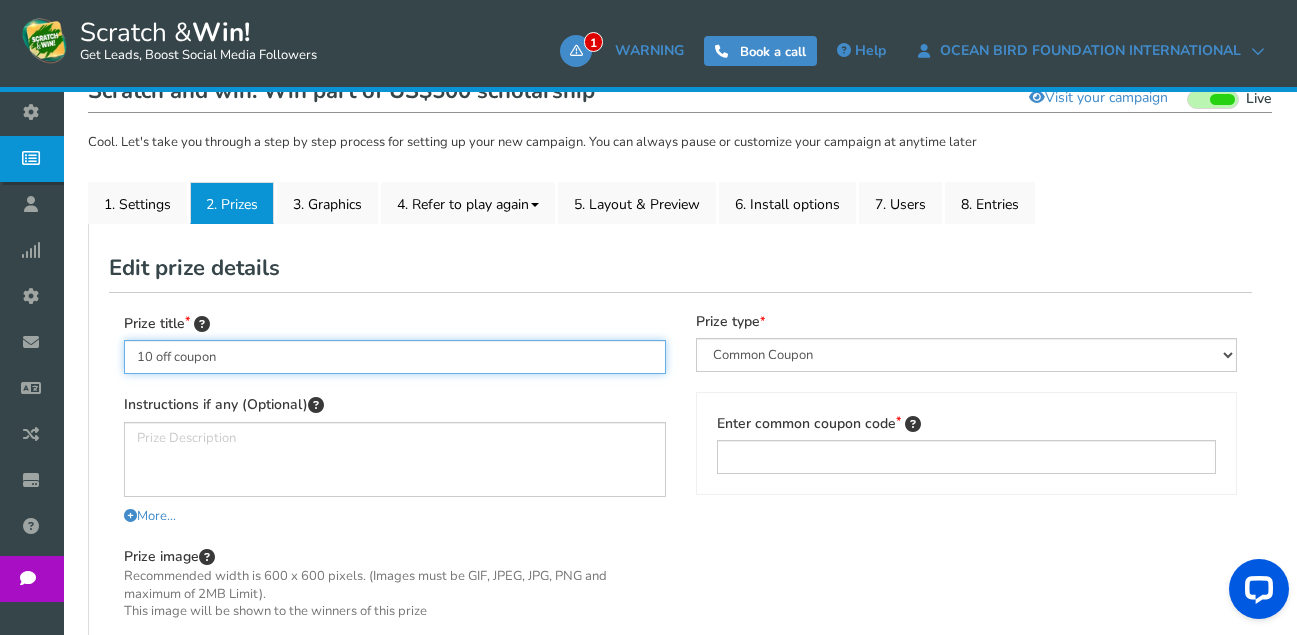 click on "10 off coupon" at bounding box center [395, 357] 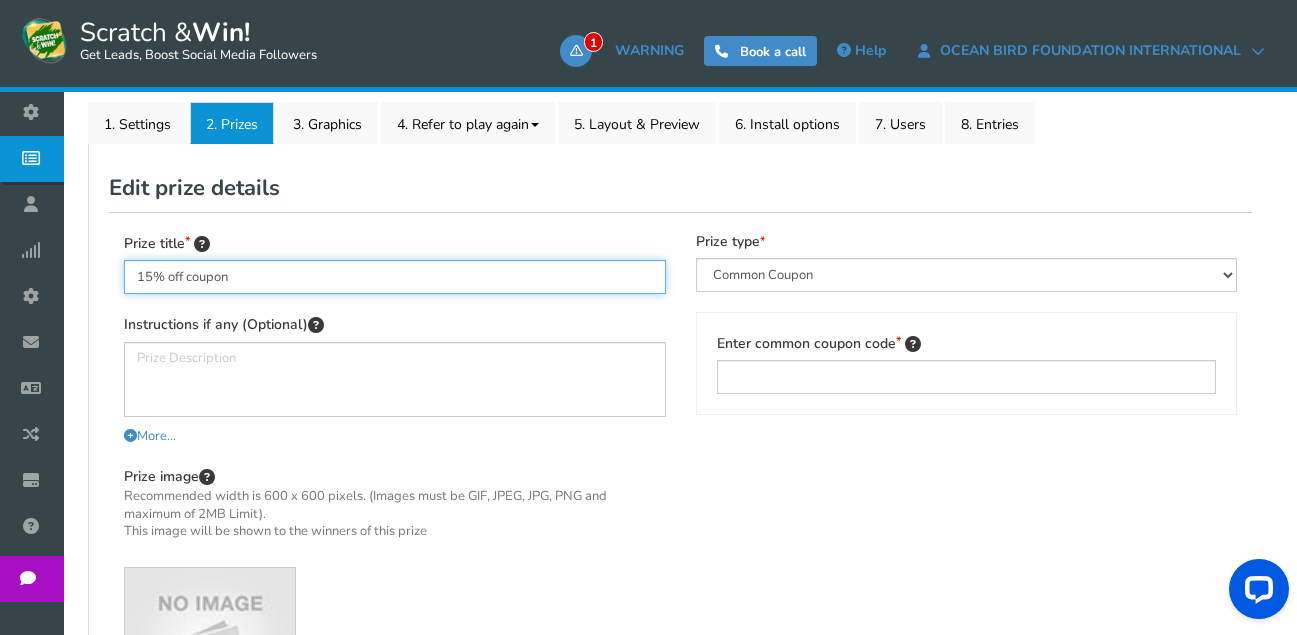 scroll, scrollTop: 626, scrollLeft: 0, axis: vertical 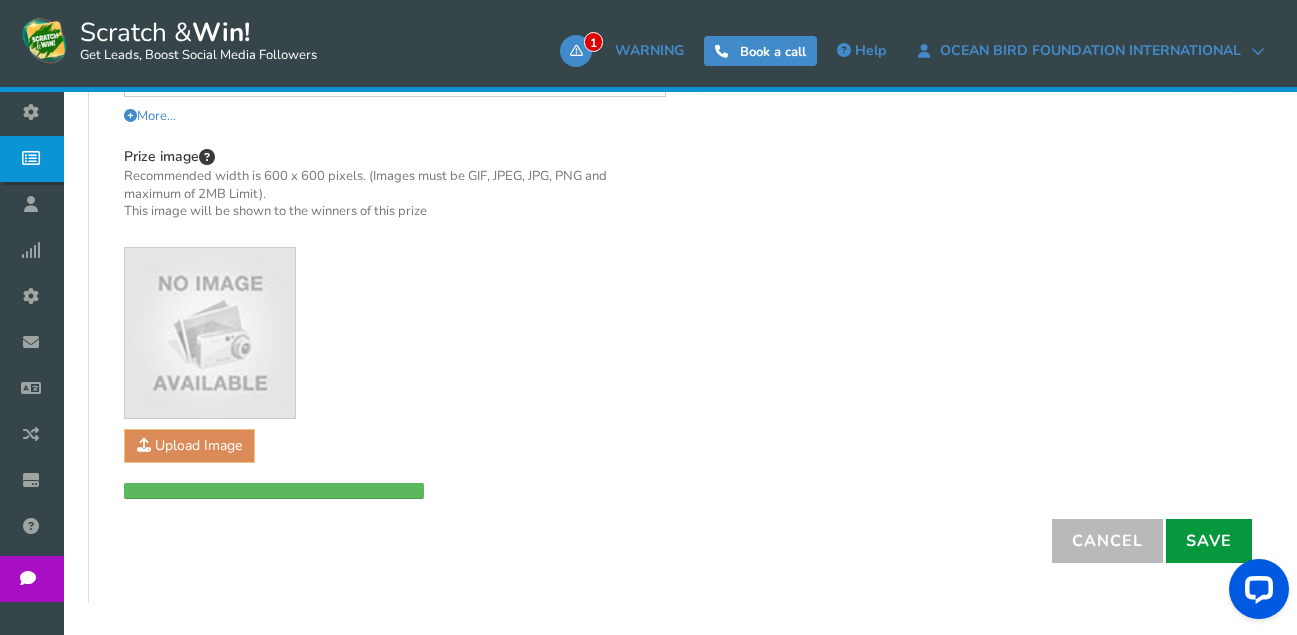 type on "15% off coupon" 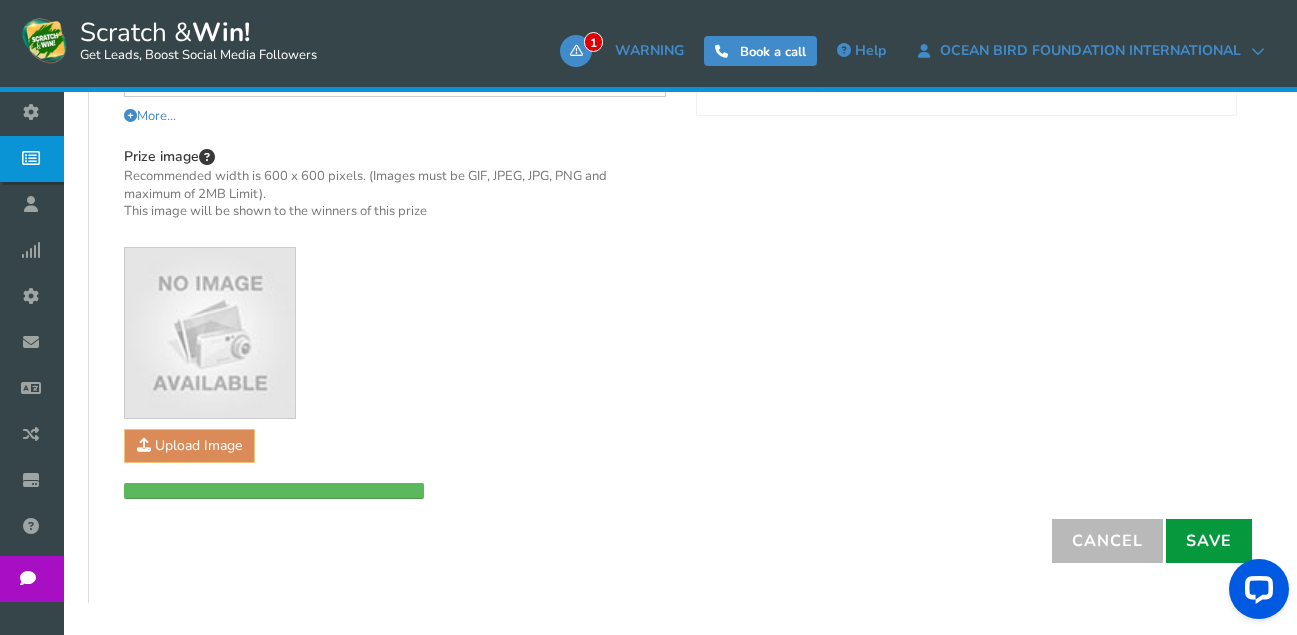 click on "Save" at bounding box center (1209, 541) 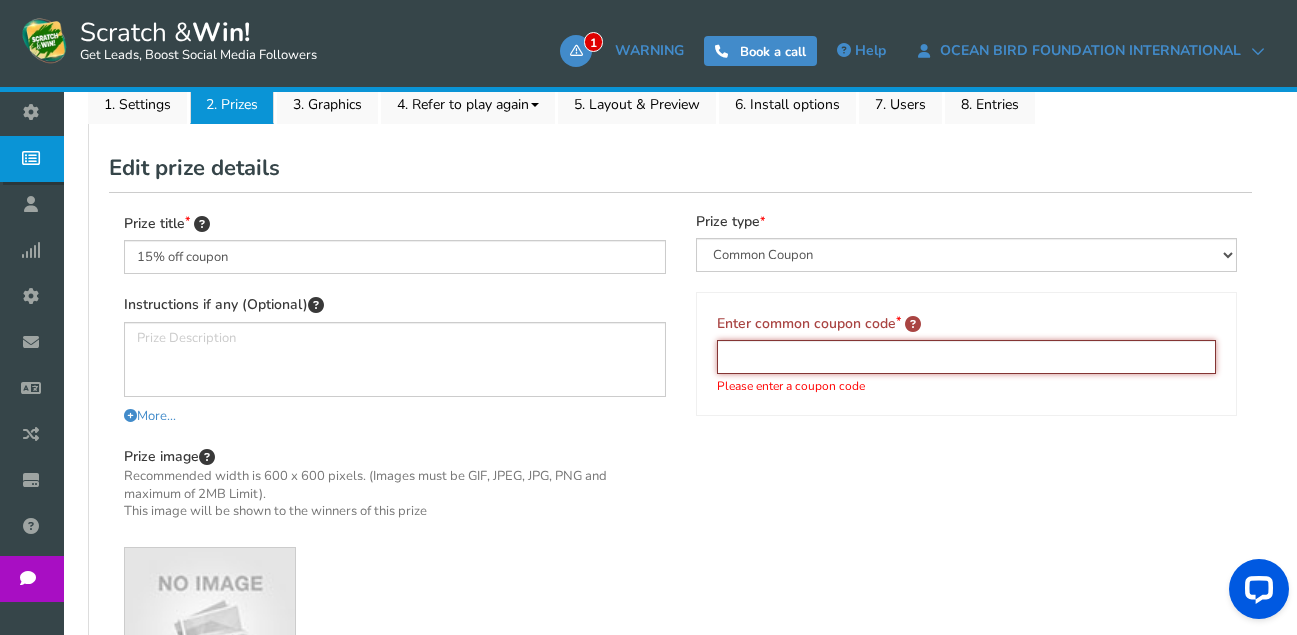 scroll, scrollTop: 226, scrollLeft: 0, axis: vertical 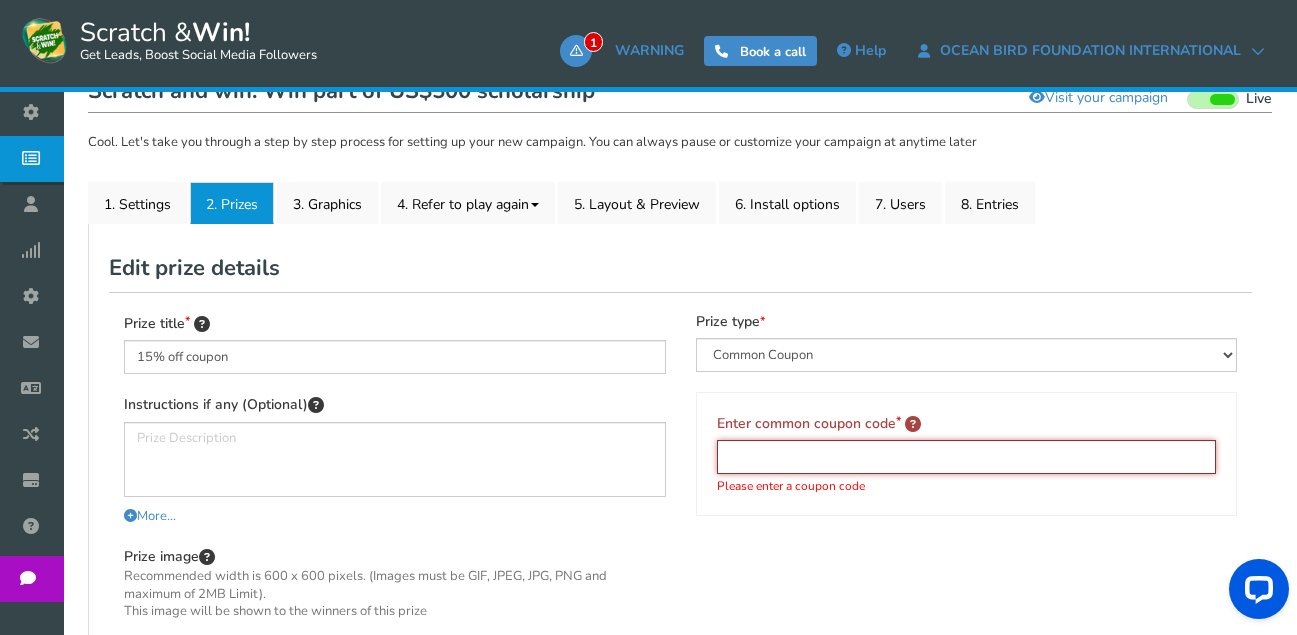 click at bounding box center [967, 457] 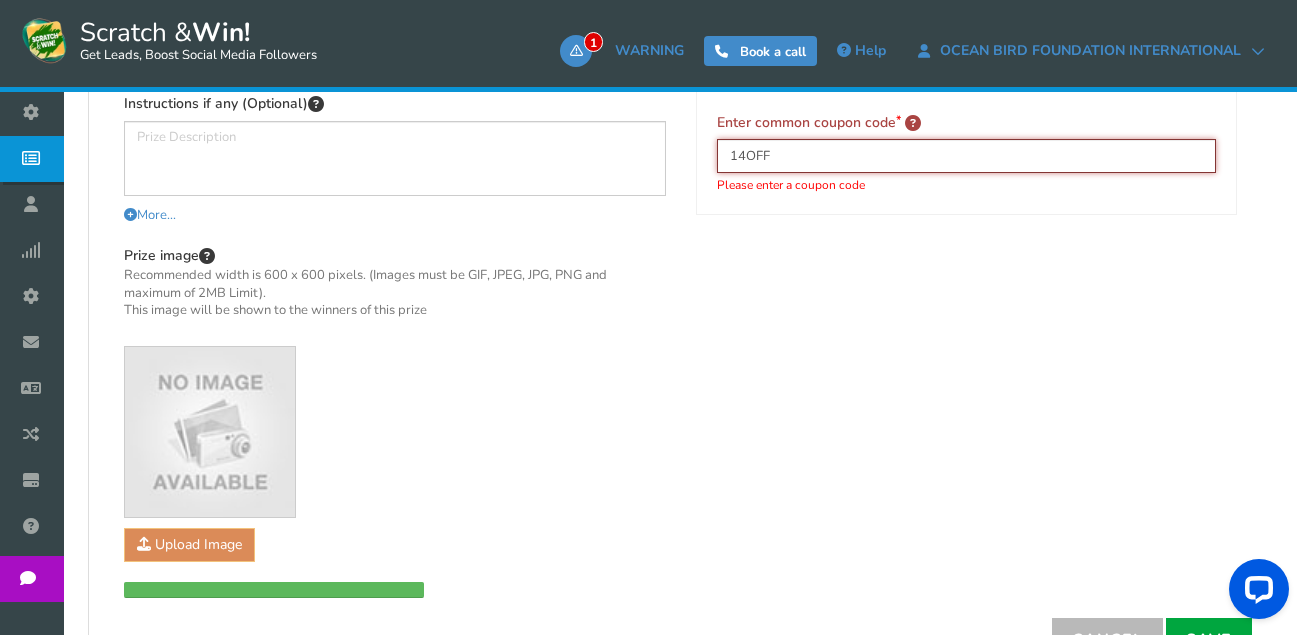 scroll, scrollTop: 726, scrollLeft: 0, axis: vertical 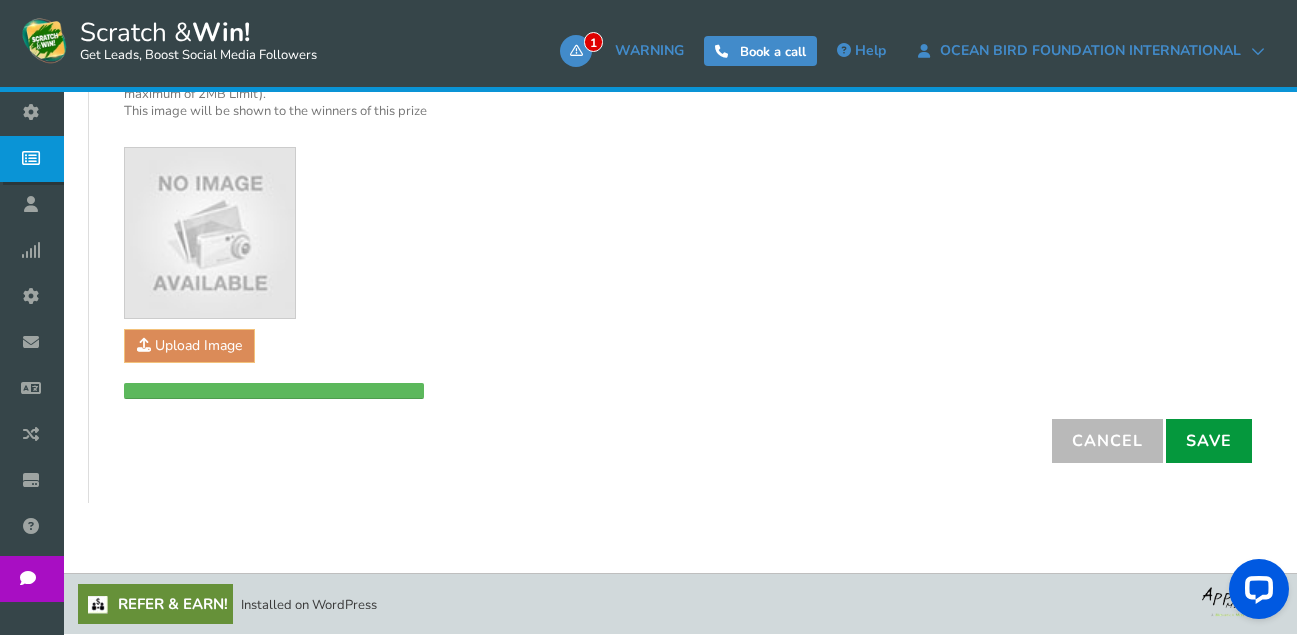 type on "14OFF" 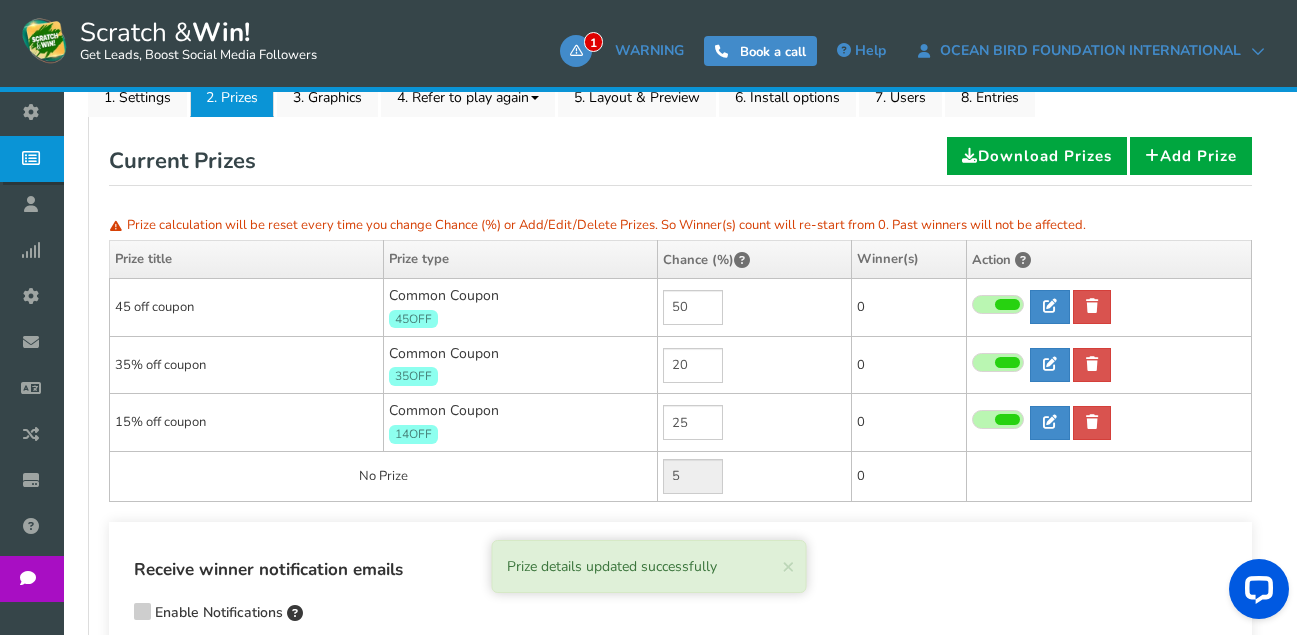scroll, scrollTop: 325, scrollLeft: 0, axis: vertical 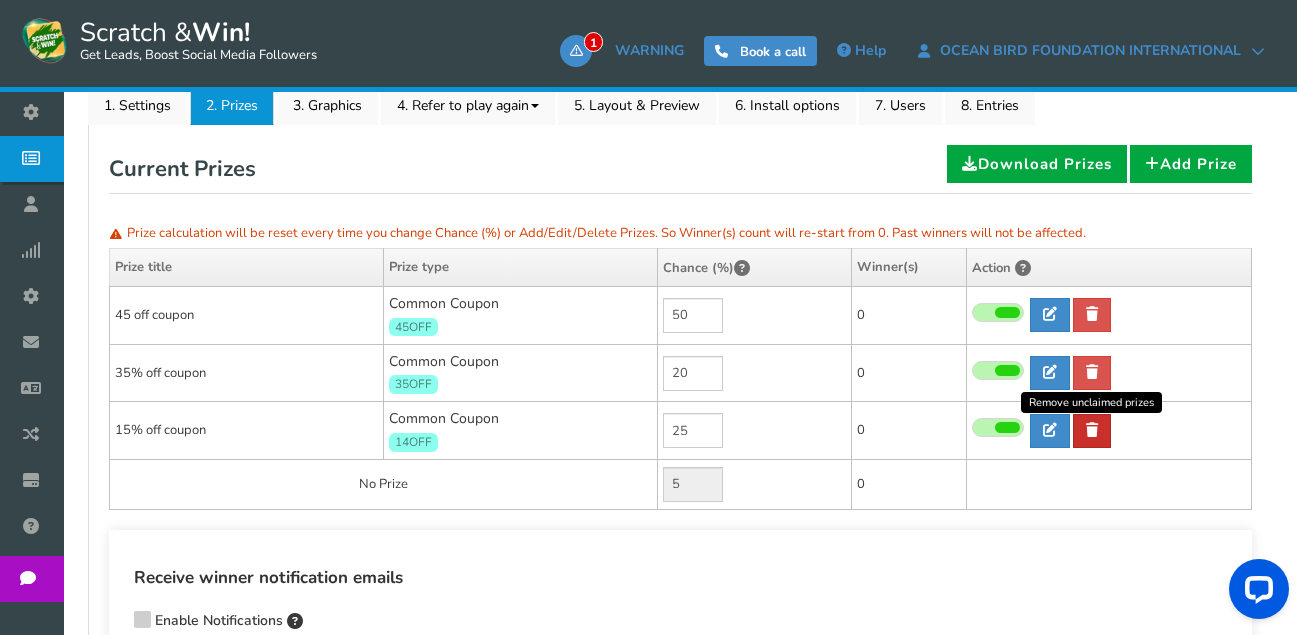 click at bounding box center (1092, 430) 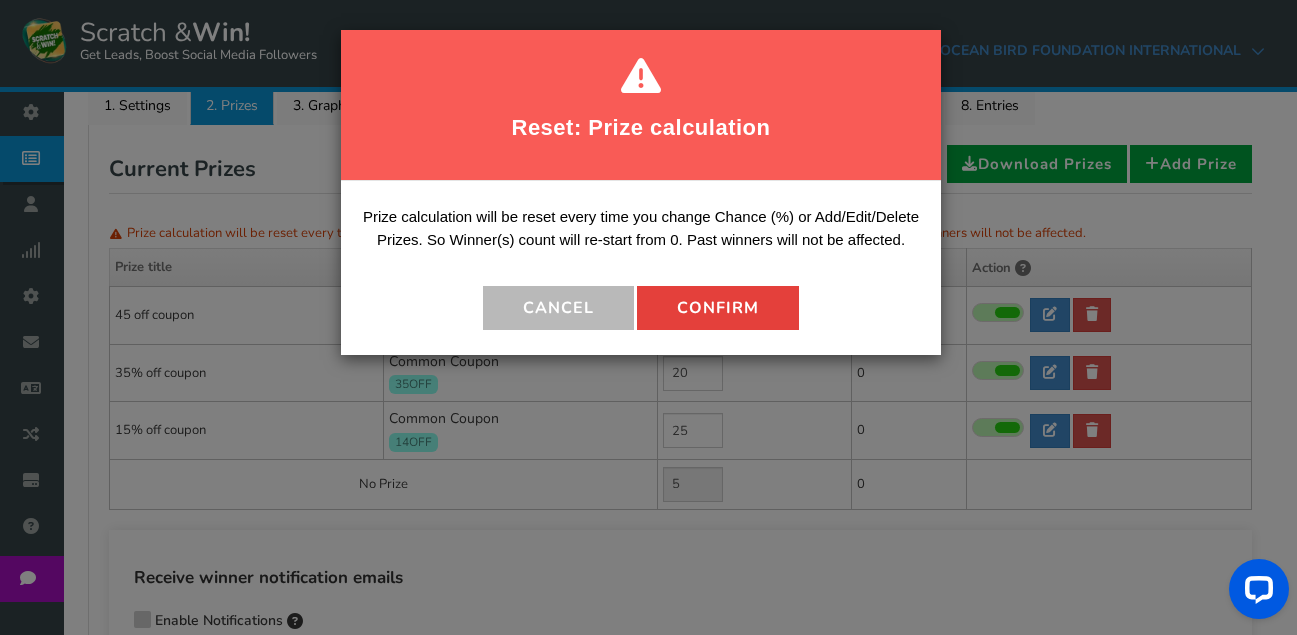 click on "Confirm" at bounding box center [718, 308] 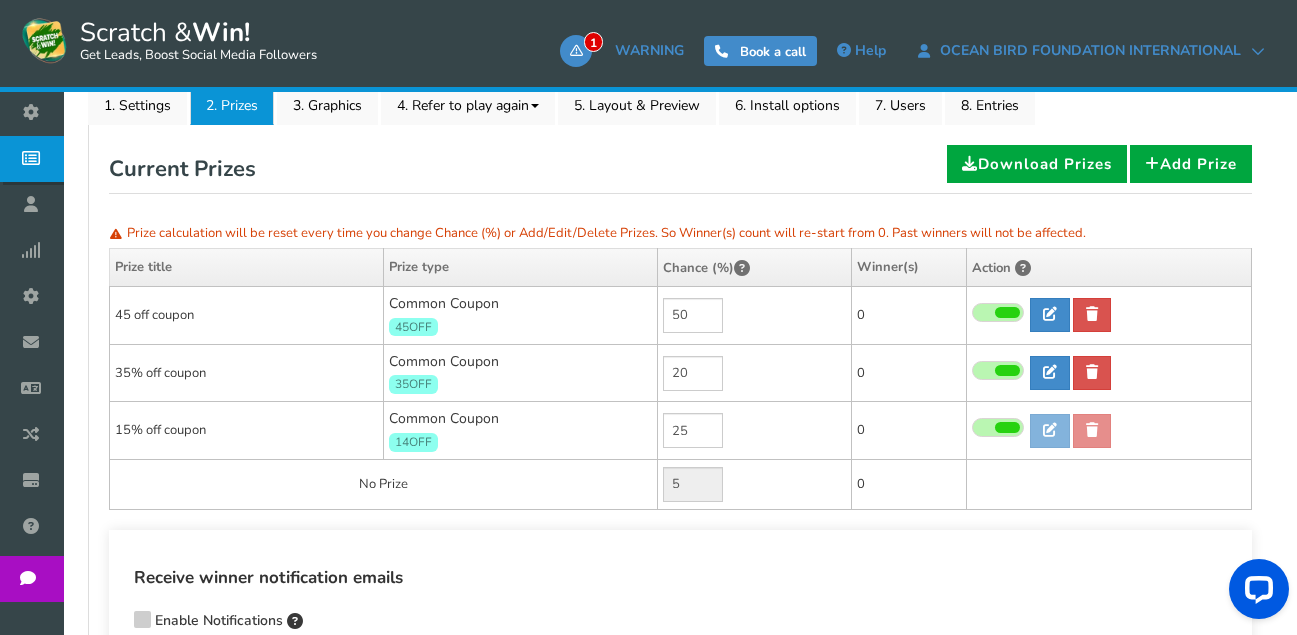 type on "30" 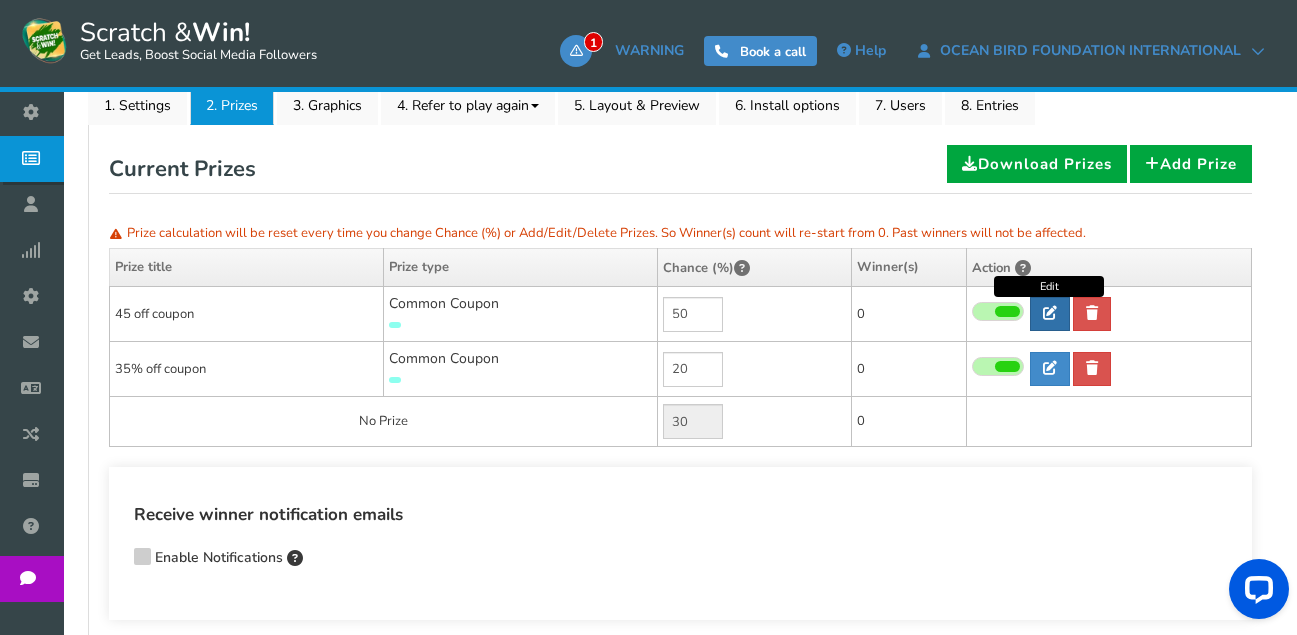 click at bounding box center [1050, 313] 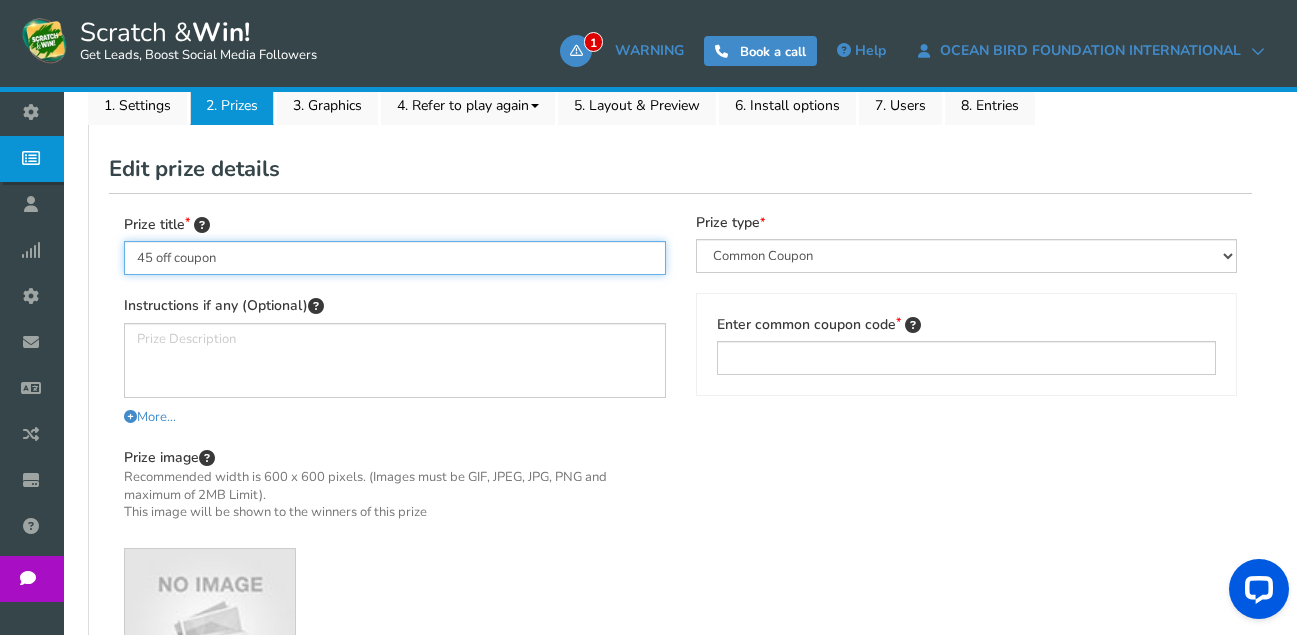 click on "45 off coupon" at bounding box center (395, 258) 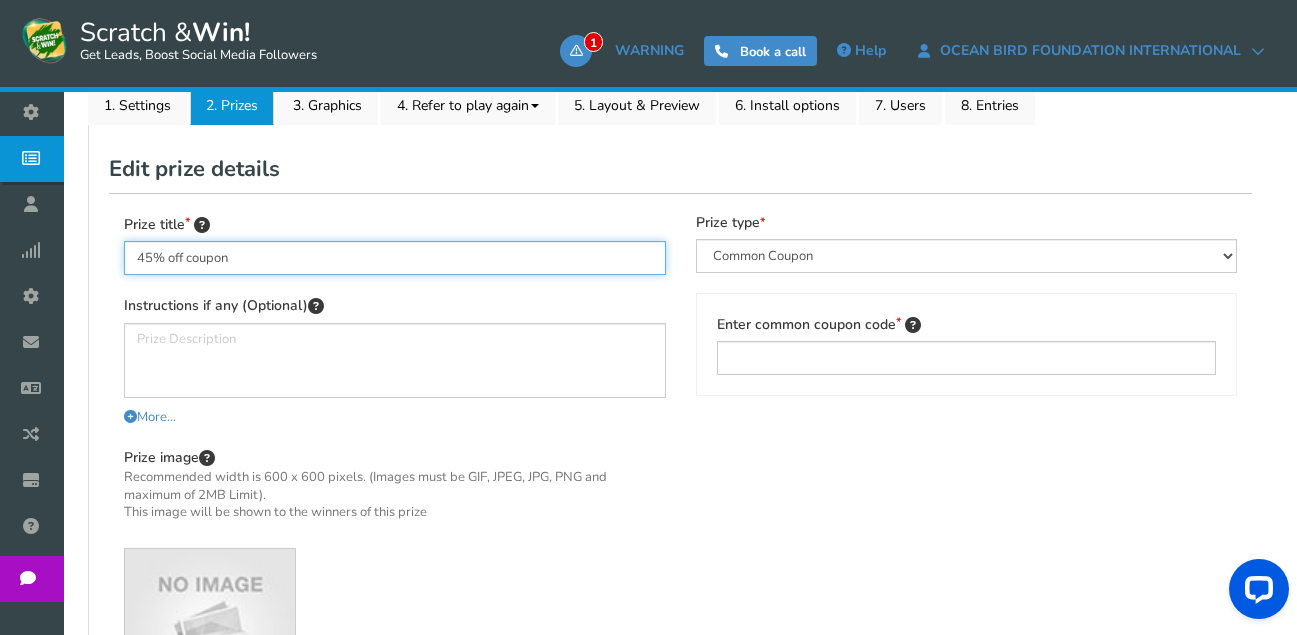 drag, startPoint x: 230, startPoint y: 254, endPoint x: 170, endPoint y: 249, distance: 60.207973 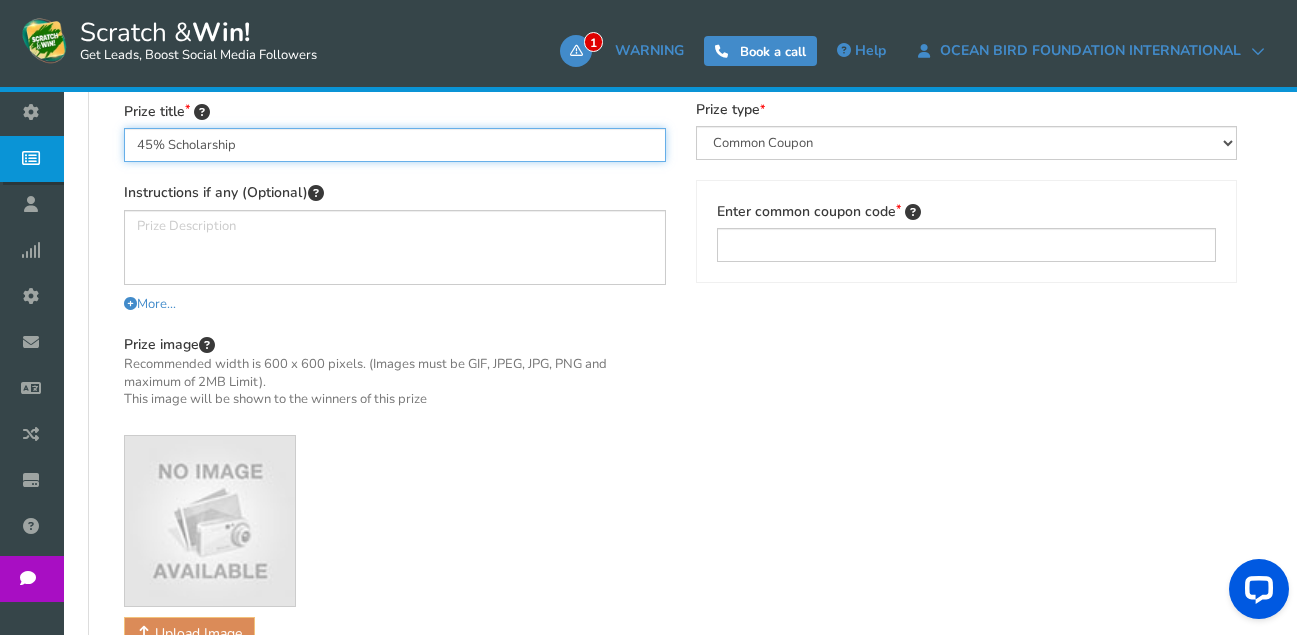 scroll, scrollTop: 525, scrollLeft: 0, axis: vertical 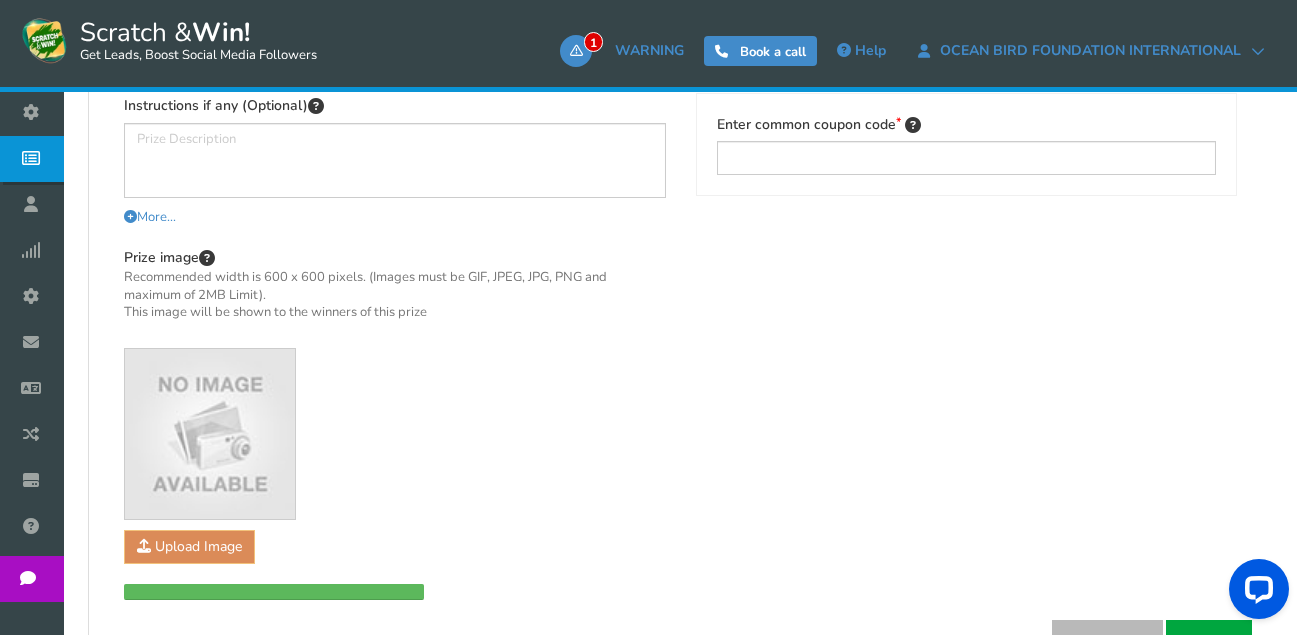 type on "45% Scholarship" 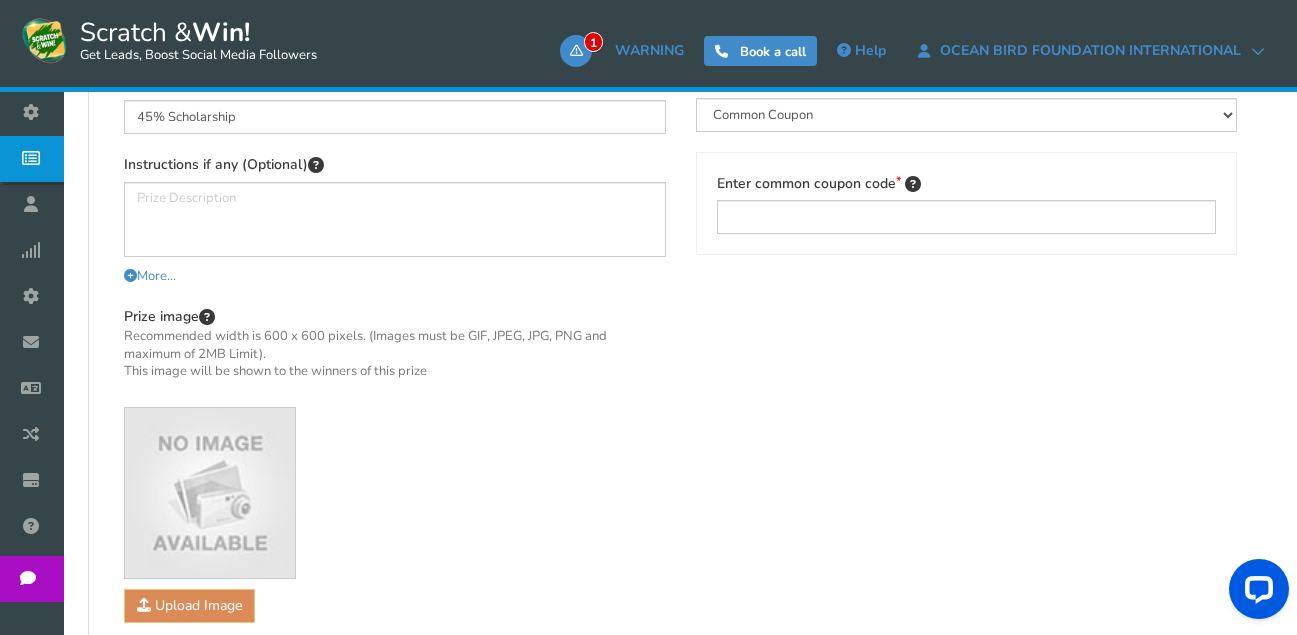 scroll, scrollTop: 425, scrollLeft: 0, axis: vertical 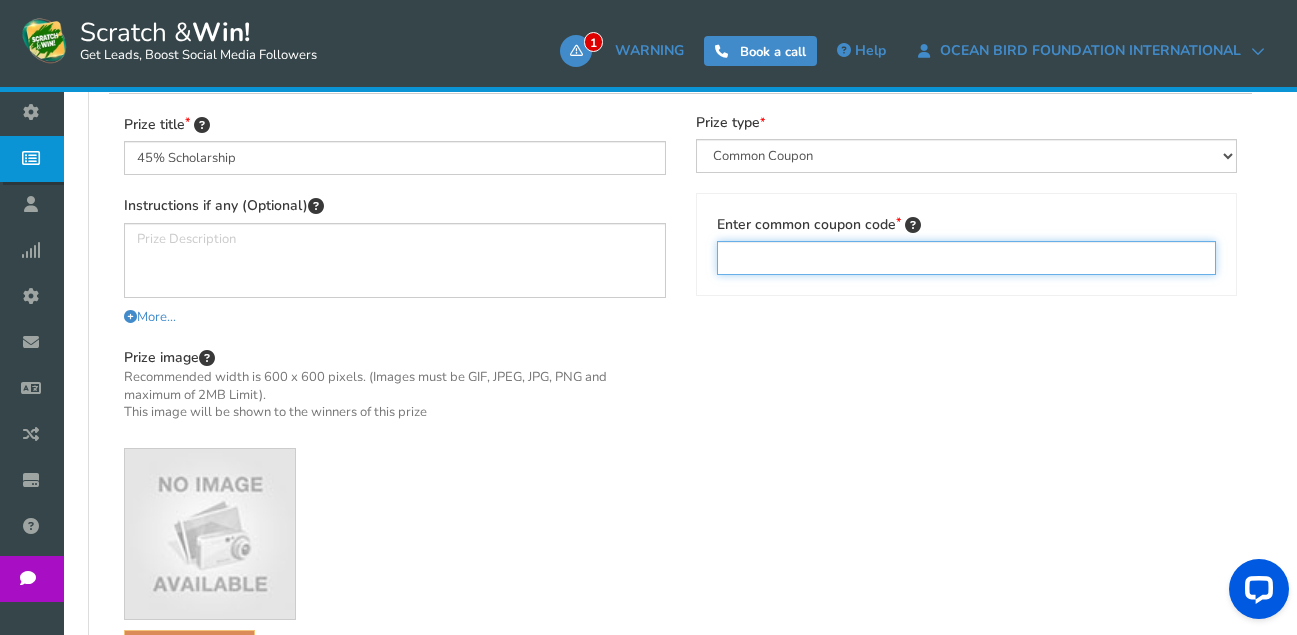 click at bounding box center [967, 258] 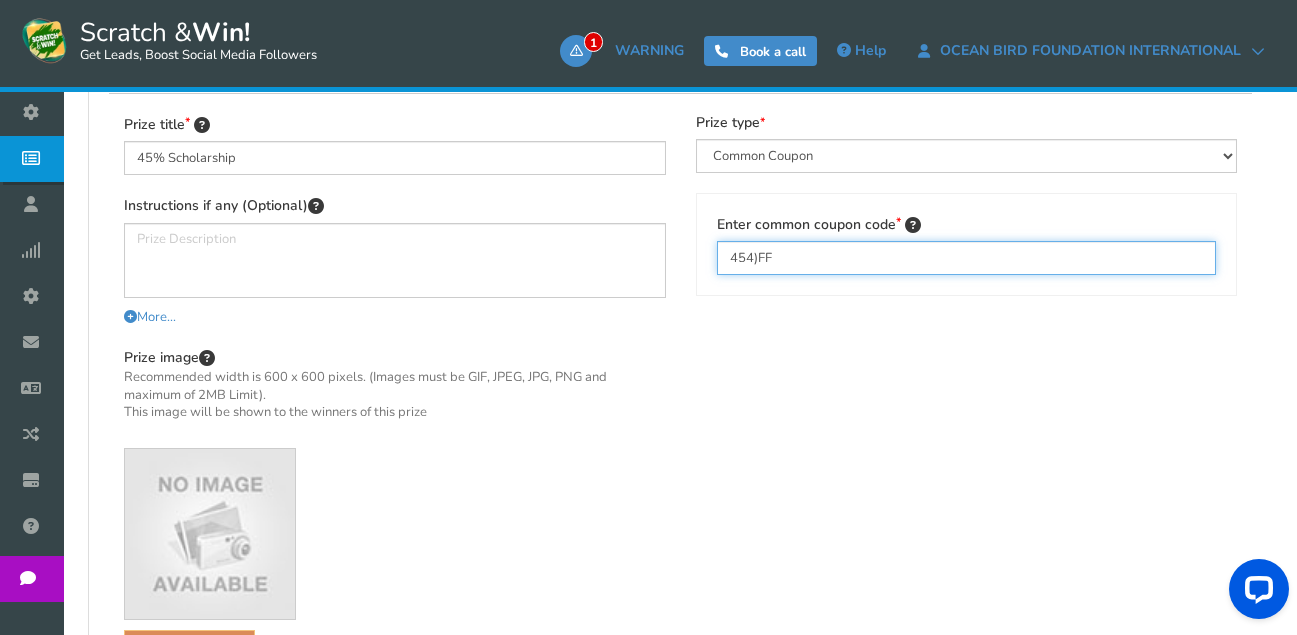 click on "454)FF" at bounding box center (967, 258) 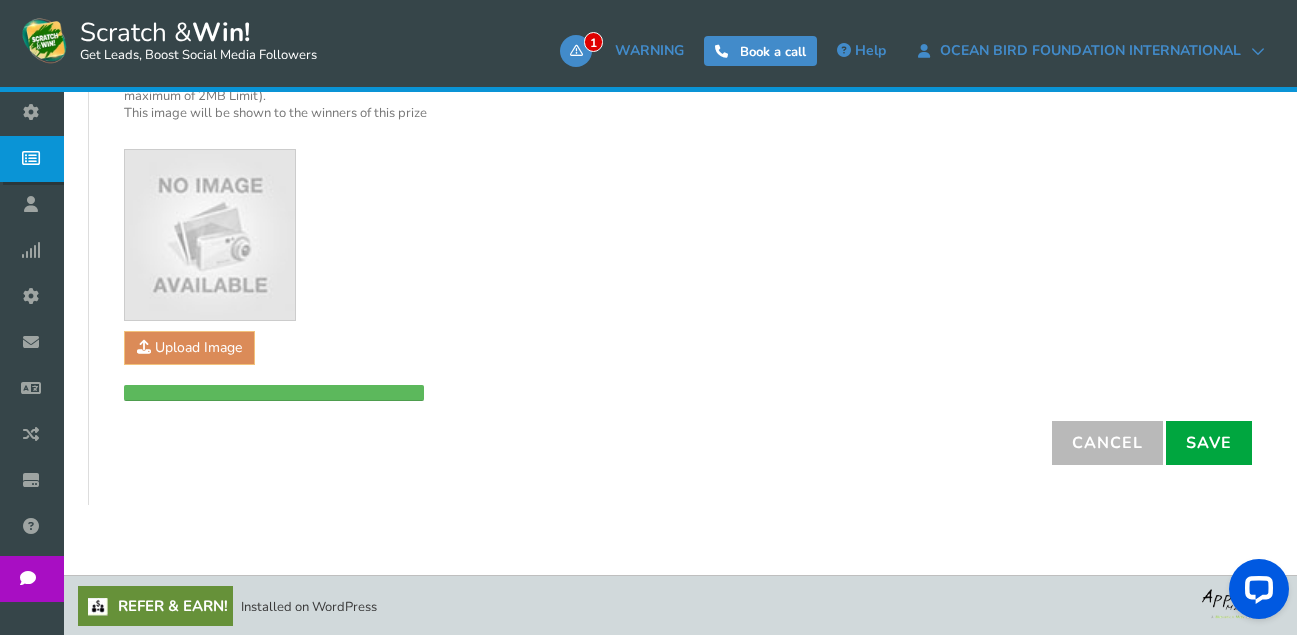 scroll, scrollTop: 725, scrollLeft: 0, axis: vertical 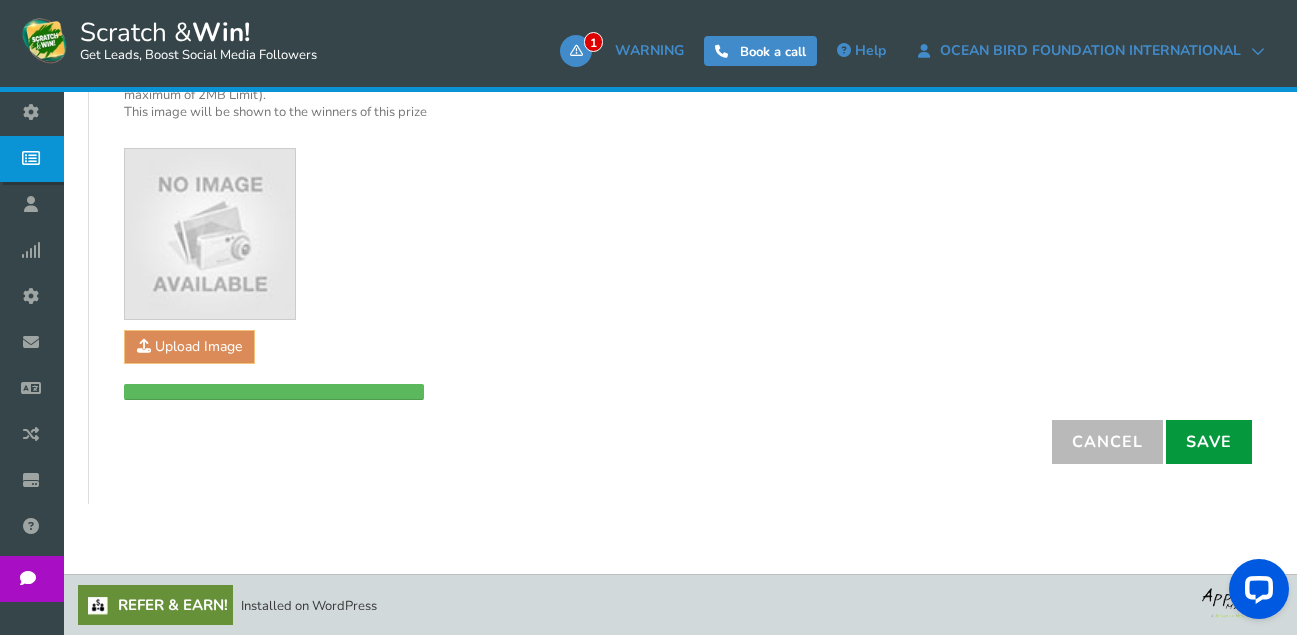 type on "454OFF" 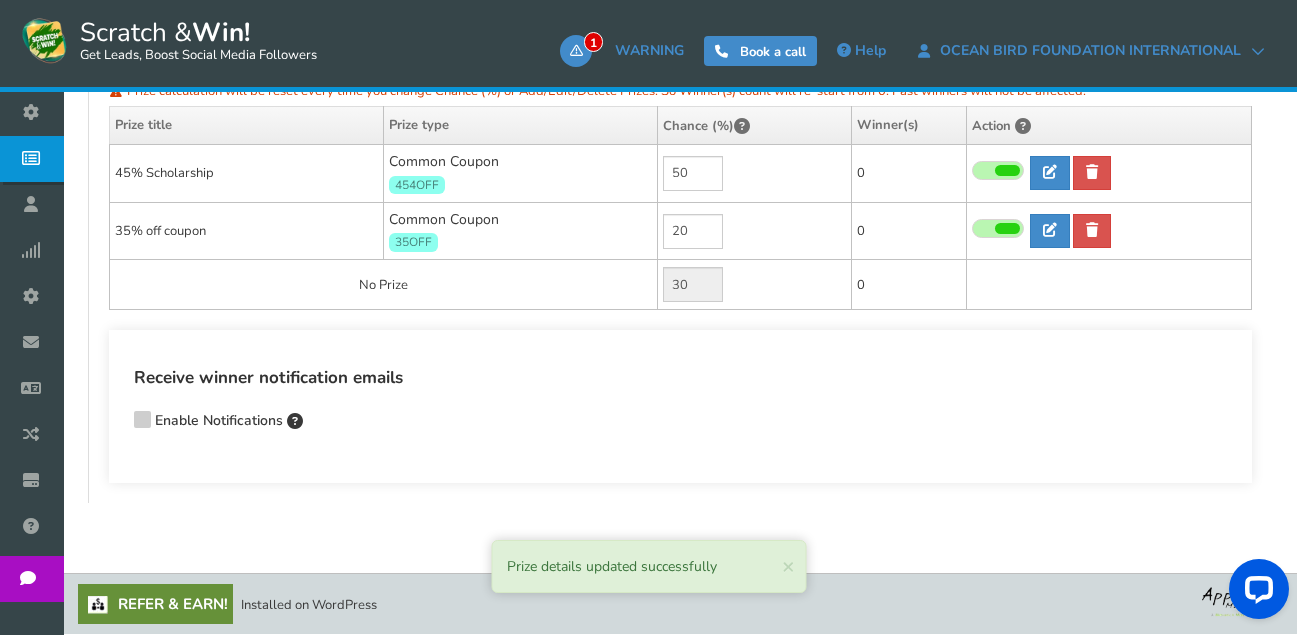 scroll, scrollTop: 467, scrollLeft: 0, axis: vertical 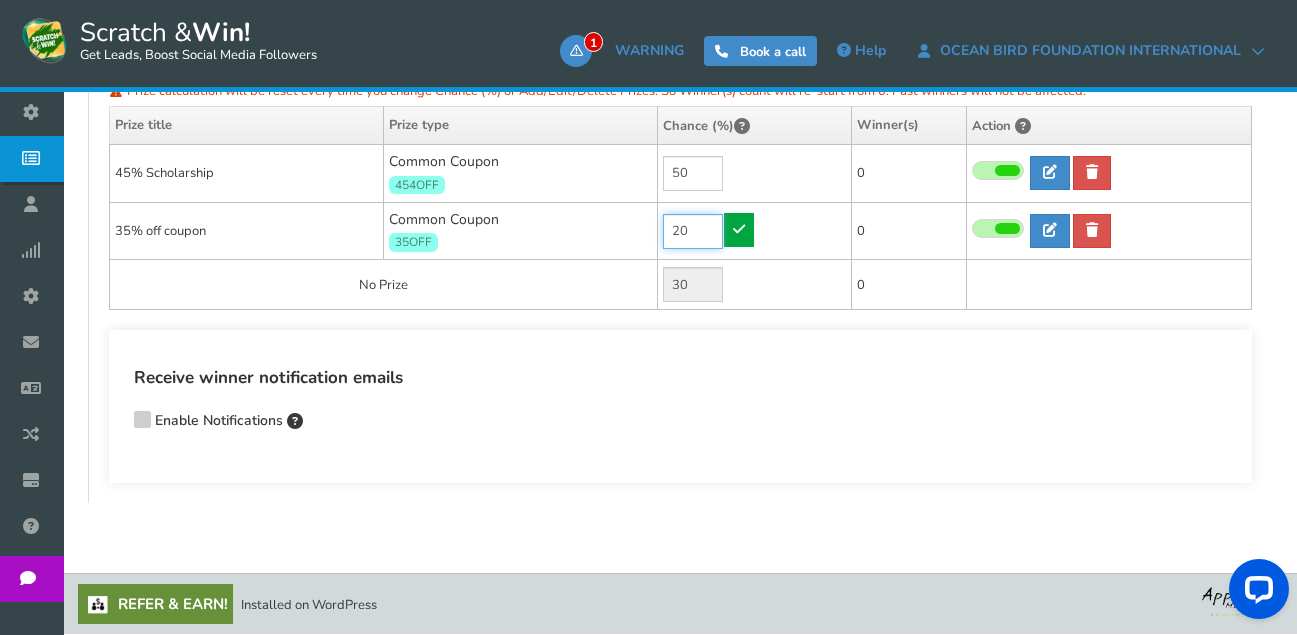 drag, startPoint x: 692, startPoint y: 232, endPoint x: 610, endPoint y: 231, distance: 82.006096 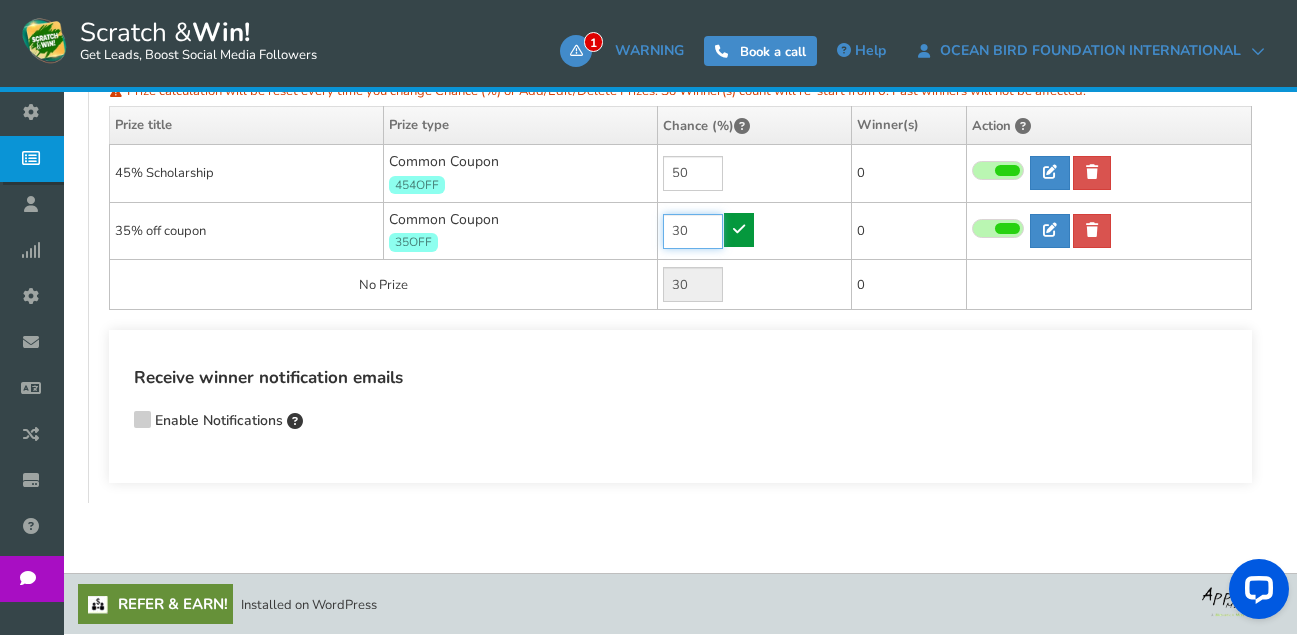 type on "30" 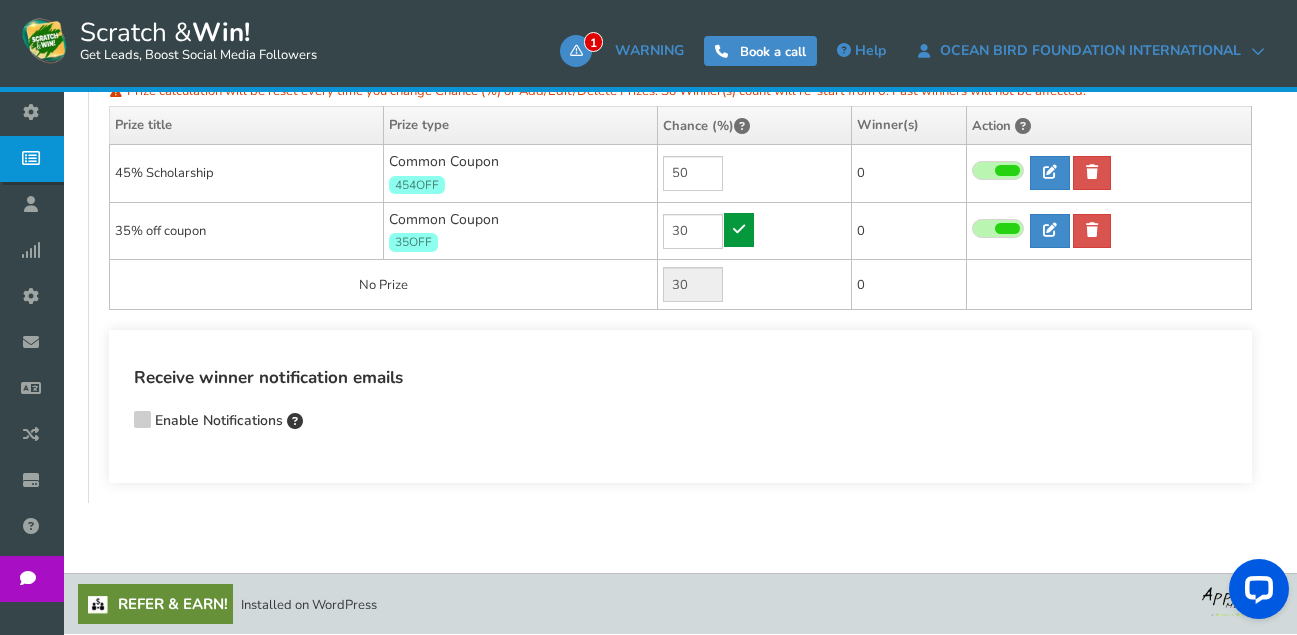 click at bounding box center [739, 229] 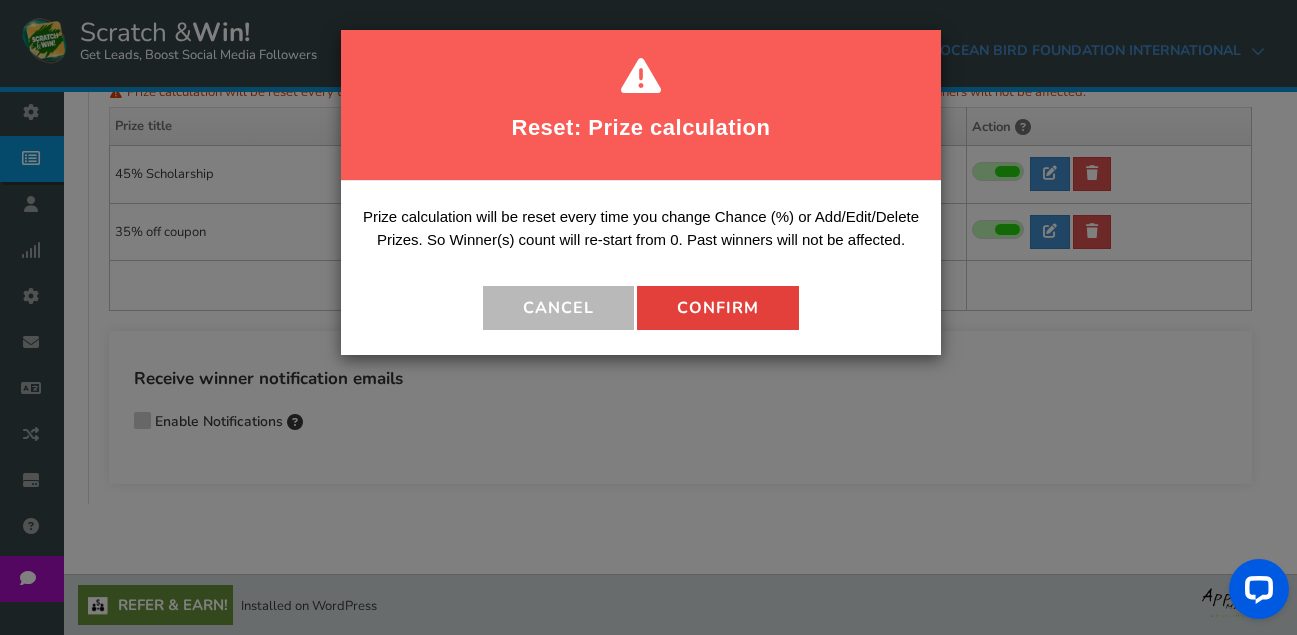 click on "Confirm" at bounding box center [718, 308] 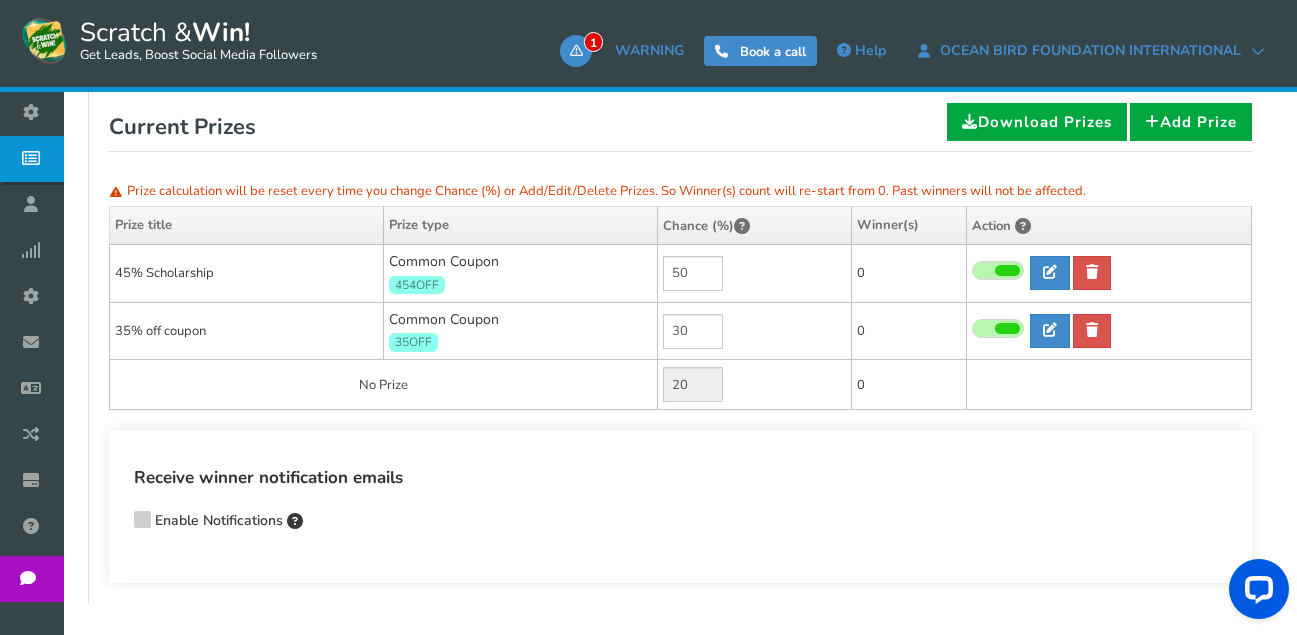 scroll, scrollTop: 366, scrollLeft: 0, axis: vertical 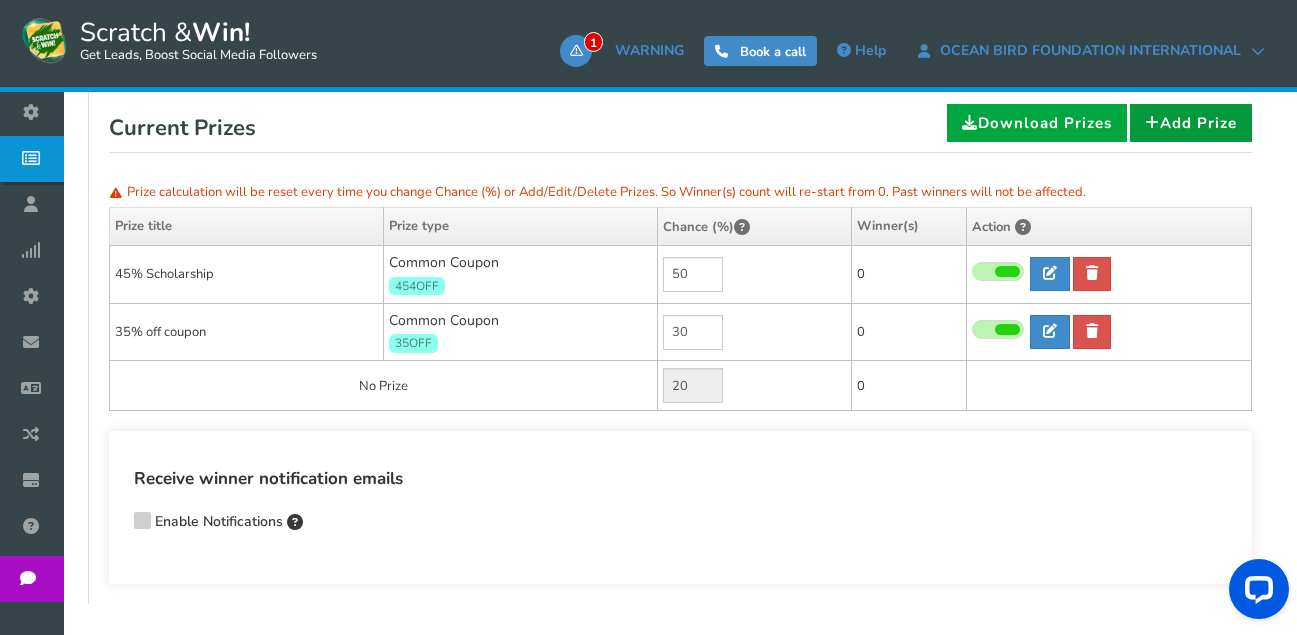 click on "Add Prize" at bounding box center (1191, 123) 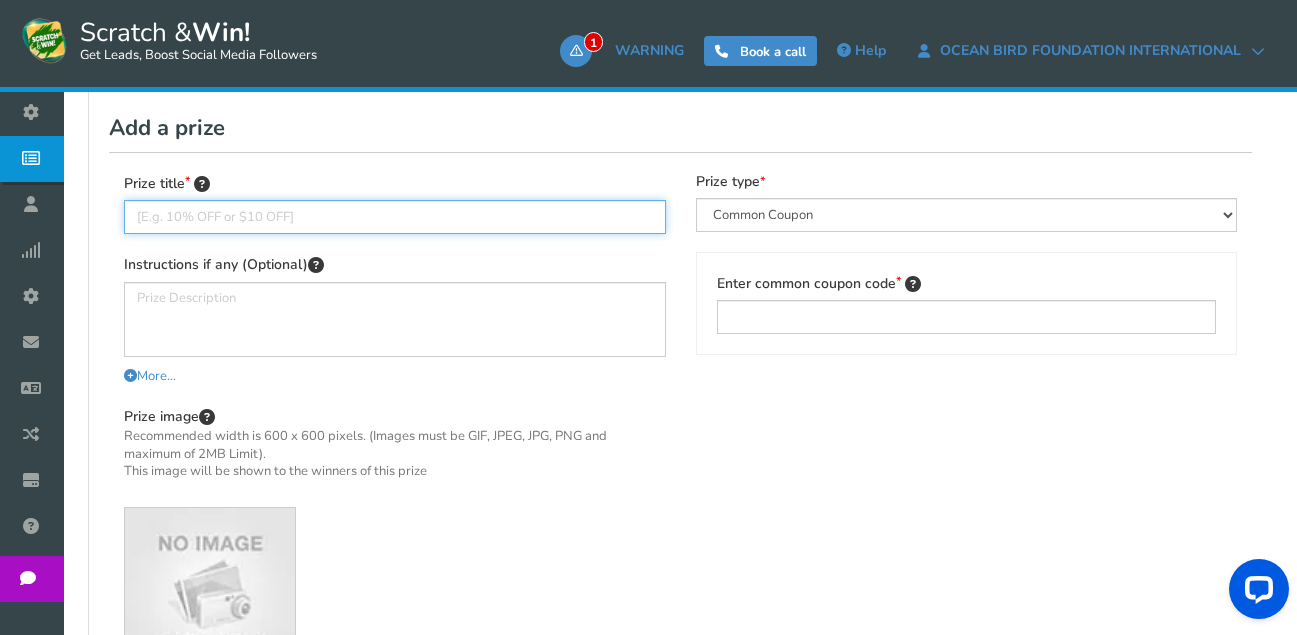 click at bounding box center [395, 217] 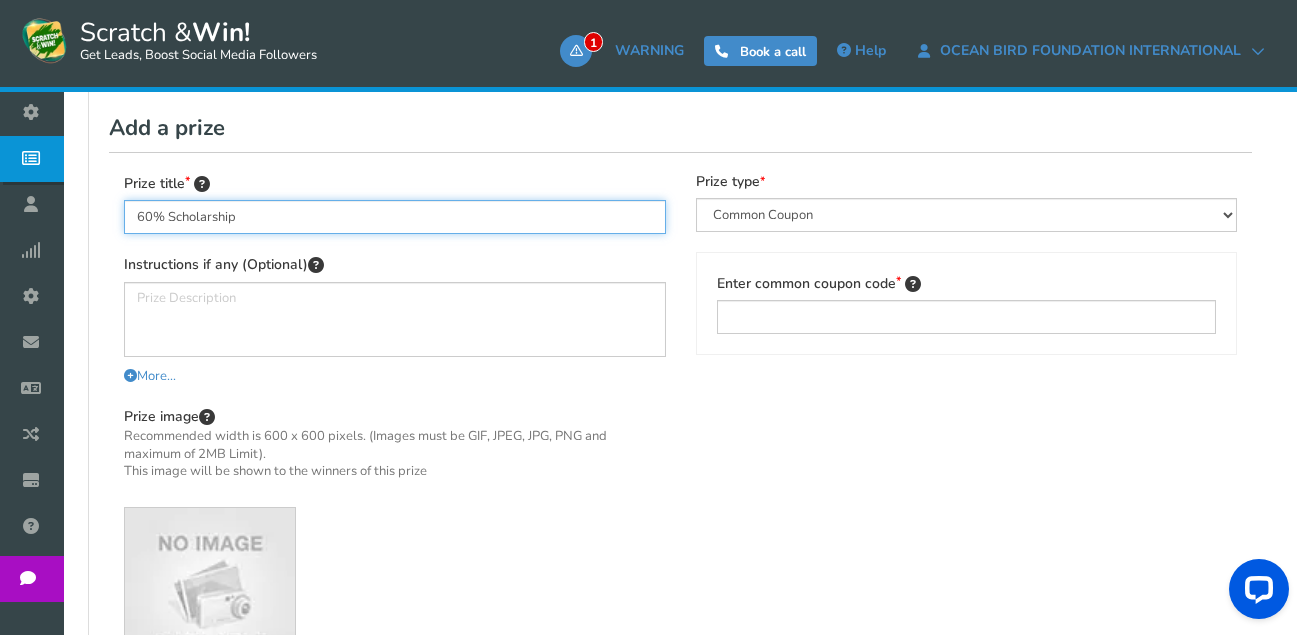 type on "60% Scholarship" 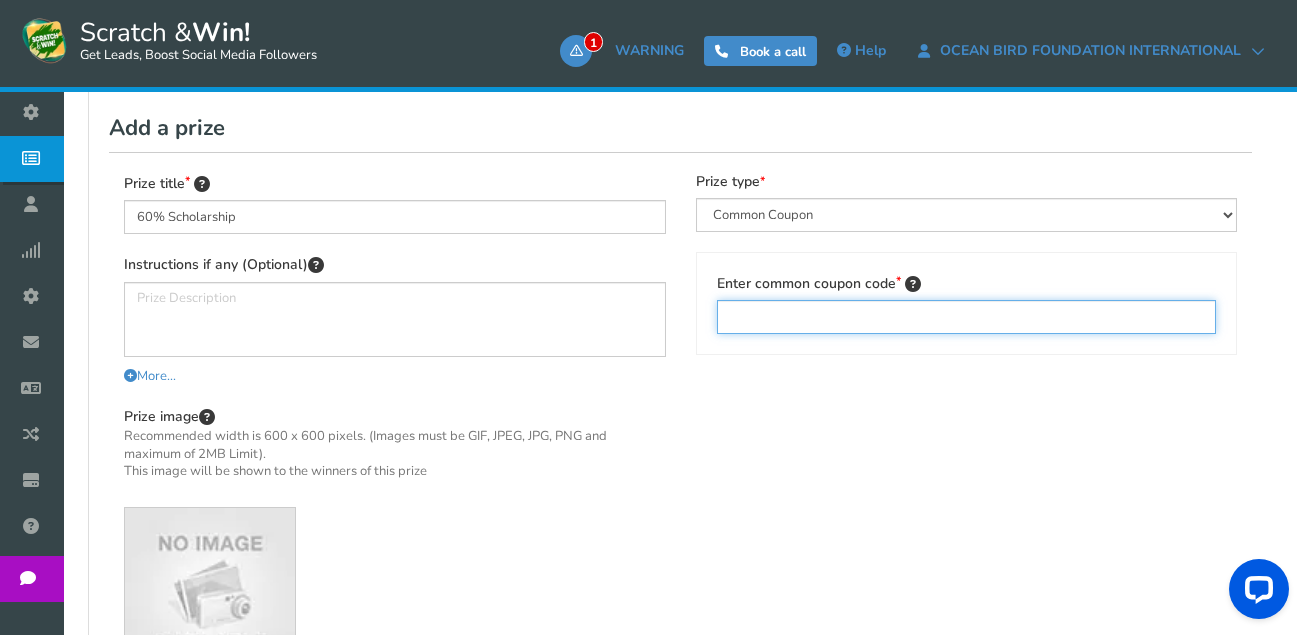click at bounding box center (967, 317) 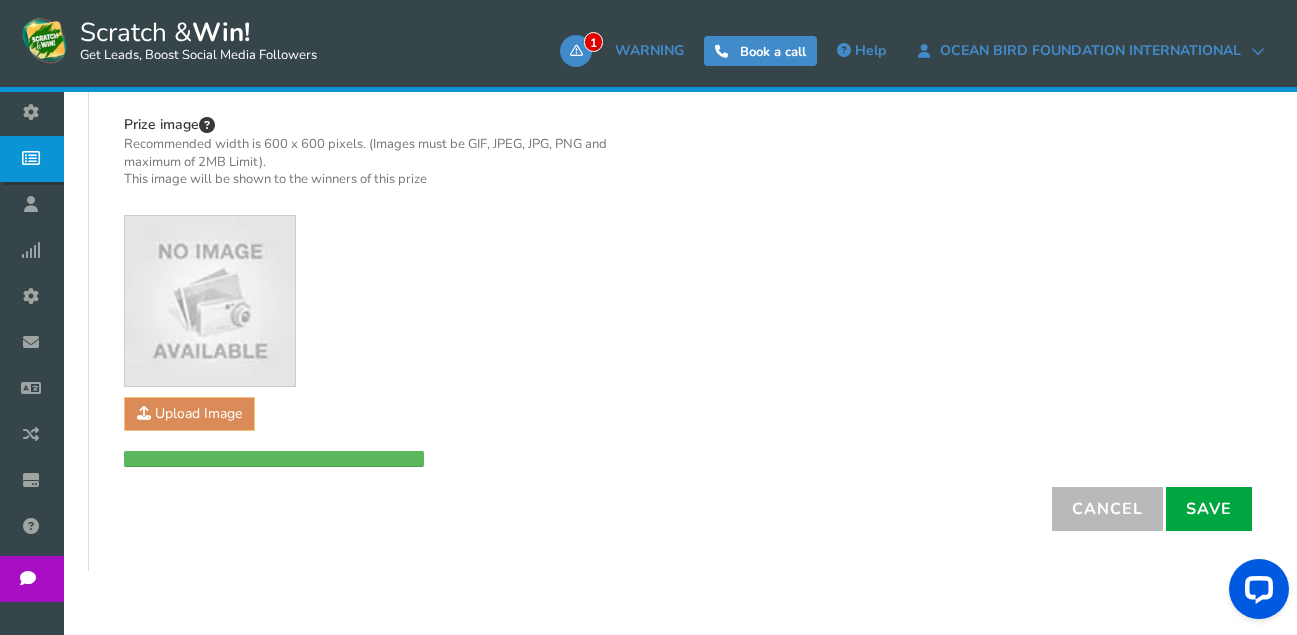 scroll, scrollTop: 666, scrollLeft: 0, axis: vertical 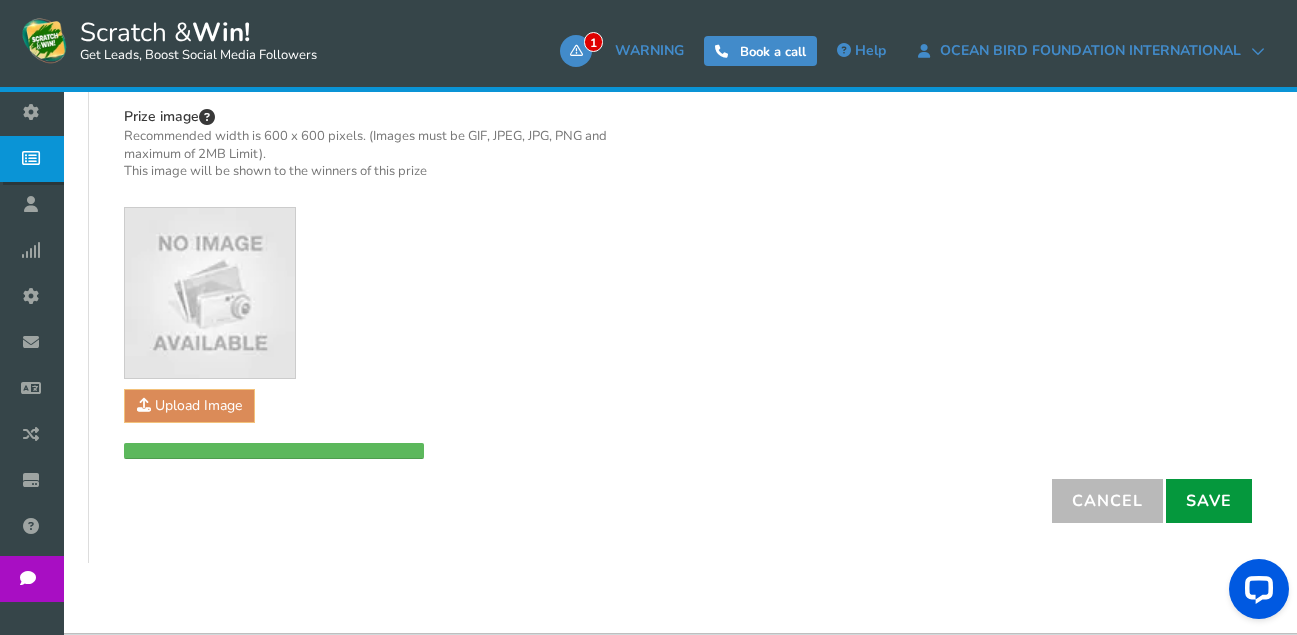 type on "60OFF" 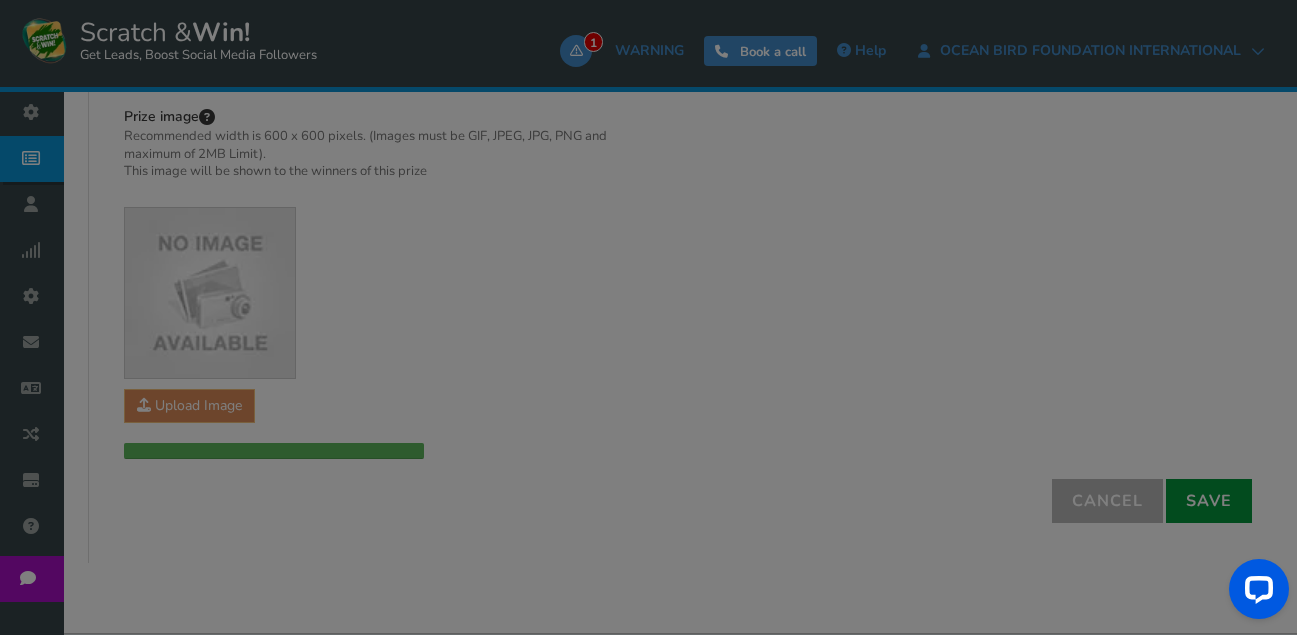type on "0" 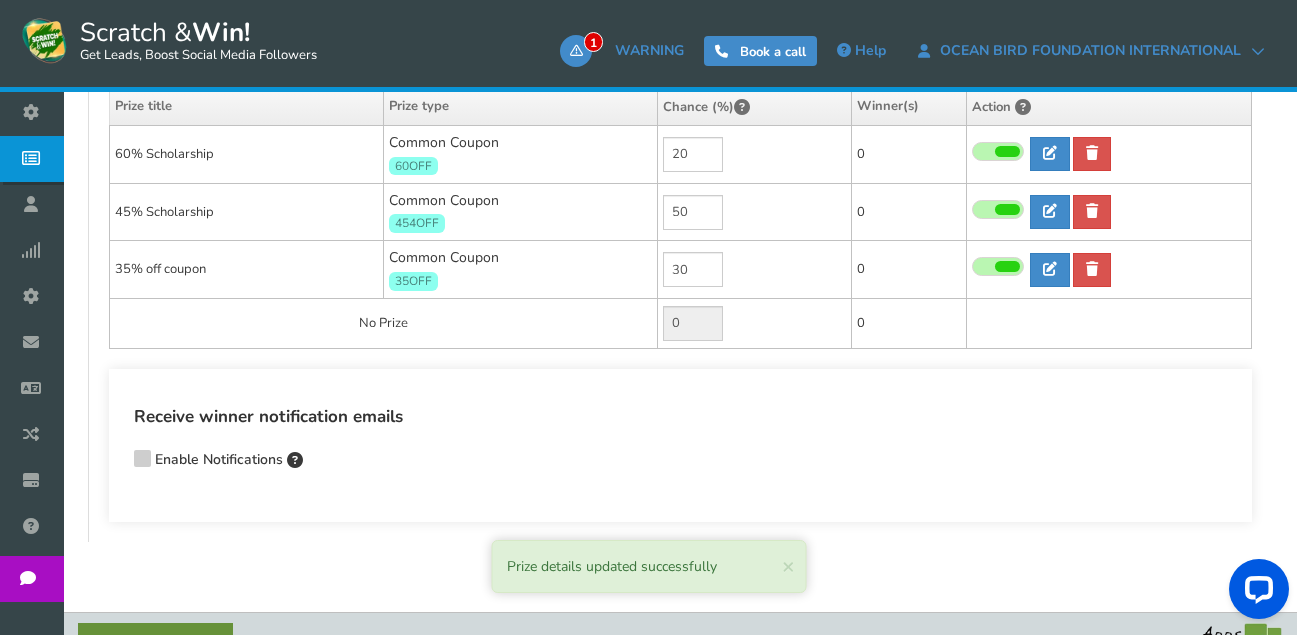 scroll, scrollTop: 425, scrollLeft: 0, axis: vertical 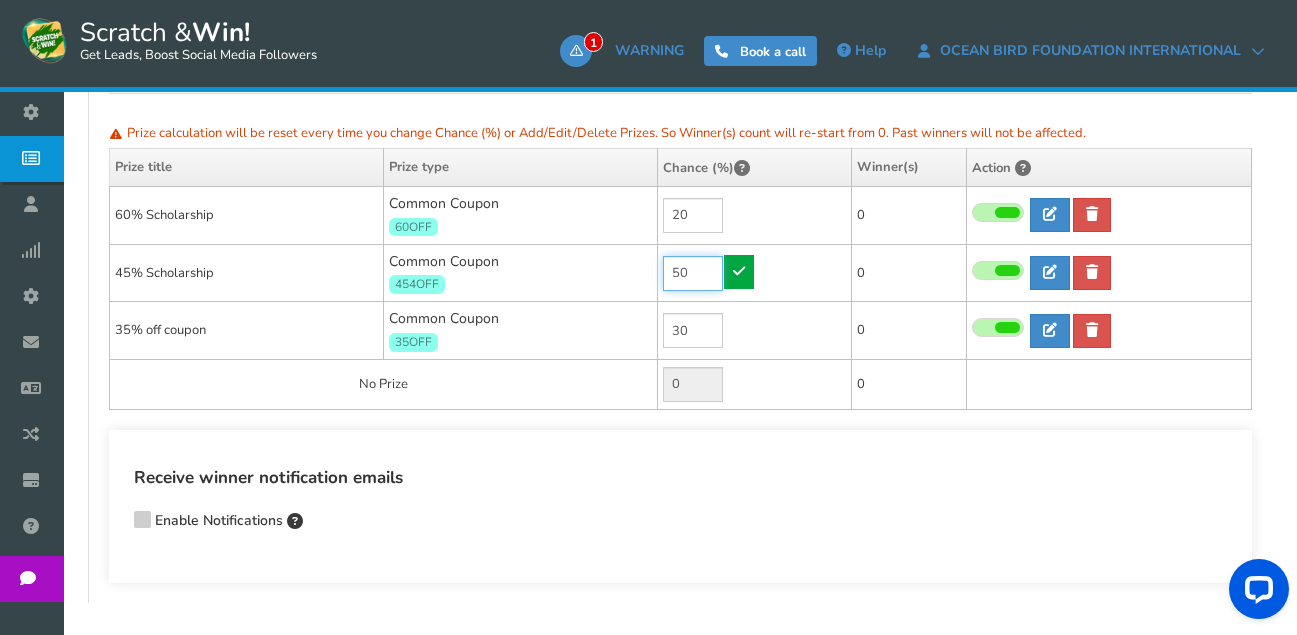 click on "50" at bounding box center [693, 273] 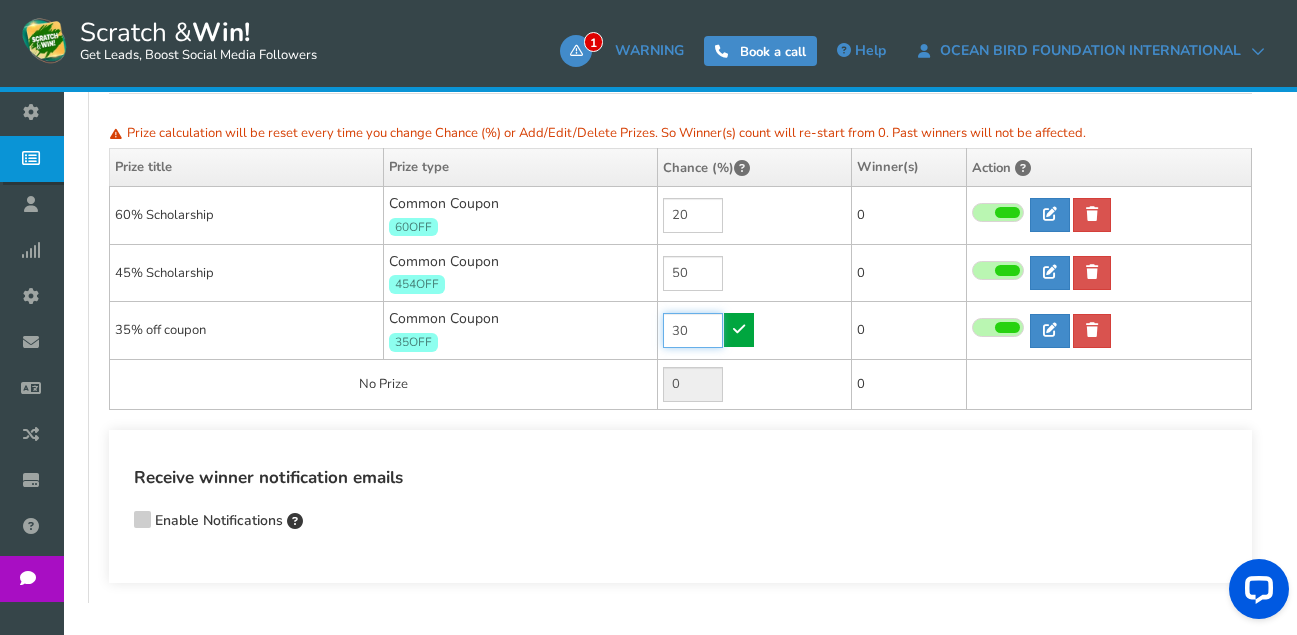 drag, startPoint x: 702, startPoint y: 332, endPoint x: 683, endPoint y: 330, distance: 19.104973 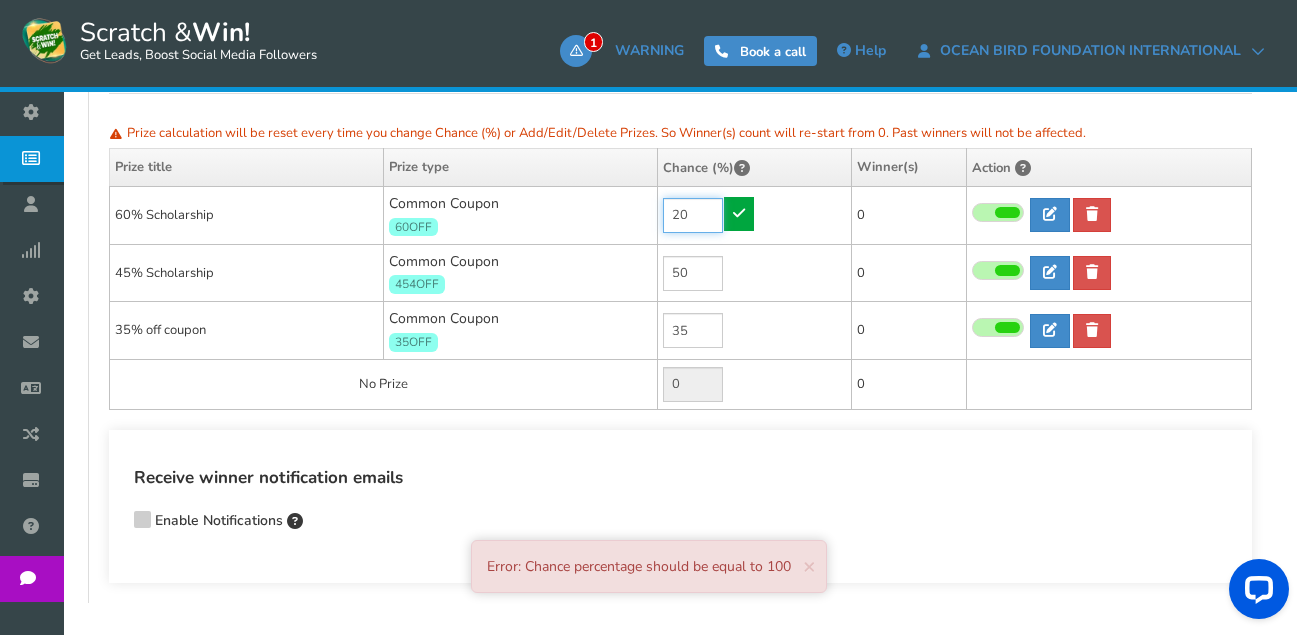 type on "30" 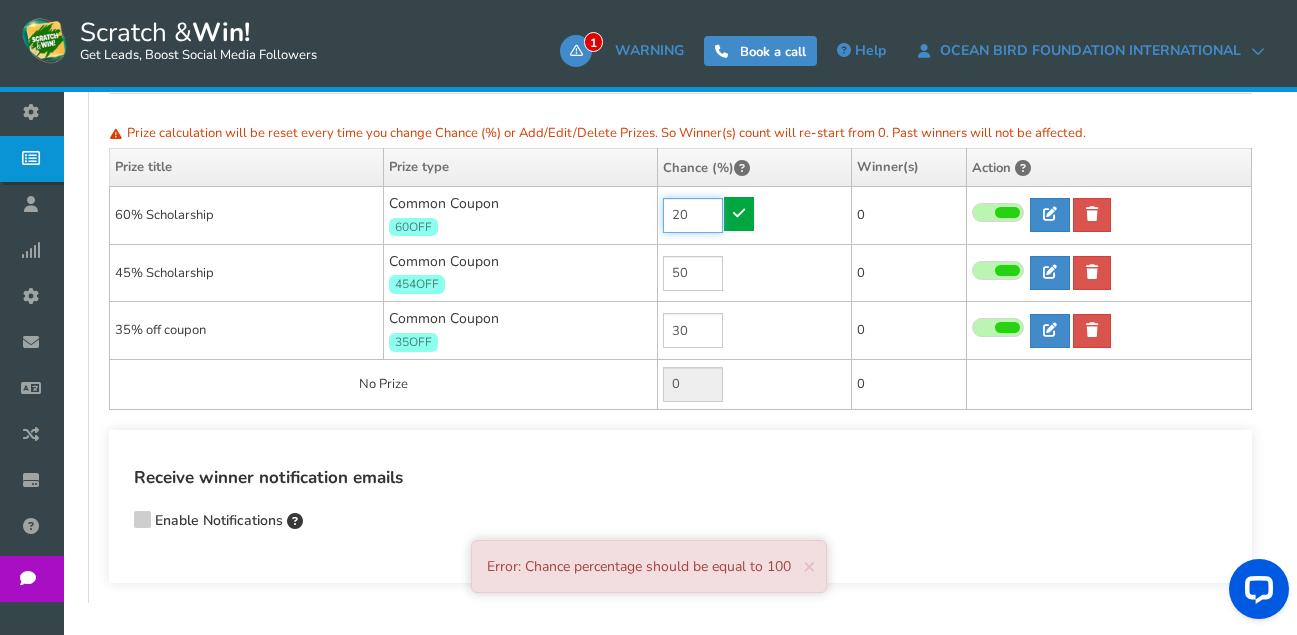 click on "20" at bounding box center [693, 215] 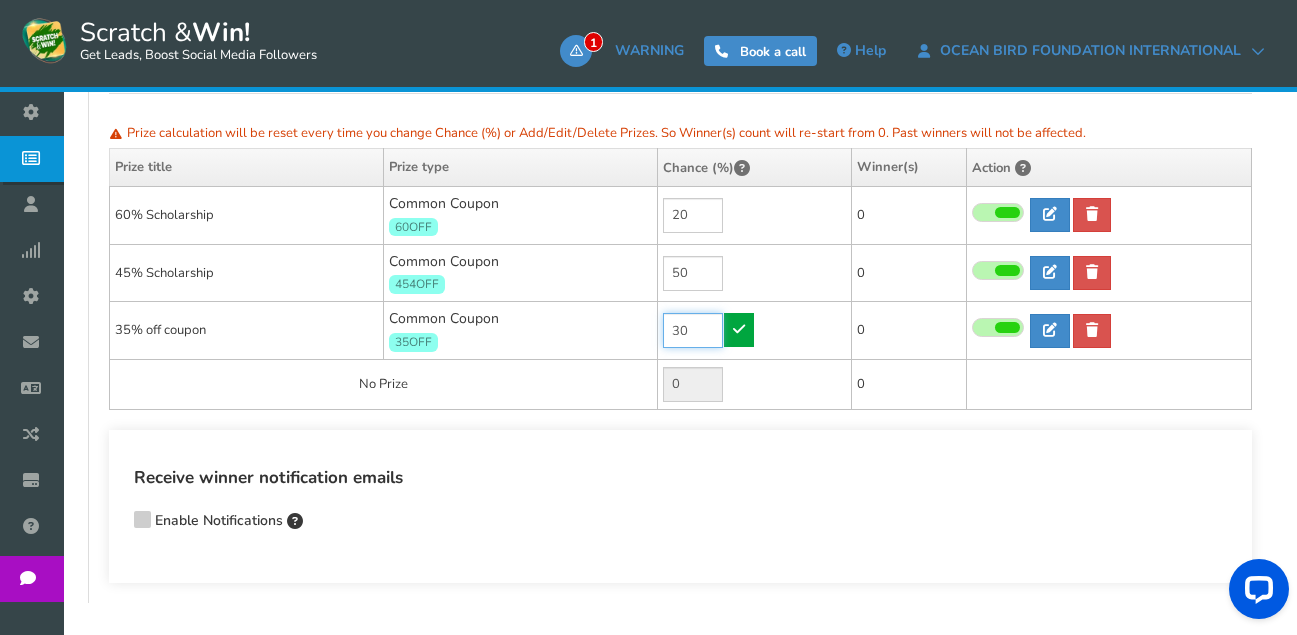 drag, startPoint x: 698, startPoint y: 327, endPoint x: 687, endPoint y: 326, distance: 11.045361 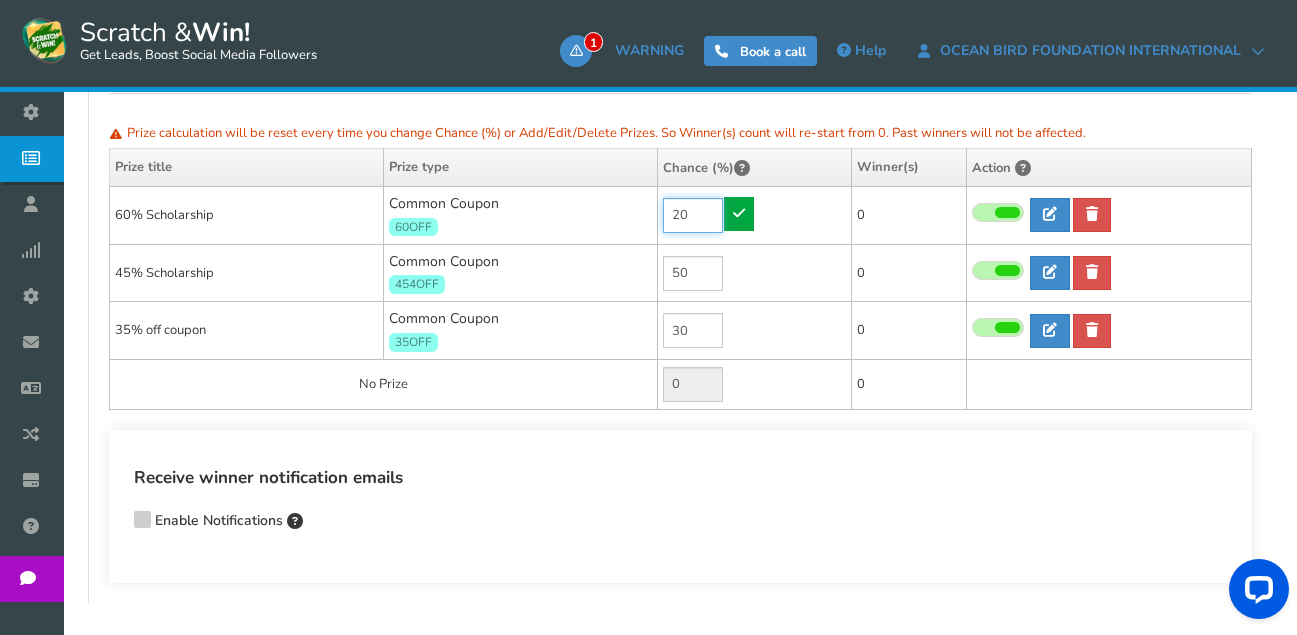 drag, startPoint x: 694, startPoint y: 213, endPoint x: 663, endPoint y: 211, distance: 31.06445 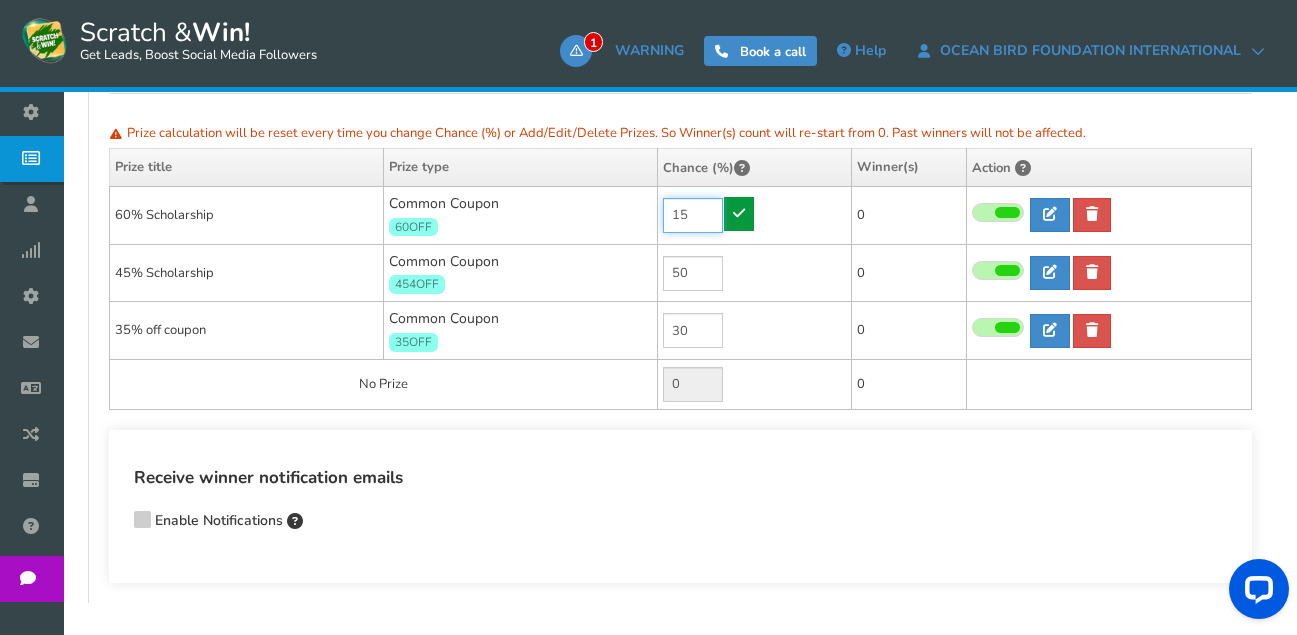 type on "15" 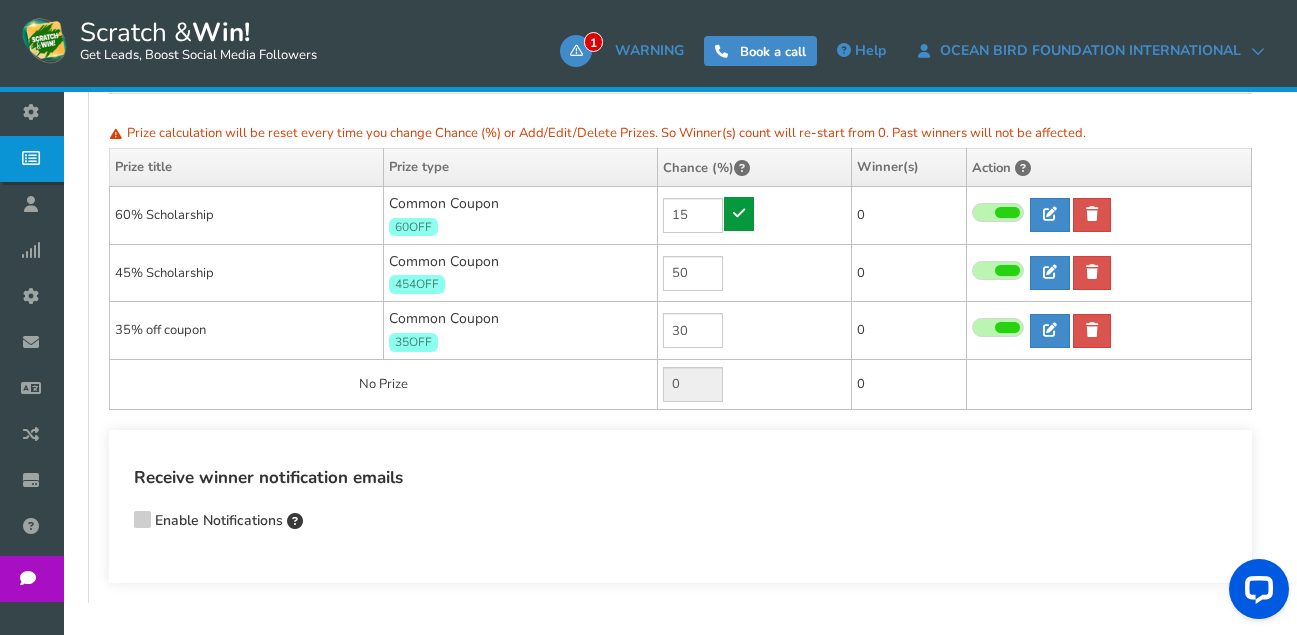click at bounding box center [739, 213] 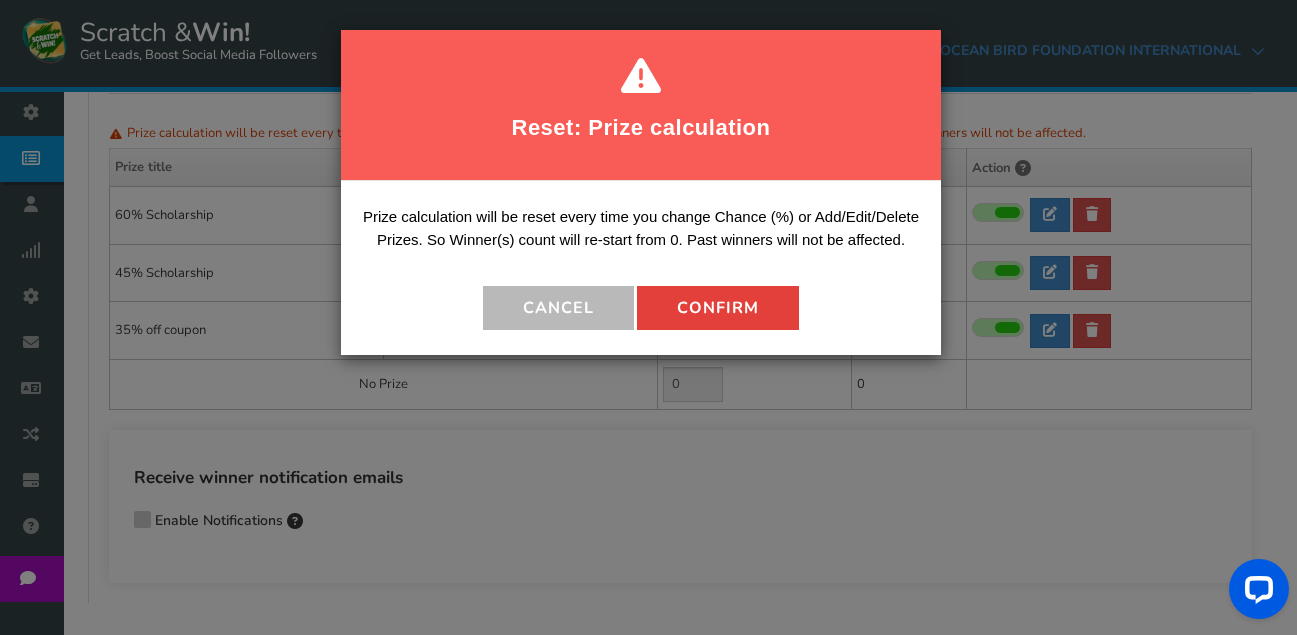 click on "Confirm" at bounding box center (718, 308) 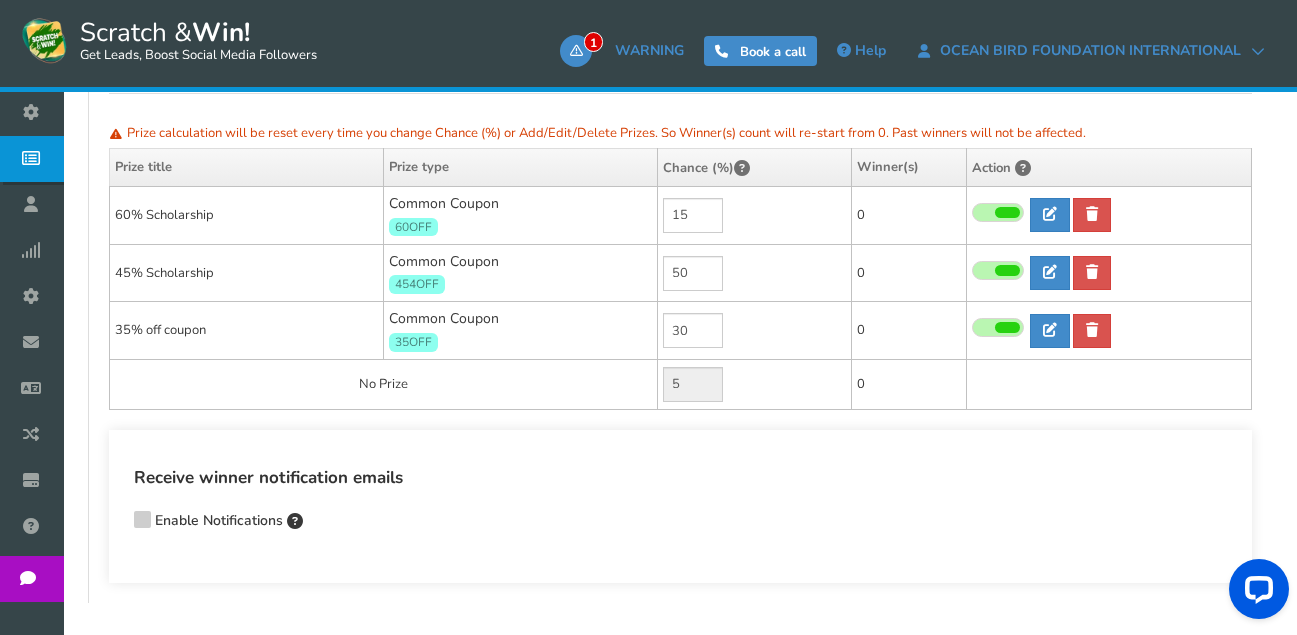click at bounding box center [142, 517] 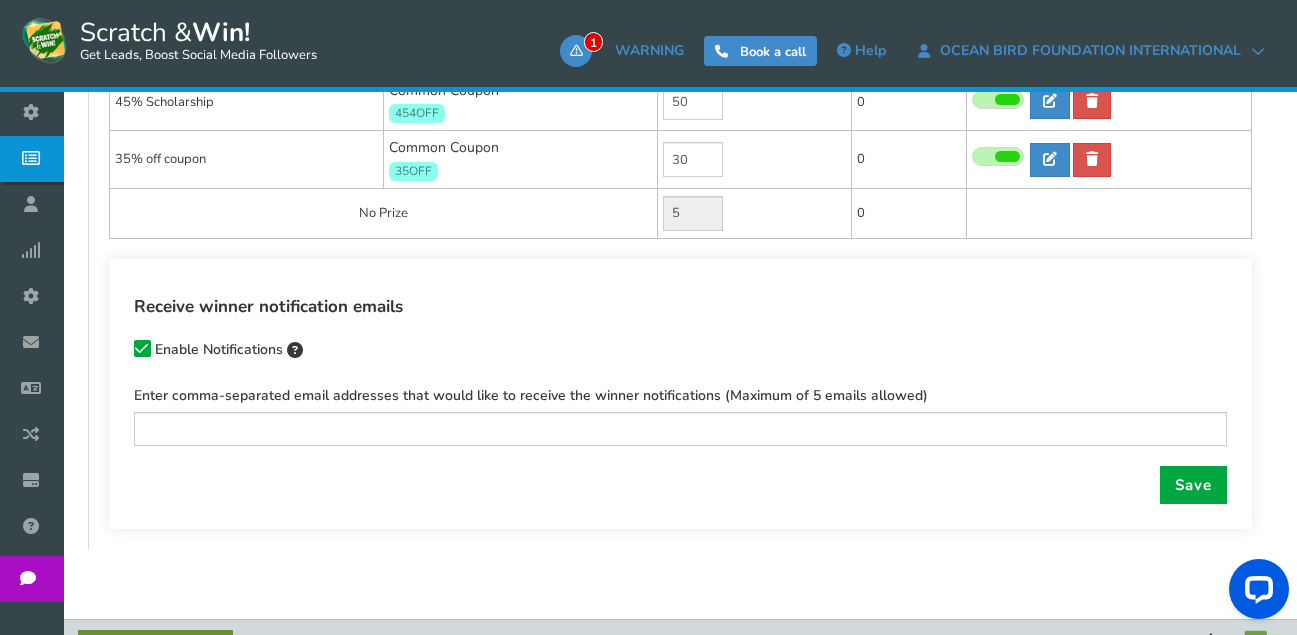 scroll, scrollTop: 625, scrollLeft: 0, axis: vertical 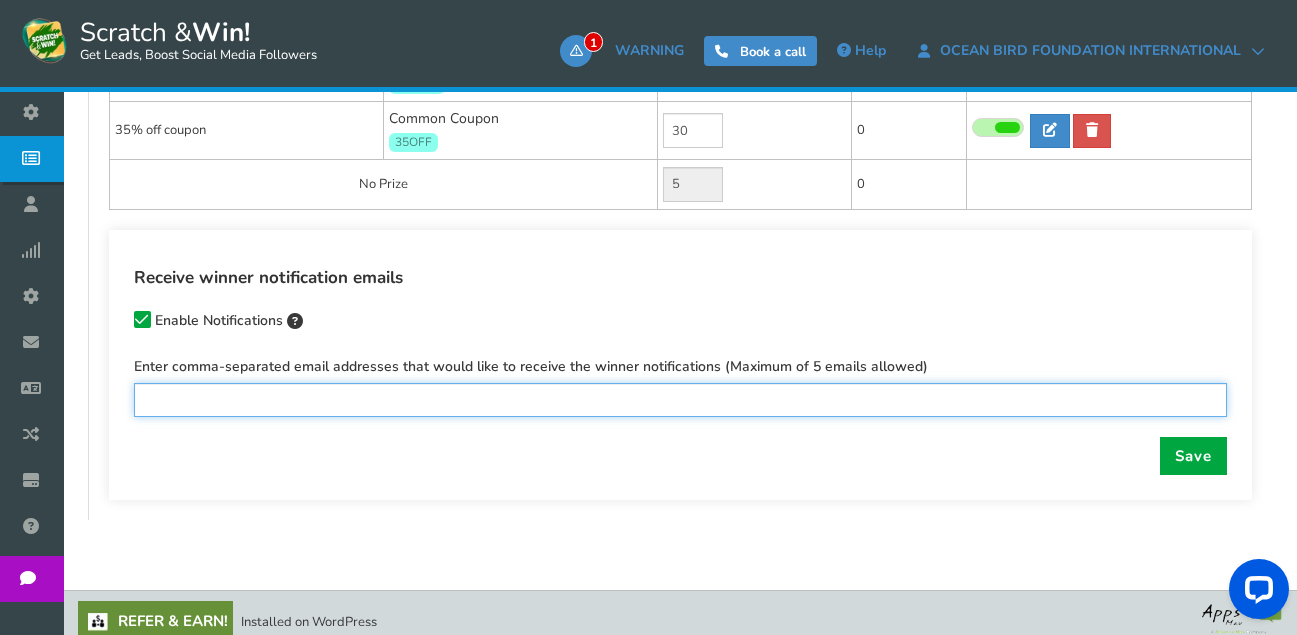 click at bounding box center [680, 400] 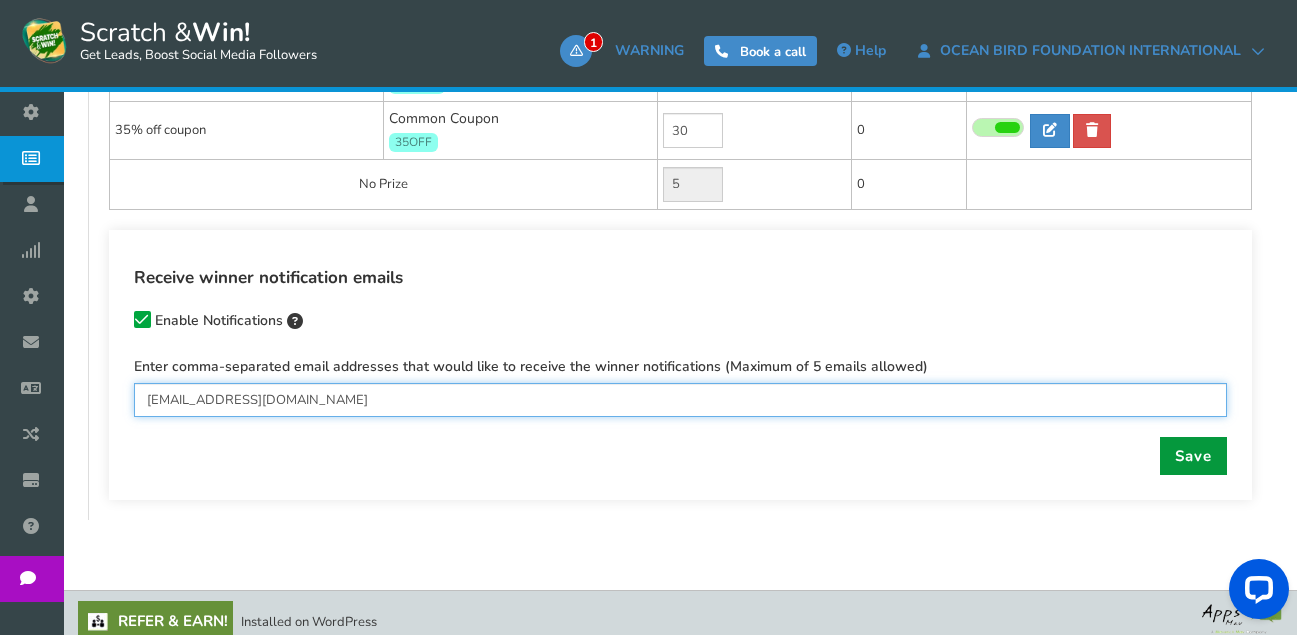 type on "[EMAIL_ADDRESS][DOMAIN_NAME]" 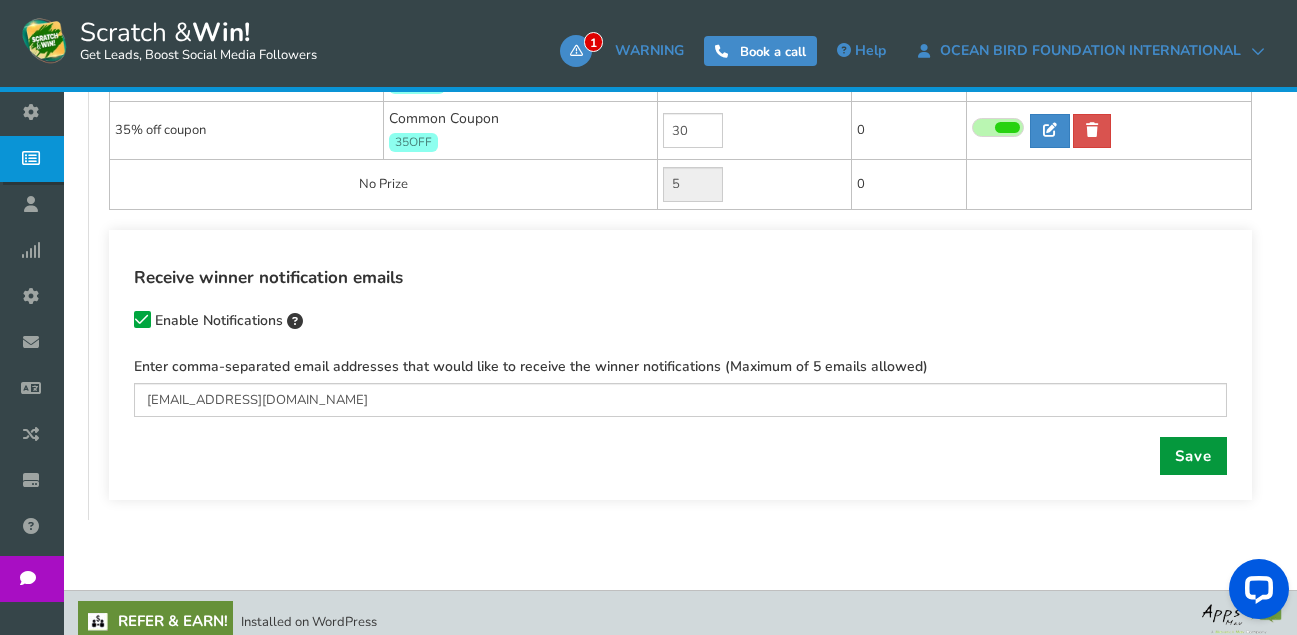click on "Save" at bounding box center (1193, 456) 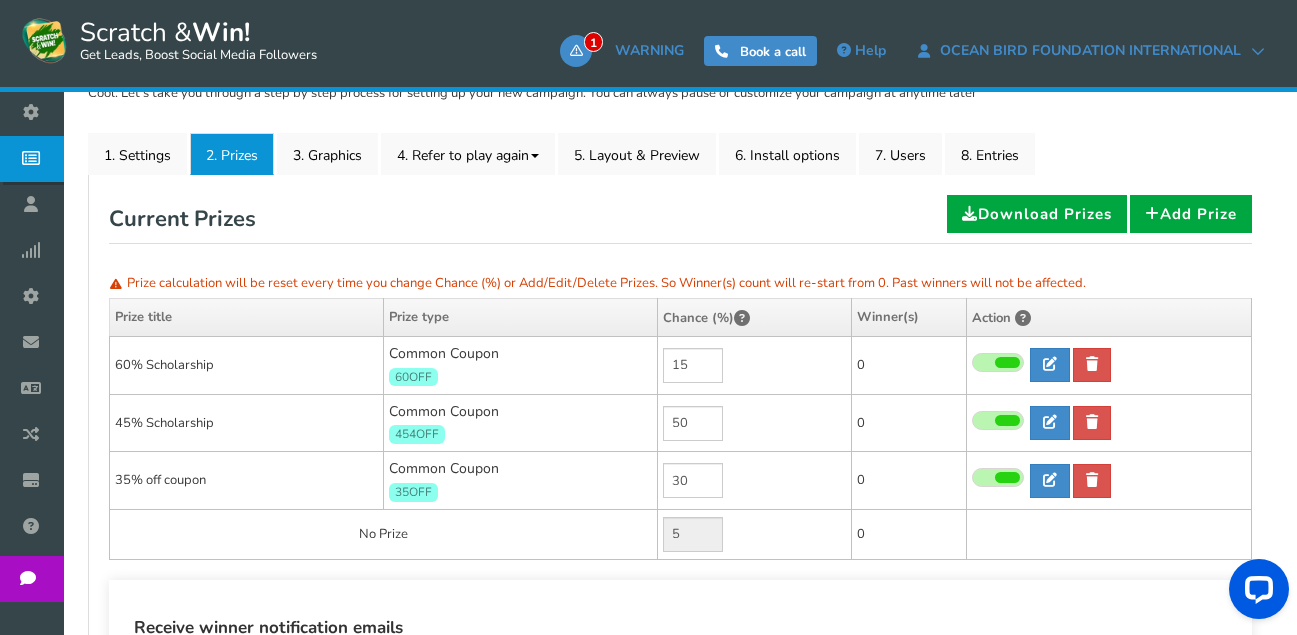 scroll, scrollTop: 225, scrollLeft: 0, axis: vertical 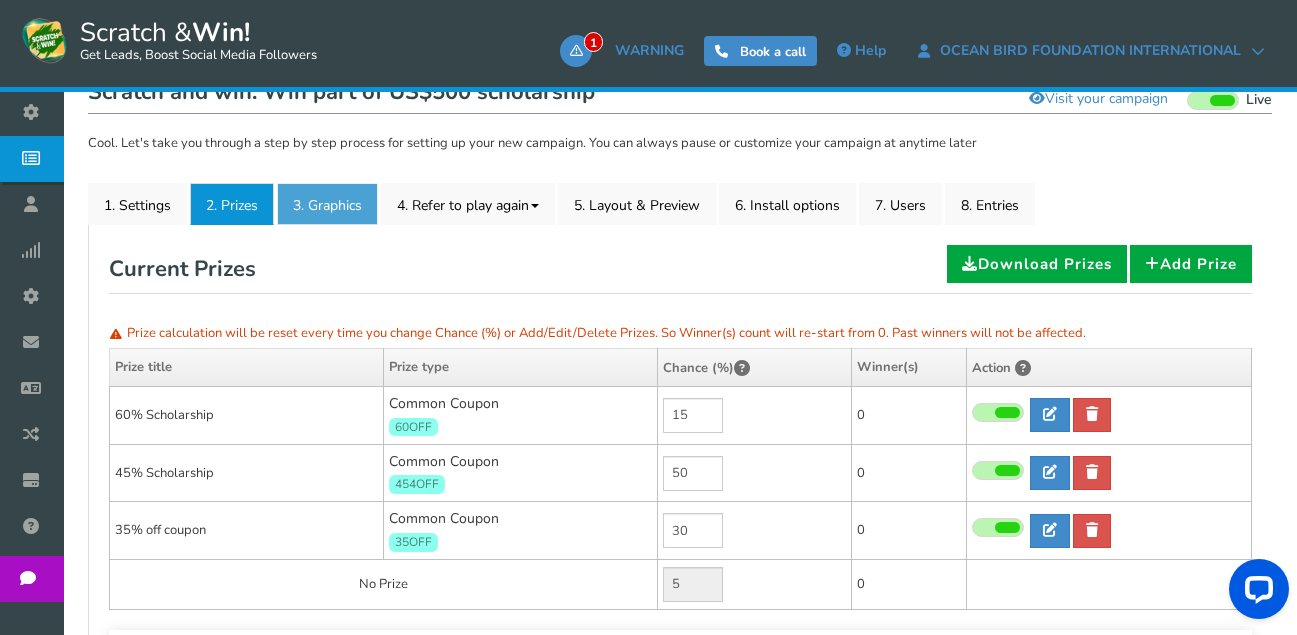 click on "3. Graphics" at bounding box center (327, 204) 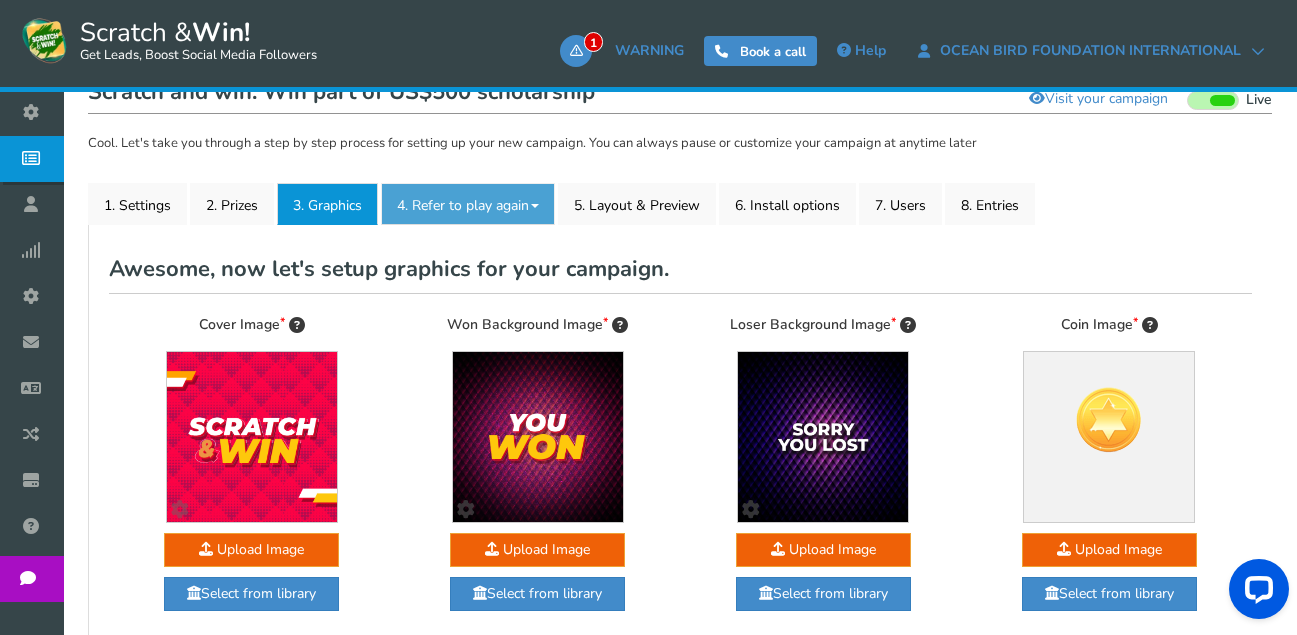 click on "4. Refer to play again" at bounding box center (468, 204) 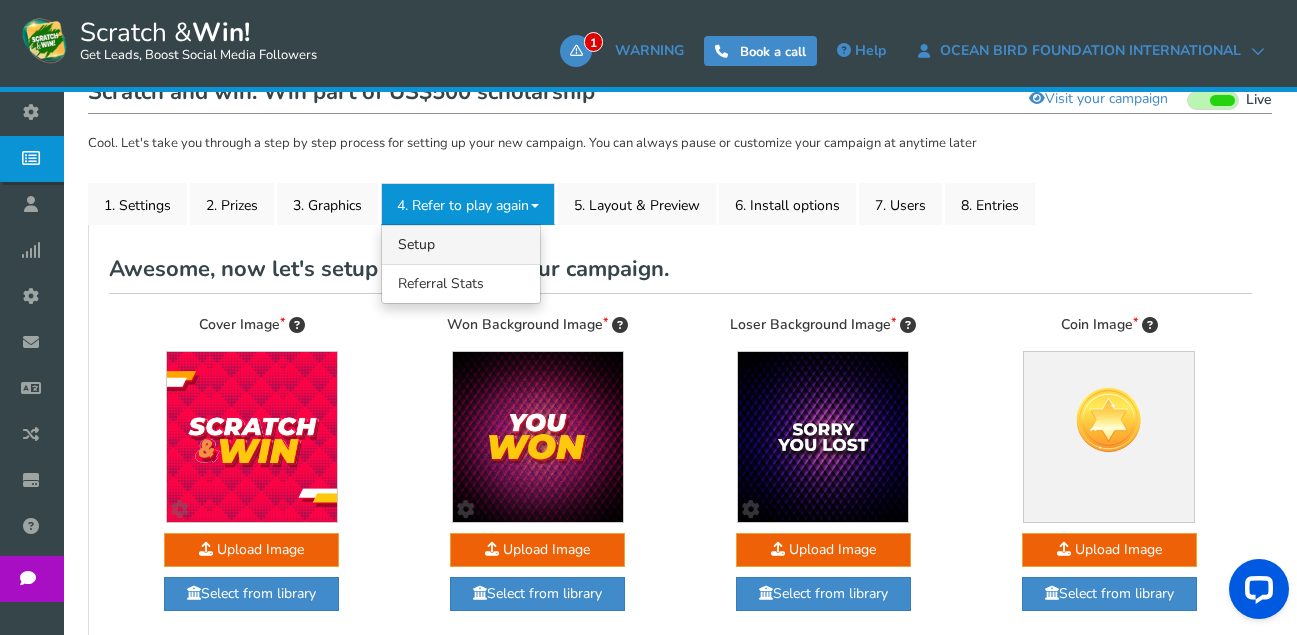click on "4.1 Referrals  Setup" at bounding box center (461, 244) 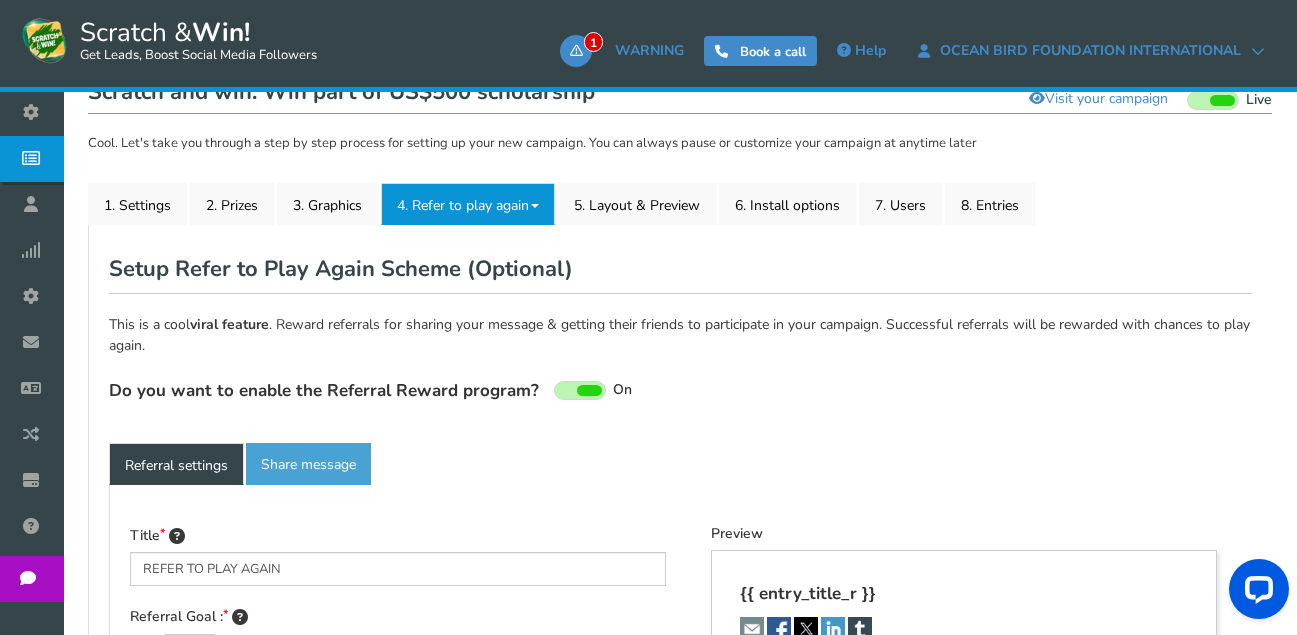type on "Refer your friends and get more chances to win!" 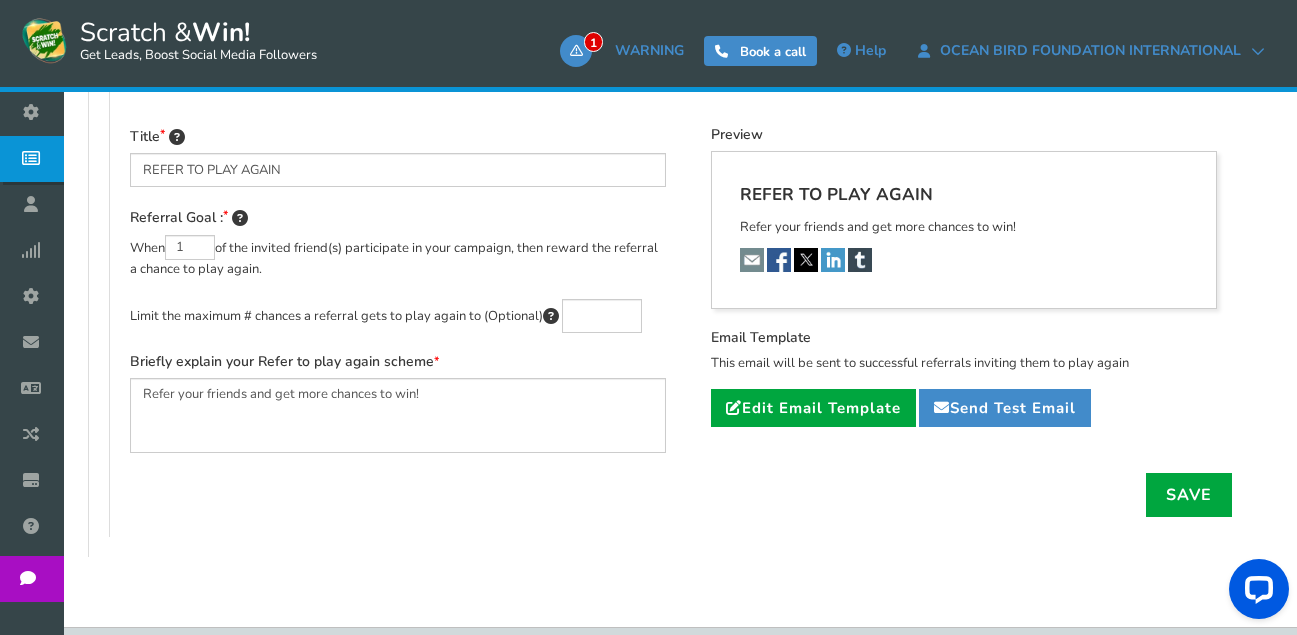 scroll, scrollTop: 625, scrollLeft: 0, axis: vertical 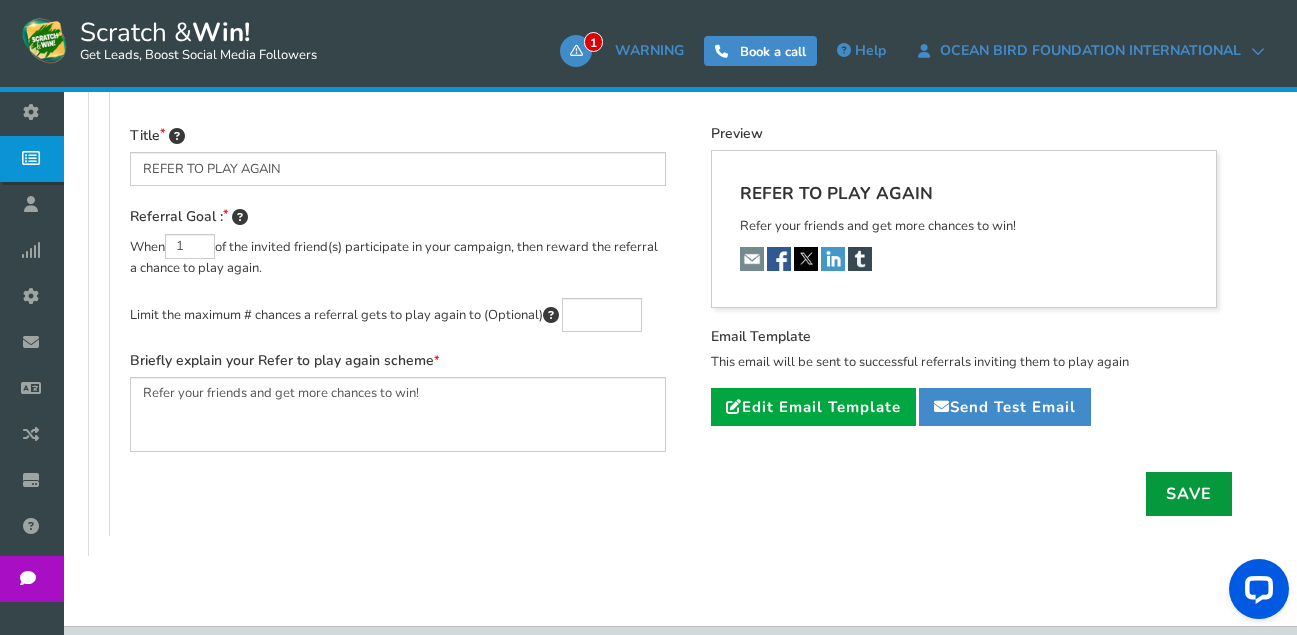 click on "Save" at bounding box center (1189, 494) 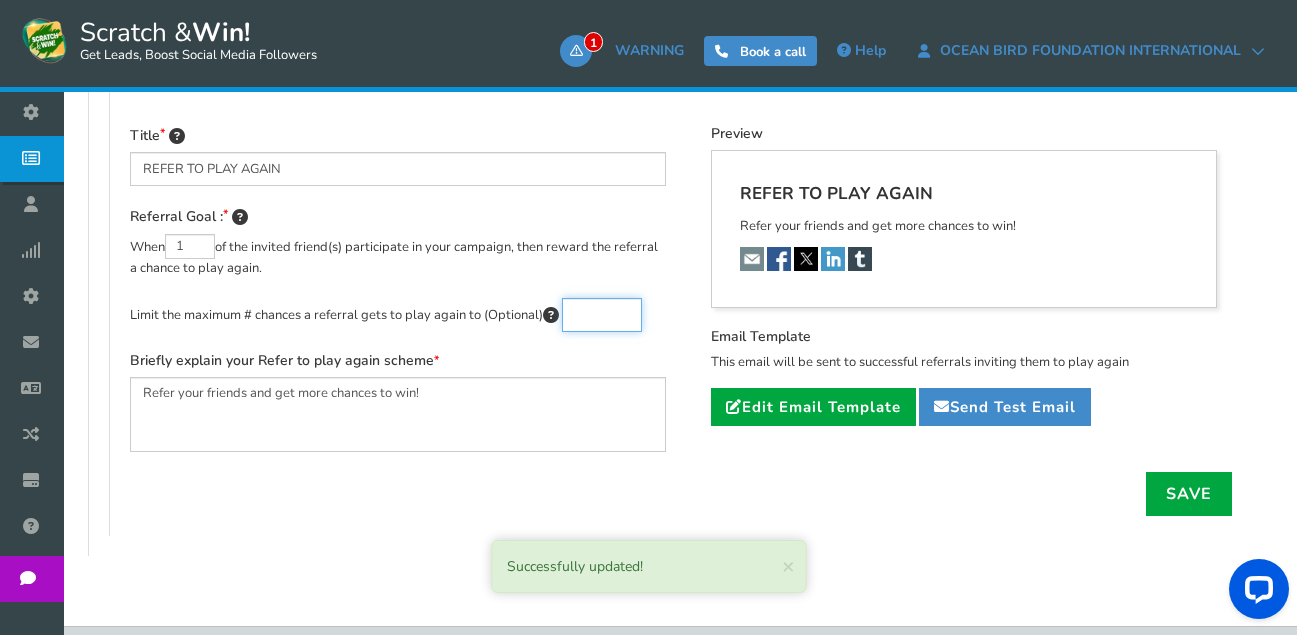 click at bounding box center (602, 315) 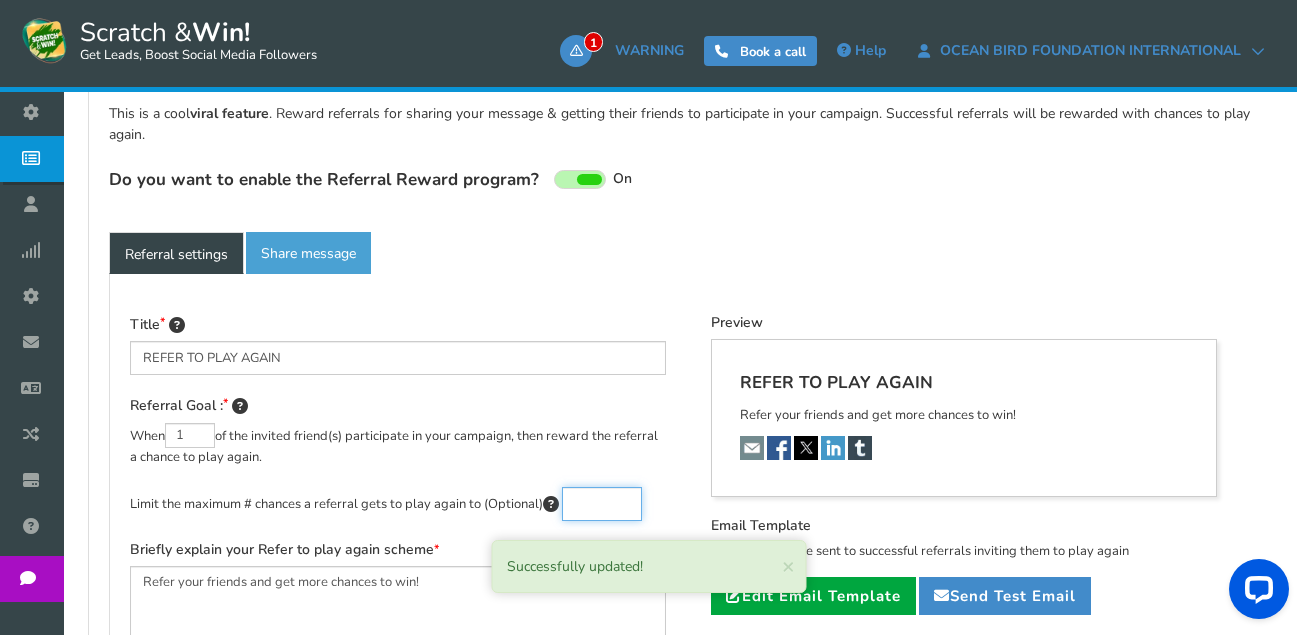 scroll, scrollTop: 425, scrollLeft: 0, axis: vertical 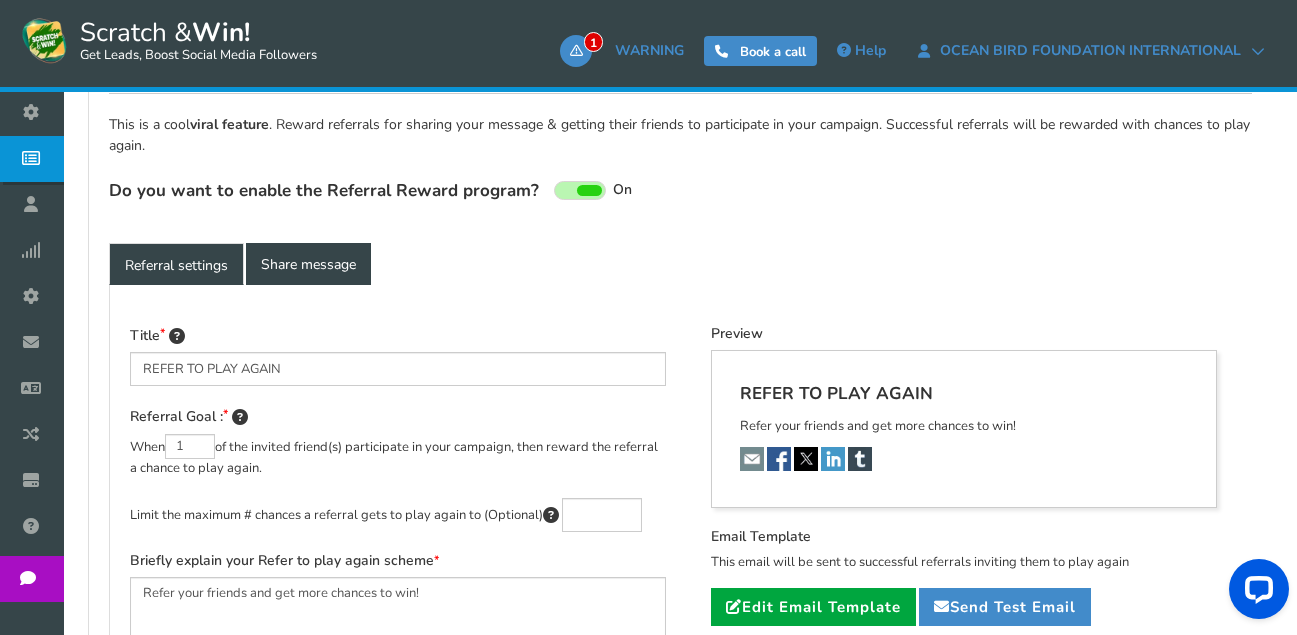 click on "Share message" at bounding box center [308, 264] 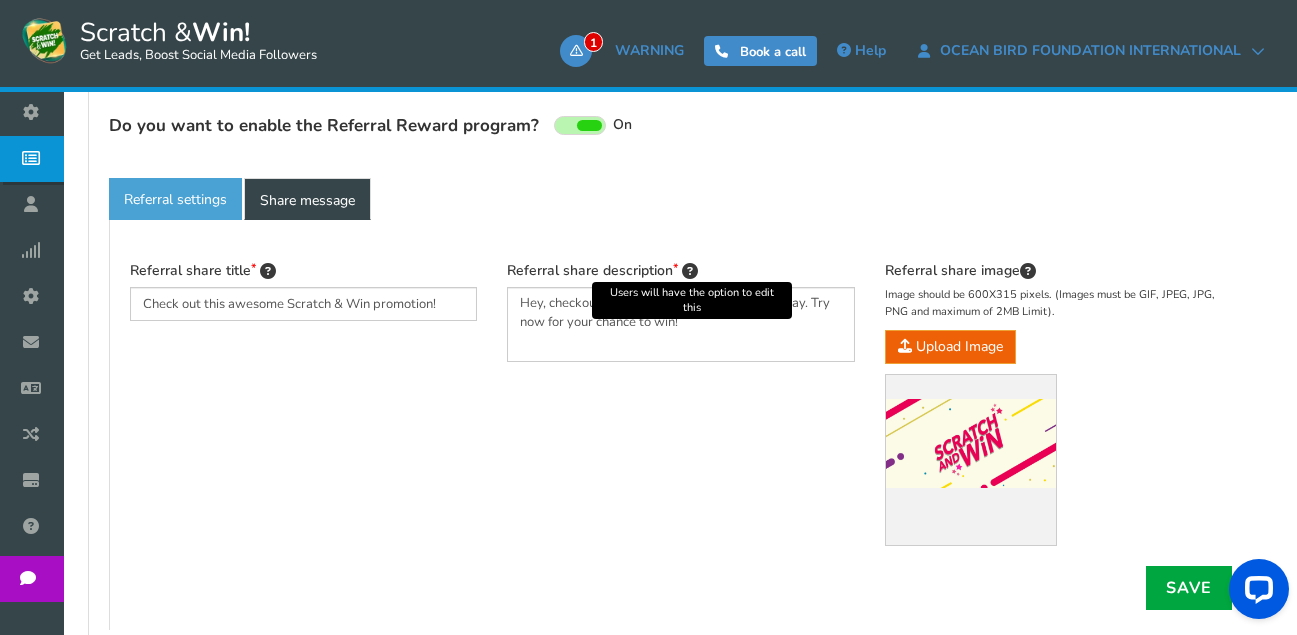 scroll, scrollTop: 525, scrollLeft: 0, axis: vertical 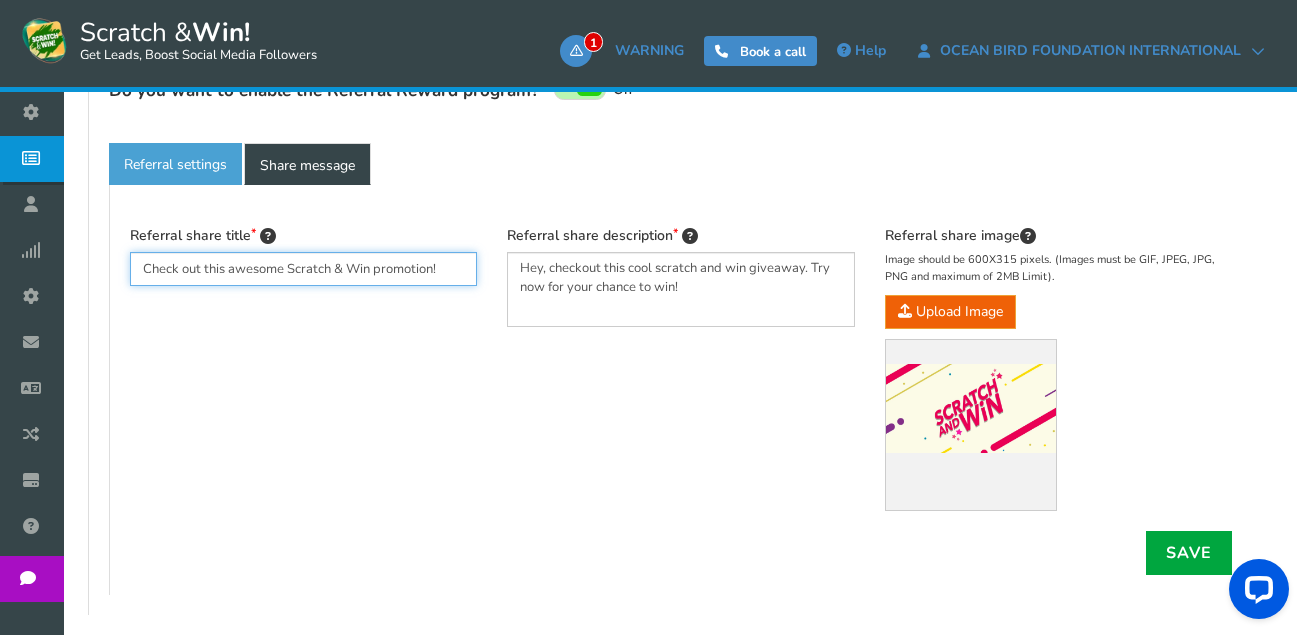 drag, startPoint x: 446, startPoint y: 265, endPoint x: 435, endPoint y: 267, distance: 11.18034 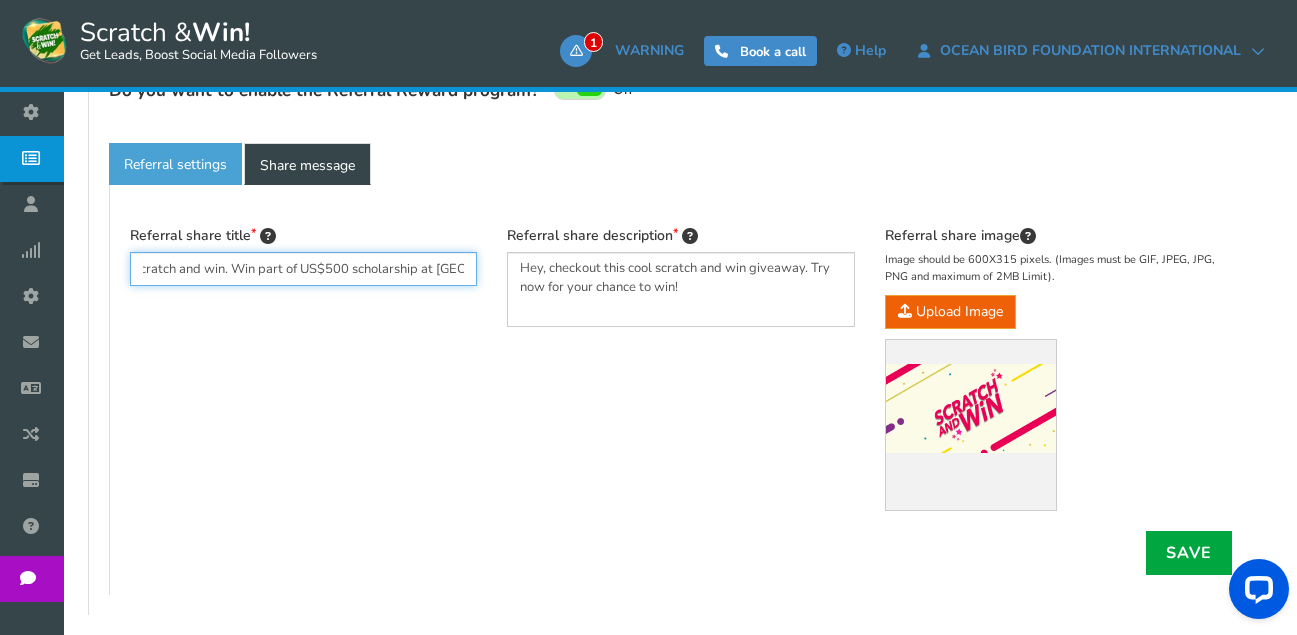scroll, scrollTop: 0, scrollLeft: 15, axis: horizontal 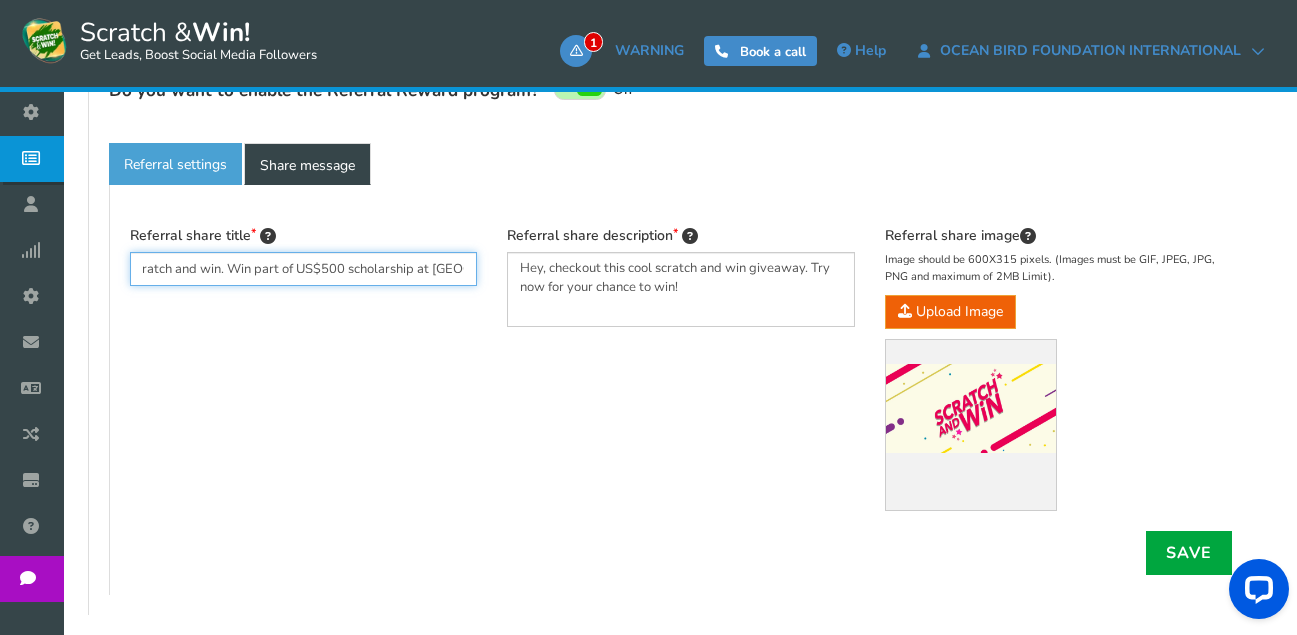 type on "Scratch and win. Win part of US$500 scholarship at [GEOGRAPHIC_DATA]" 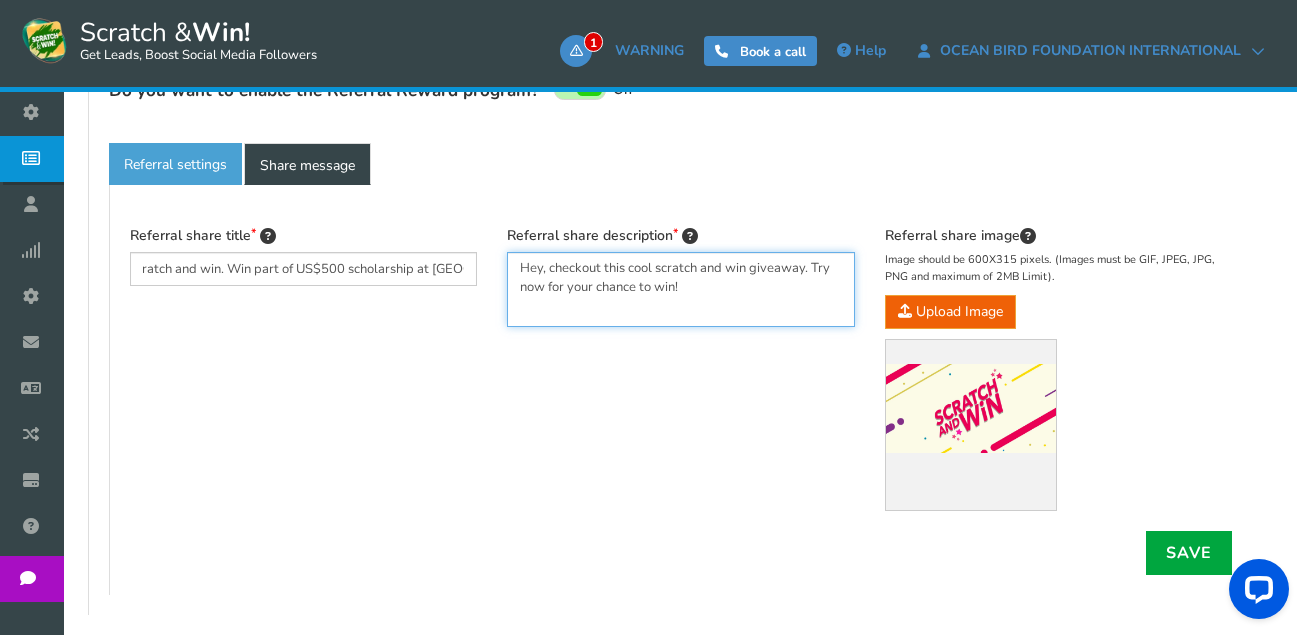 click on "Hey, checkout this cool scratch and win giveaway. Try now for your chance to win!" at bounding box center [680, 289] 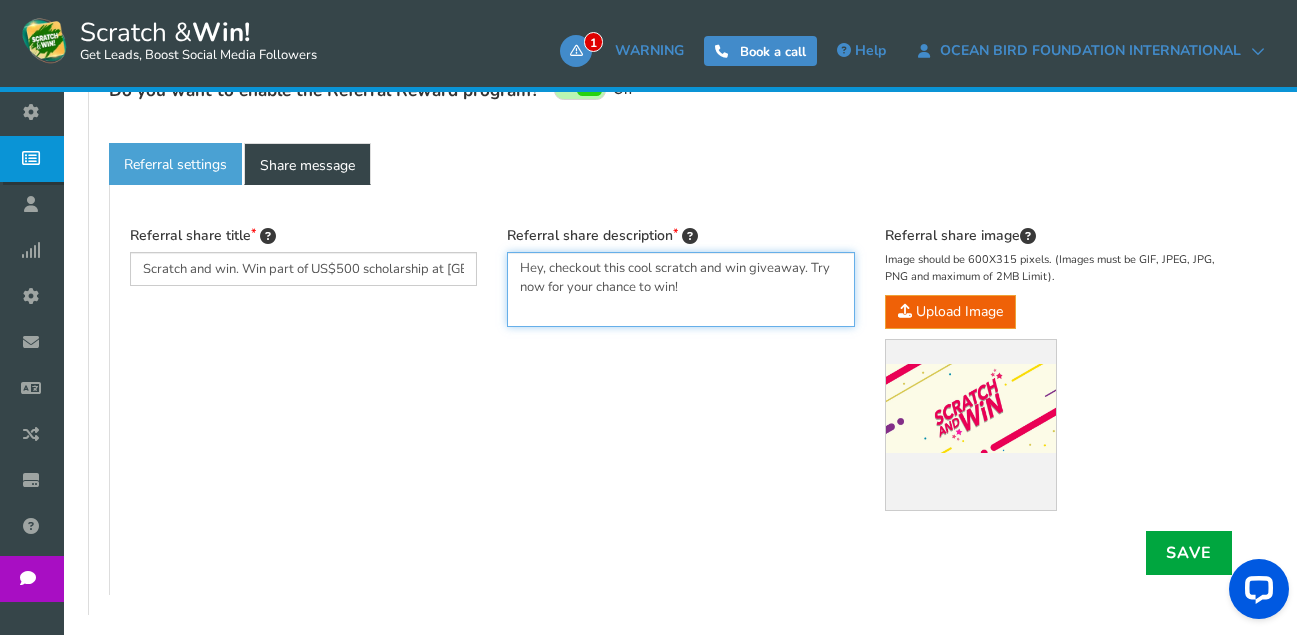 paste on "Scratch and win. Win part of US$500 scholarship" 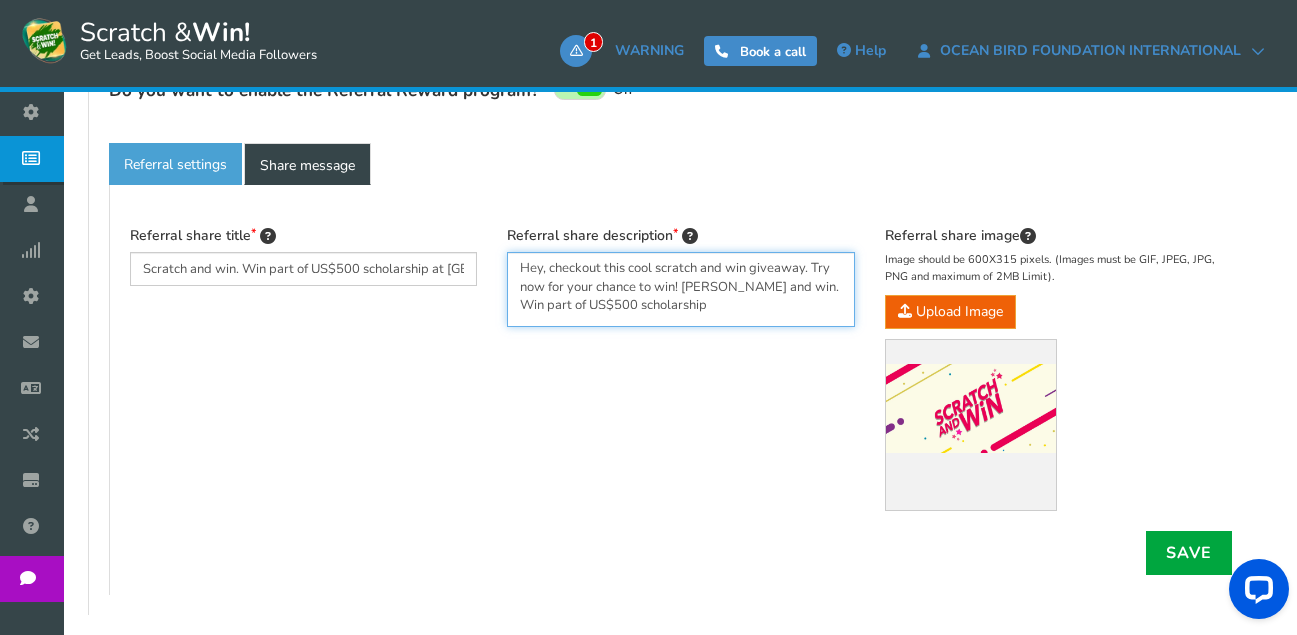 scroll, scrollTop: 637, scrollLeft: 0, axis: vertical 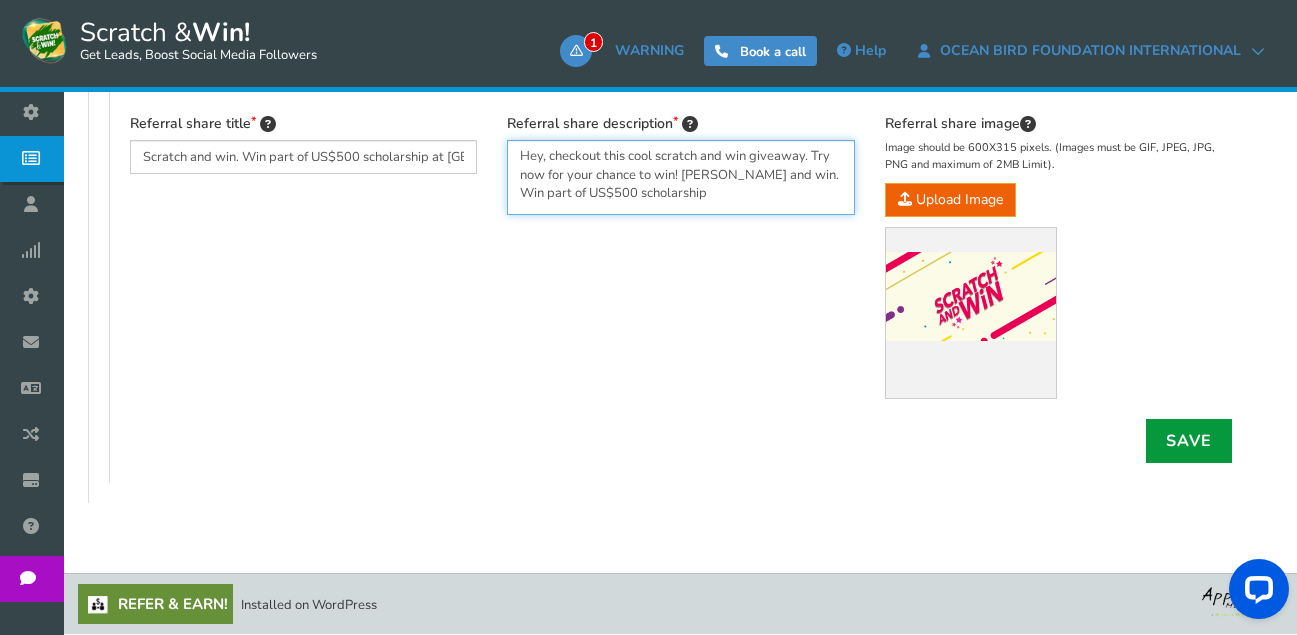 type on "Hey, checkout this cool scratch and win giveaway. Try now for your chance to win! [PERSON_NAME] and win. Win part of US$500 scholarship" 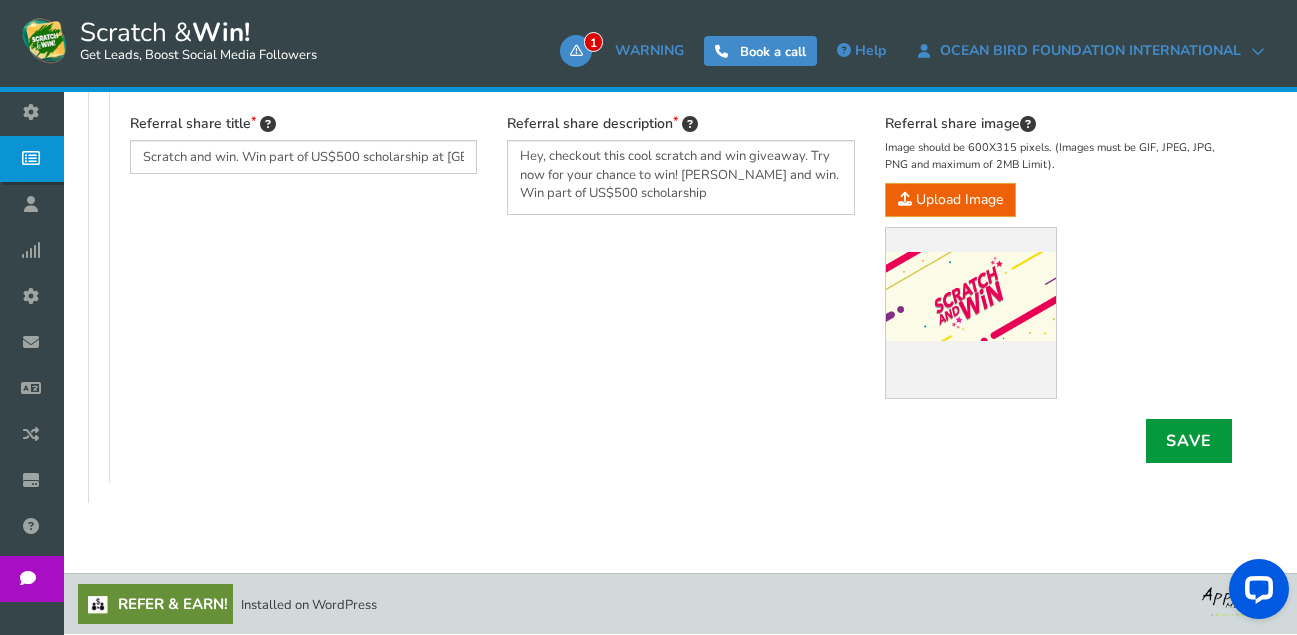click on "Save" at bounding box center [1189, 441] 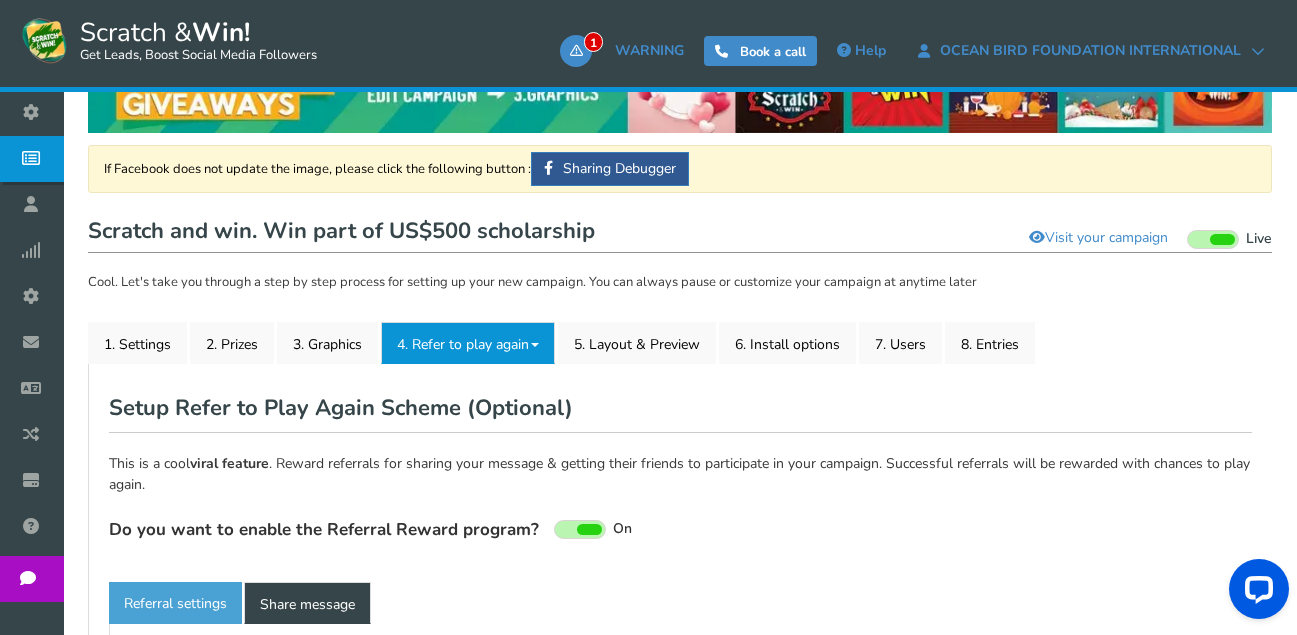 scroll, scrollTop: 37, scrollLeft: 0, axis: vertical 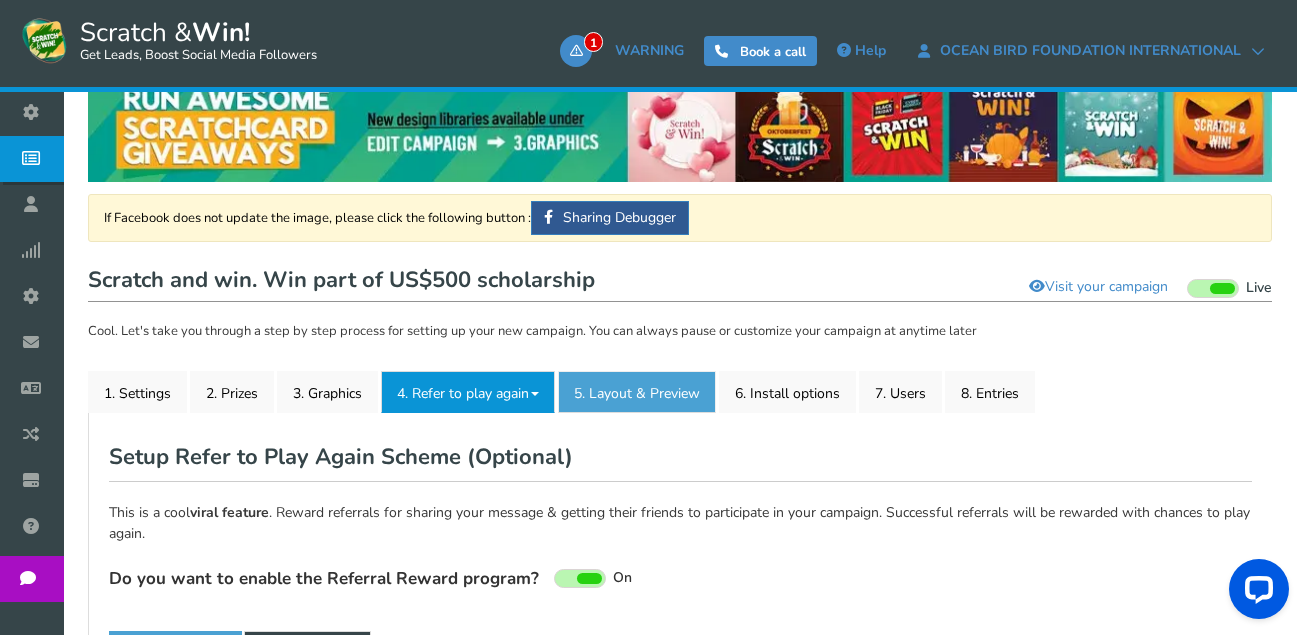 click on "5. Layout & Preview" at bounding box center [637, 392] 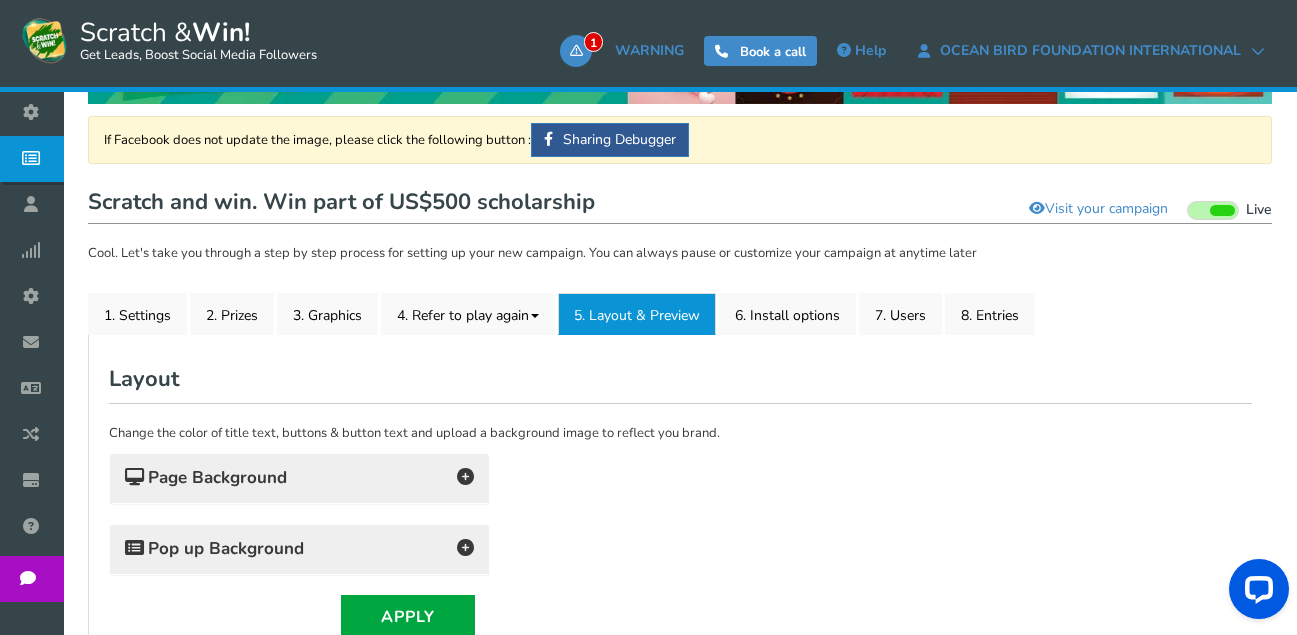 scroll, scrollTop: 337, scrollLeft: 0, axis: vertical 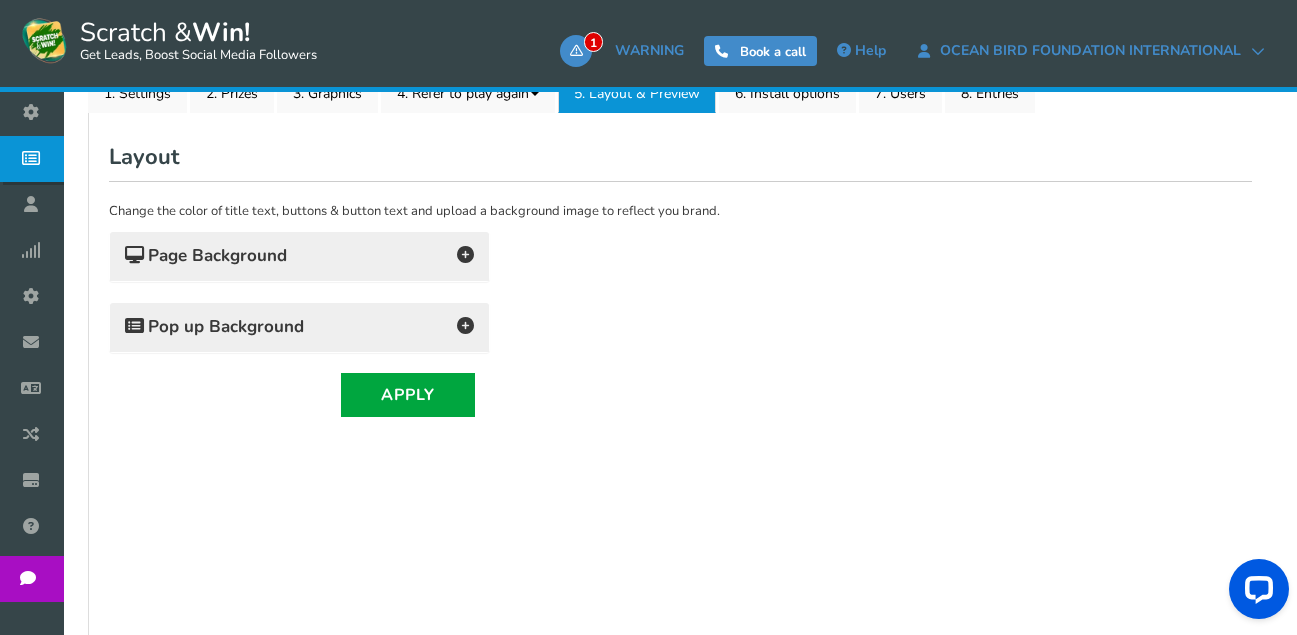 drag, startPoint x: 405, startPoint y: 264, endPoint x: 422, endPoint y: 263, distance: 17.029387 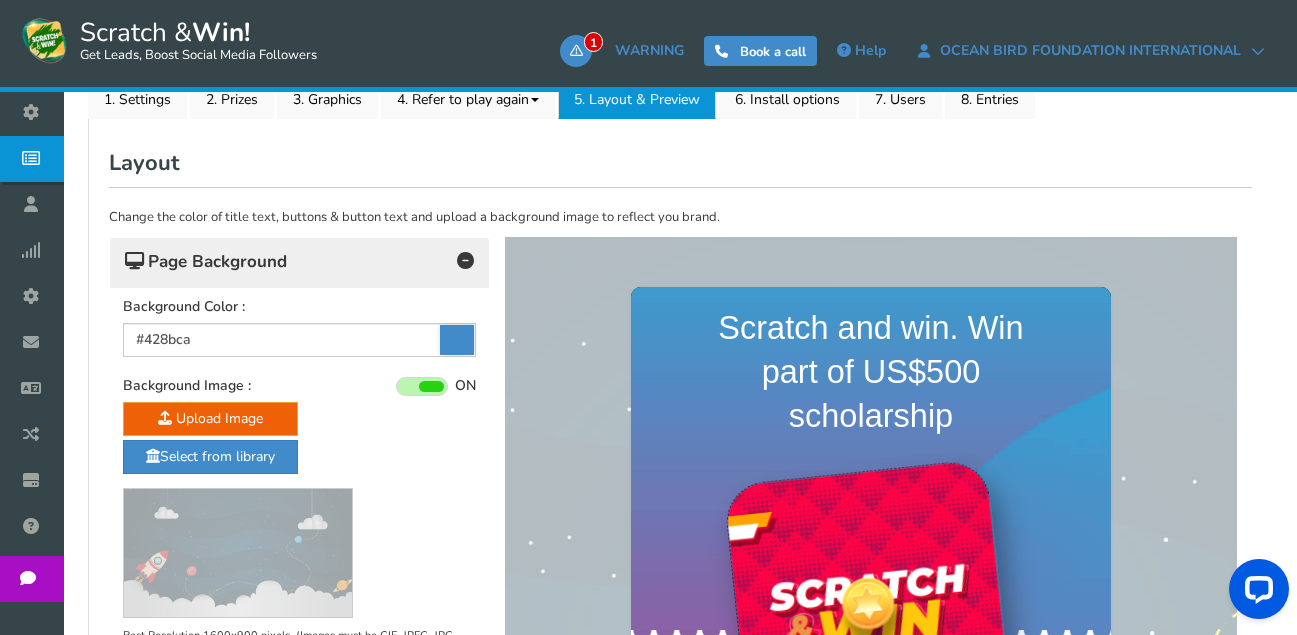 scroll, scrollTop: 305, scrollLeft: 0, axis: vertical 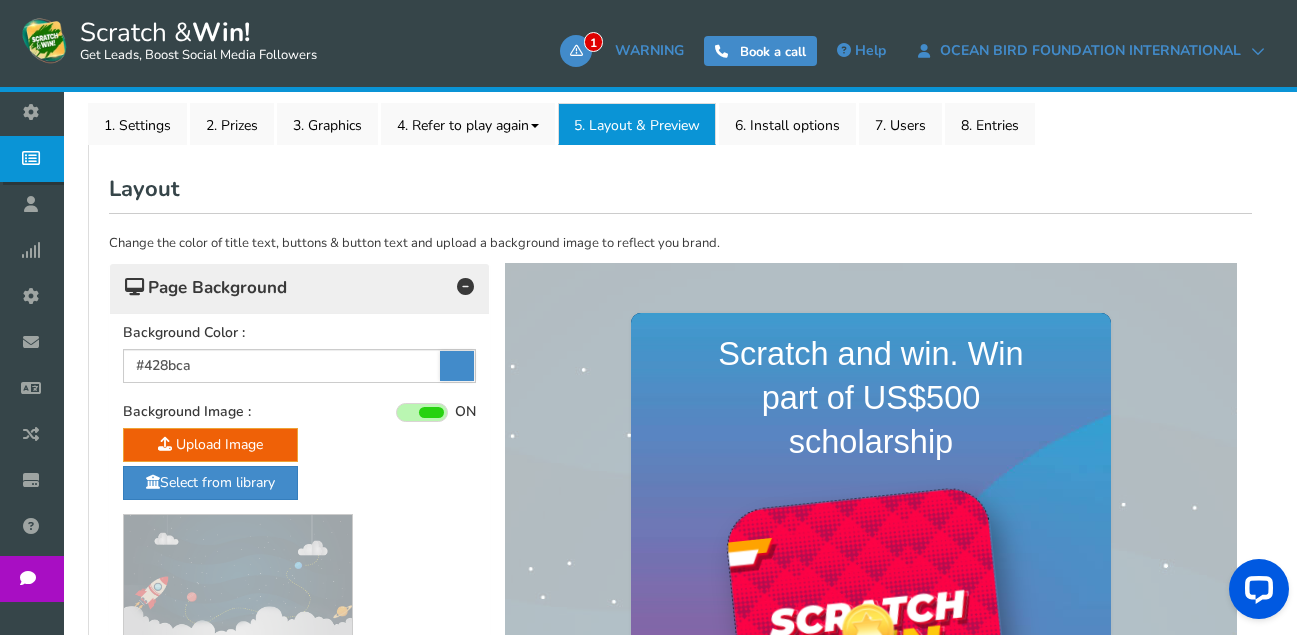 click at bounding box center [465, 286] 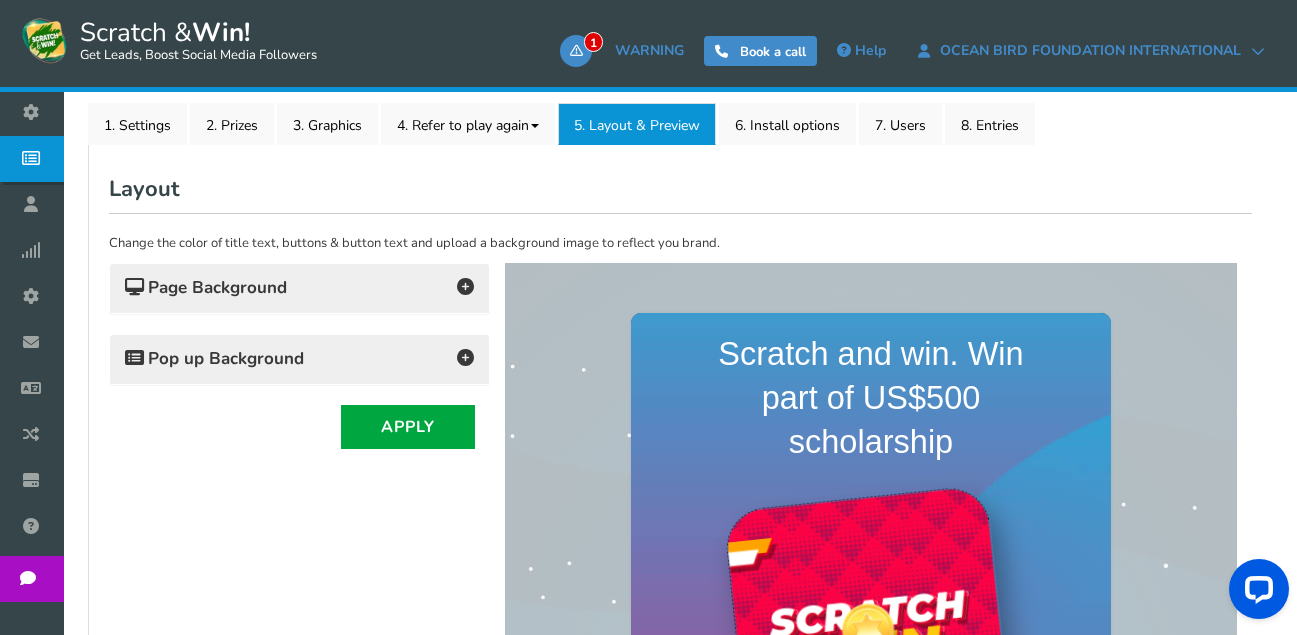 click at bounding box center [465, 357] 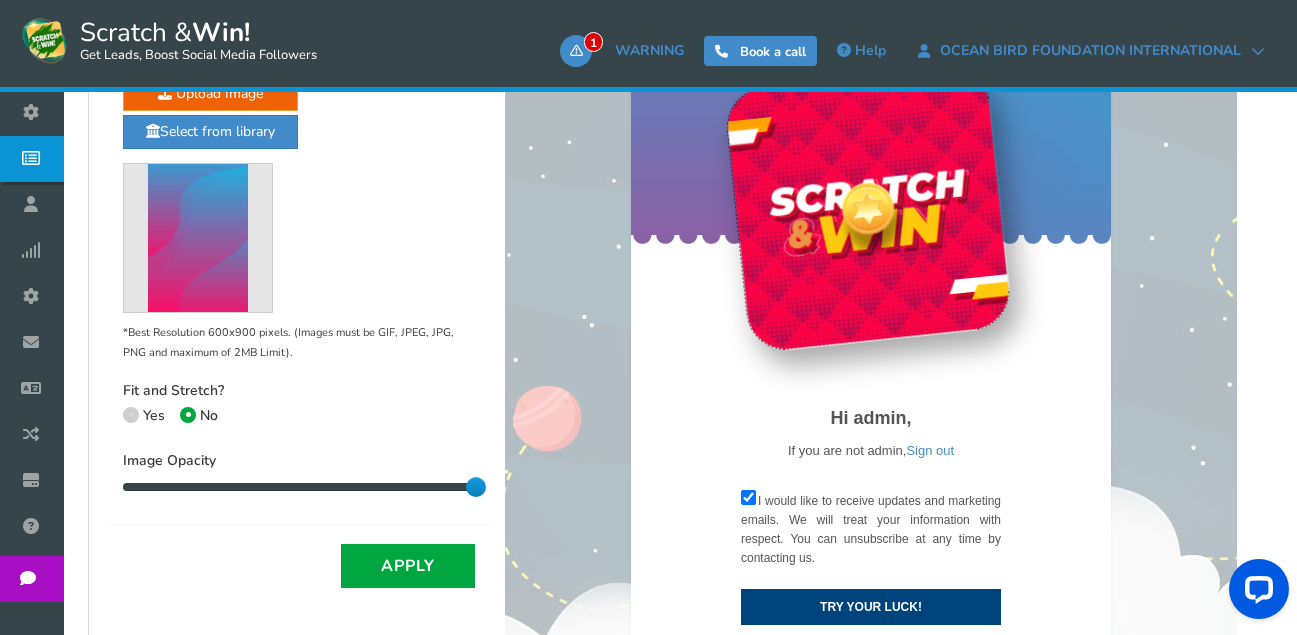 scroll, scrollTop: 605, scrollLeft: 0, axis: vertical 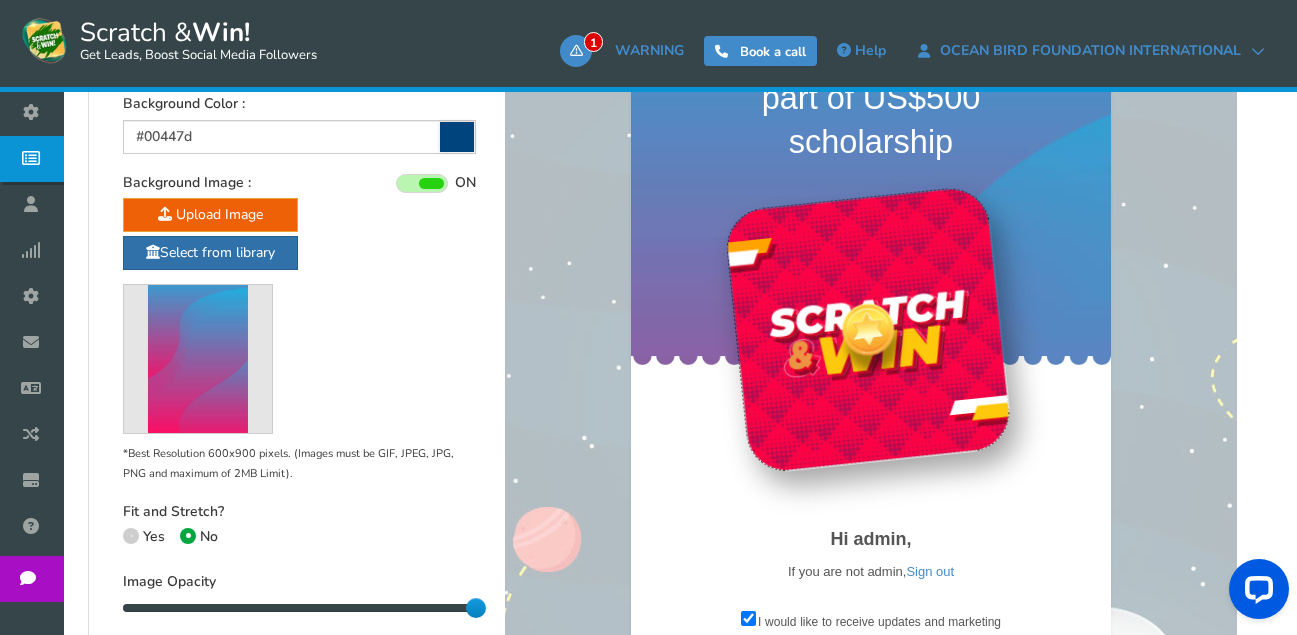 click on "Select from library" at bounding box center (210, 253) 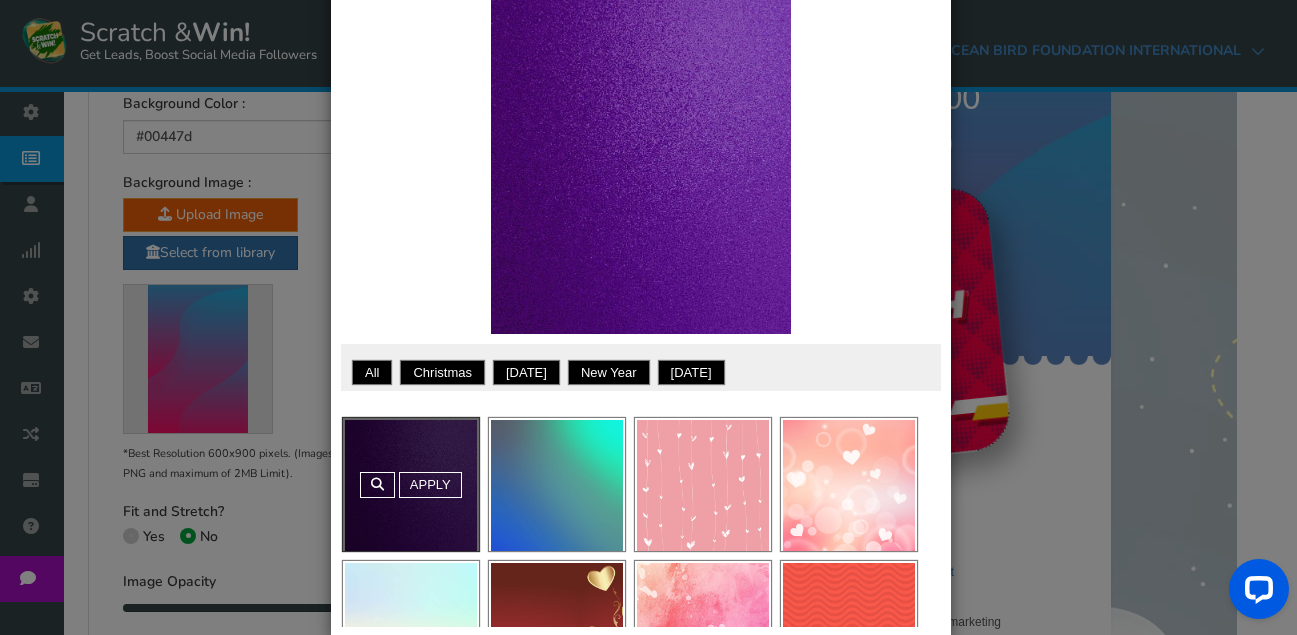 scroll, scrollTop: 132, scrollLeft: 0, axis: vertical 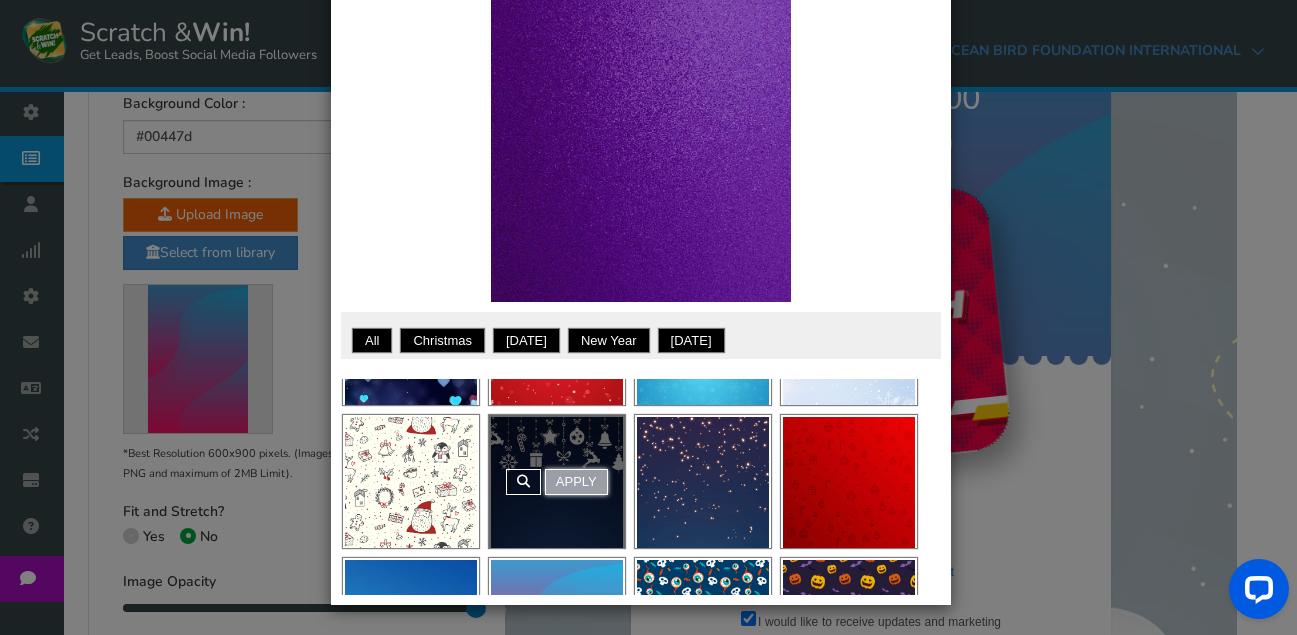 click on "Apply" at bounding box center (576, 482) 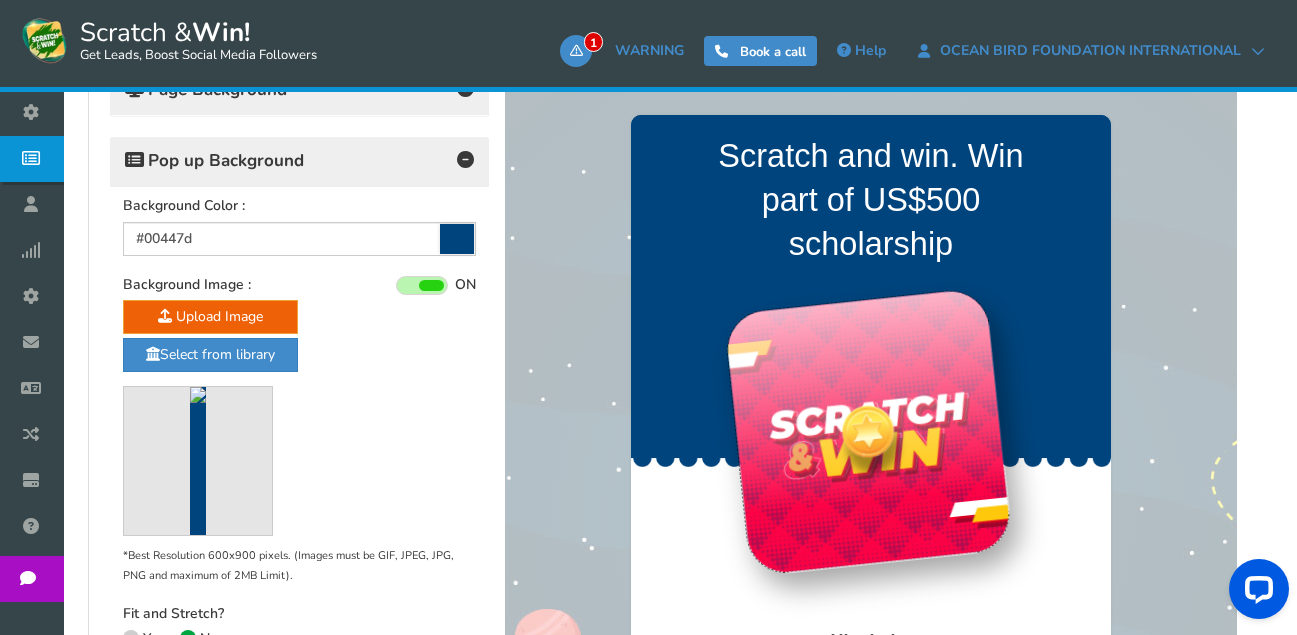scroll, scrollTop: 705, scrollLeft: 0, axis: vertical 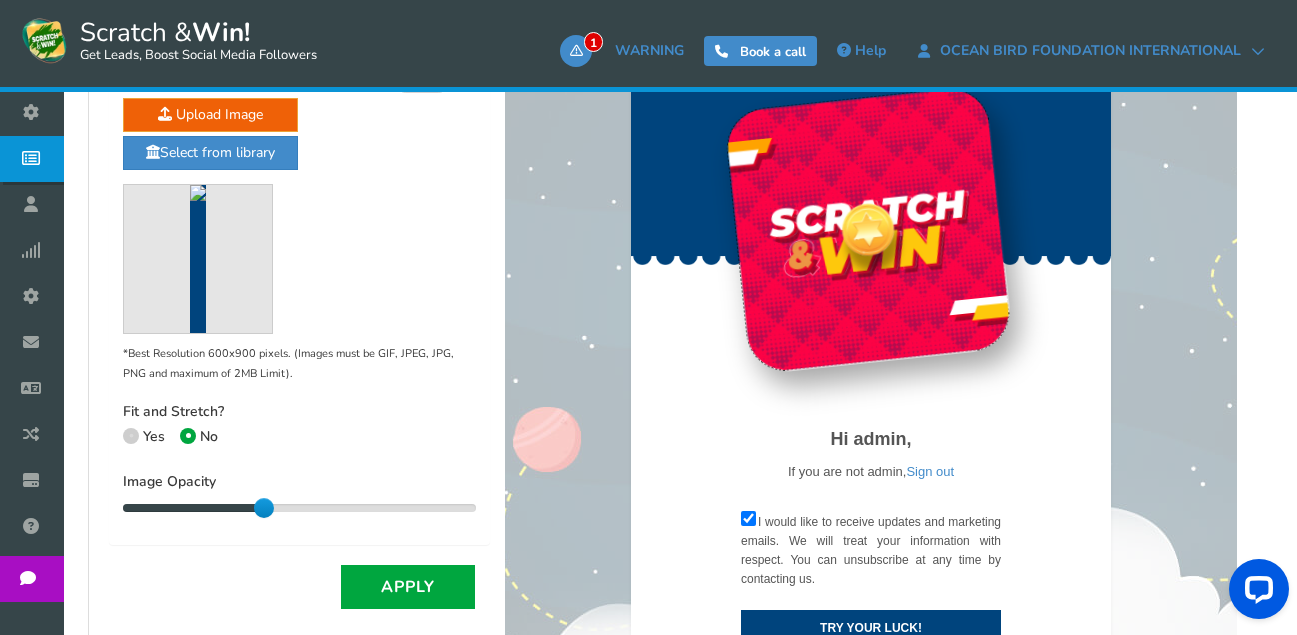 click on "40 40" at bounding box center [299, 508] 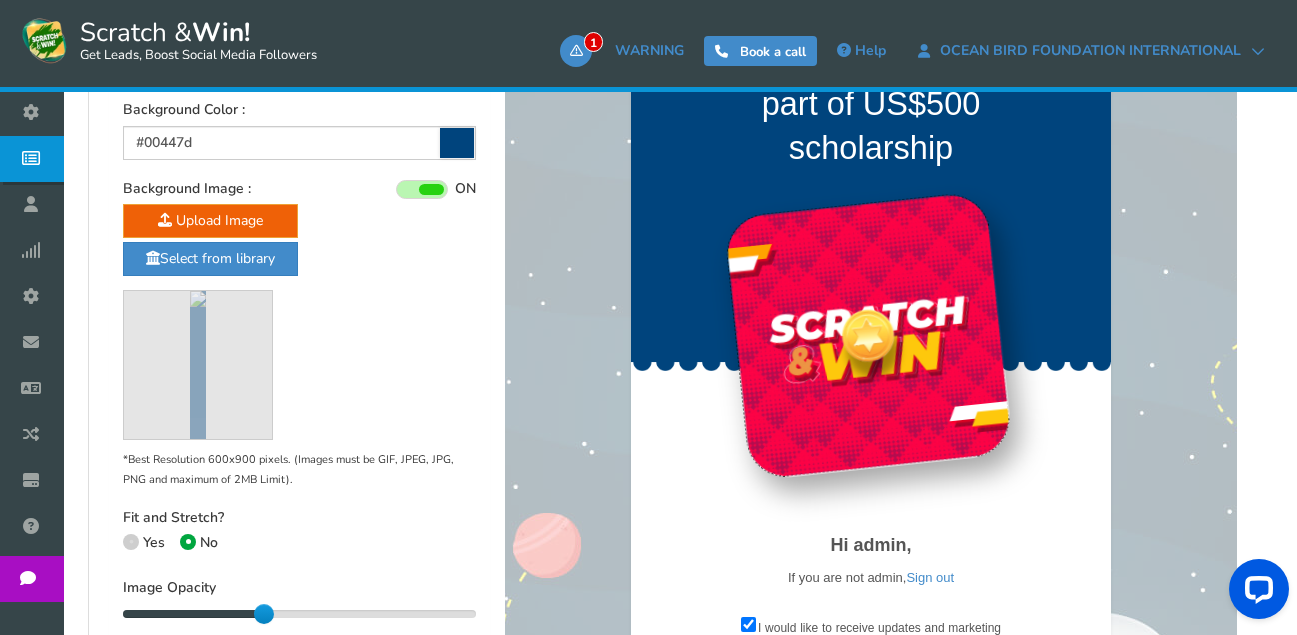 scroll, scrollTop: 605, scrollLeft: 0, axis: vertical 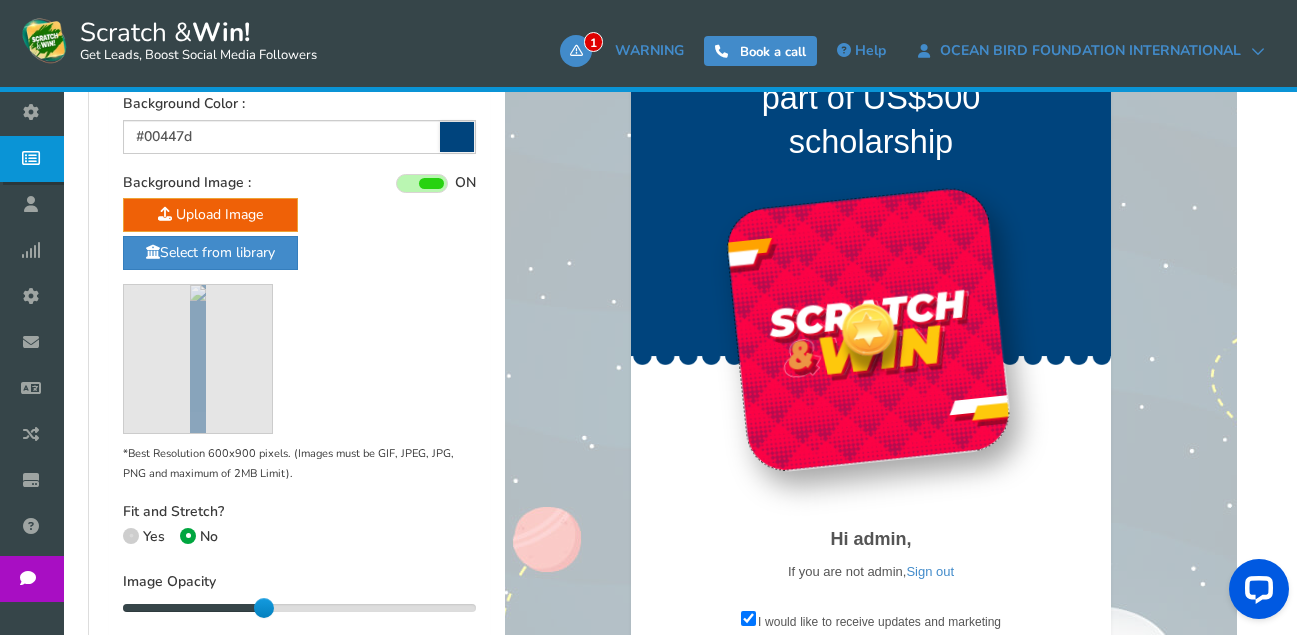 click at bounding box center [299, 608] 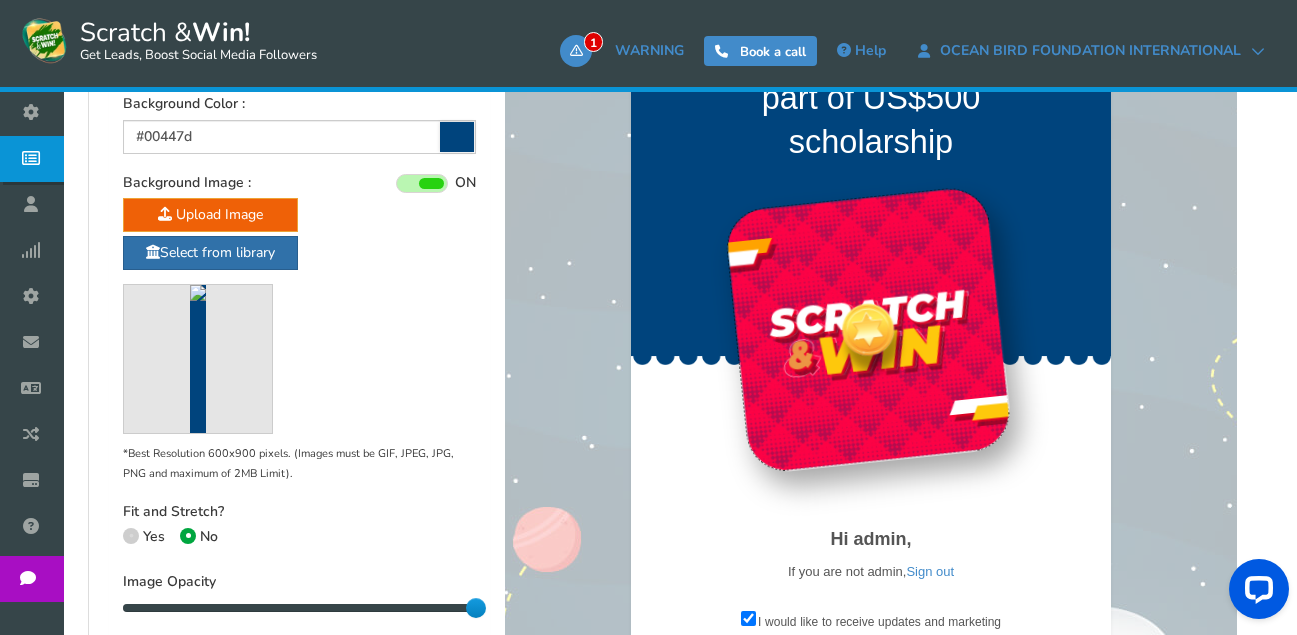 click on "Select from library" at bounding box center [210, 253] 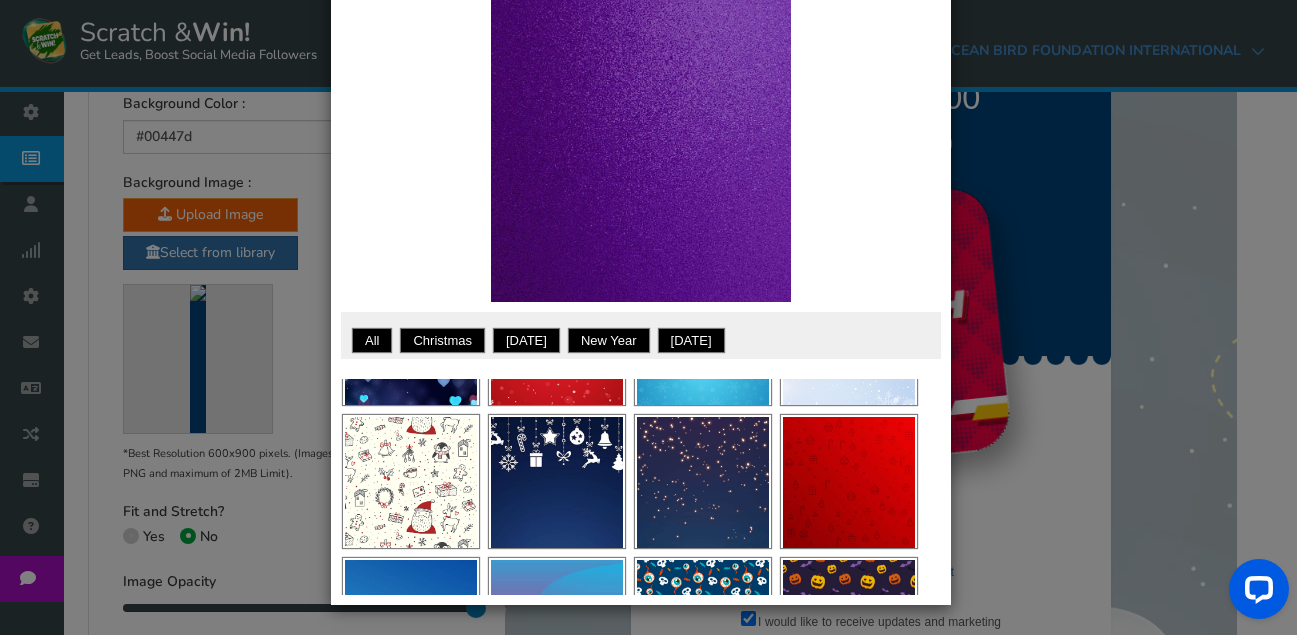 scroll, scrollTop: 0, scrollLeft: 0, axis: both 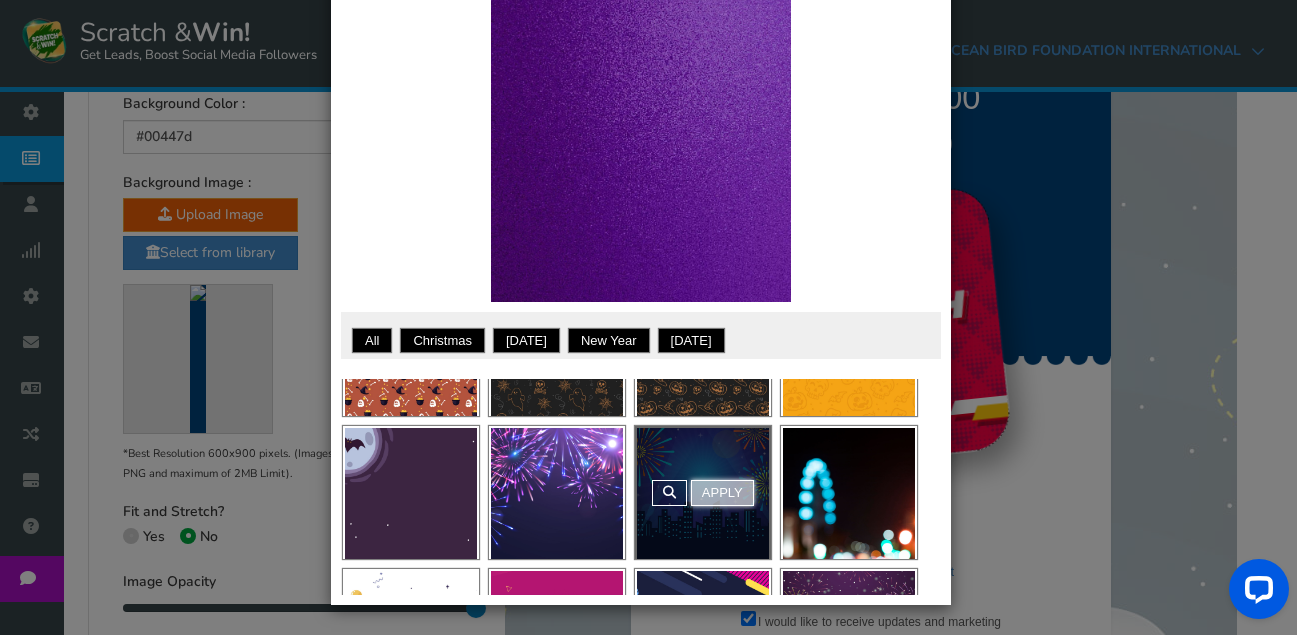 click on "Apply" at bounding box center (722, 493) 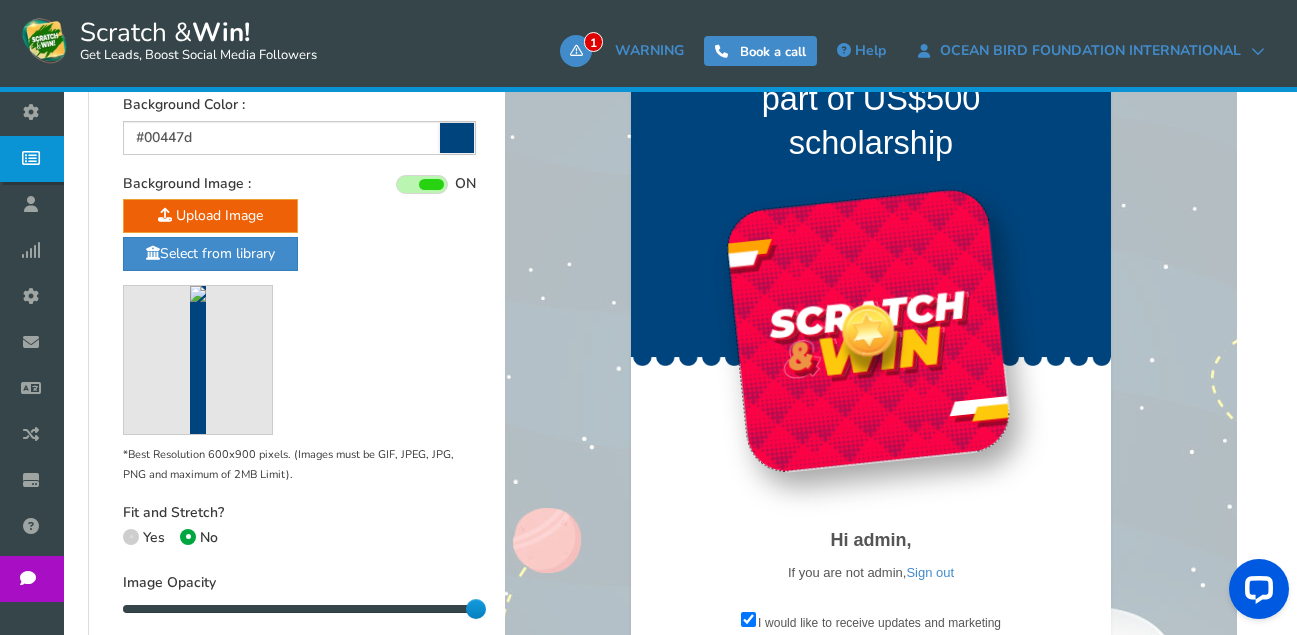 scroll, scrollTop: 605, scrollLeft: 0, axis: vertical 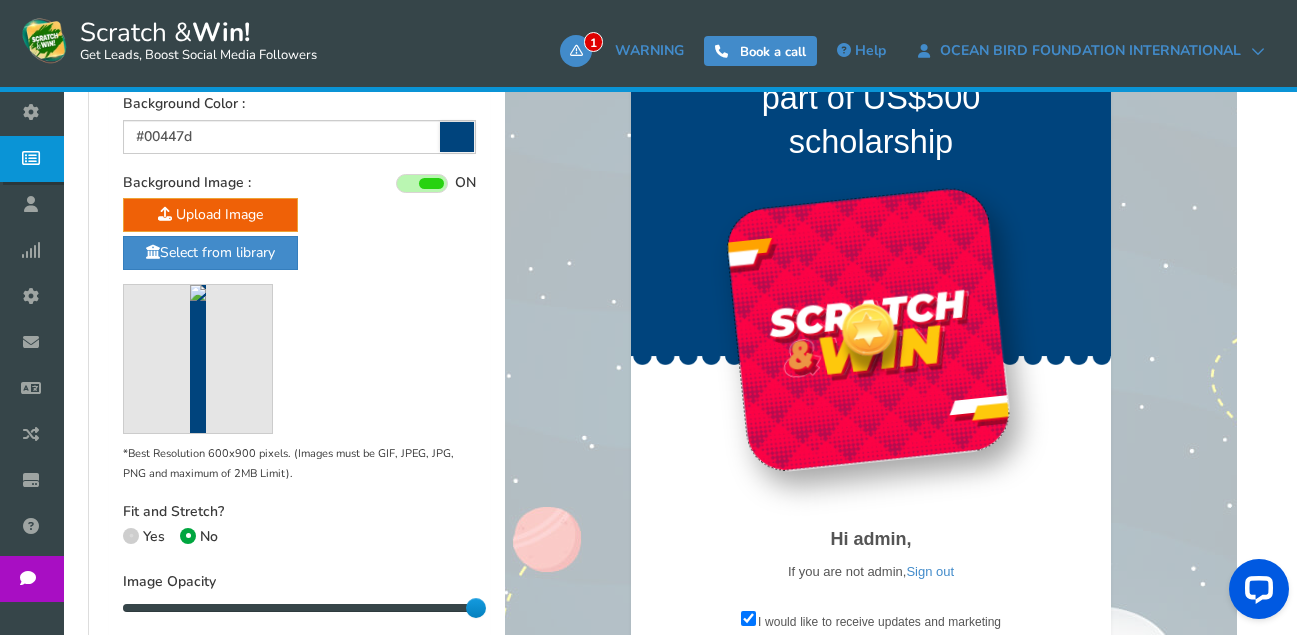 click at bounding box center (131, 536) 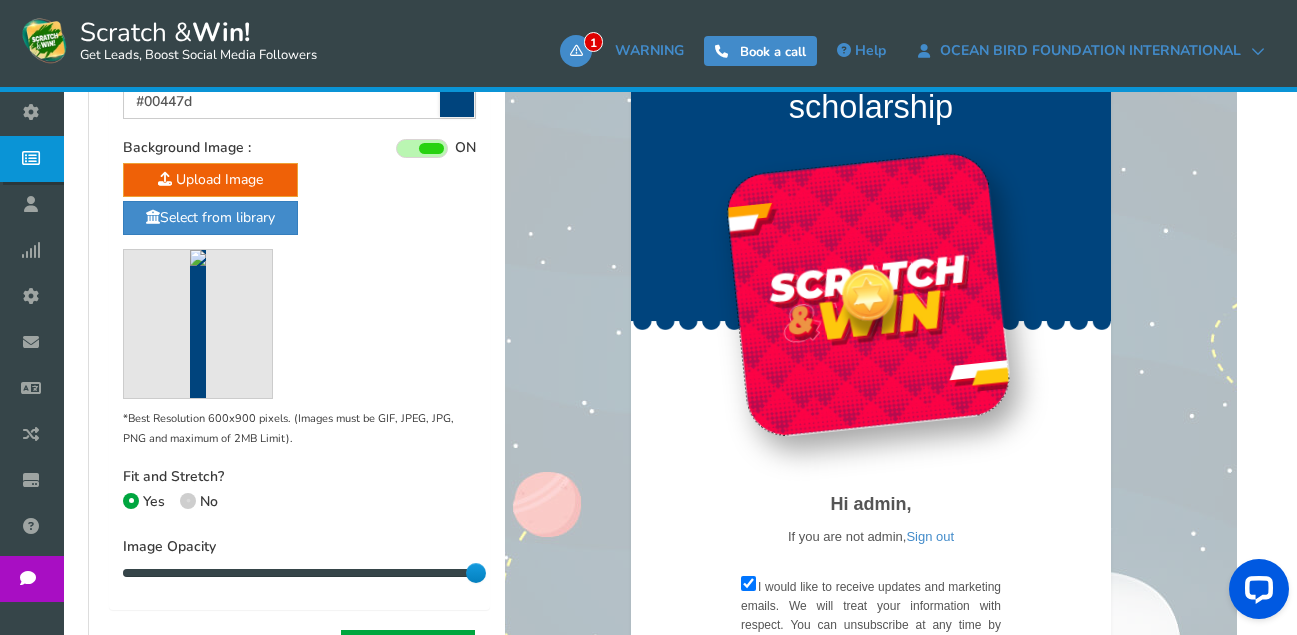 scroll, scrollTop: 605, scrollLeft: 0, axis: vertical 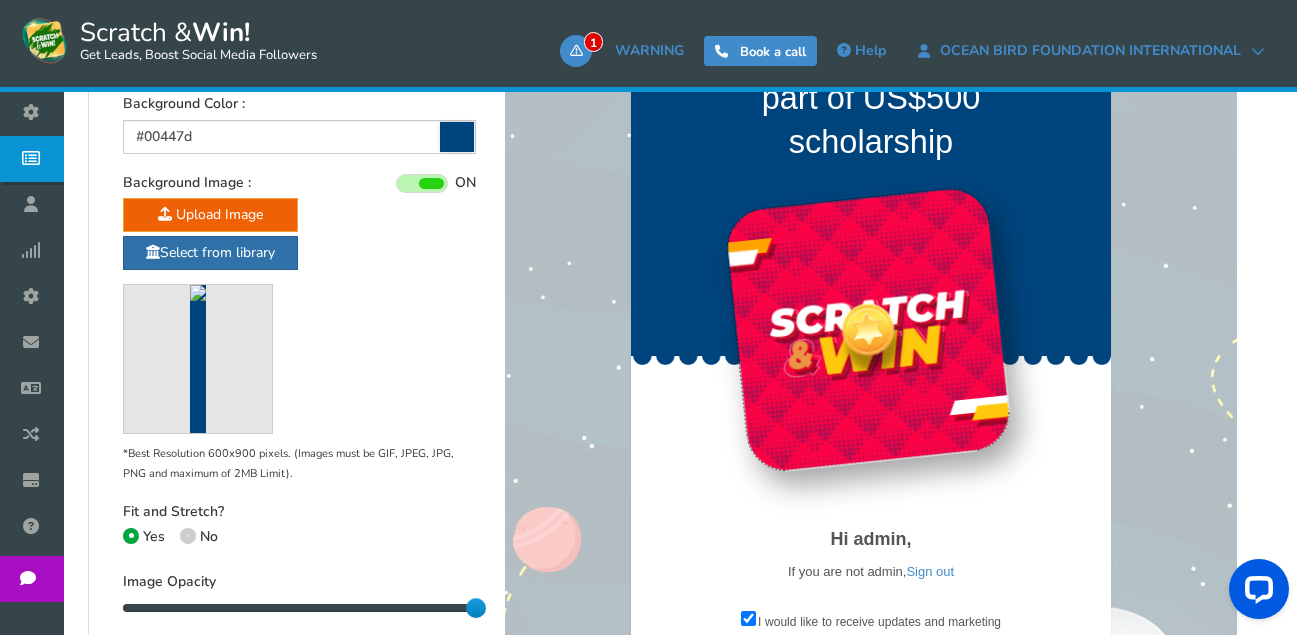 click on "Select from library" at bounding box center [210, 253] 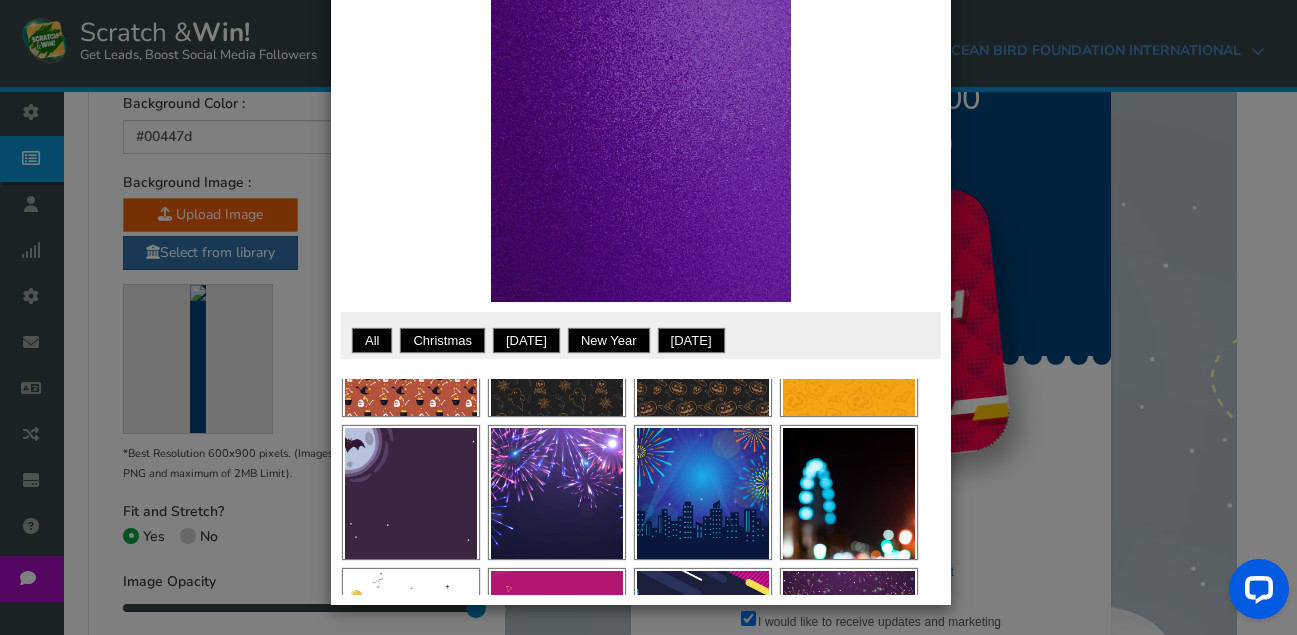 scroll, scrollTop: 0, scrollLeft: 0, axis: both 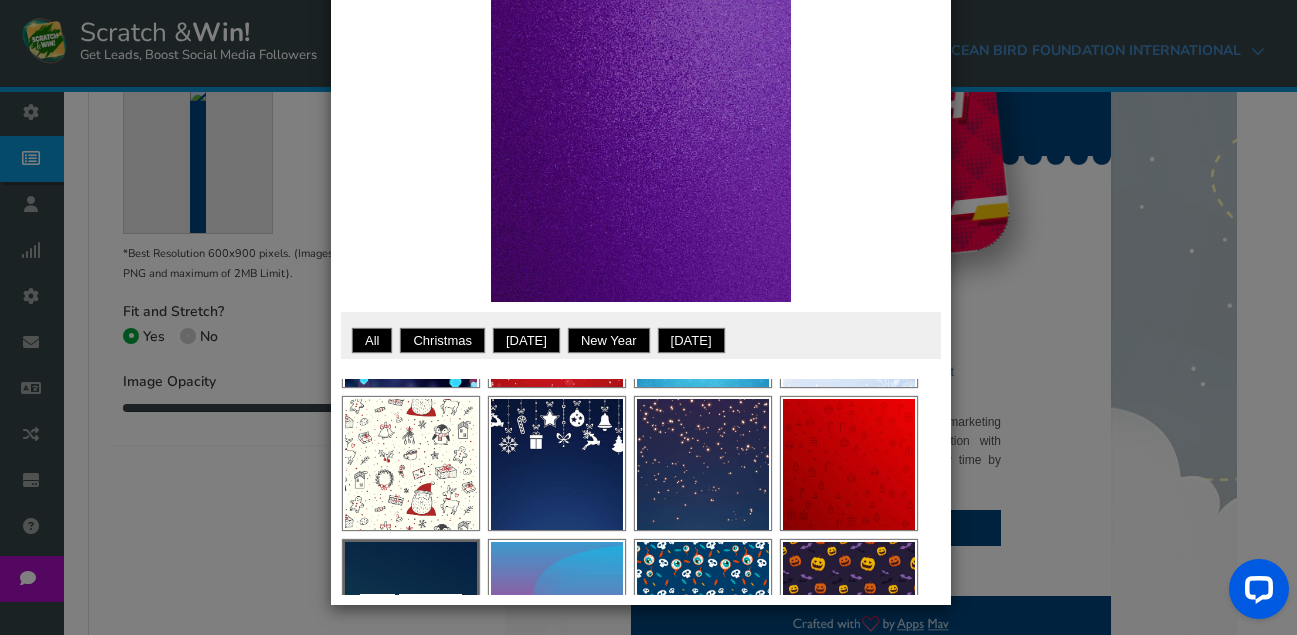 click on "Apply" at bounding box center (411, 606) 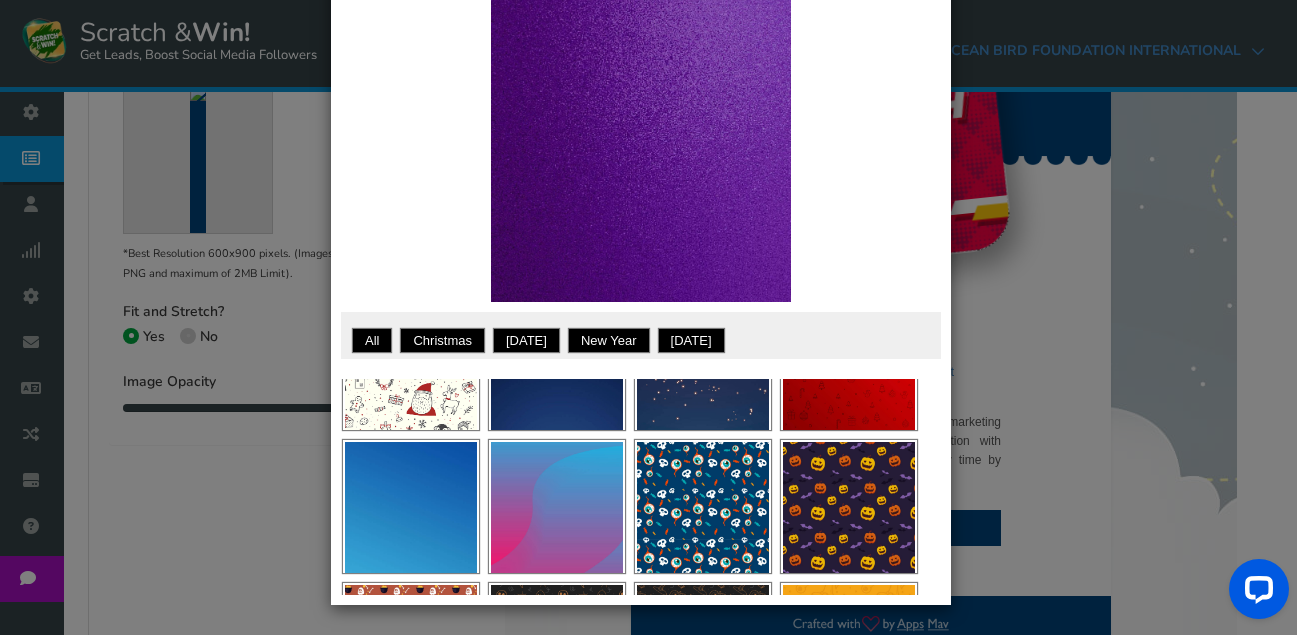 click on "Apply" at bounding box center (430, 467) 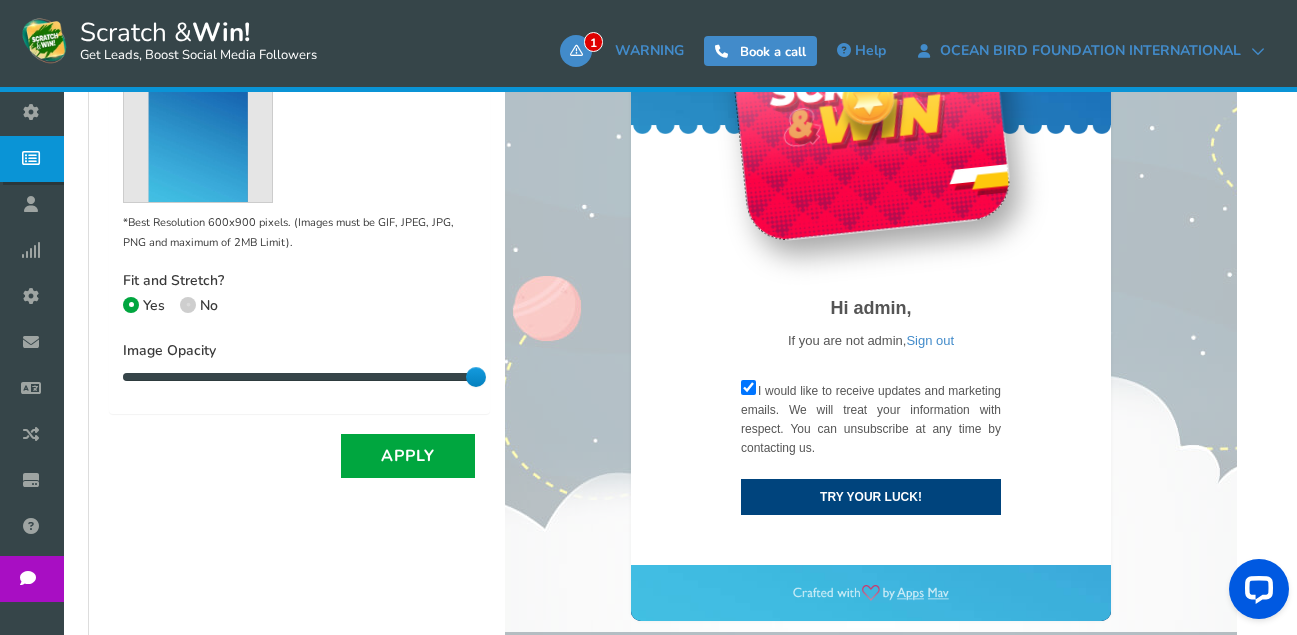 scroll, scrollTop: 905, scrollLeft: 0, axis: vertical 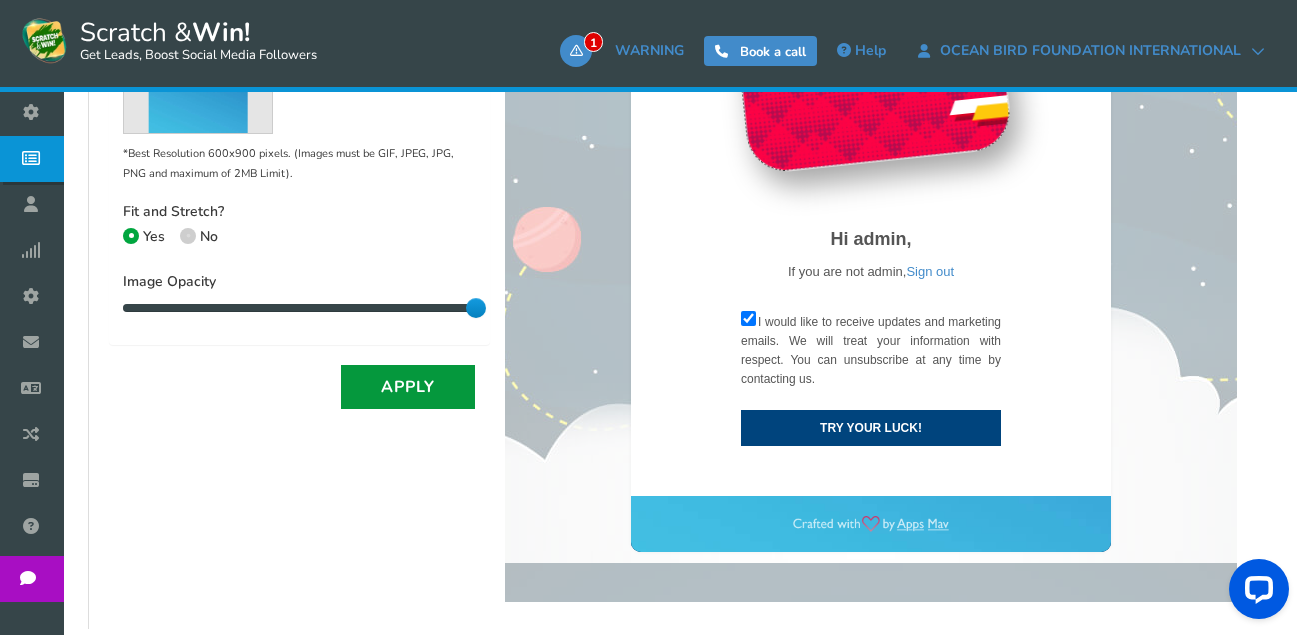 click on "Apply" at bounding box center (408, 387) 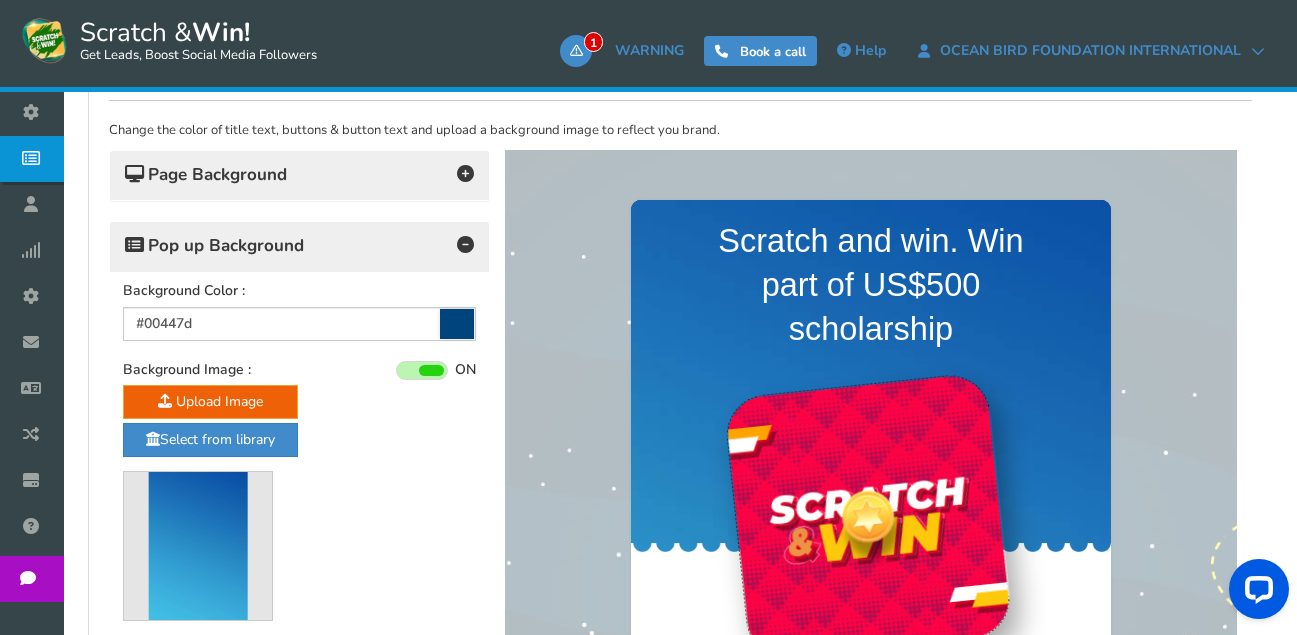 scroll, scrollTop: 105, scrollLeft: 0, axis: vertical 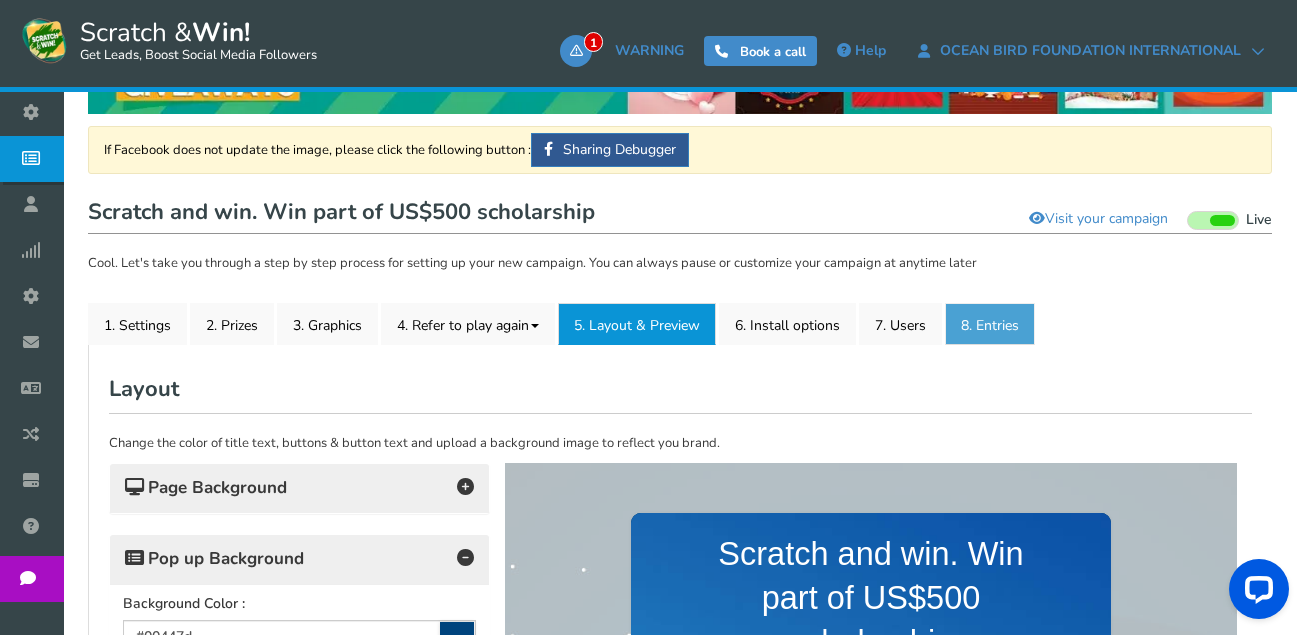 click on "8. Entries" at bounding box center (990, 324) 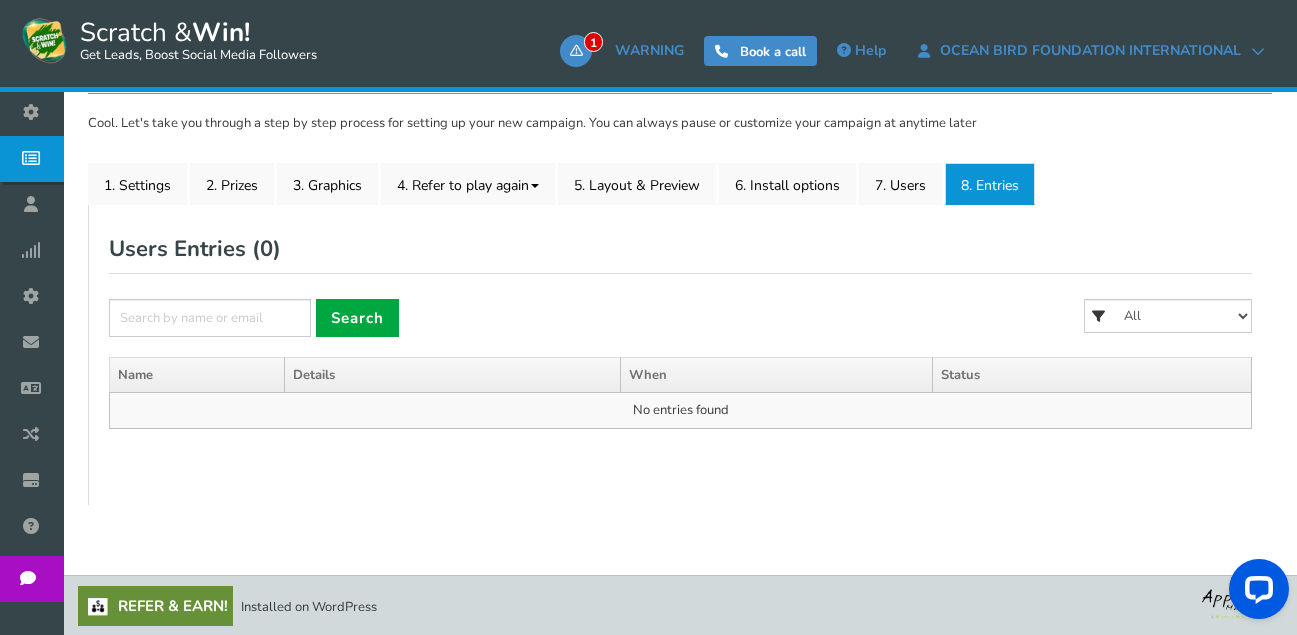 scroll, scrollTop: 247, scrollLeft: 0, axis: vertical 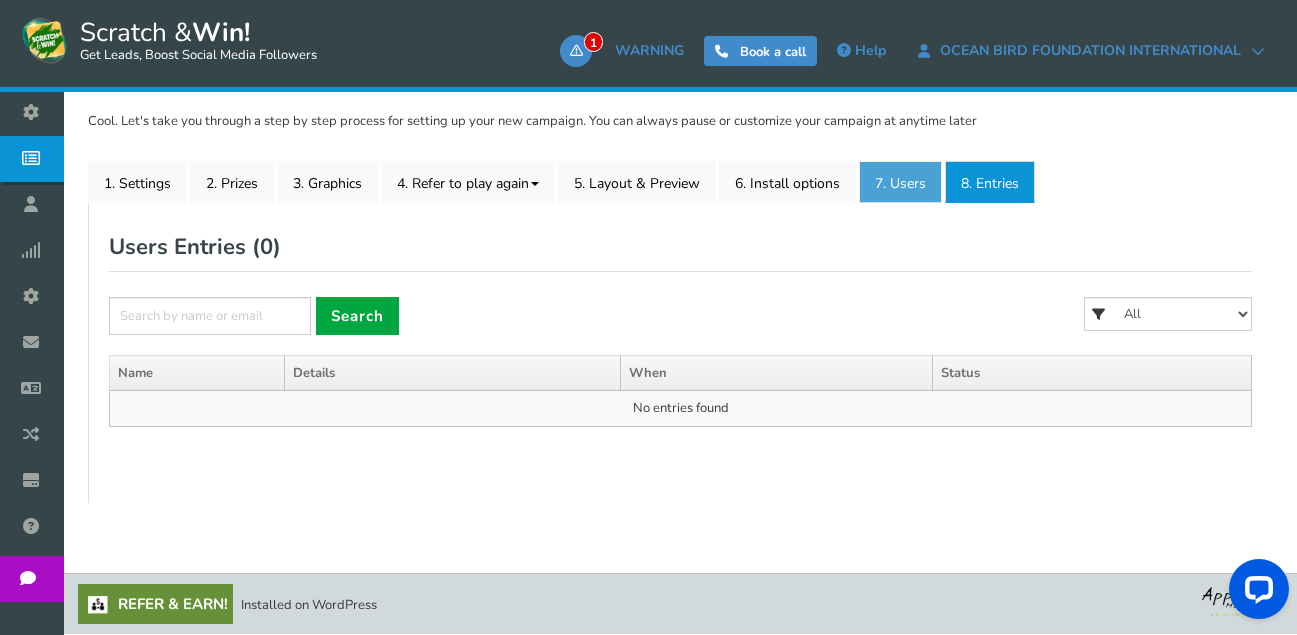 click on "7. Users" at bounding box center [900, 182] 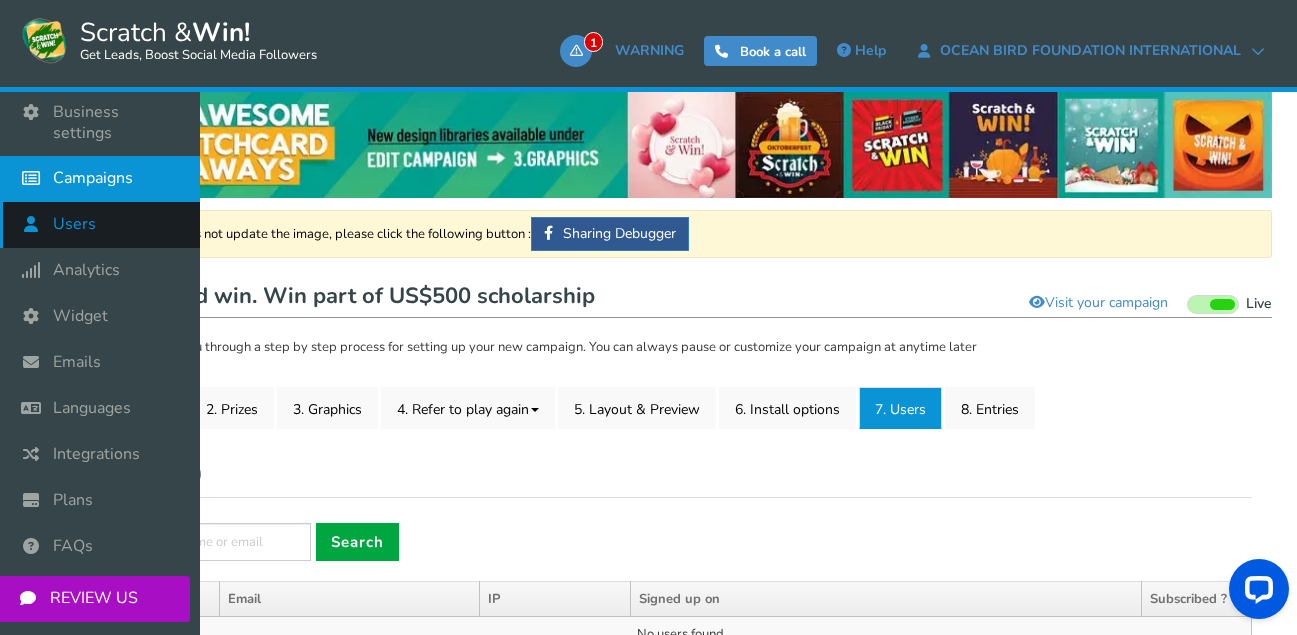 scroll, scrollTop: 0, scrollLeft: 0, axis: both 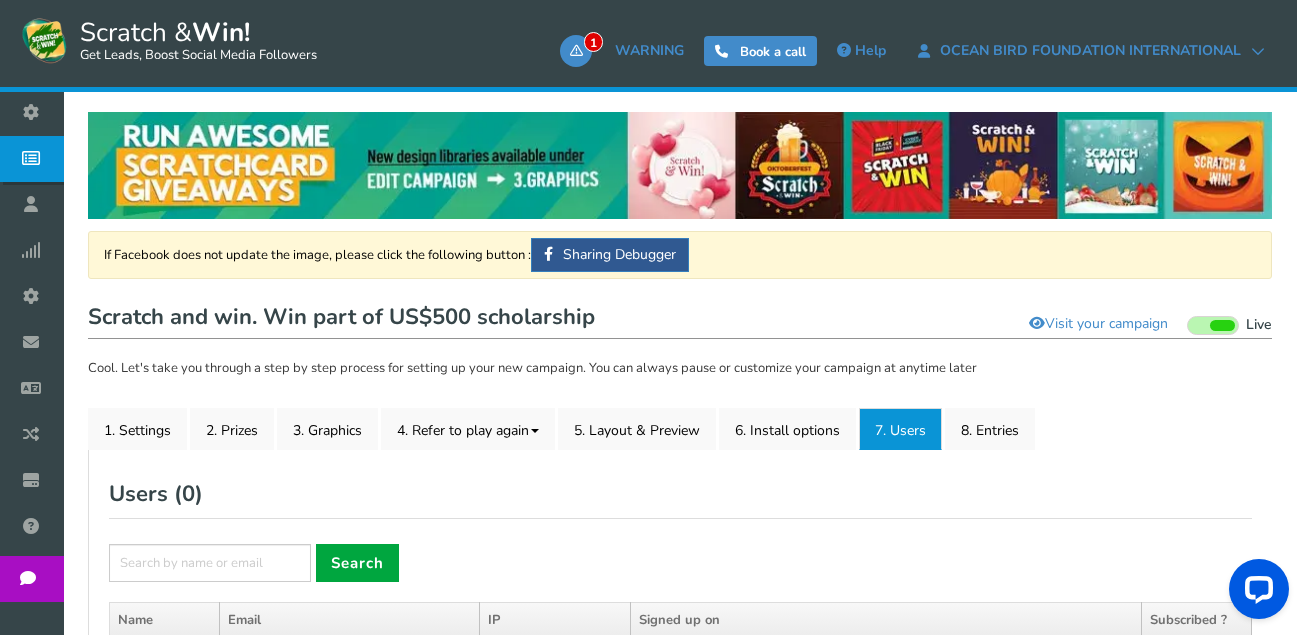 click on "Users ( 0 )" at bounding box center (680, 494) 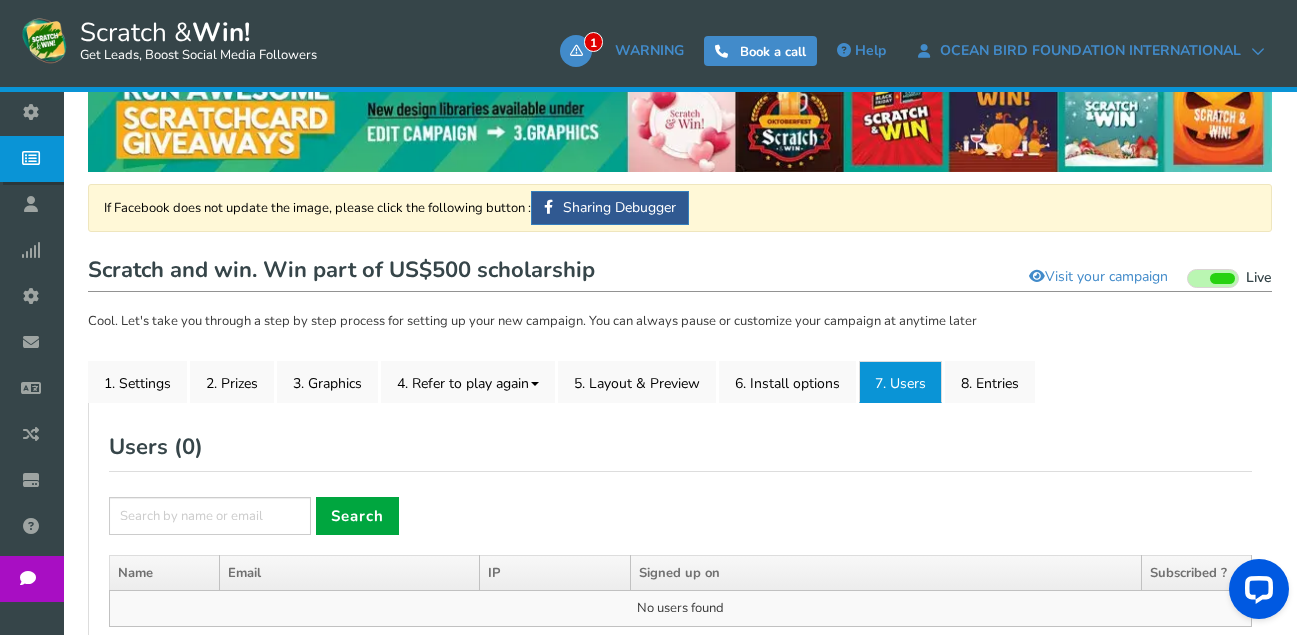 scroll, scrollTop: 0, scrollLeft: 0, axis: both 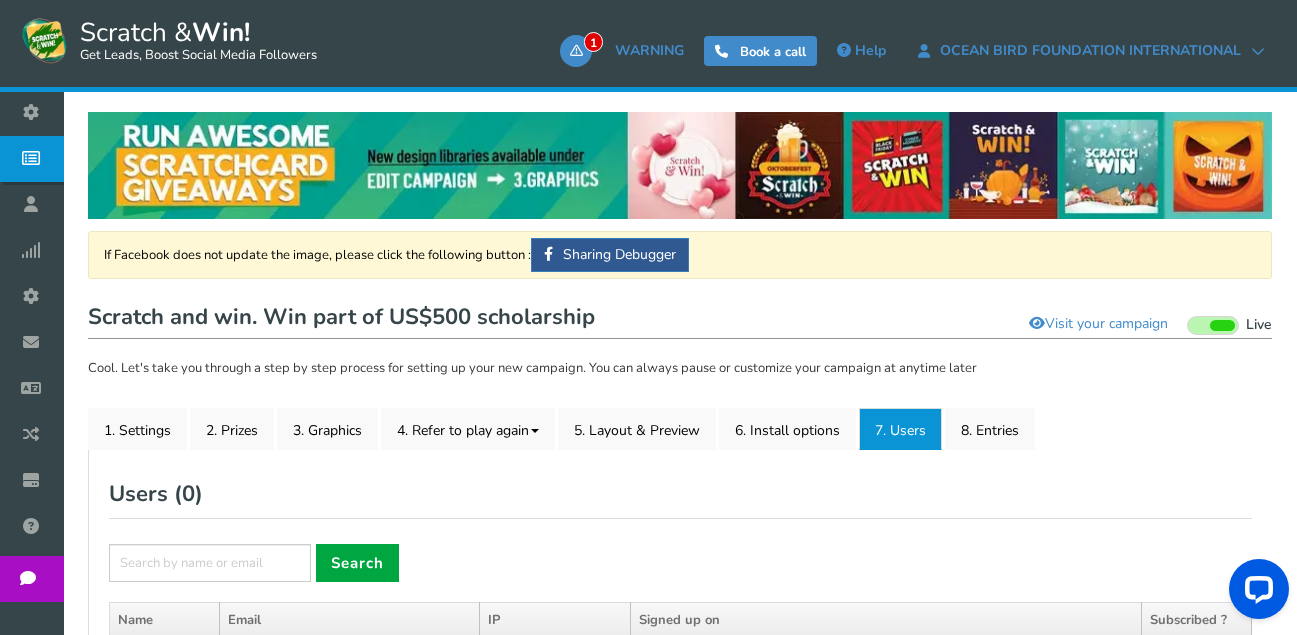 click on "Scratch and win. Win part of US$500 scholarship
Visit your campaign
Preview your campaign
Live
Paused" at bounding box center (680, 319) 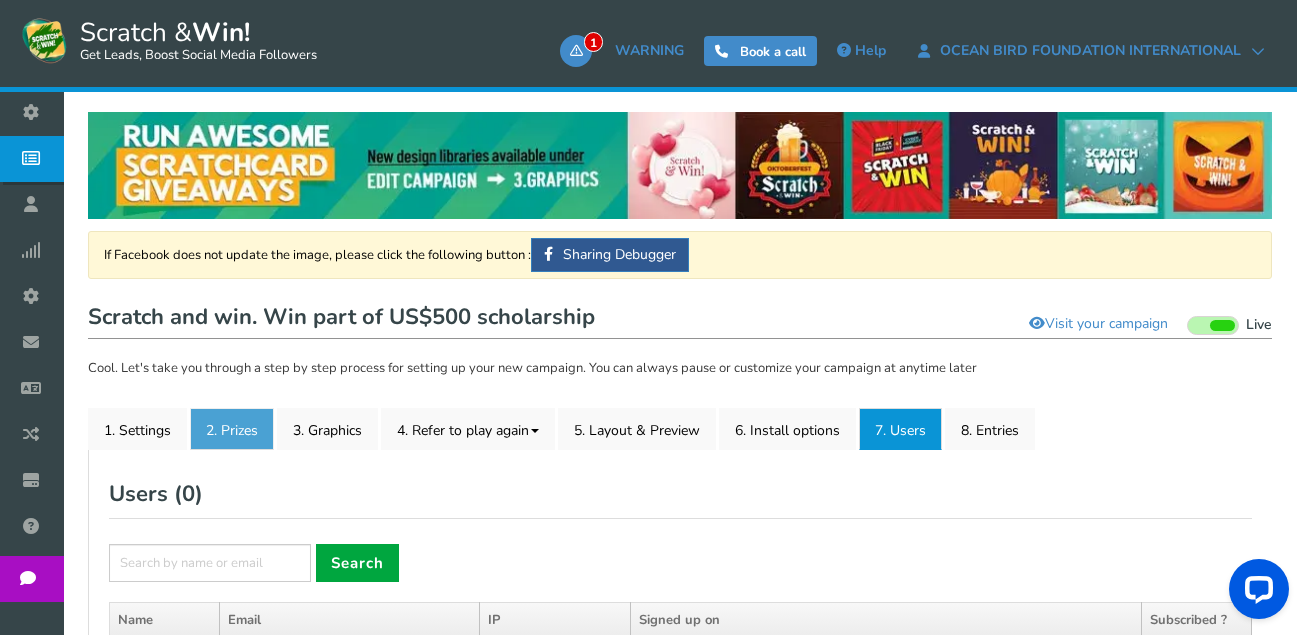 click on "2. Prizes" at bounding box center (232, 429) 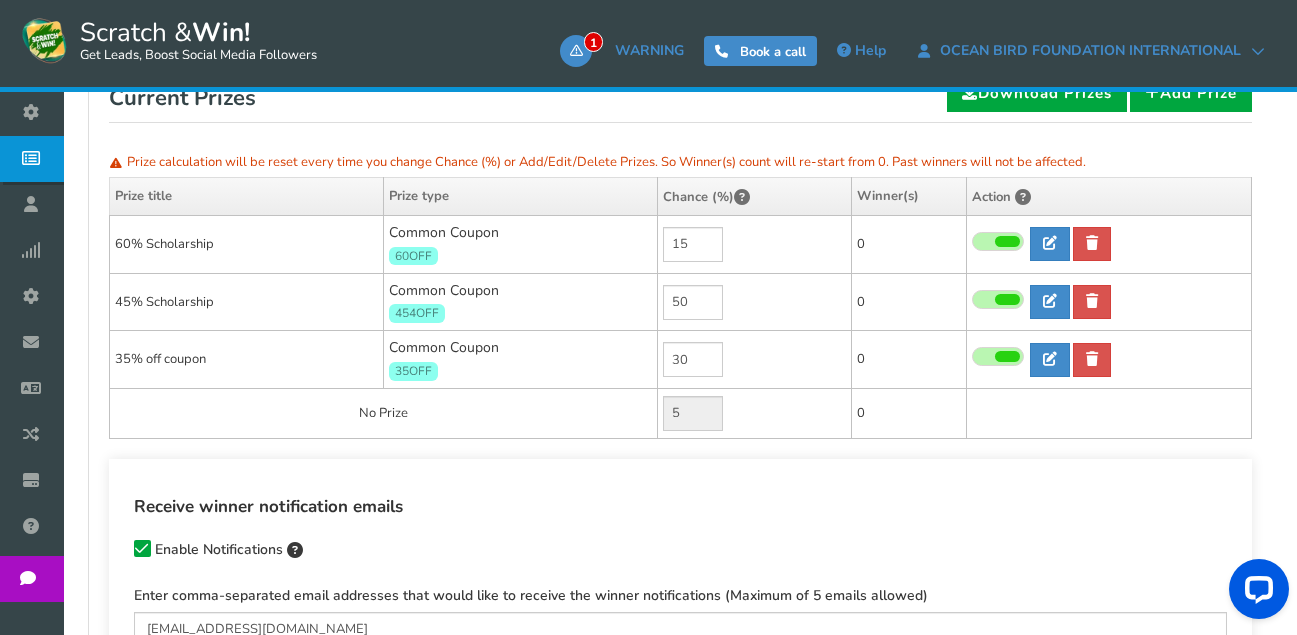 scroll, scrollTop: 400, scrollLeft: 0, axis: vertical 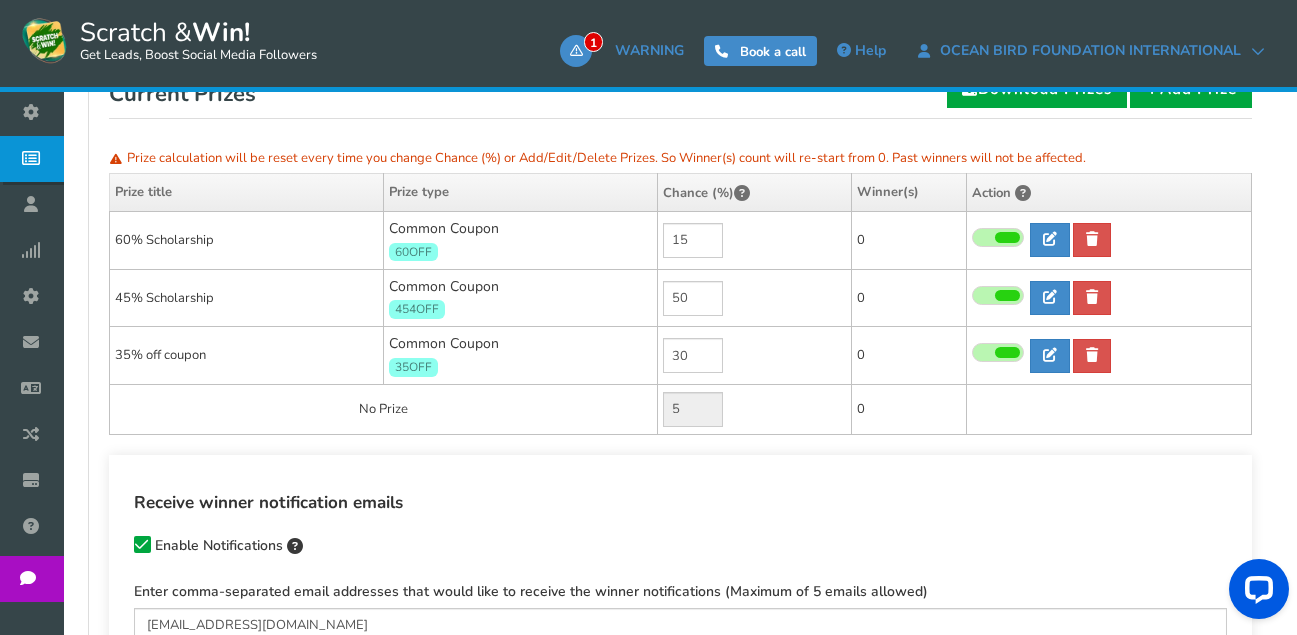 click on "Receive winner notification emails
Enable Notifications
Enter comma-separated email addresses that would like to receive the winner notifications (Maximum of 5 emails allowed)
[EMAIL_ADDRESS][DOMAIN_NAME]
Save" at bounding box center (680, 590) 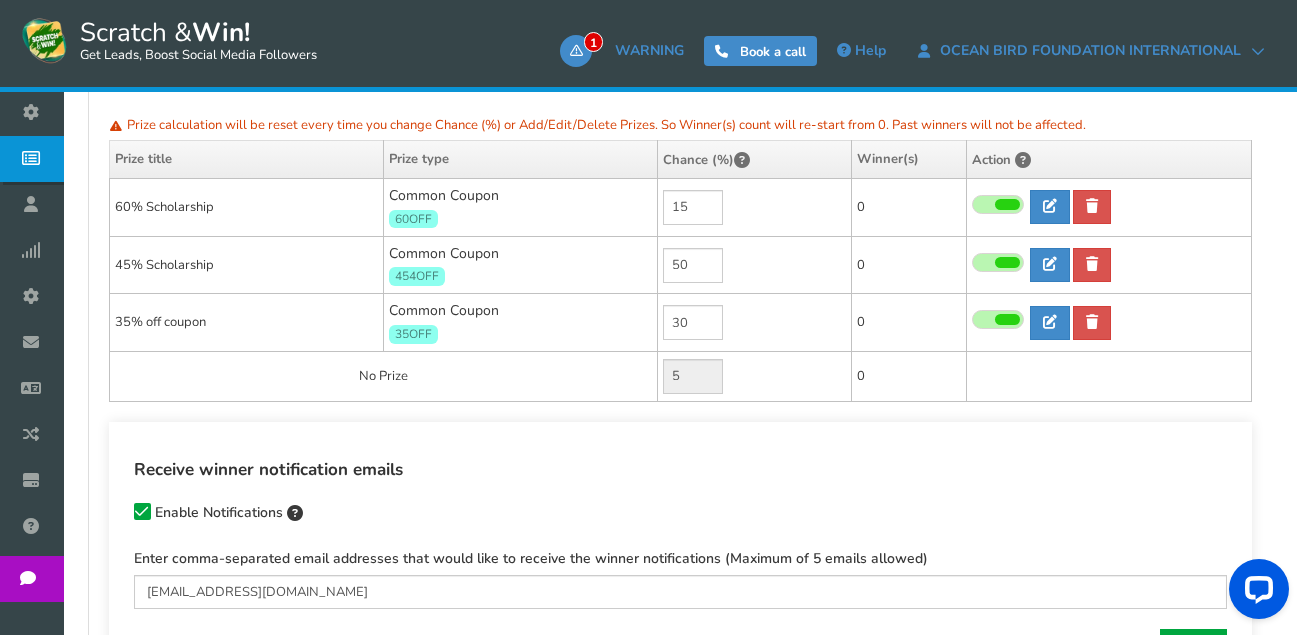 scroll, scrollTop: 400, scrollLeft: 0, axis: vertical 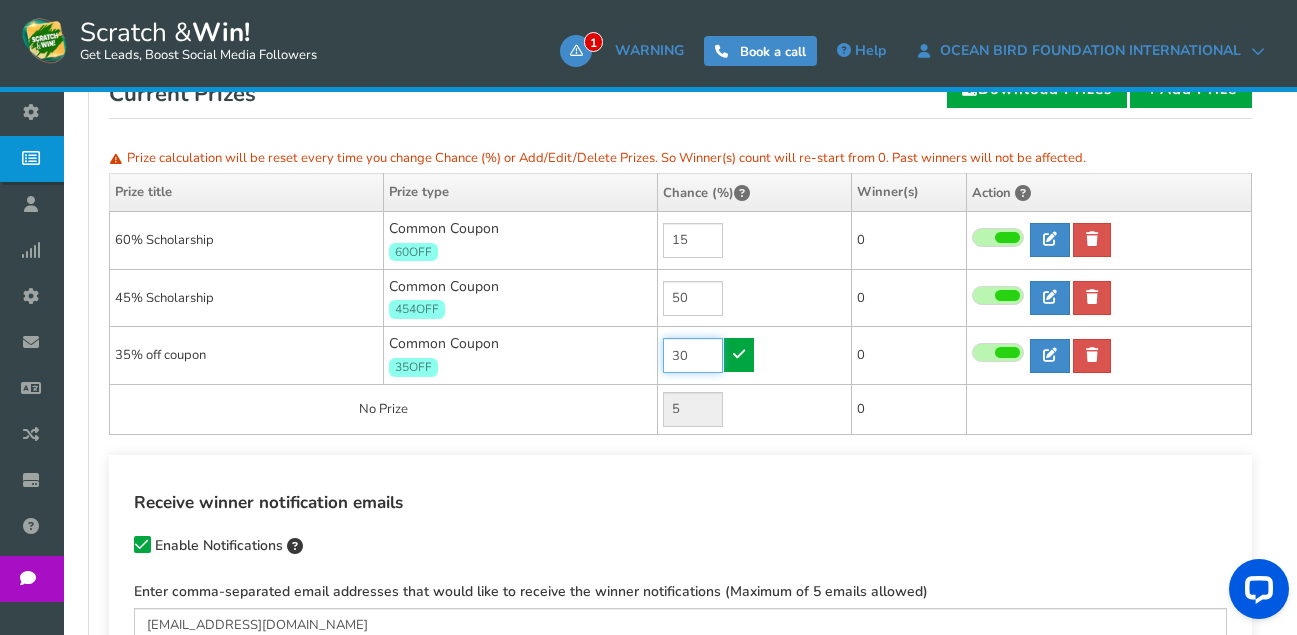 click on "30" at bounding box center [693, 355] 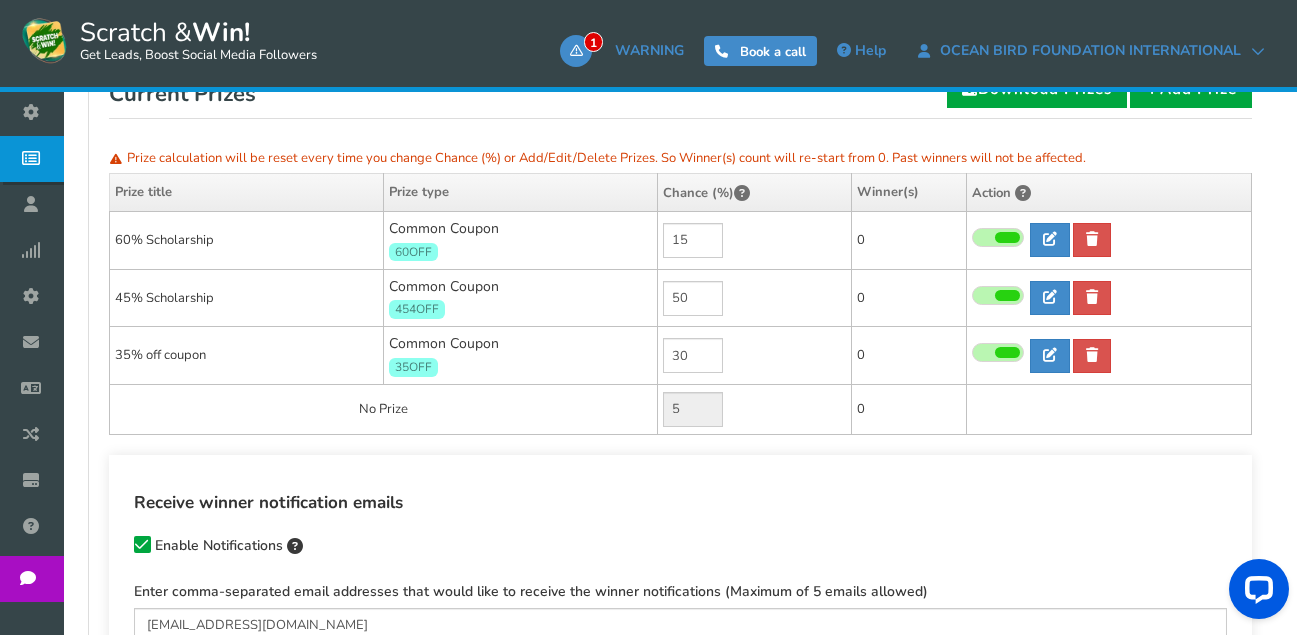 click on "Receive winner notification emails
Enable Notifications
Enter comma-separated email addresses that would like to receive the winner notifications (Maximum of 5 emails allowed)
[EMAIL_ADDRESS][DOMAIN_NAME]
Save" at bounding box center [680, 590] 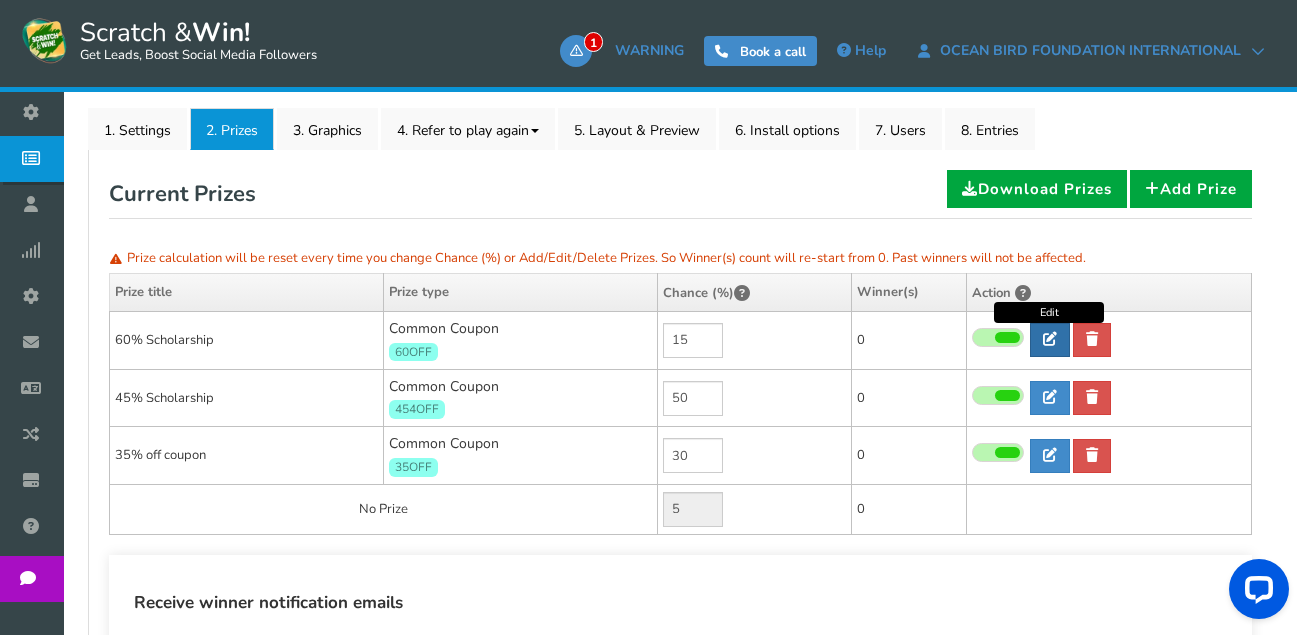 click at bounding box center [1050, 339] 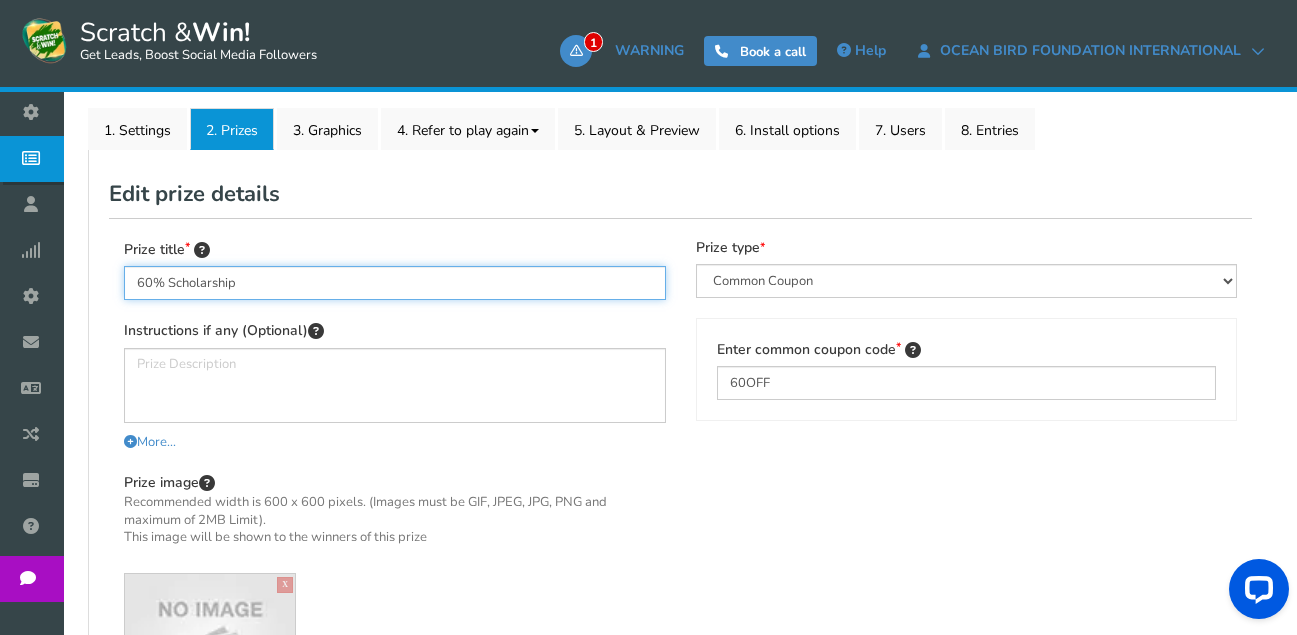 click on "60% Scholarship" at bounding box center [395, 283] 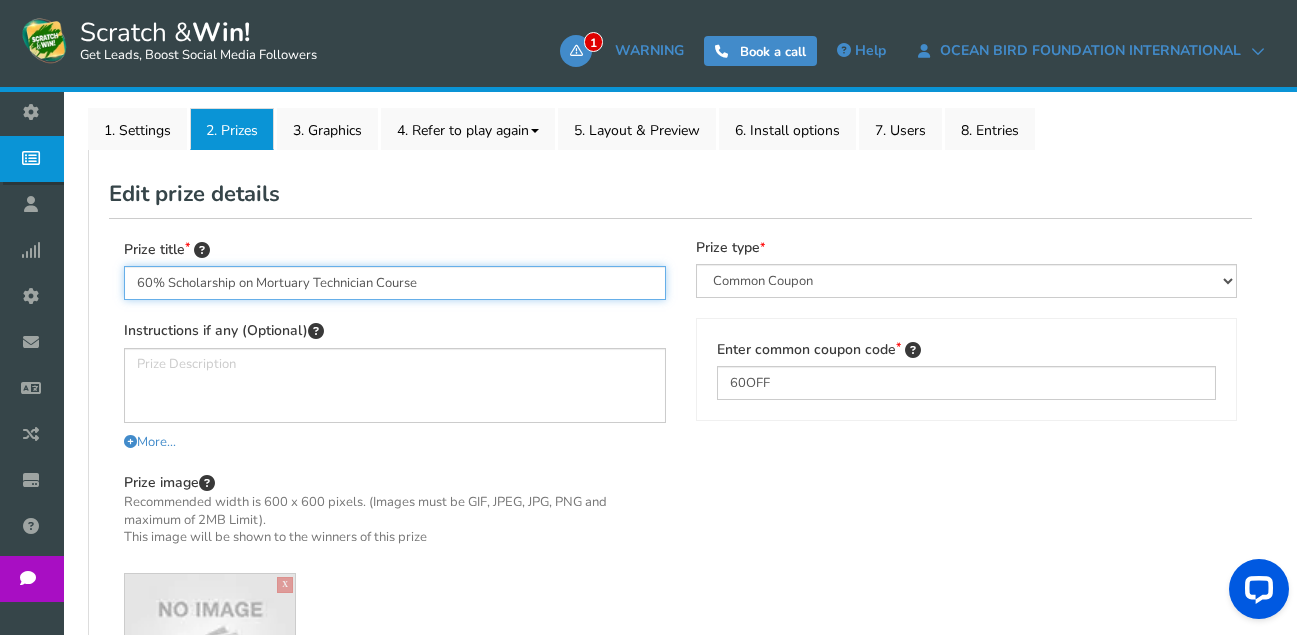 drag, startPoint x: 419, startPoint y: 286, endPoint x: 251, endPoint y: 280, distance: 168.1071 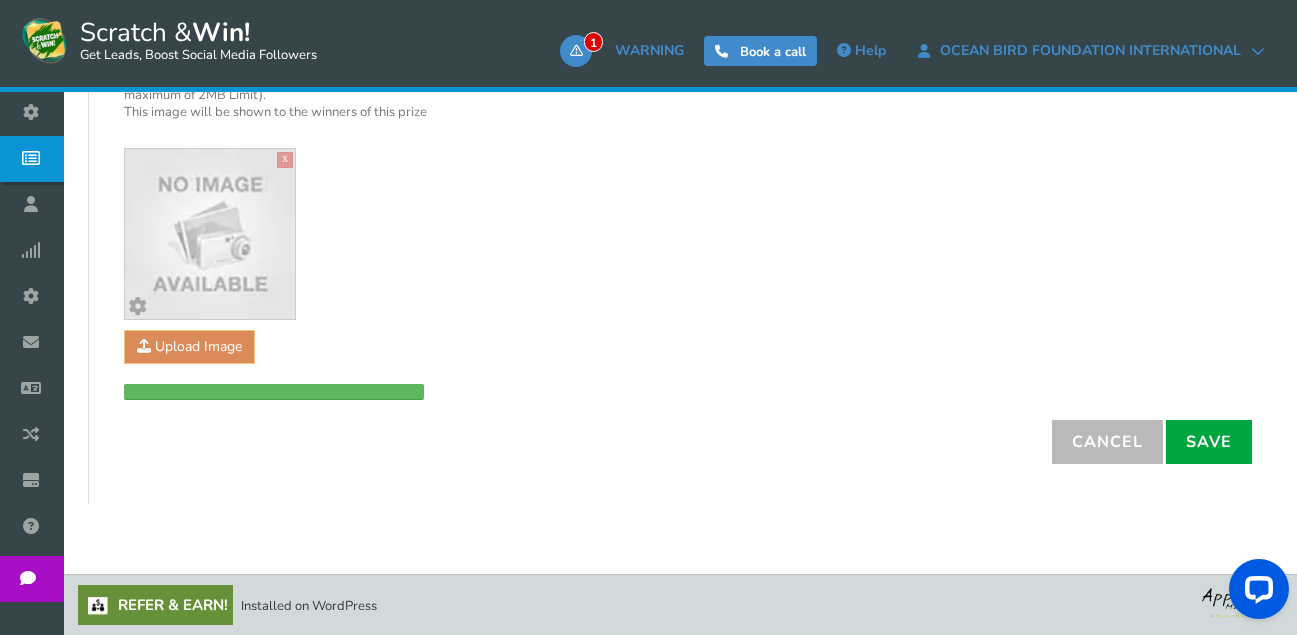scroll, scrollTop: 726, scrollLeft: 0, axis: vertical 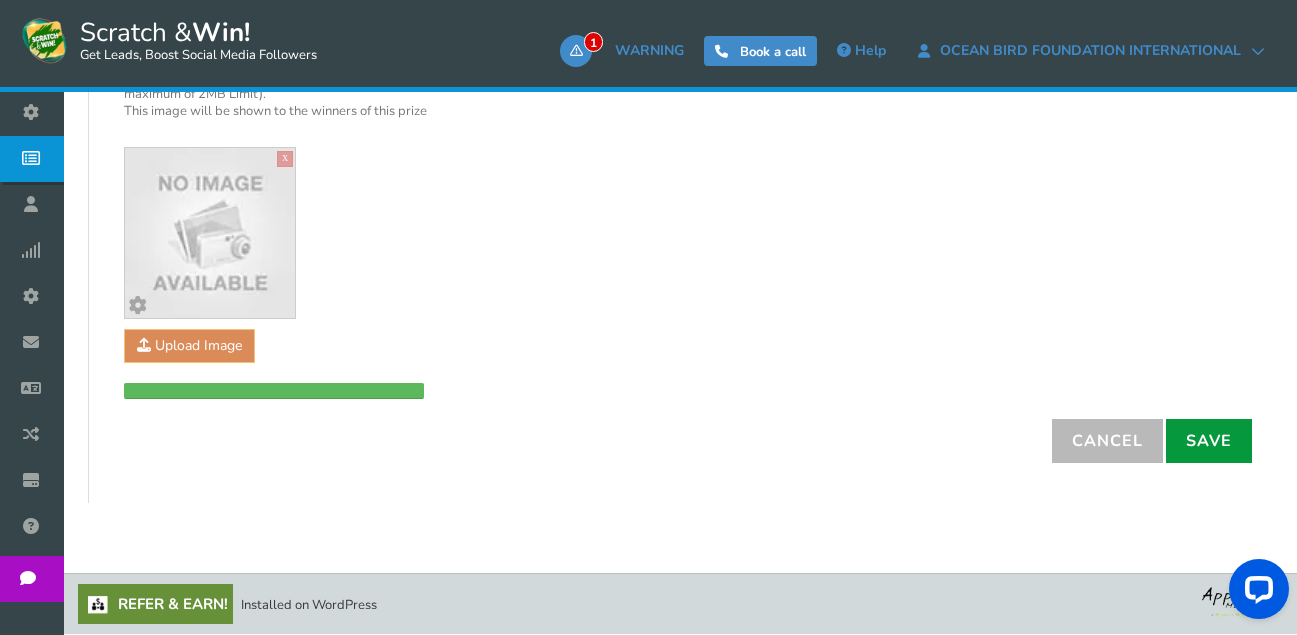 click on "Save" at bounding box center (1209, 441) 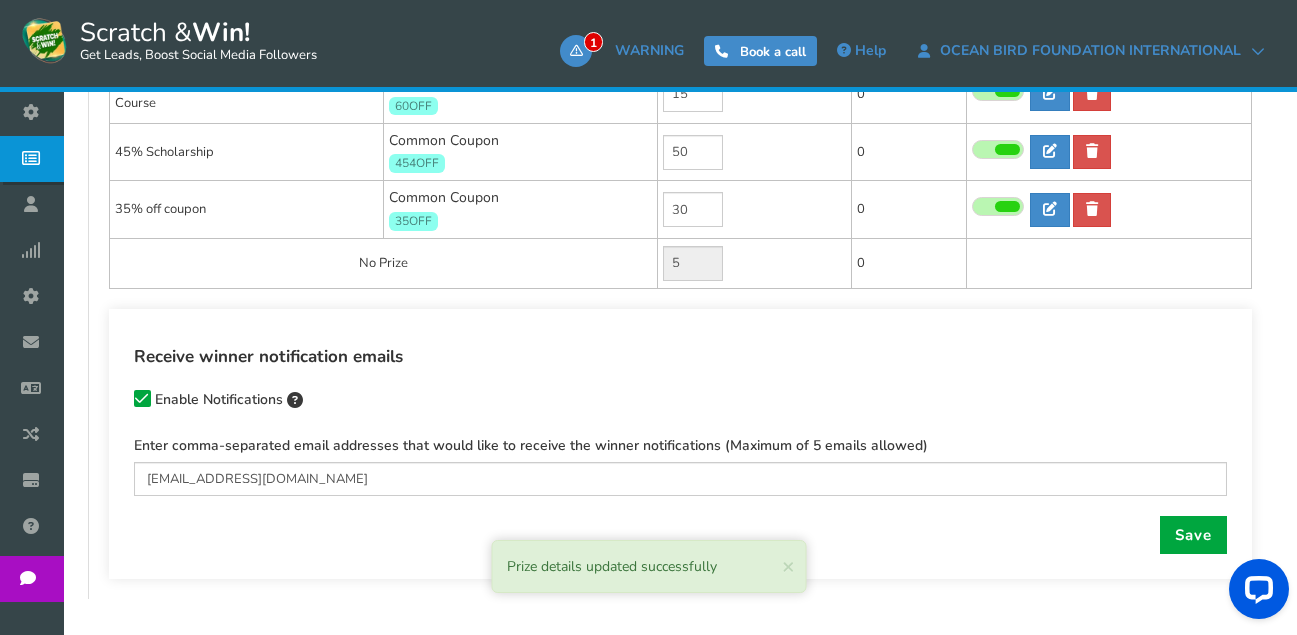 scroll, scrollTop: 342, scrollLeft: 0, axis: vertical 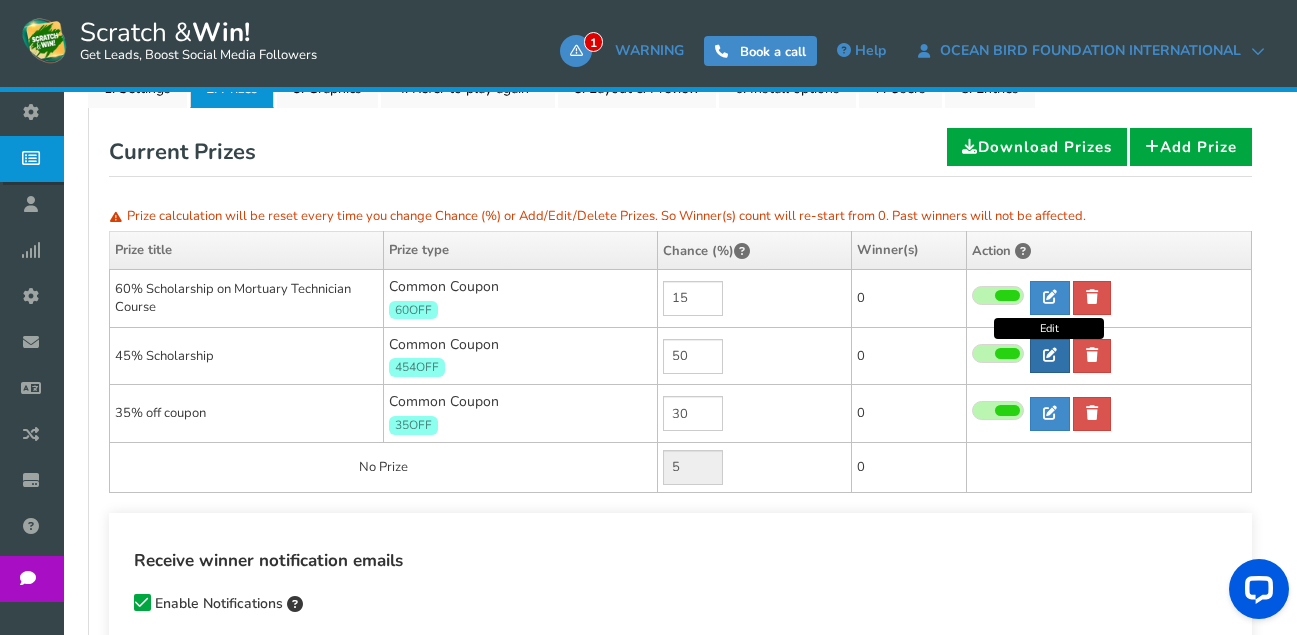 click at bounding box center [1050, 355] 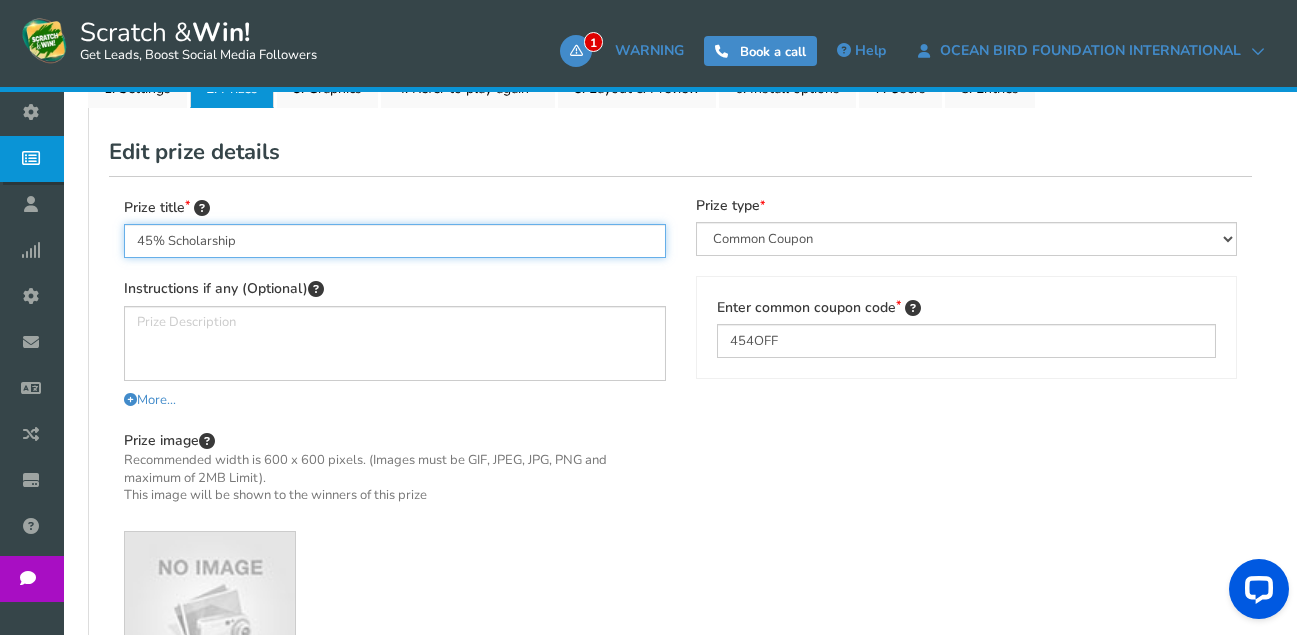 click on "45% Scholarship" at bounding box center [395, 241] 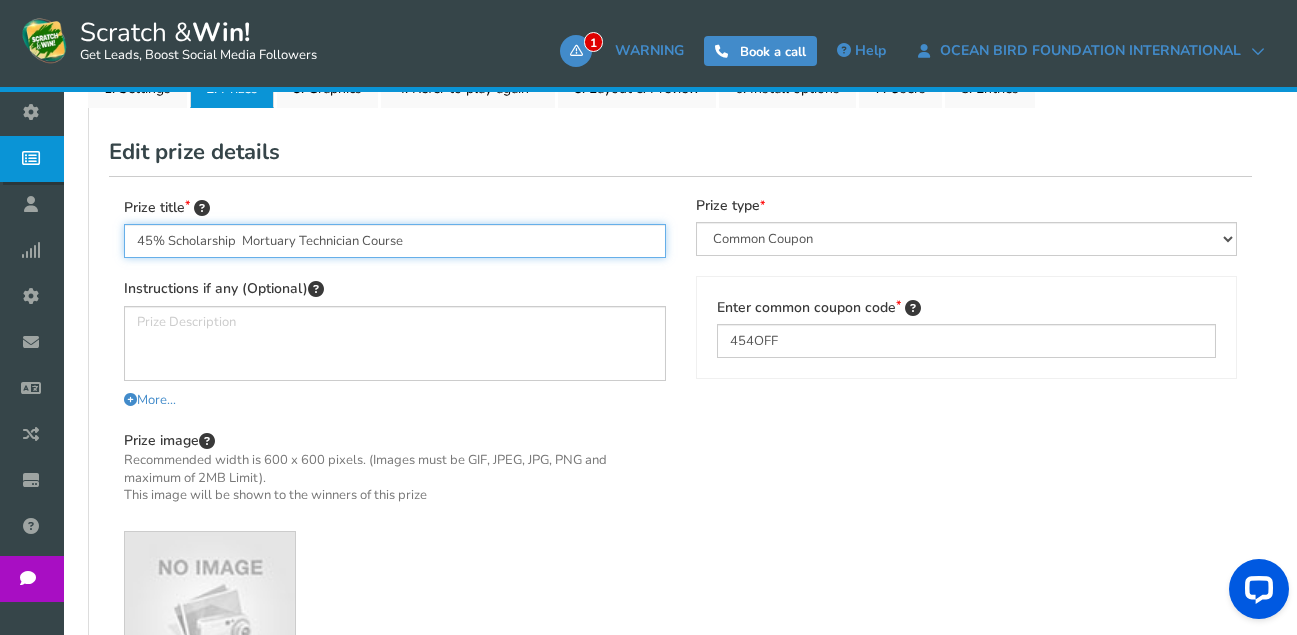 click on "45% Scholarship  Mortuary Technician Course" at bounding box center (395, 241) 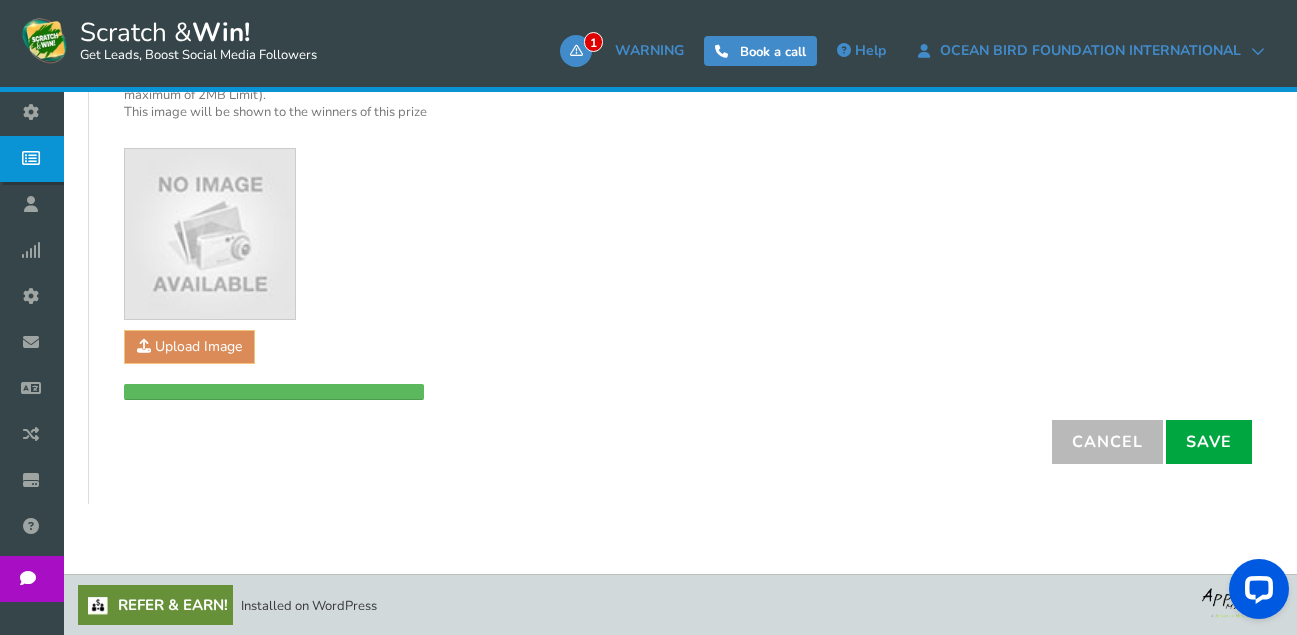 scroll, scrollTop: 726, scrollLeft: 0, axis: vertical 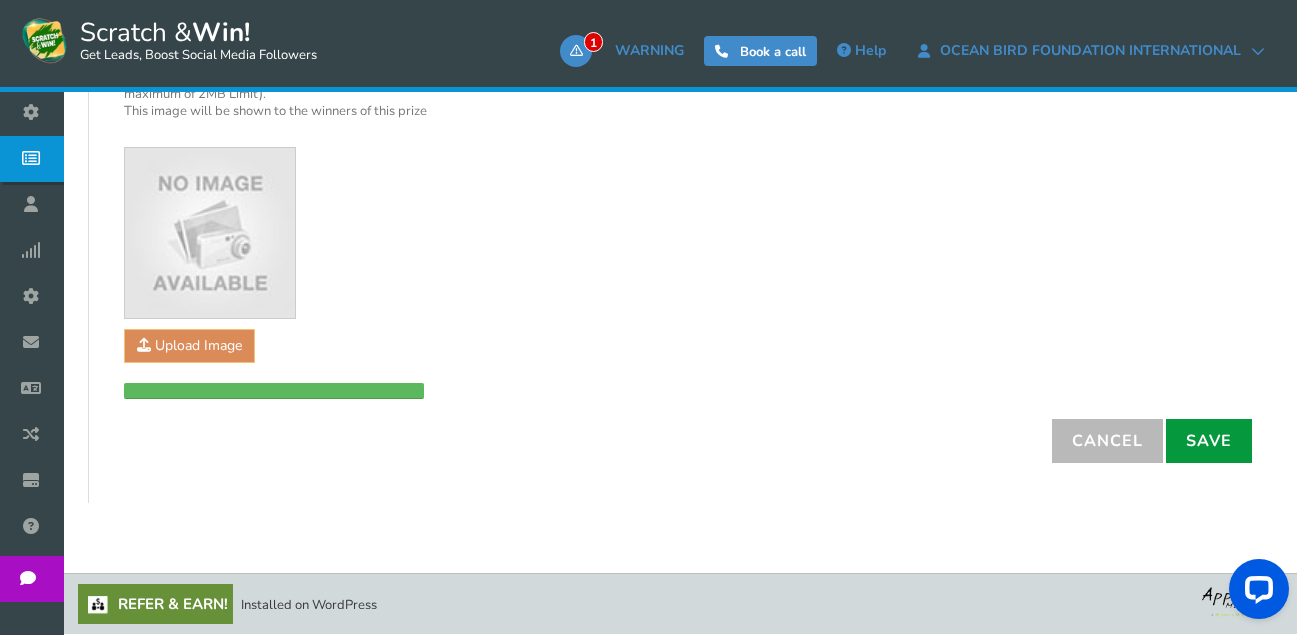 type on "45% Scholarship  on Mortuary Technician Course" 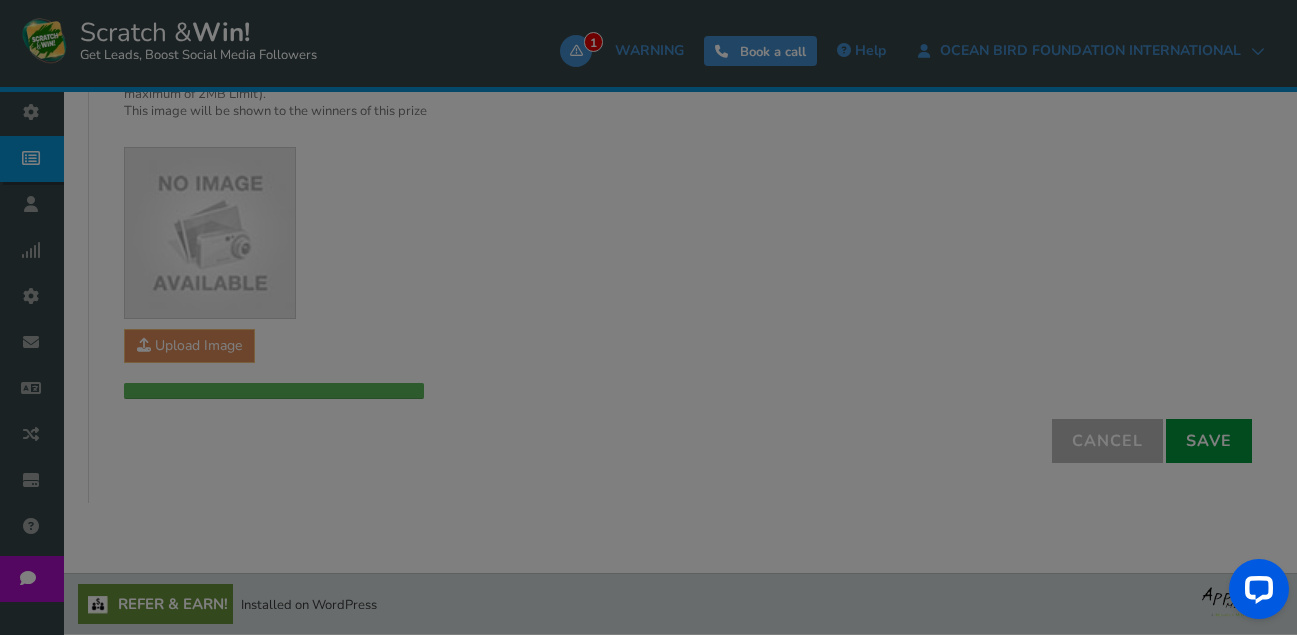 type 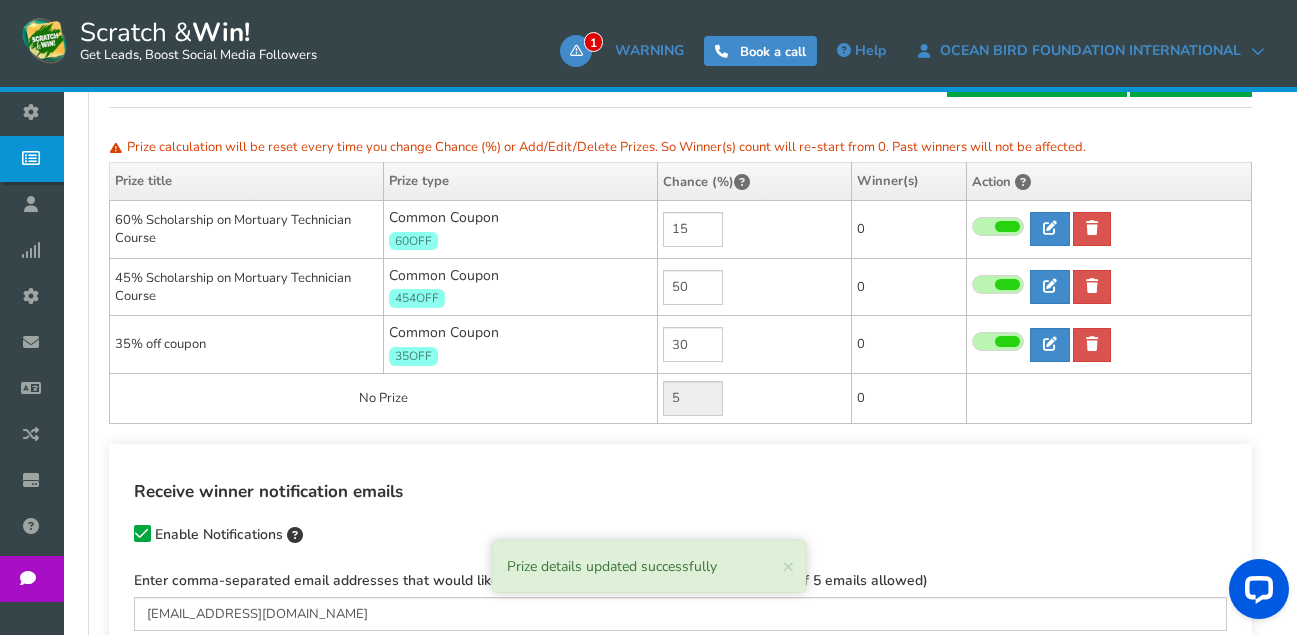 scroll, scrollTop: 342, scrollLeft: 0, axis: vertical 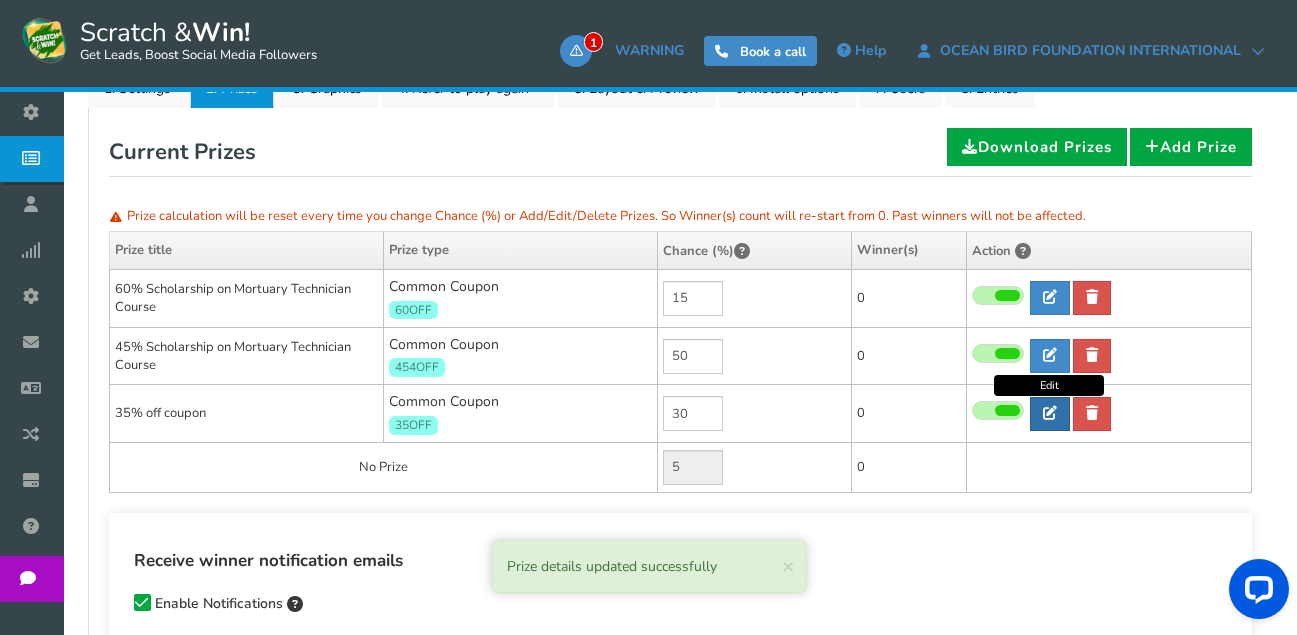 click at bounding box center [1050, 413] 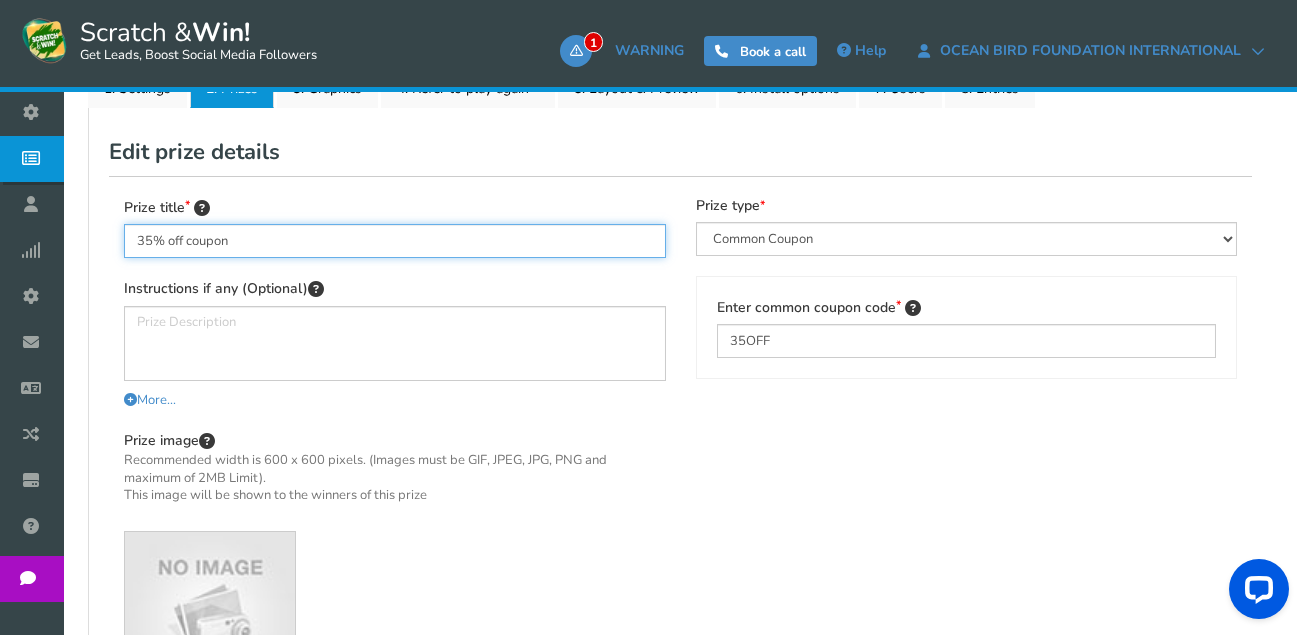click on "35% off coupon" at bounding box center (395, 241) 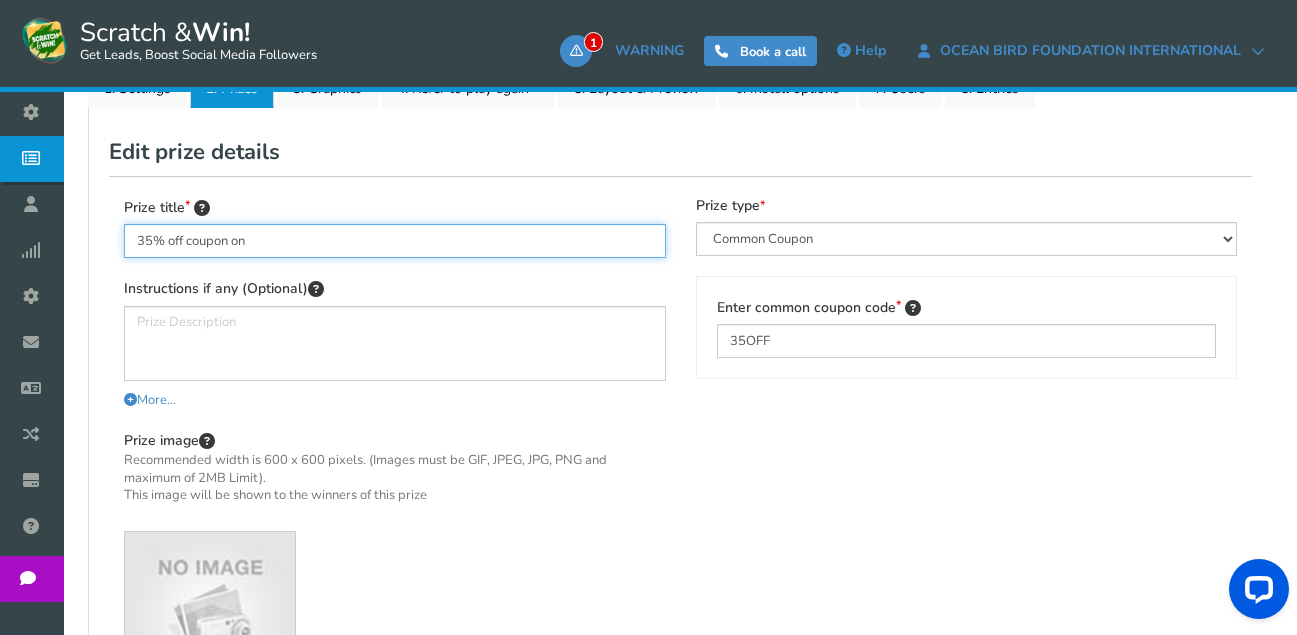 paste on "Mortuary Technician Course" 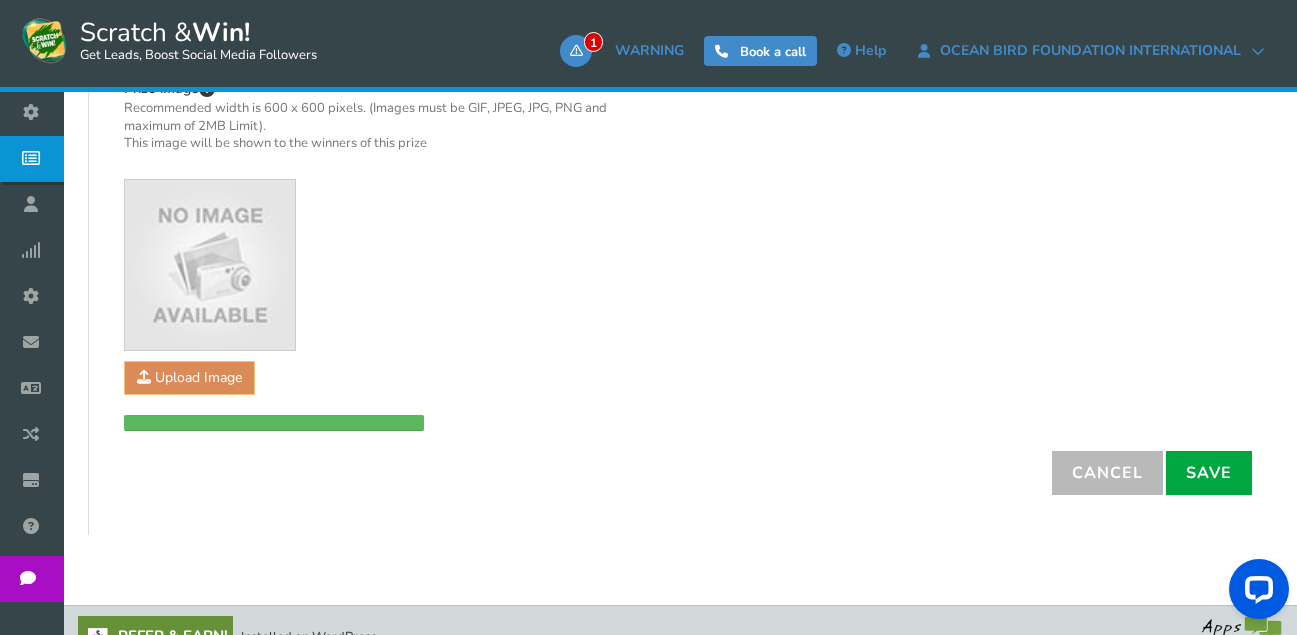 scroll, scrollTop: 726, scrollLeft: 0, axis: vertical 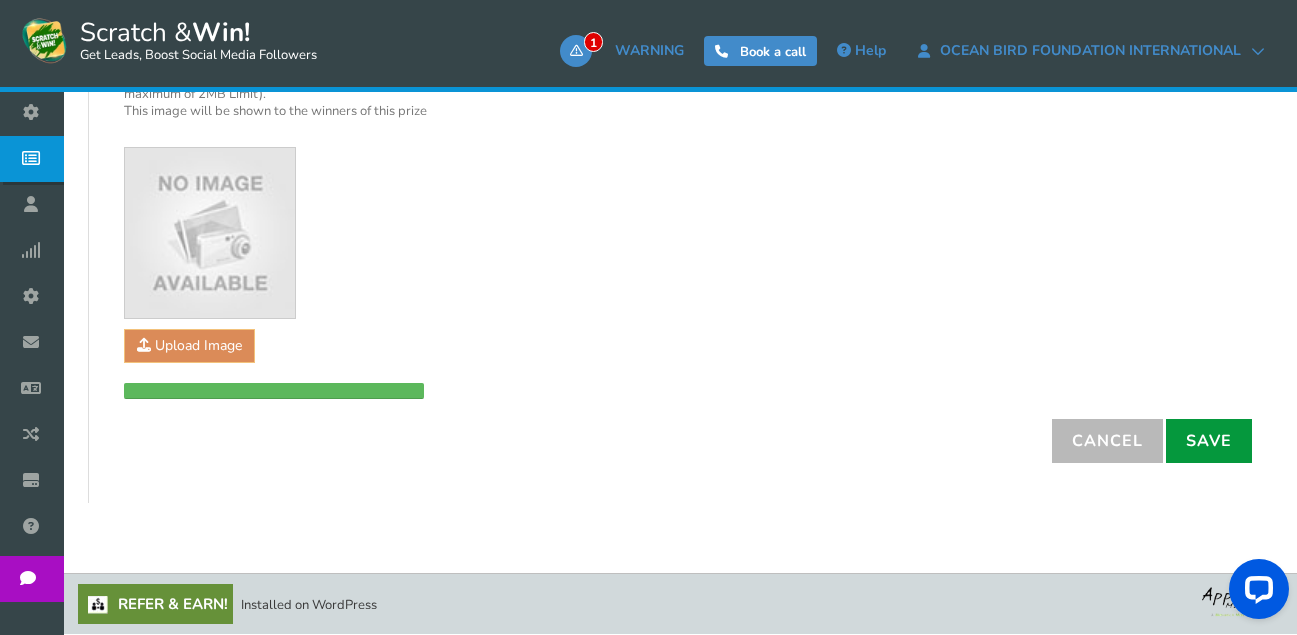 click on "Save" at bounding box center [1209, 441] 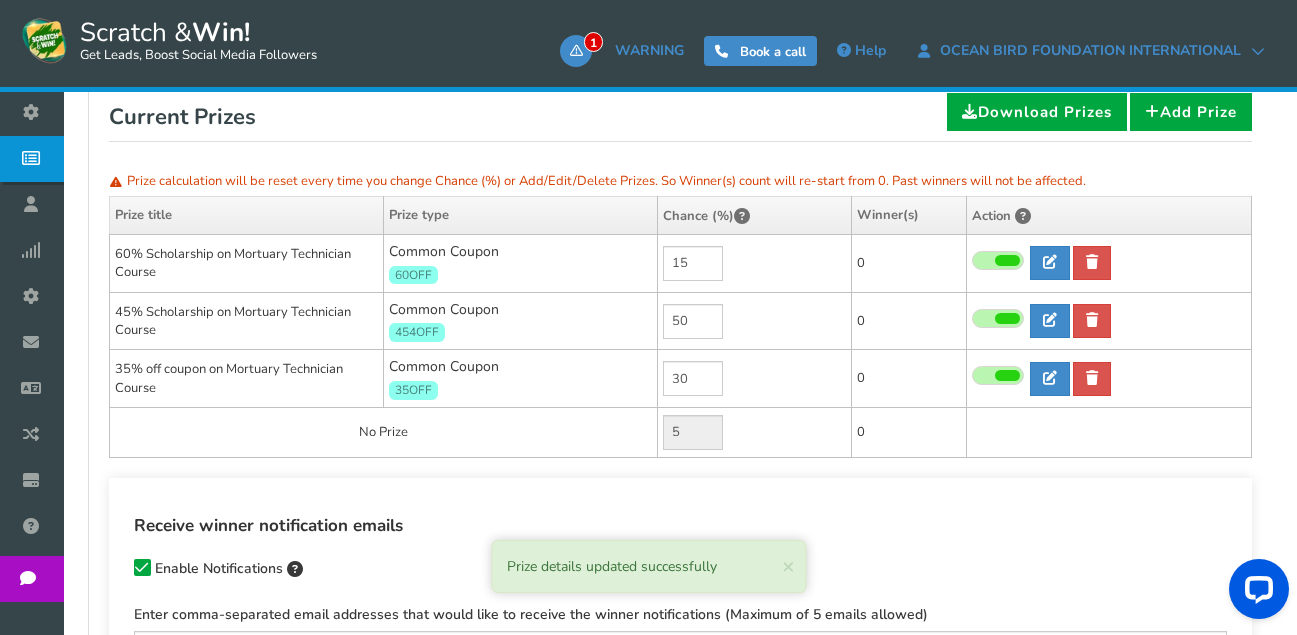 scroll, scrollTop: 342, scrollLeft: 0, axis: vertical 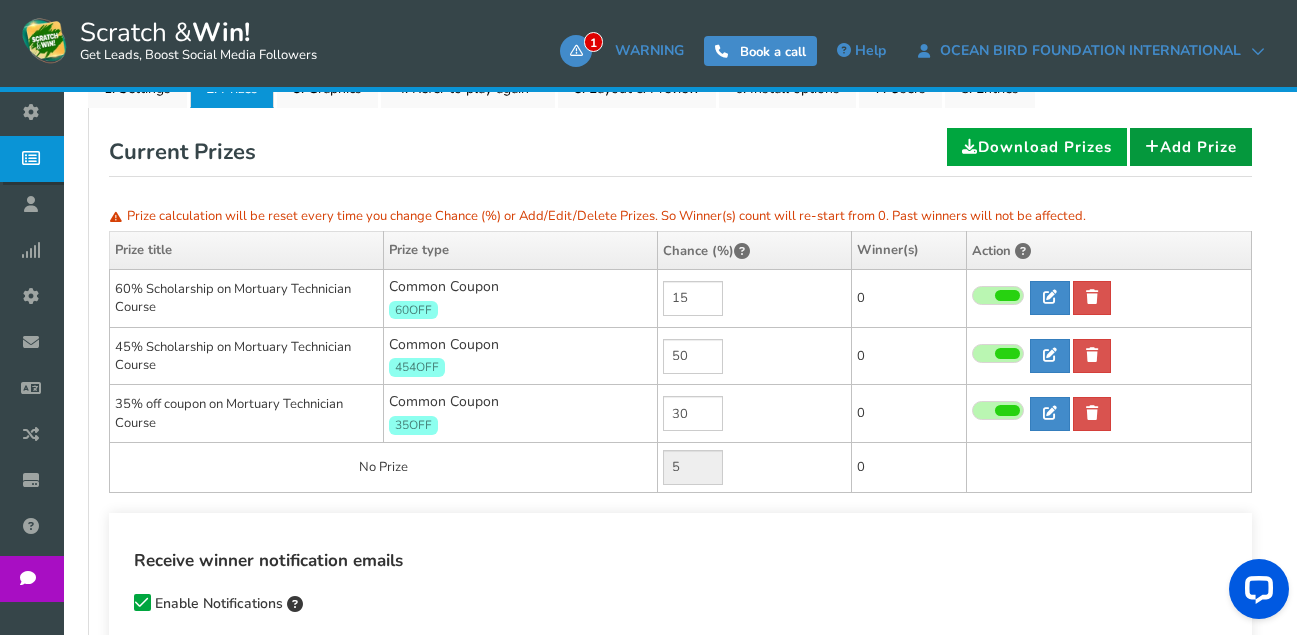 click on "Add Prize" at bounding box center [1191, 147] 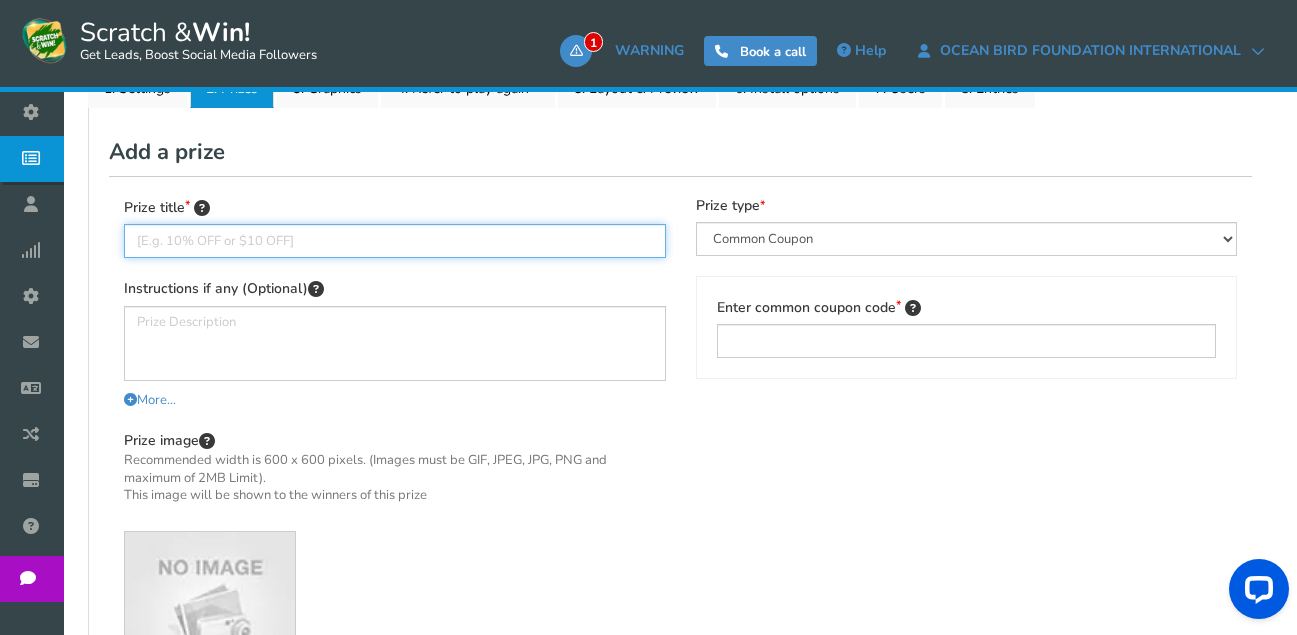 click at bounding box center [395, 241] 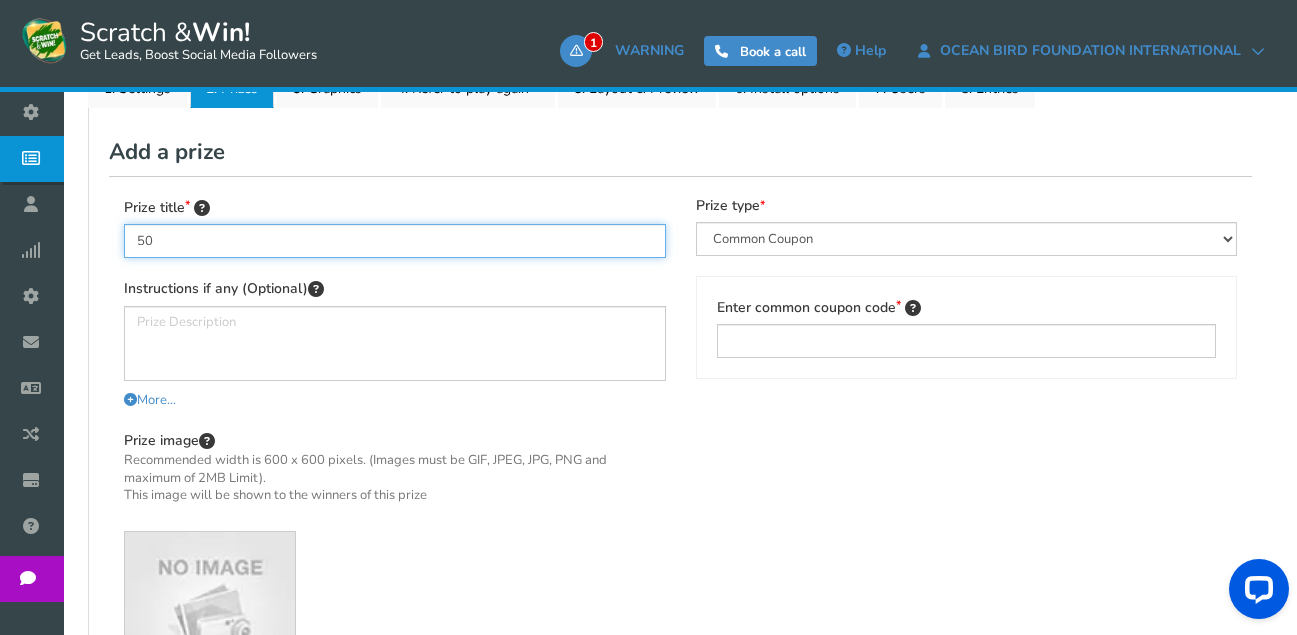 type on "5" 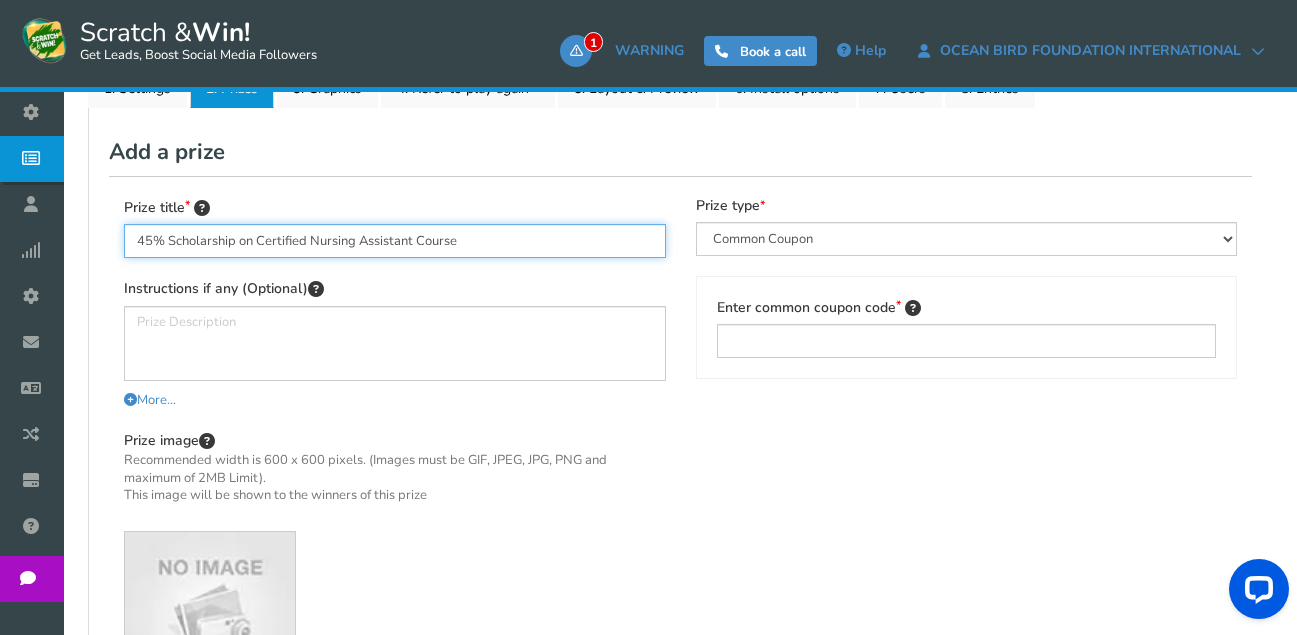 type on "45% Scholarship on Certified Nursing Assistant Course" 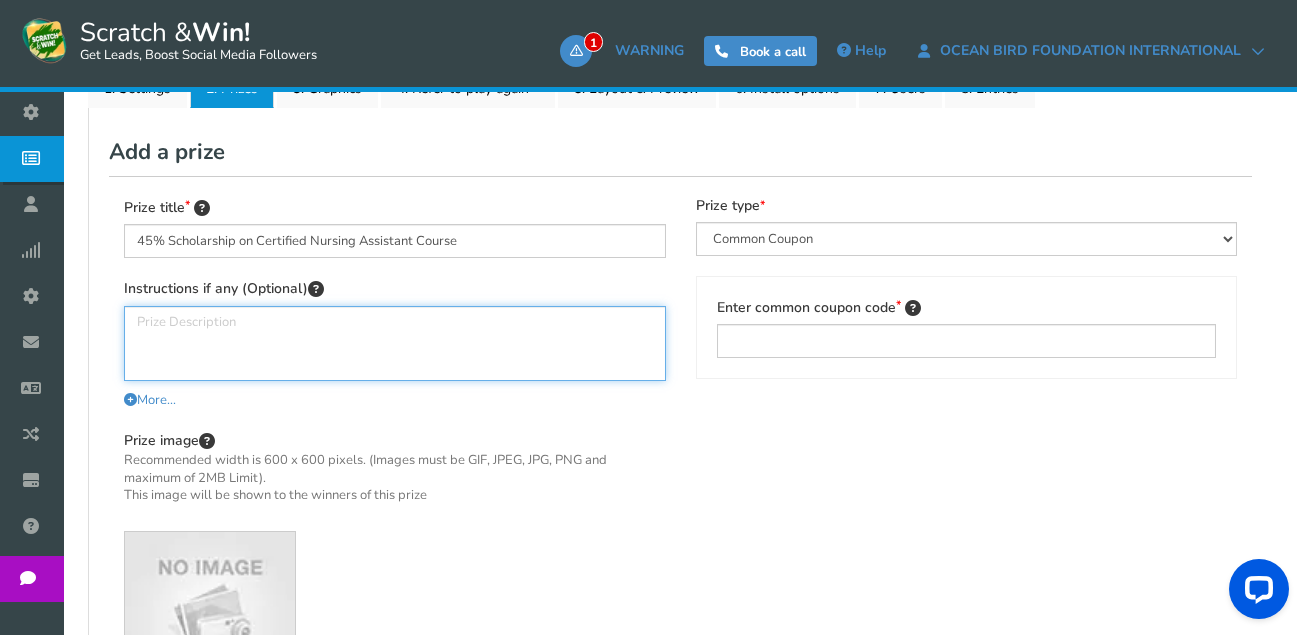 click at bounding box center [395, 343] 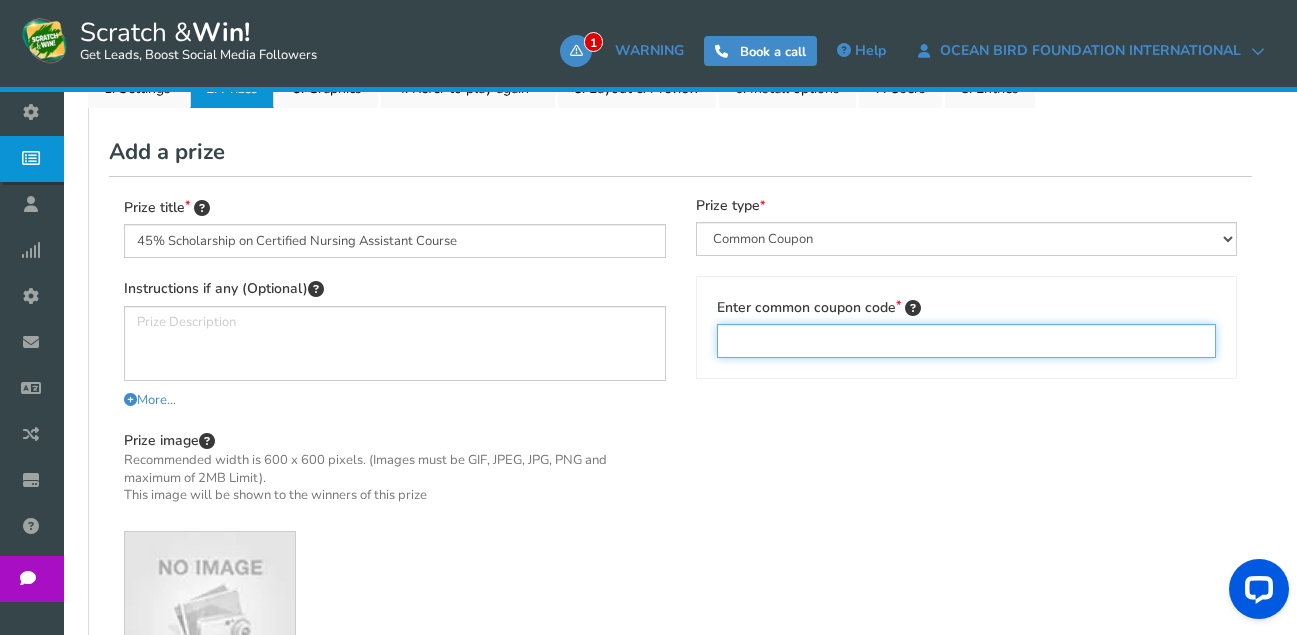 click at bounding box center (967, 341) 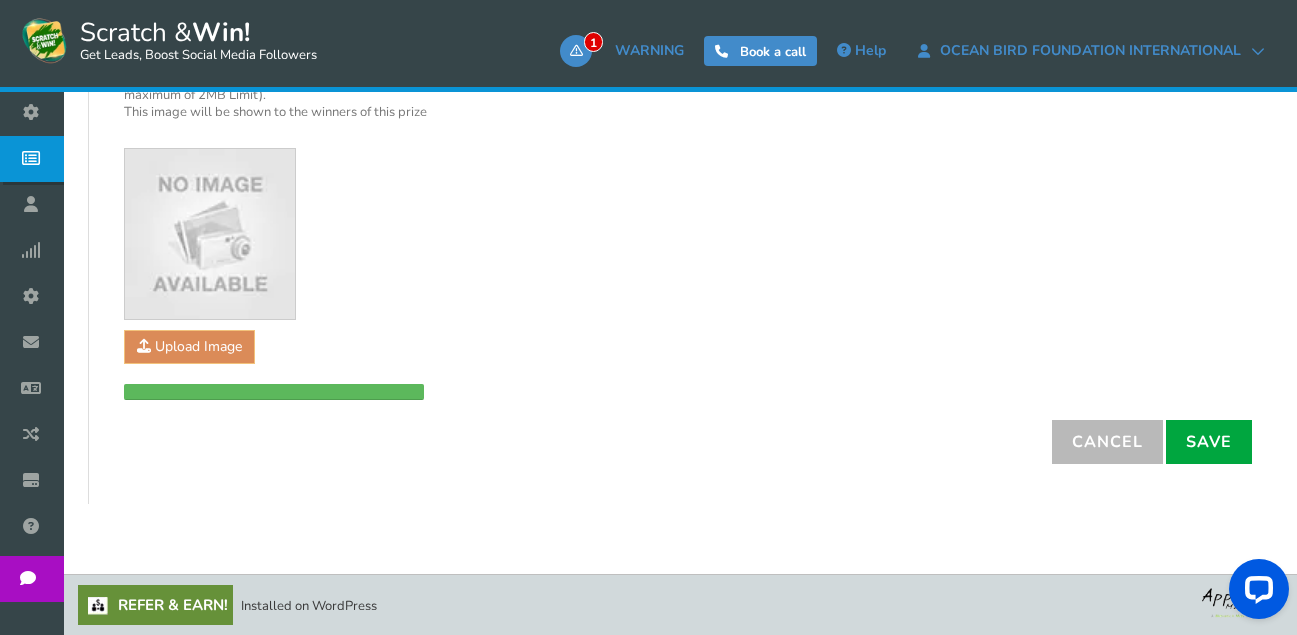 scroll, scrollTop: 726, scrollLeft: 0, axis: vertical 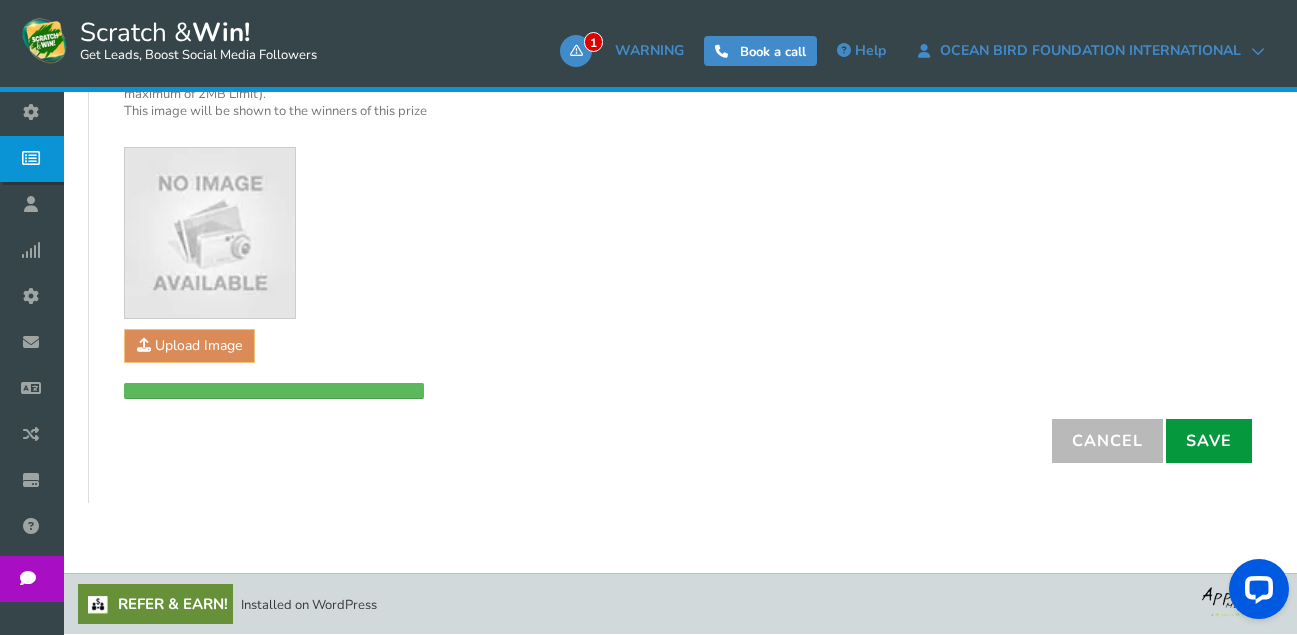 type on "45%OFFCNA" 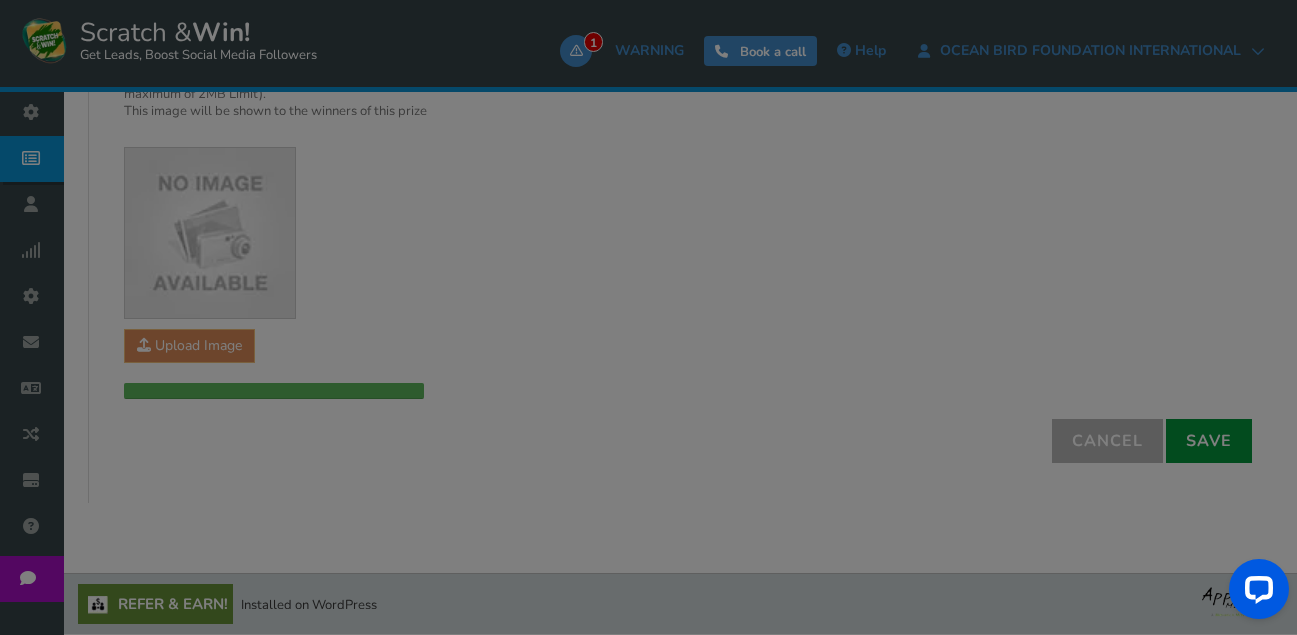 type on "0" 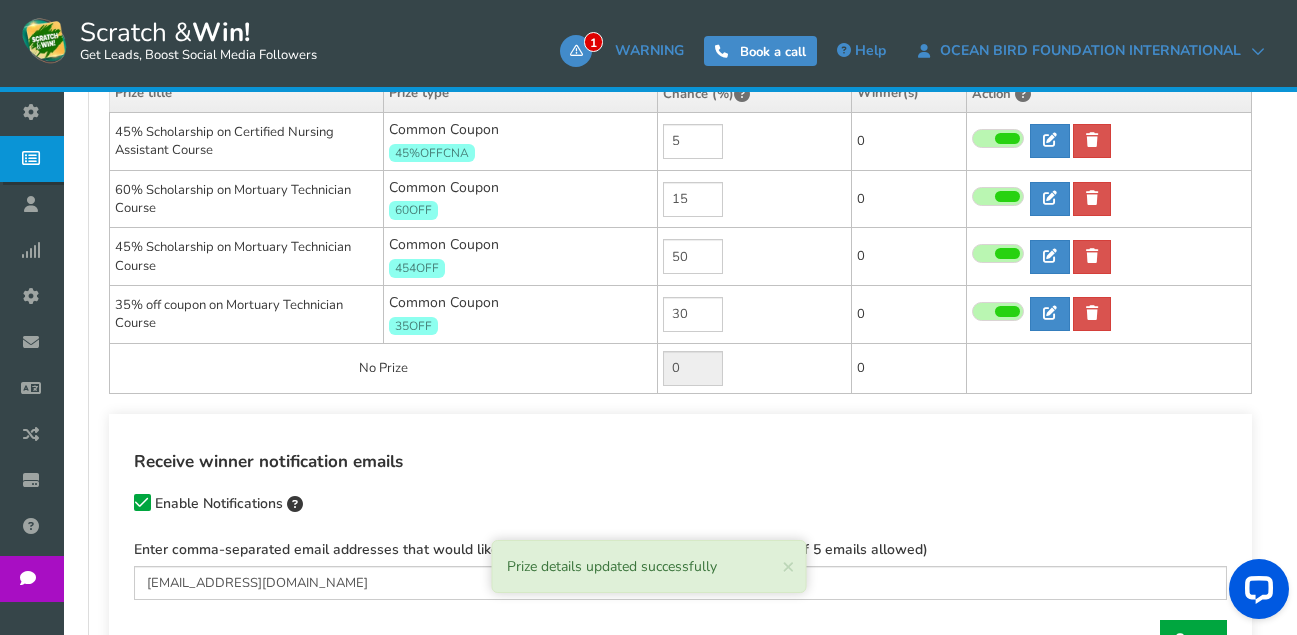 scroll, scrollTop: 399, scrollLeft: 0, axis: vertical 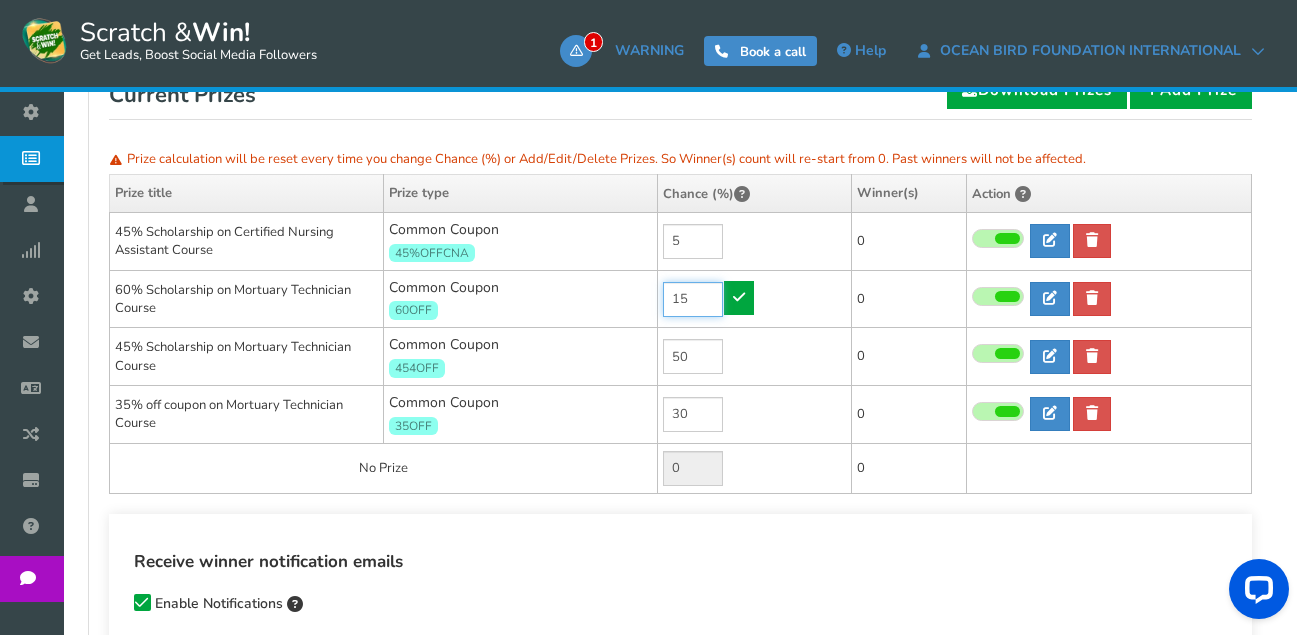 click on "15" at bounding box center [693, 299] 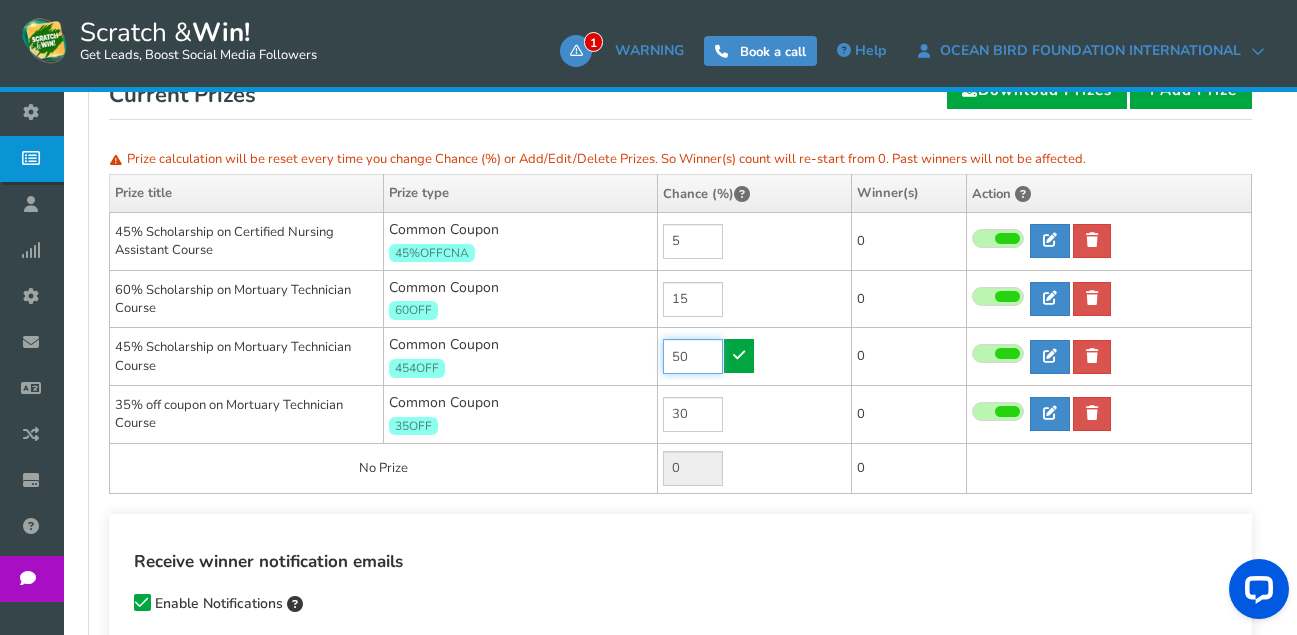 drag, startPoint x: 696, startPoint y: 360, endPoint x: 659, endPoint y: 354, distance: 37.48333 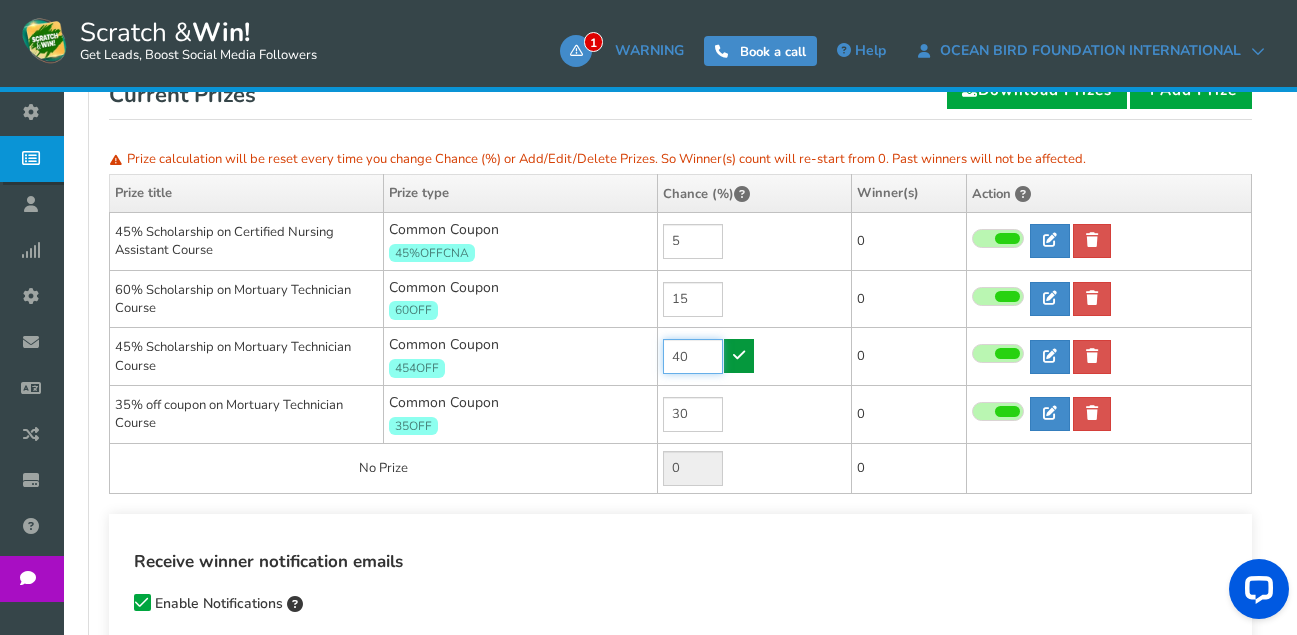 type on "40" 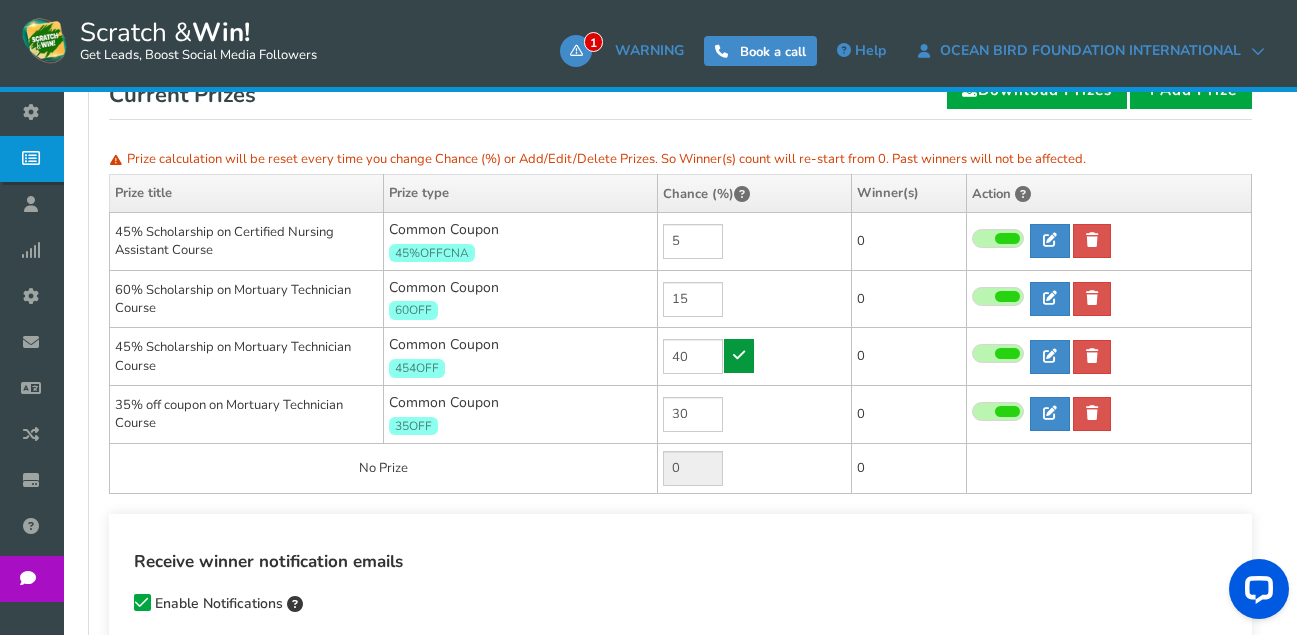 click at bounding box center (739, 355) 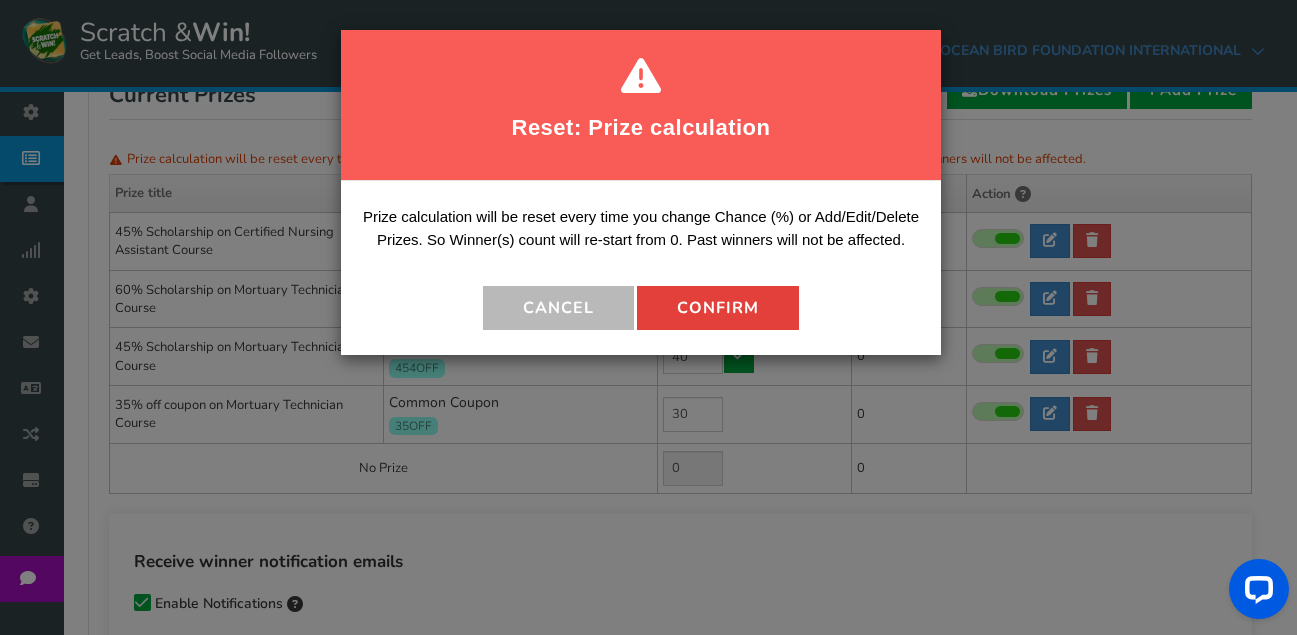 click on "Confirm" at bounding box center [718, 308] 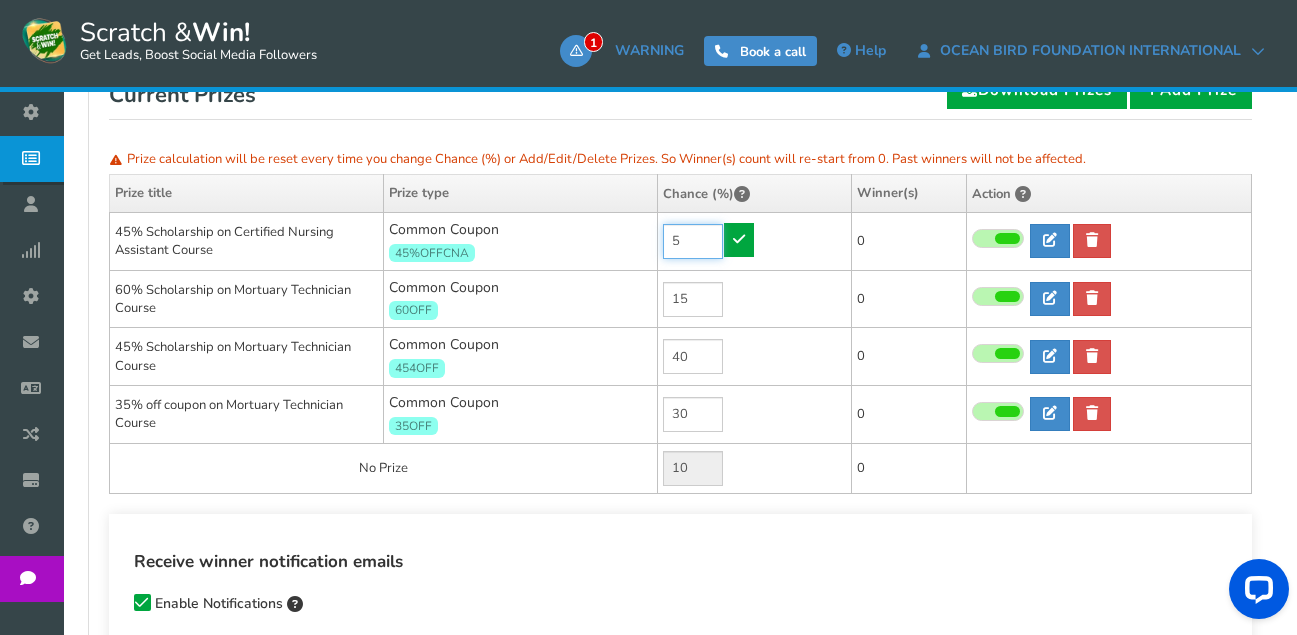 click on "5" at bounding box center (693, 241) 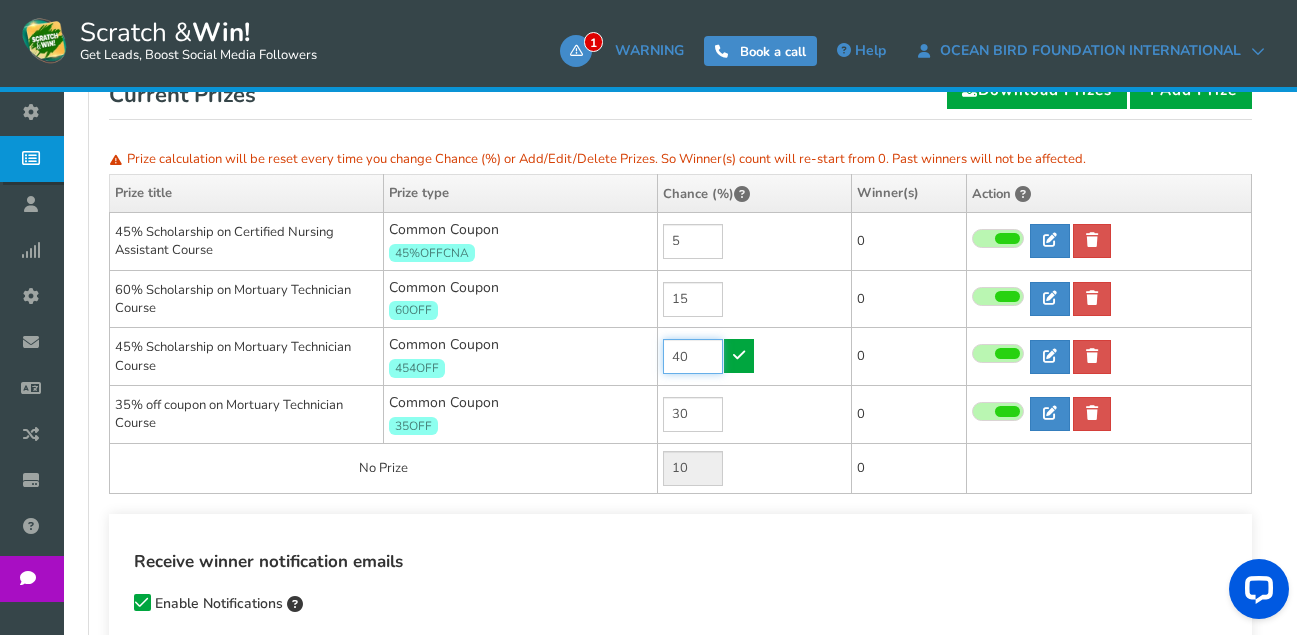 drag, startPoint x: 707, startPoint y: 356, endPoint x: 665, endPoint y: 355, distance: 42.0119 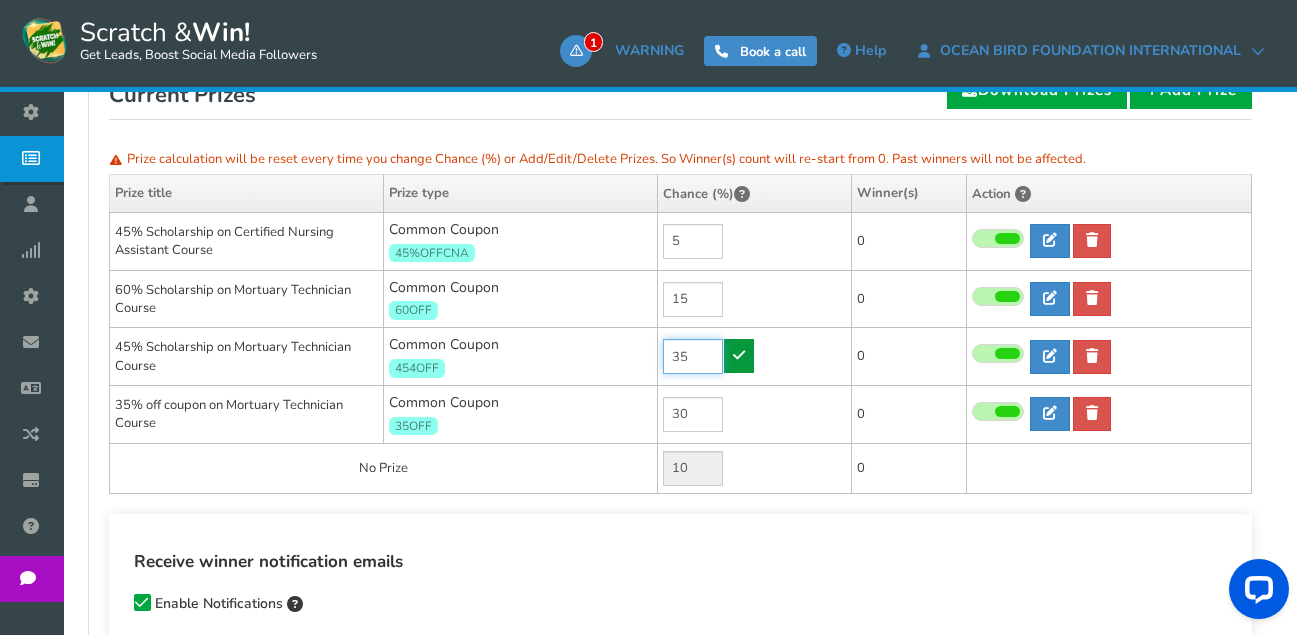 type on "35" 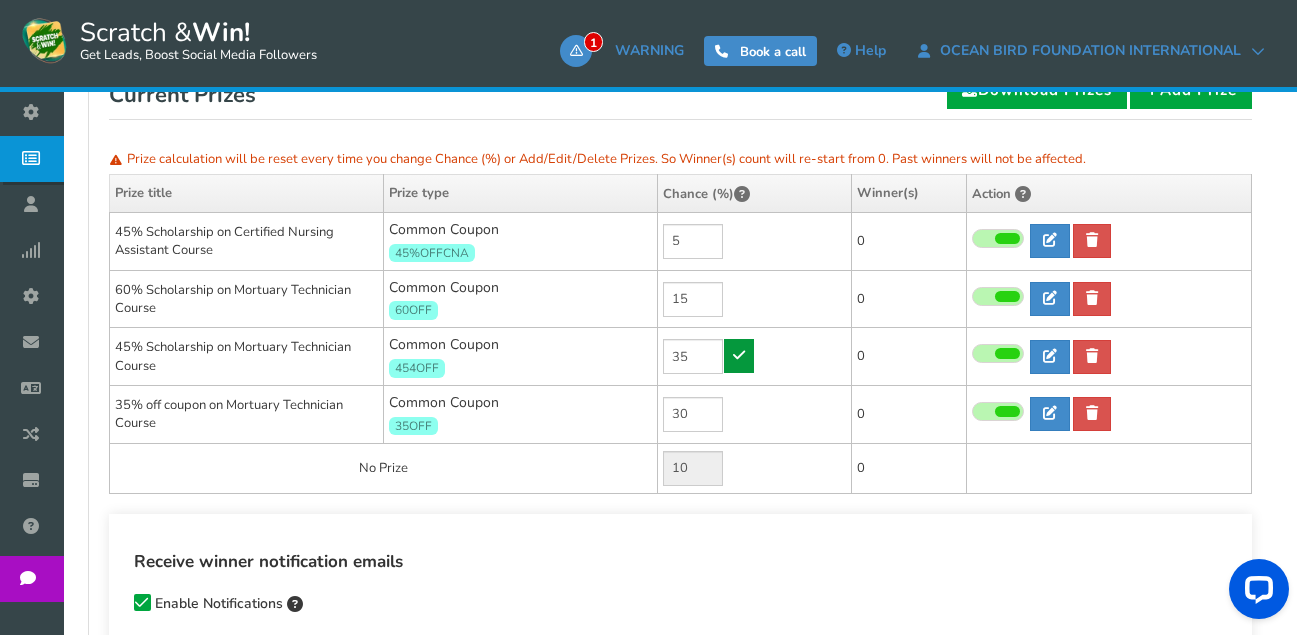 click at bounding box center [739, 355] 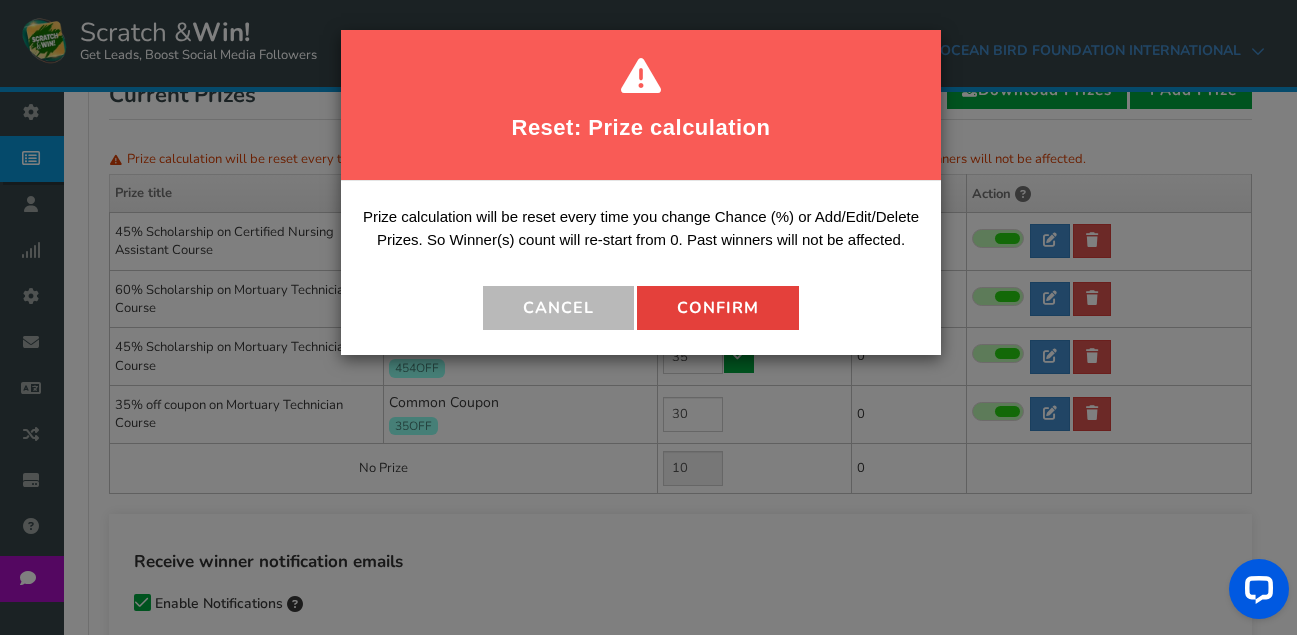 click on "Confirm" at bounding box center [718, 308] 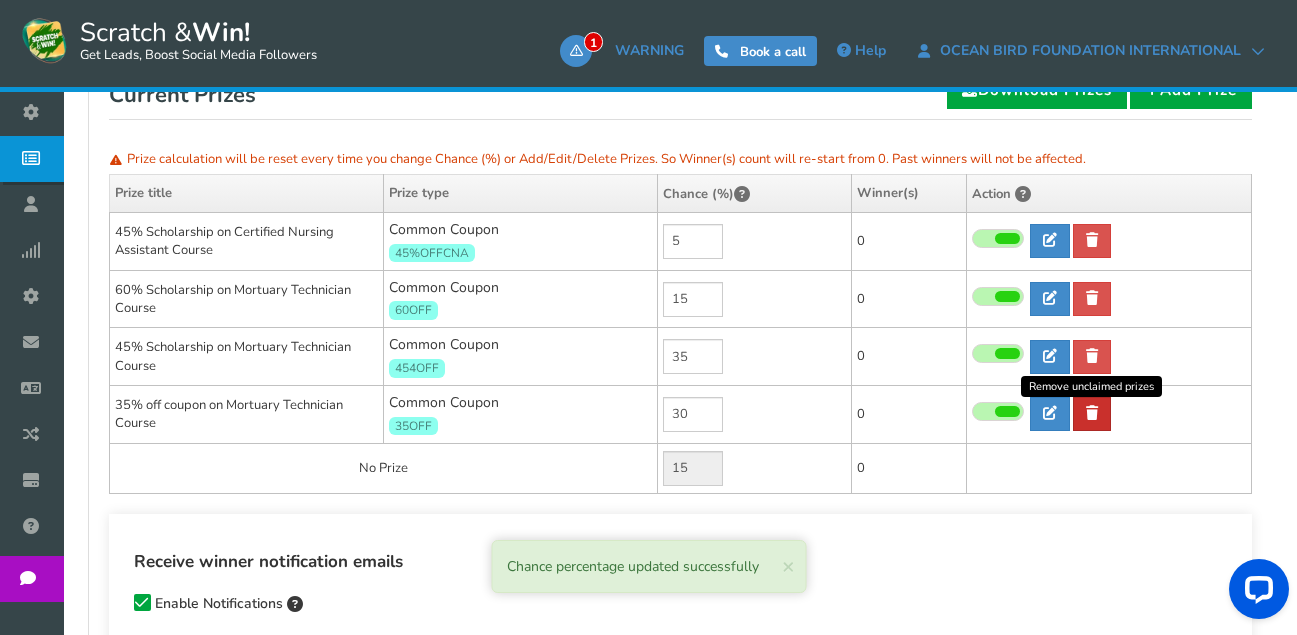 click at bounding box center [1092, 413] 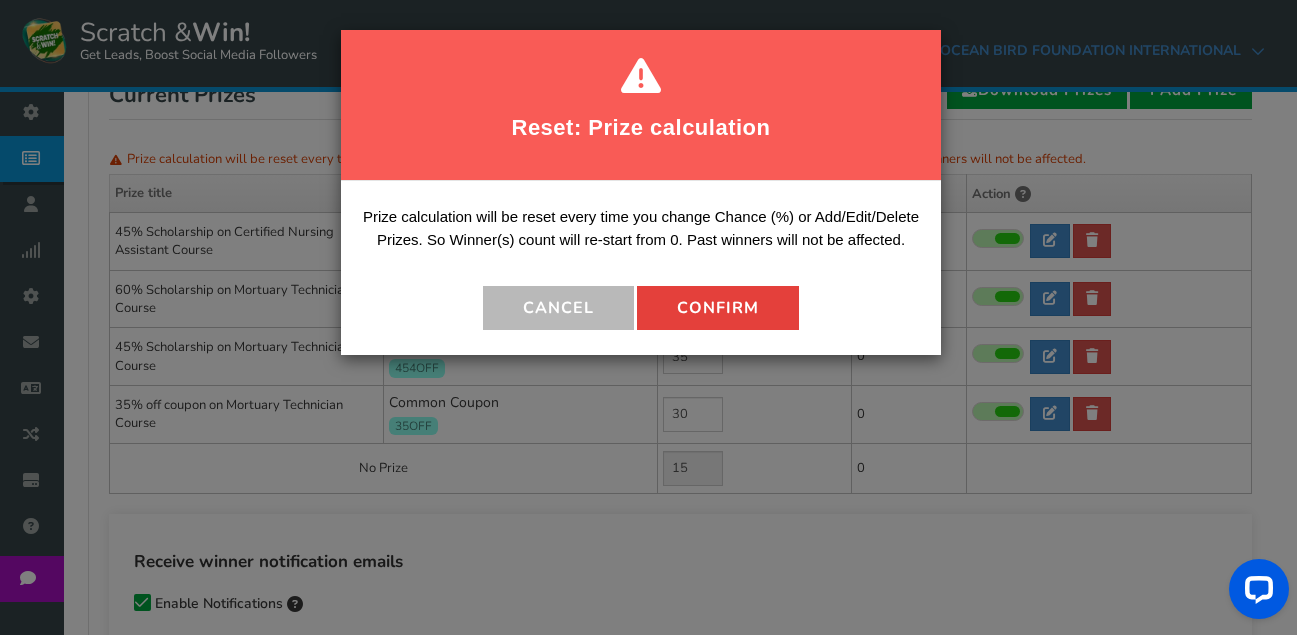 click on "Confirm" at bounding box center (718, 308) 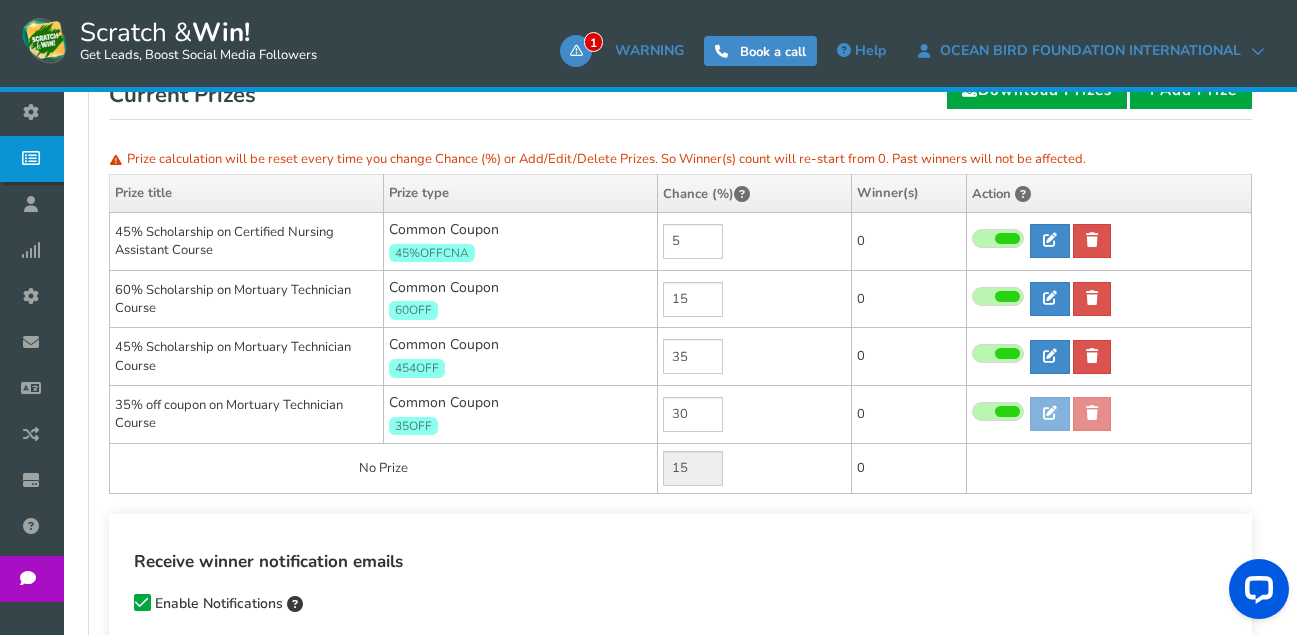 type on "45" 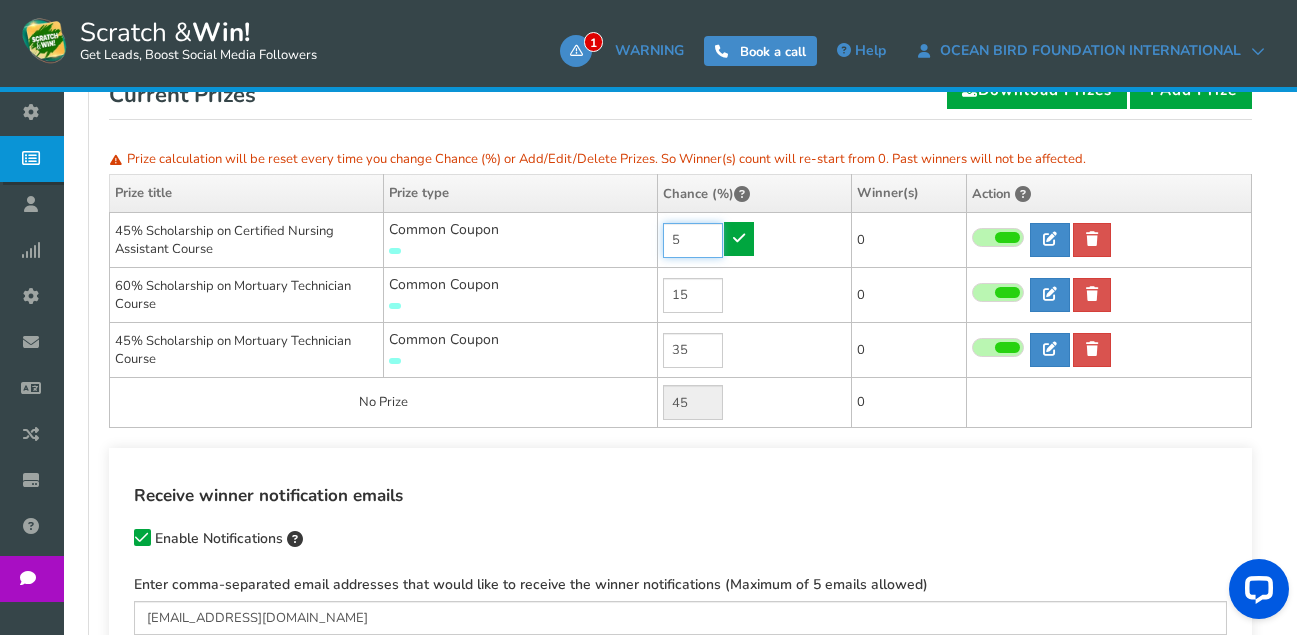 drag, startPoint x: 697, startPoint y: 234, endPoint x: 662, endPoint y: 235, distance: 35.014282 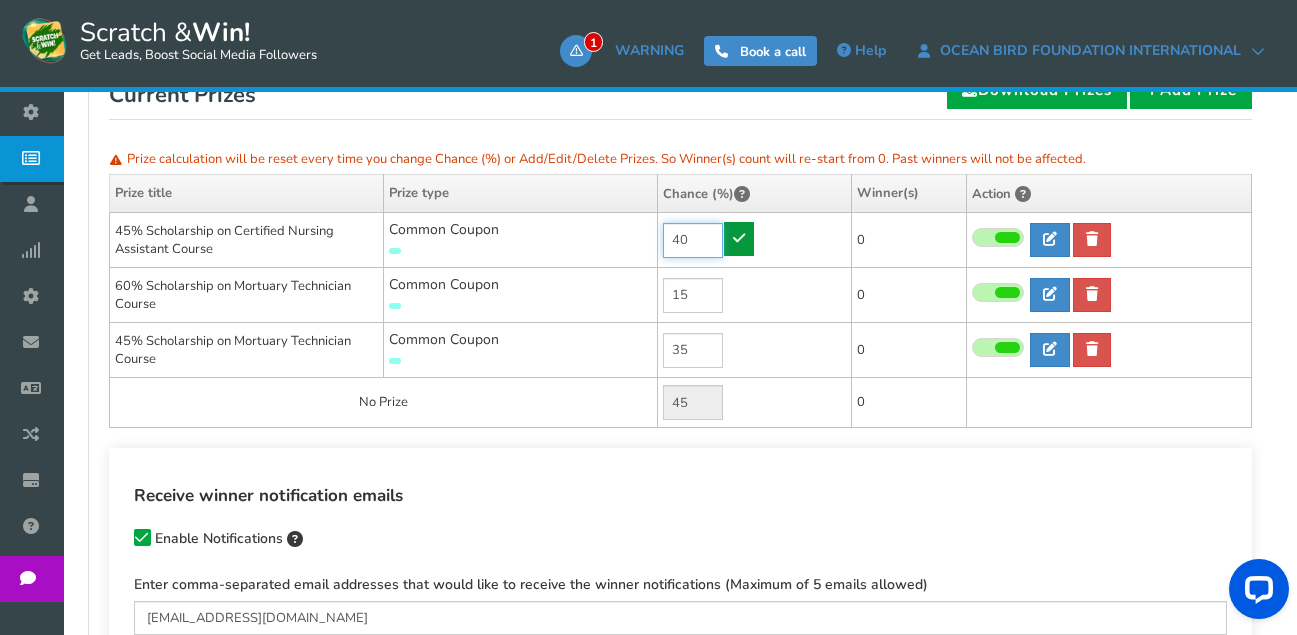 type on "40" 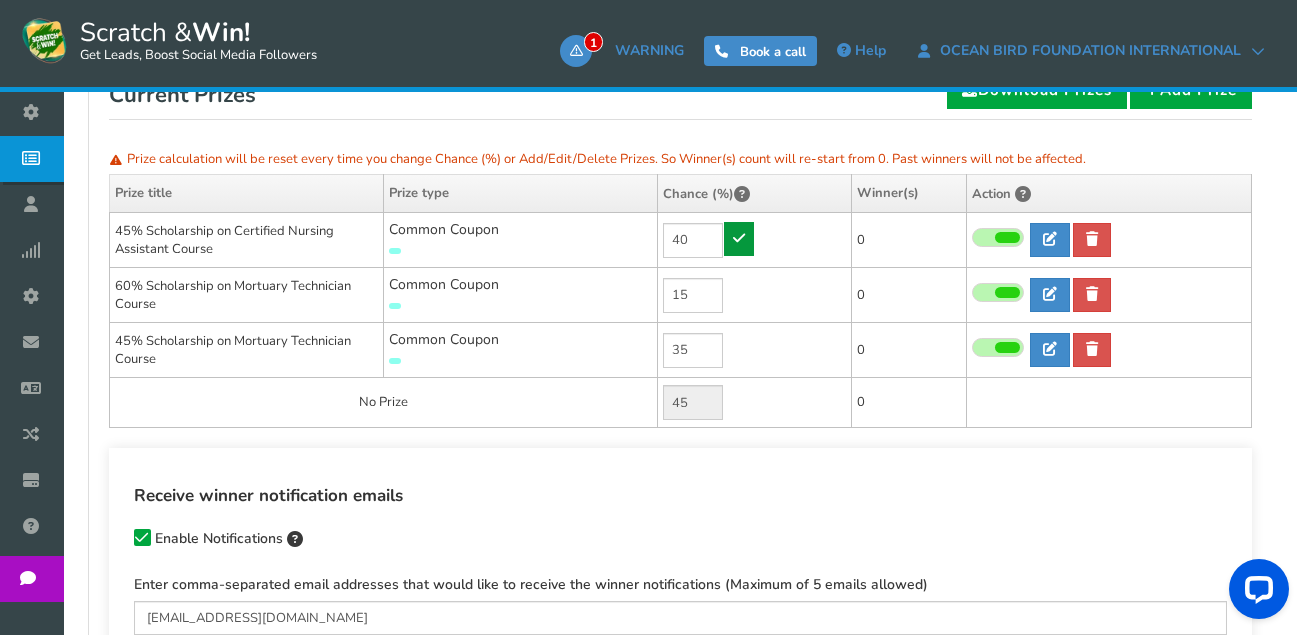 click at bounding box center (739, 238) 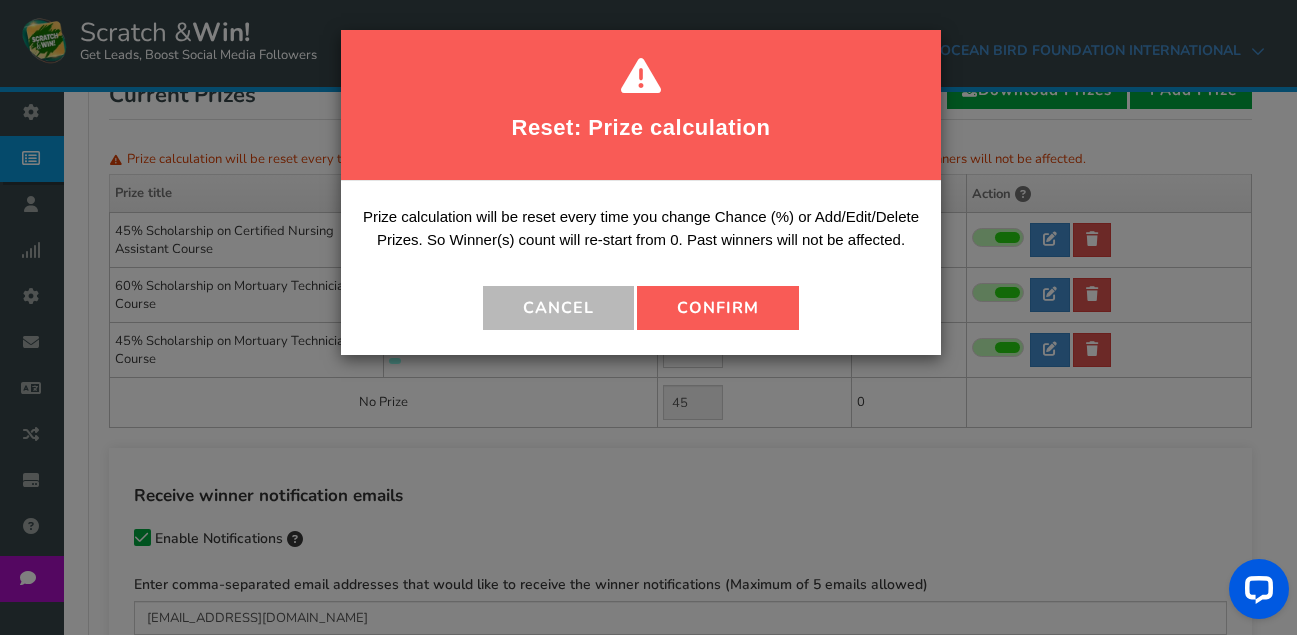click on "Confirm" at bounding box center (718, 308) 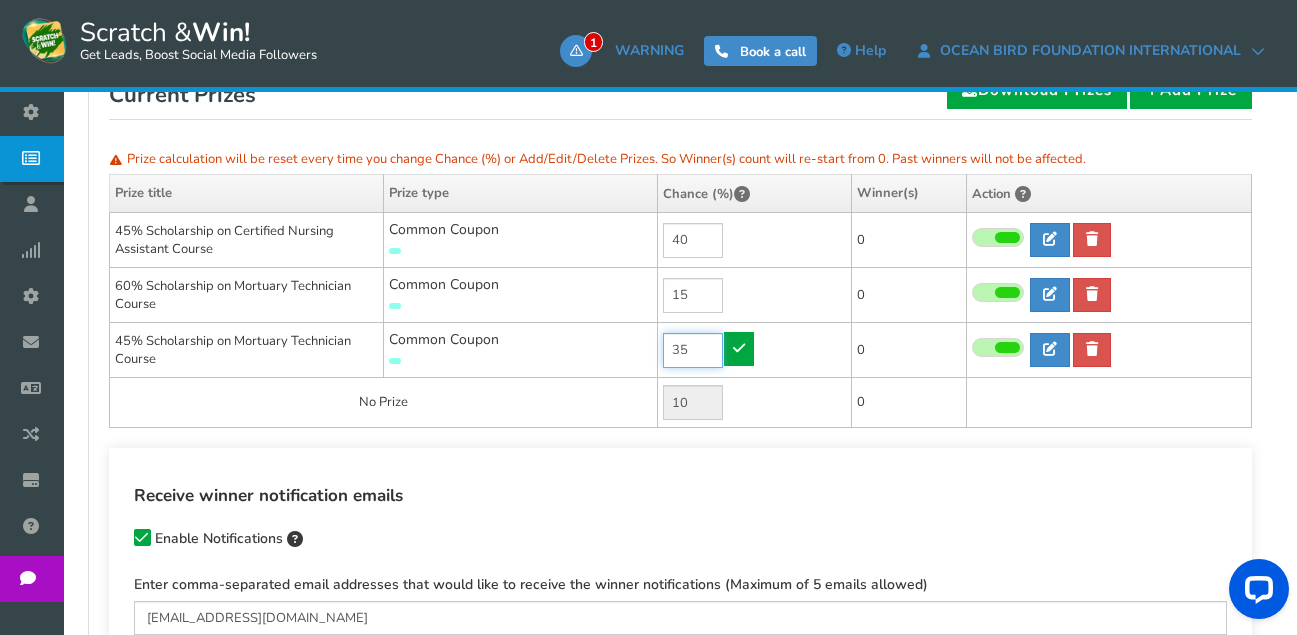 drag, startPoint x: 693, startPoint y: 346, endPoint x: 662, endPoint y: 346, distance: 31 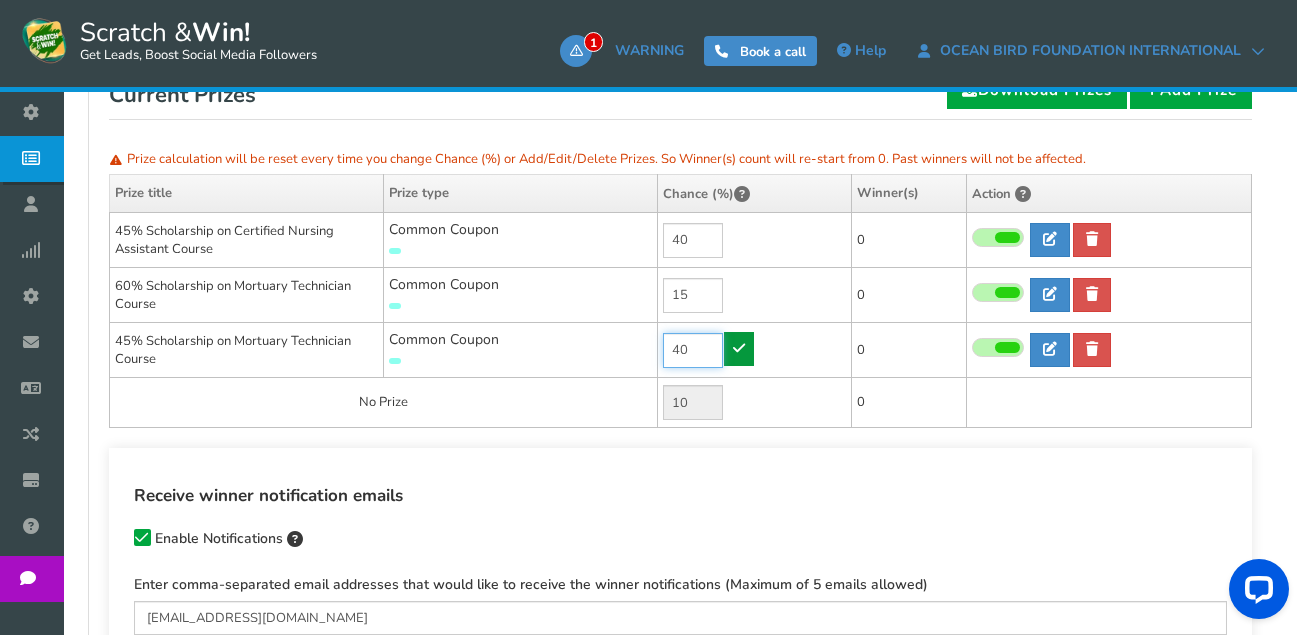 type on "40" 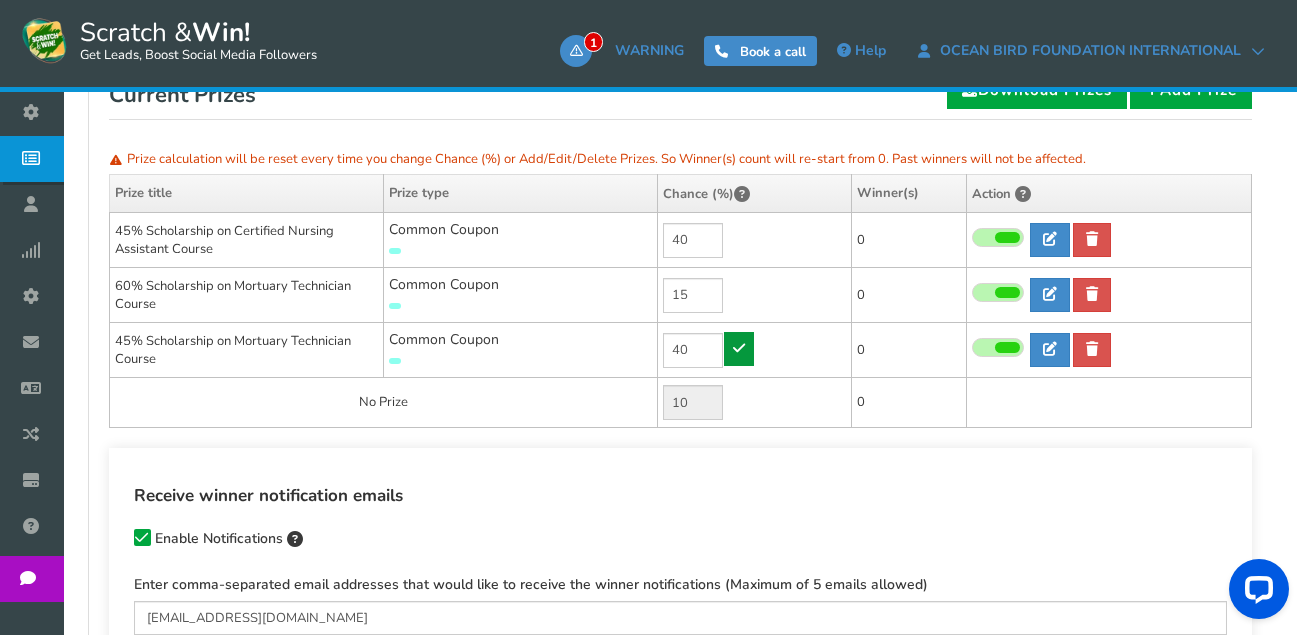 click at bounding box center [739, 348] 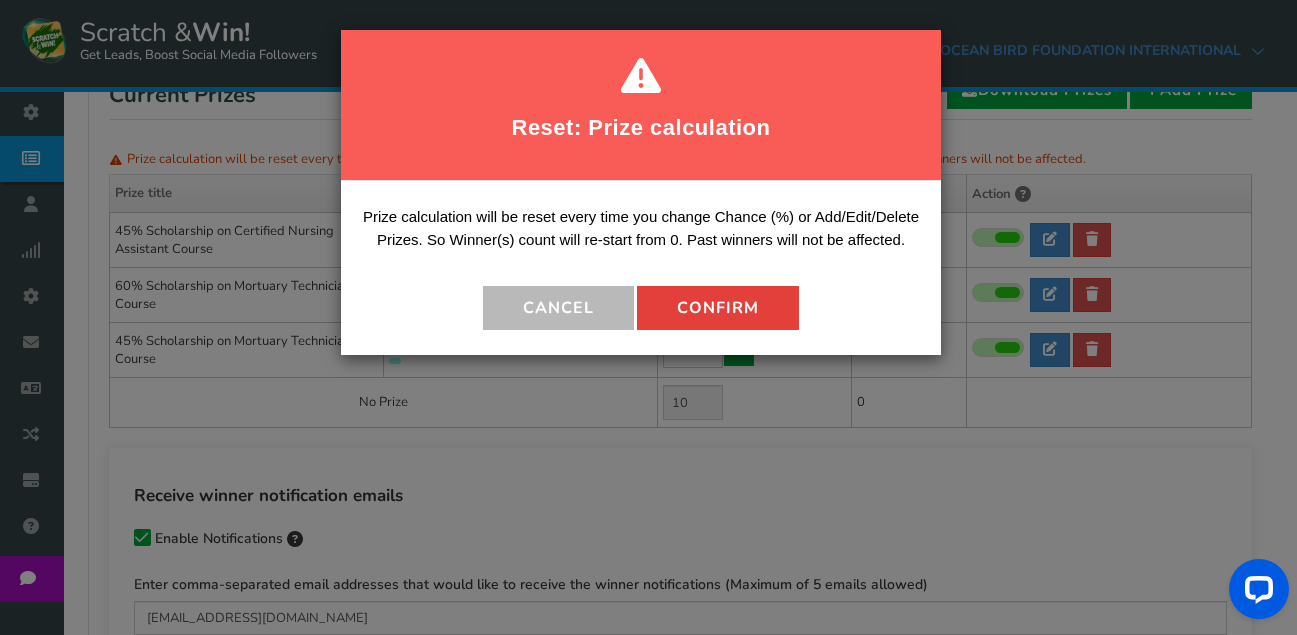 click on "Confirm" at bounding box center (718, 308) 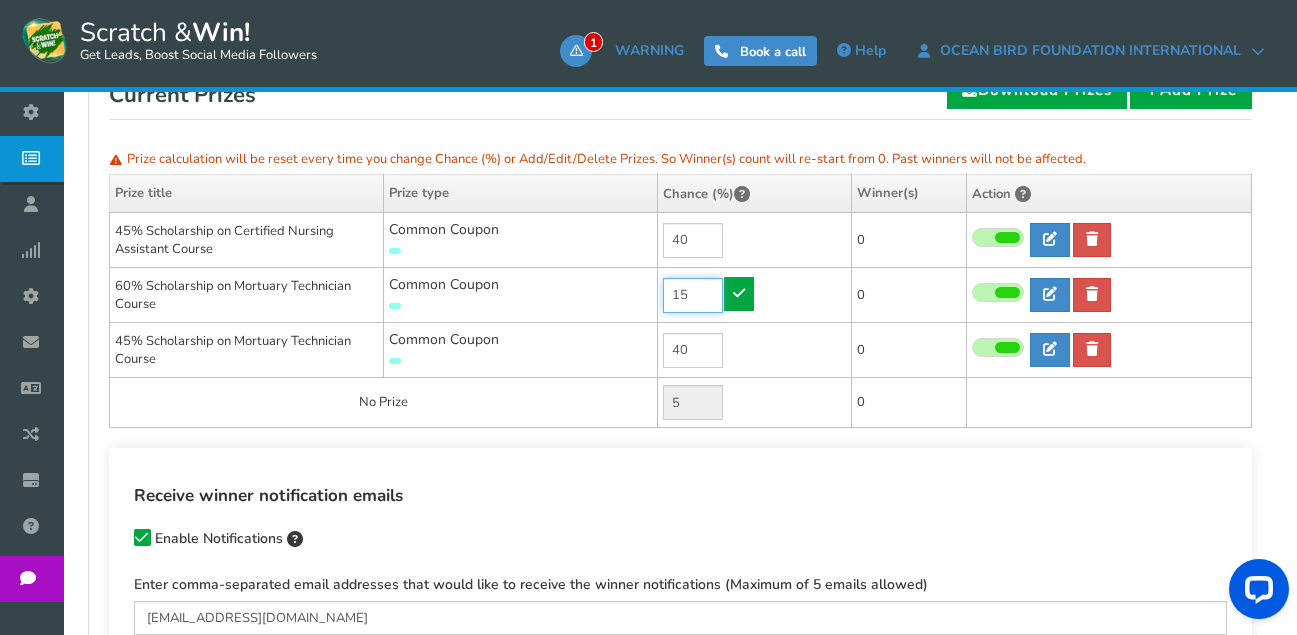 drag, startPoint x: 699, startPoint y: 294, endPoint x: 682, endPoint y: 292, distance: 17.117243 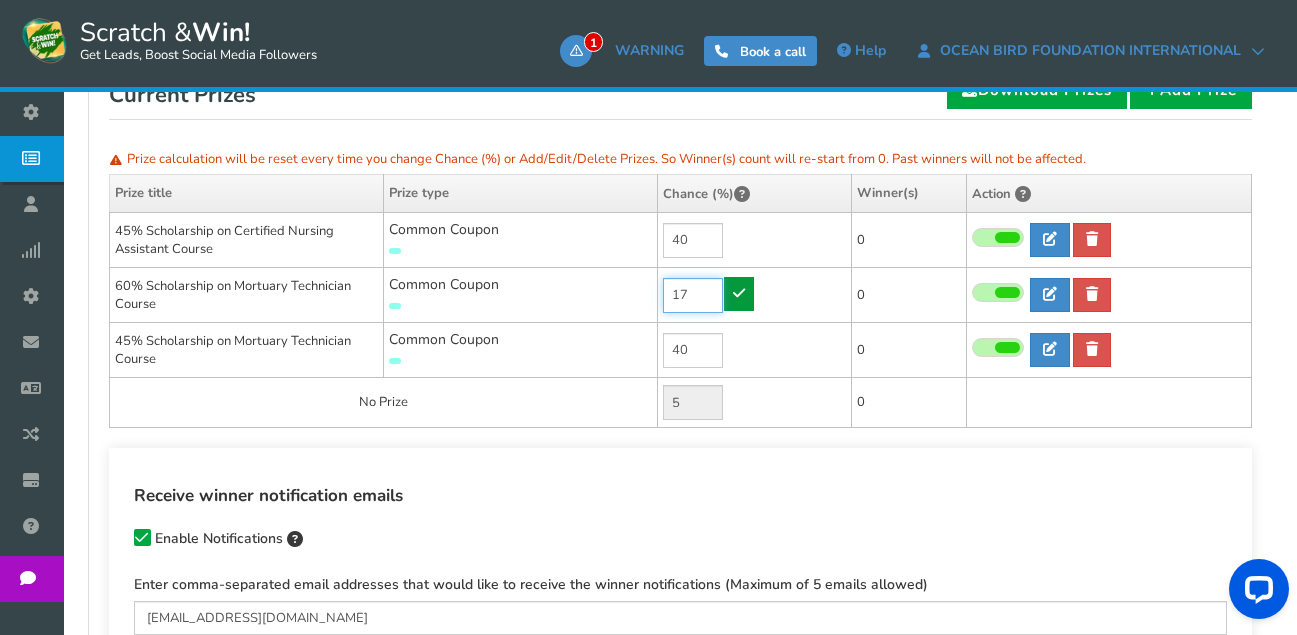 type on "17" 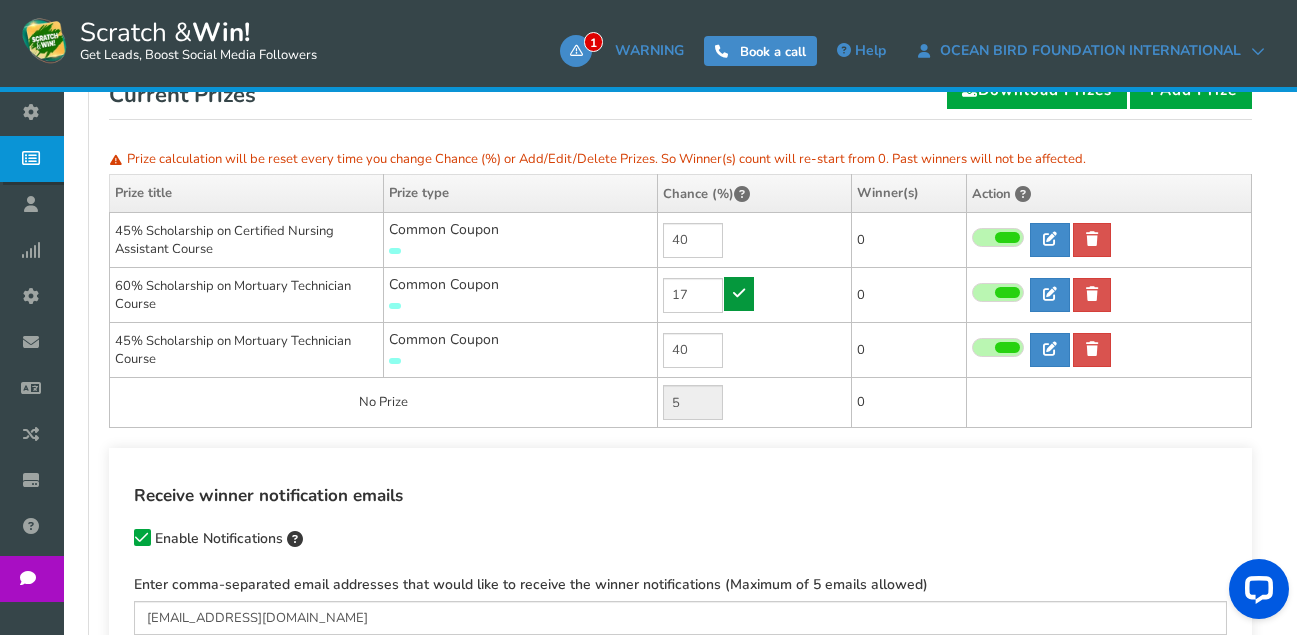 click at bounding box center [739, 293] 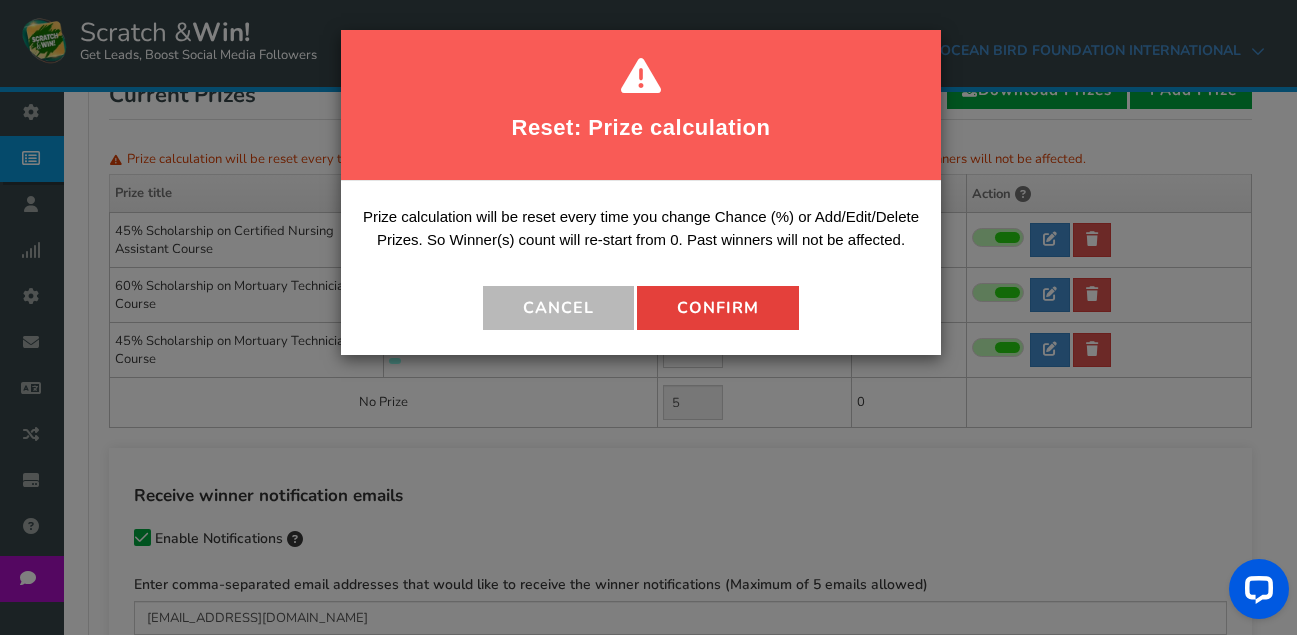click on "Confirm" at bounding box center [718, 308] 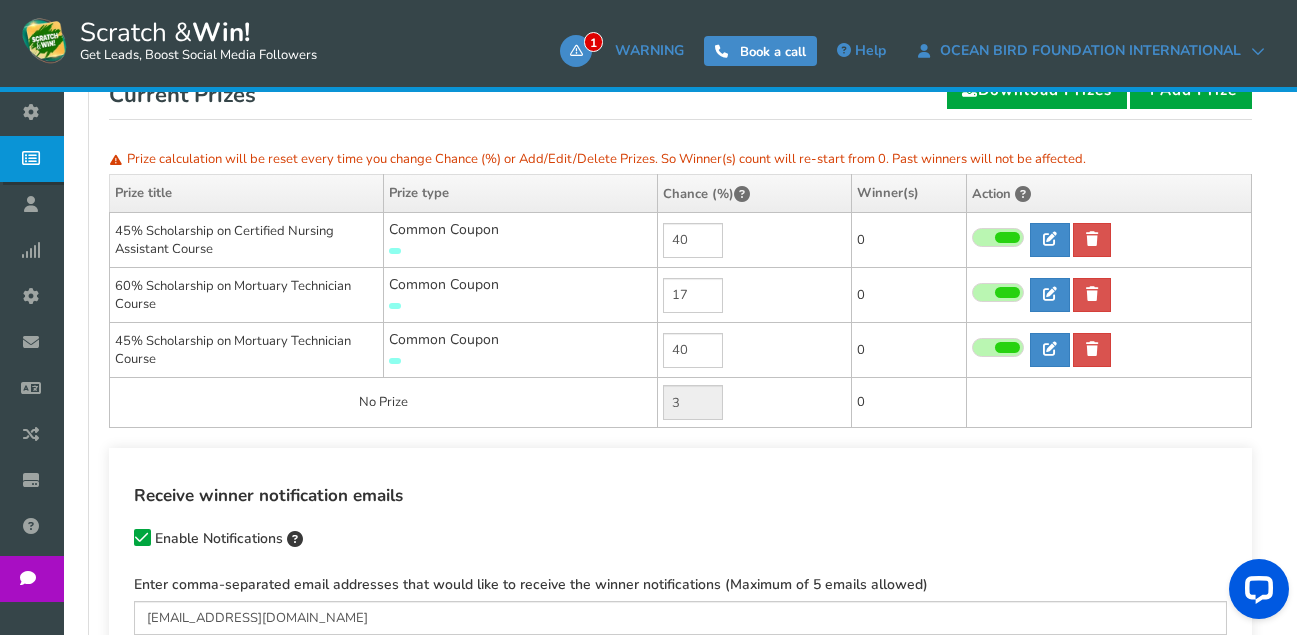 scroll, scrollTop: 499, scrollLeft: 0, axis: vertical 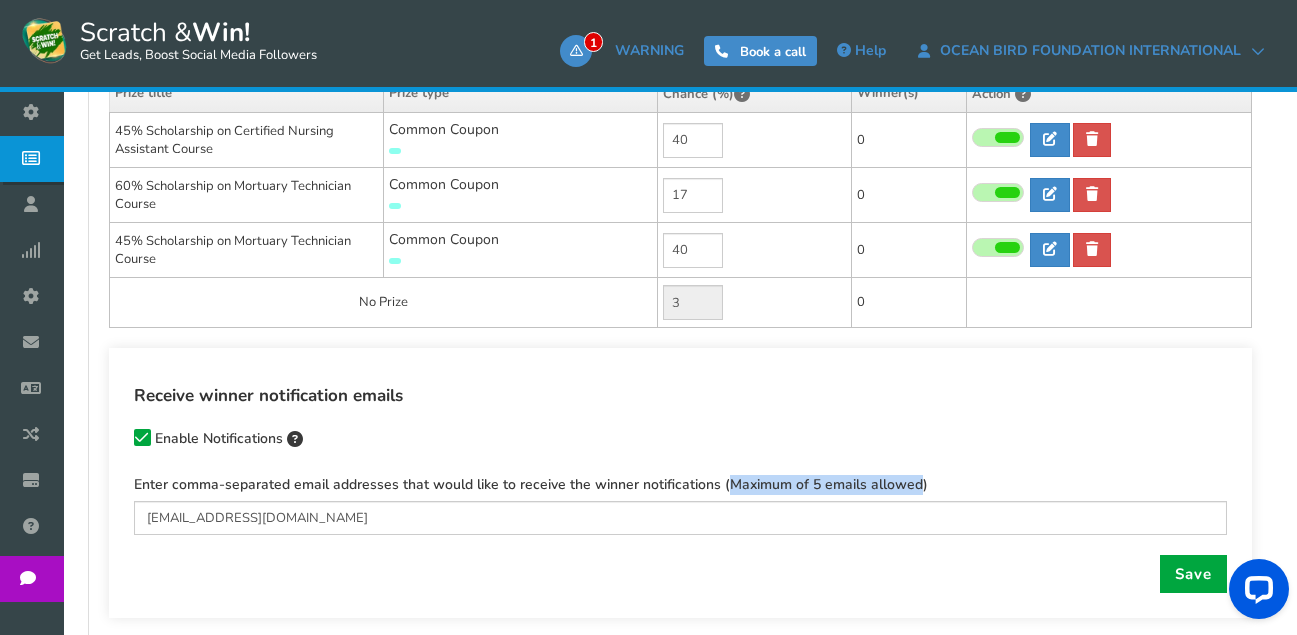 drag, startPoint x: 914, startPoint y: 482, endPoint x: 726, endPoint y: 482, distance: 188 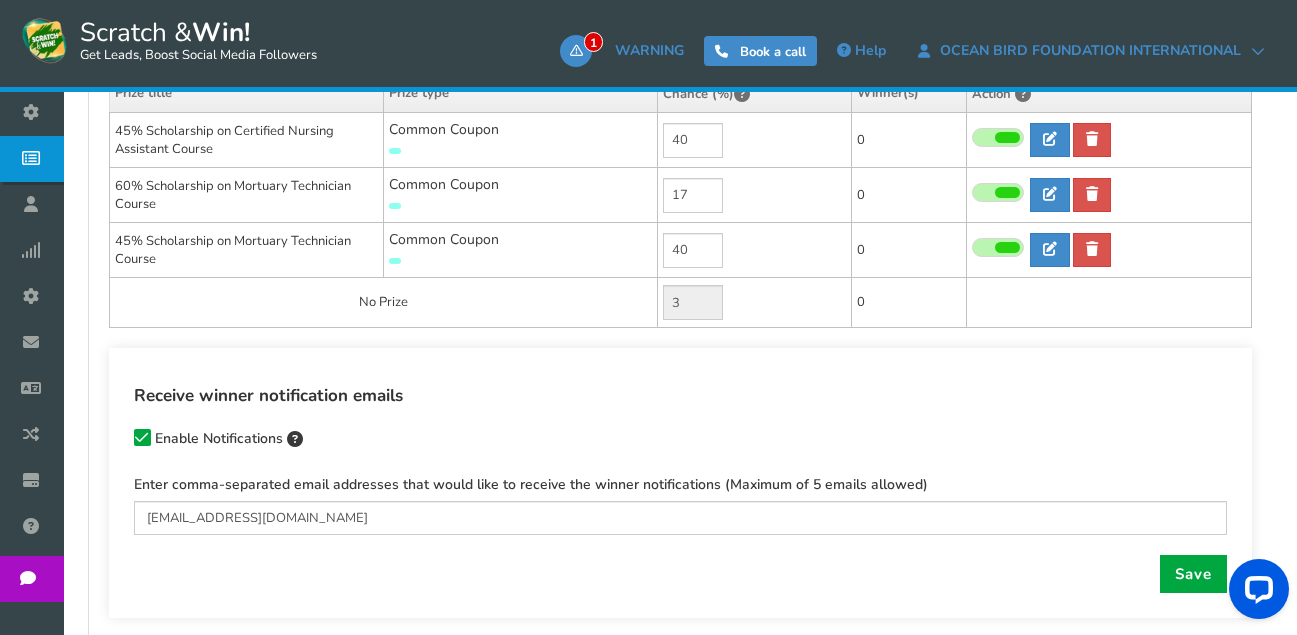 click on "Receive winner notification emails
Enable Notifications" at bounding box center (680, 419) 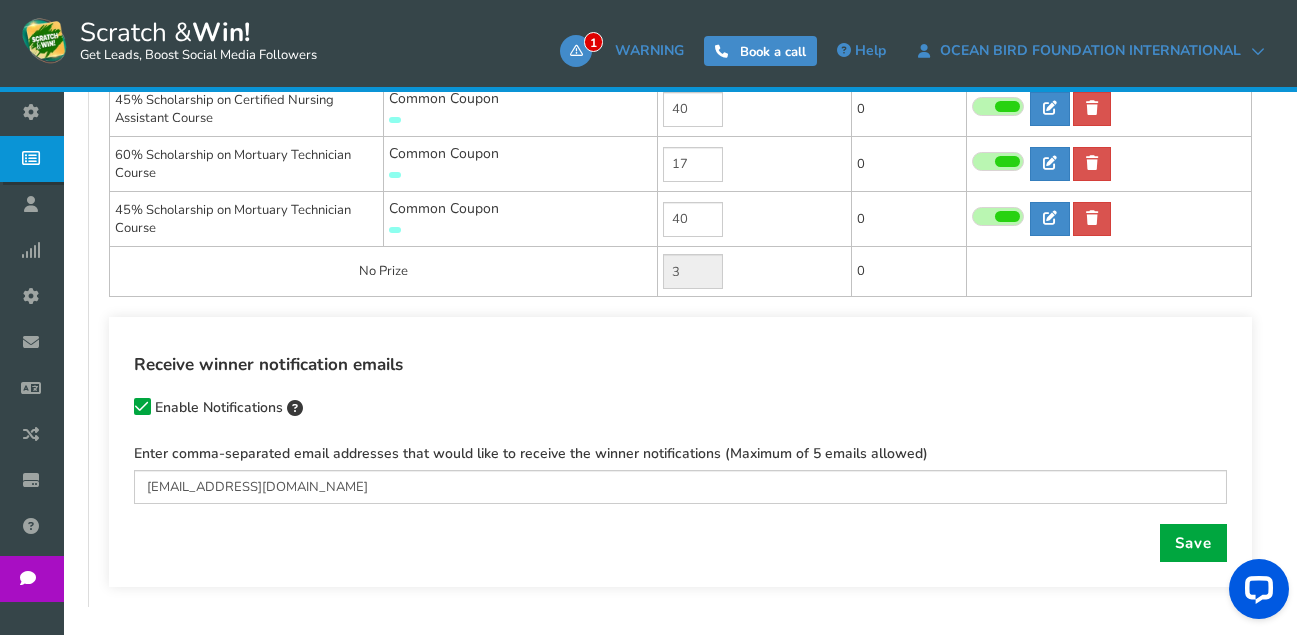 scroll, scrollTop: 634, scrollLeft: 0, axis: vertical 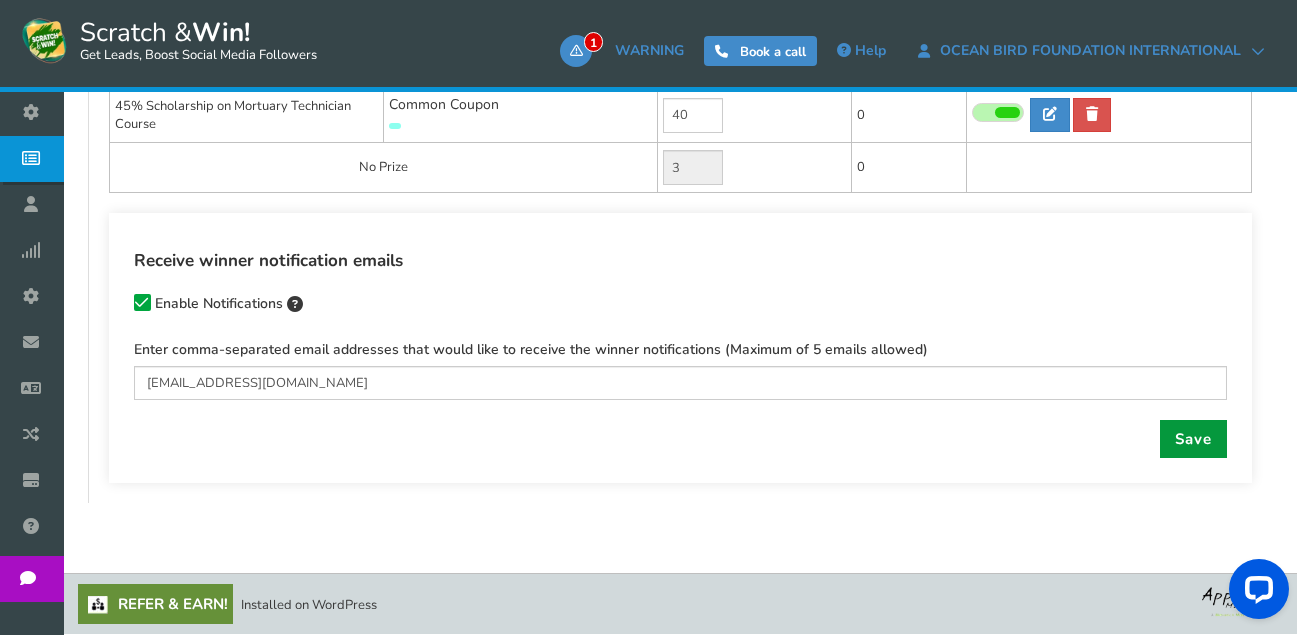 click on "Save" at bounding box center (1193, 439) 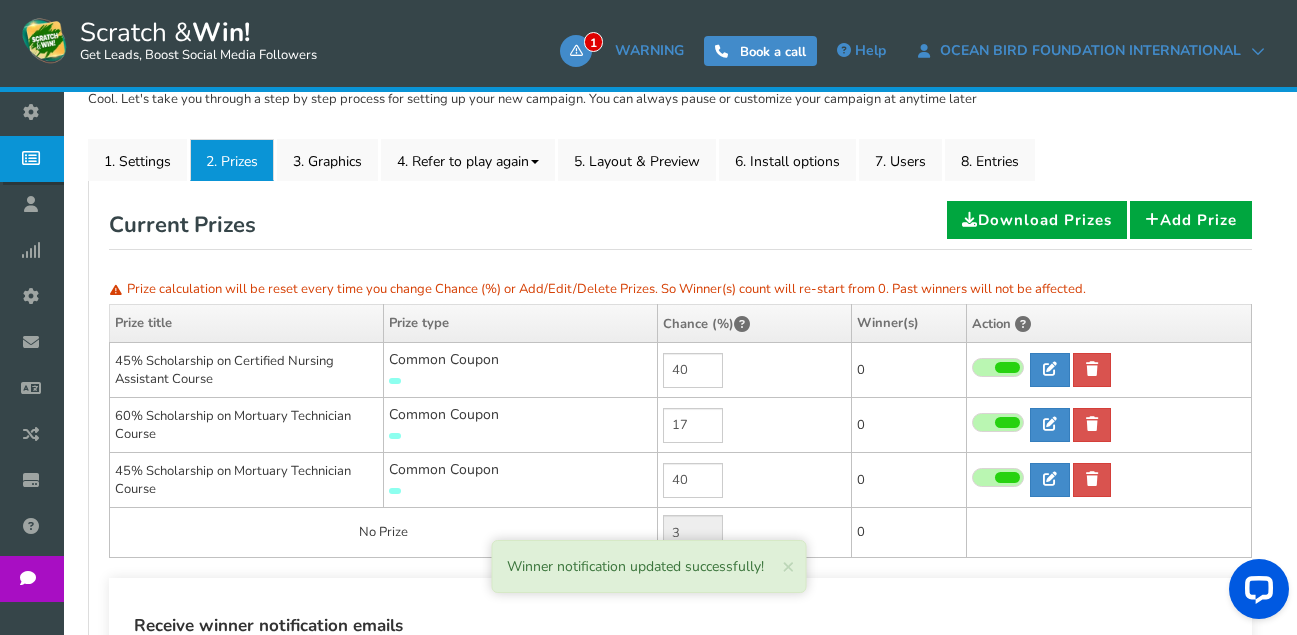 scroll, scrollTop: 234, scrollLeft: 0, axis: vertical 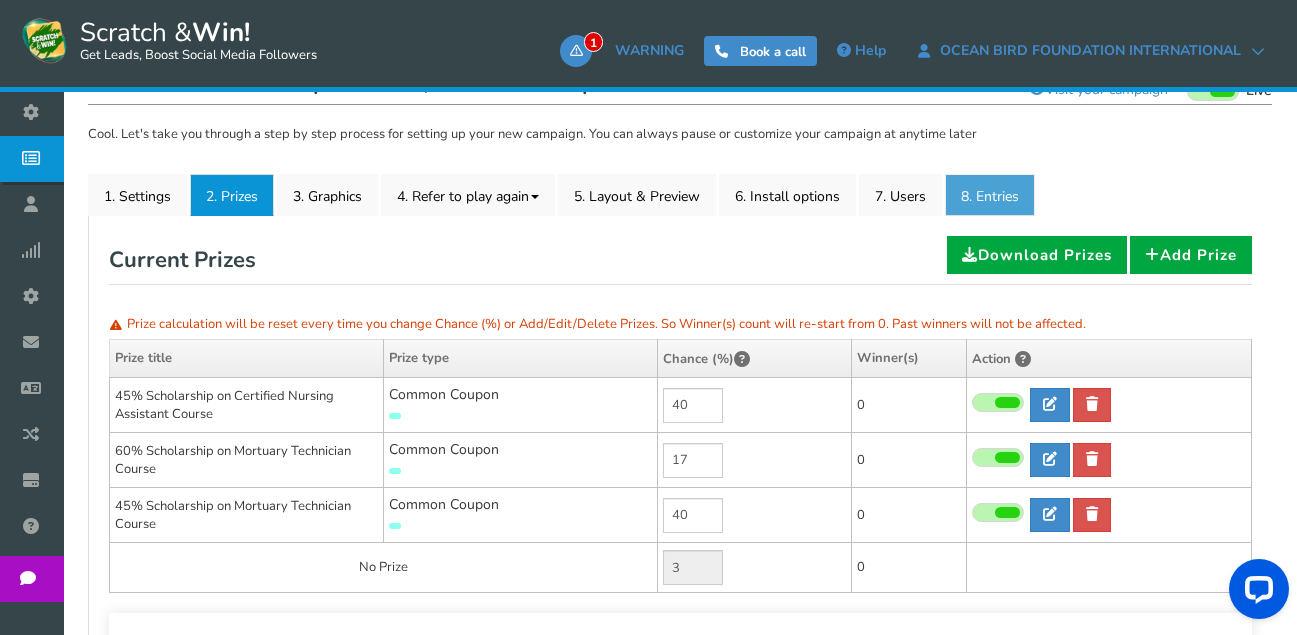 click on "8. Entries" at bounding box center [990, 195] 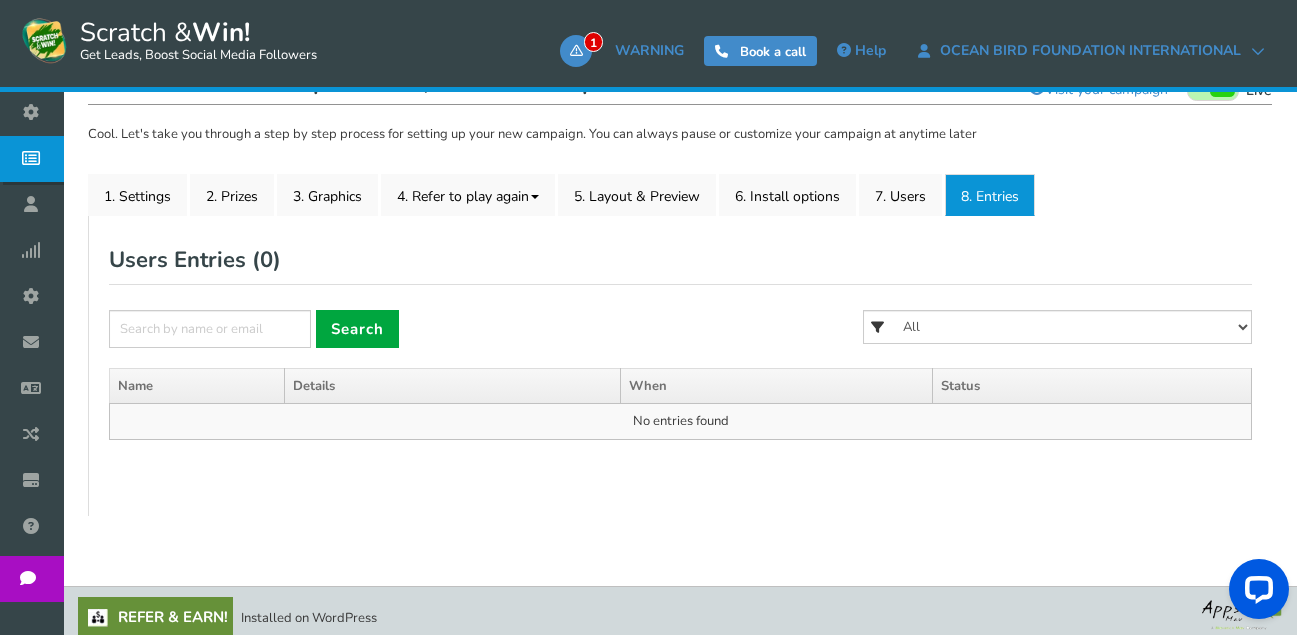 click on "General
Lead Form
Labels
Fields setup
Restrictions
Allow users to play again after a certain time interval
Yes
Recommended
No 1440 in Minutes" at bounding box center (680, 366) 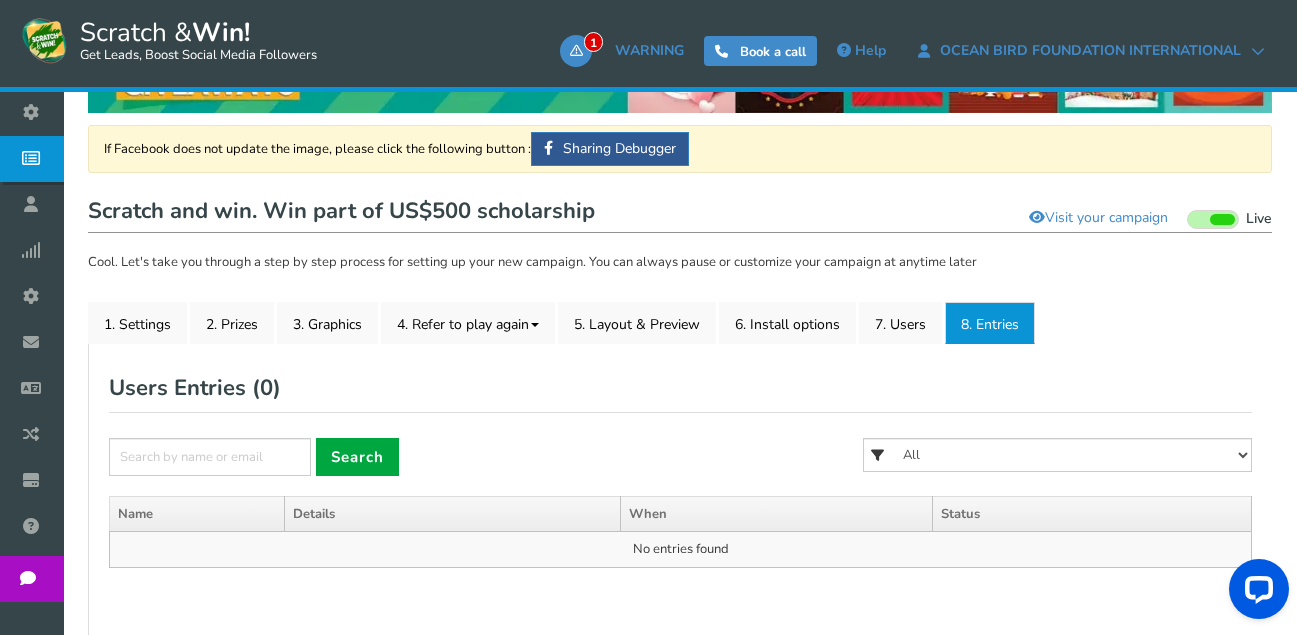 scroll, scrollTop: 200, scrollLeft: 0, axis: vertical 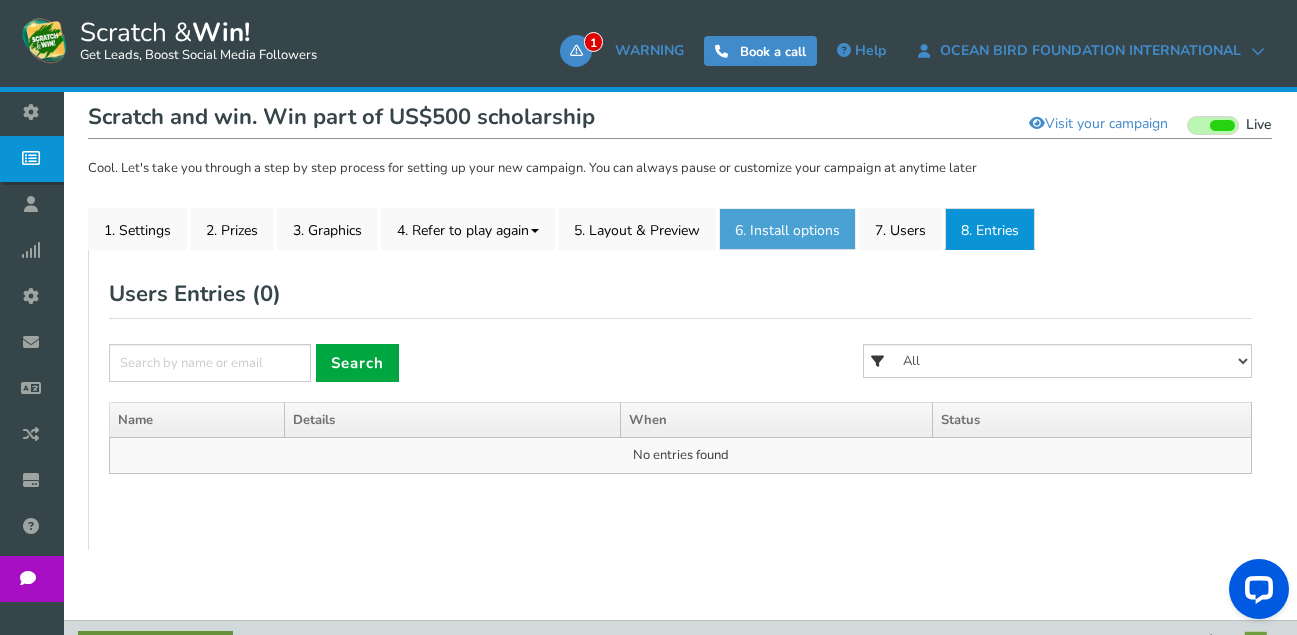 click on "6. Install options  New" at bounding box center (787, 229) 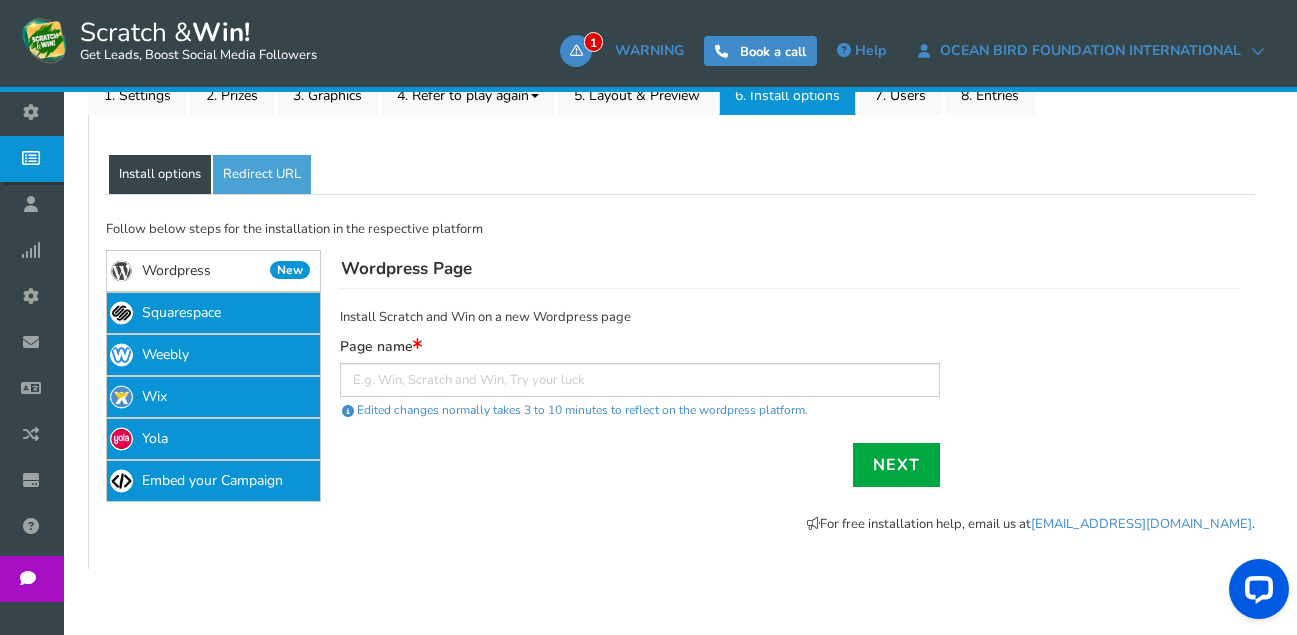 scroll, scrollTop: 401, scrollLeft: 0, axis: vertical 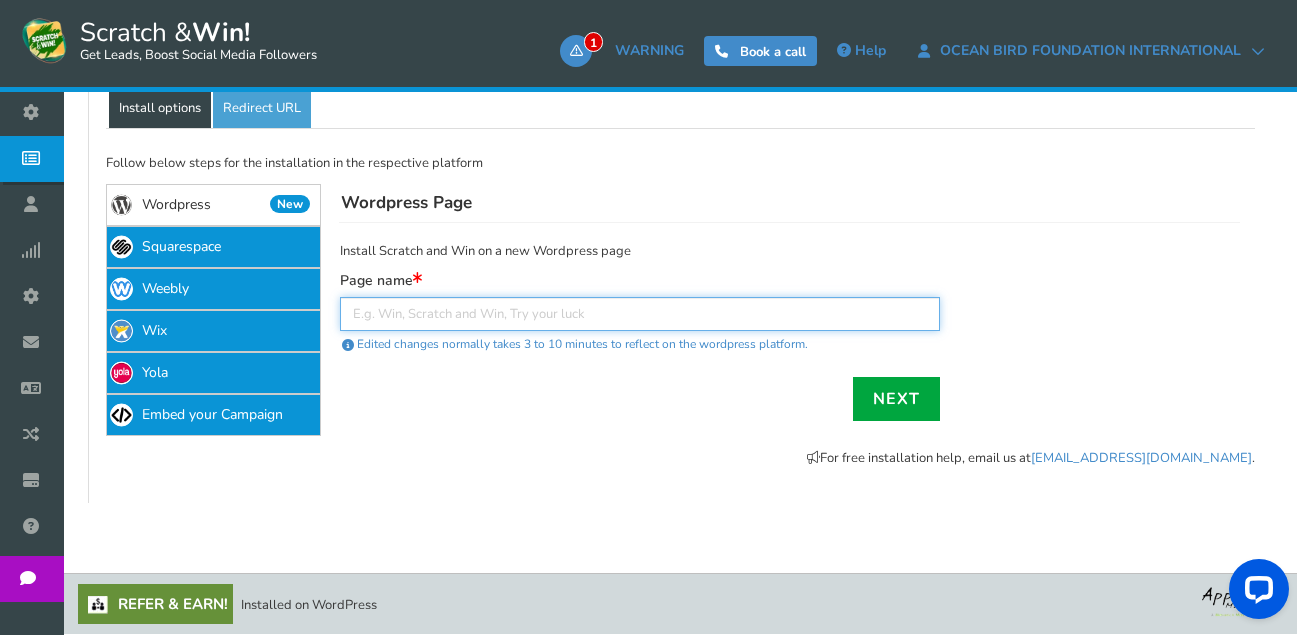 click at bounding box center [640, 314] 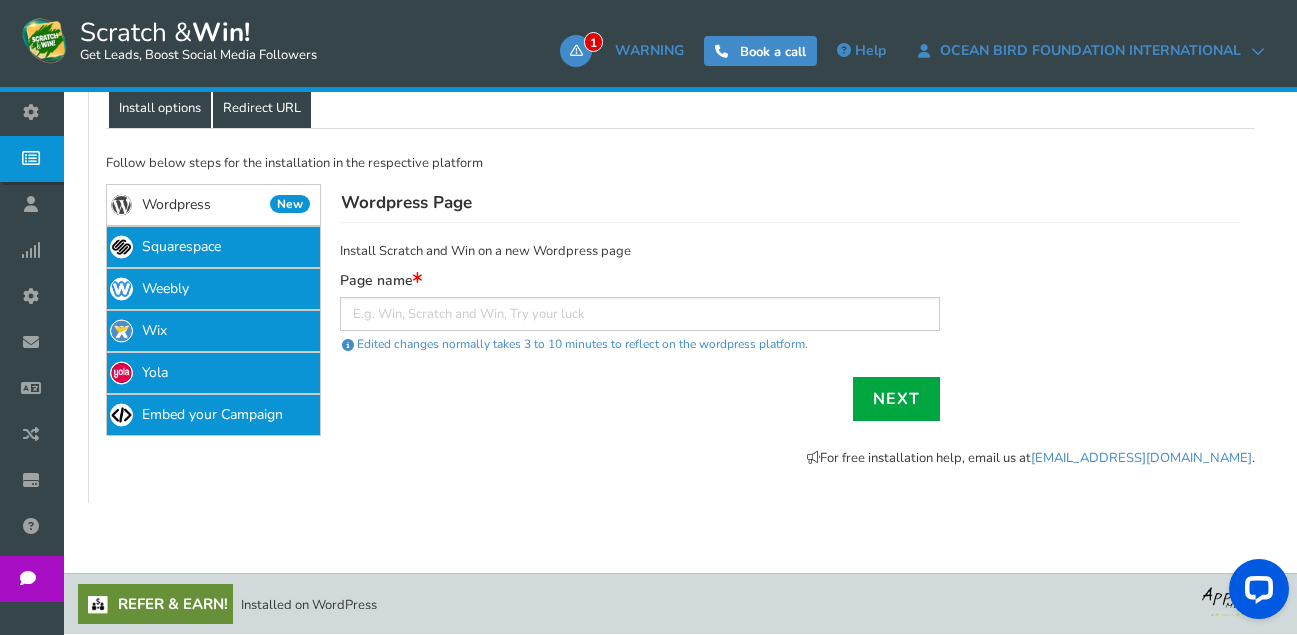 click on "Redirect URL" at bounding box center (262, 109) 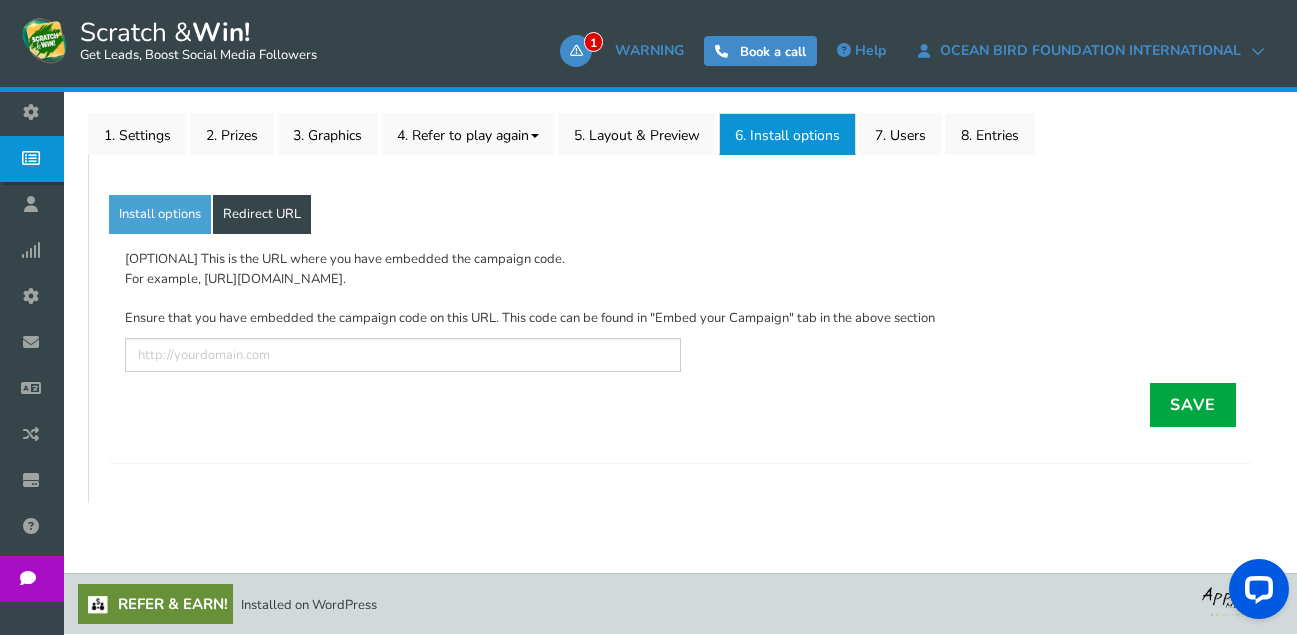 scroll, scrollTop: 295, scrollLeft: 0, axis: vertical 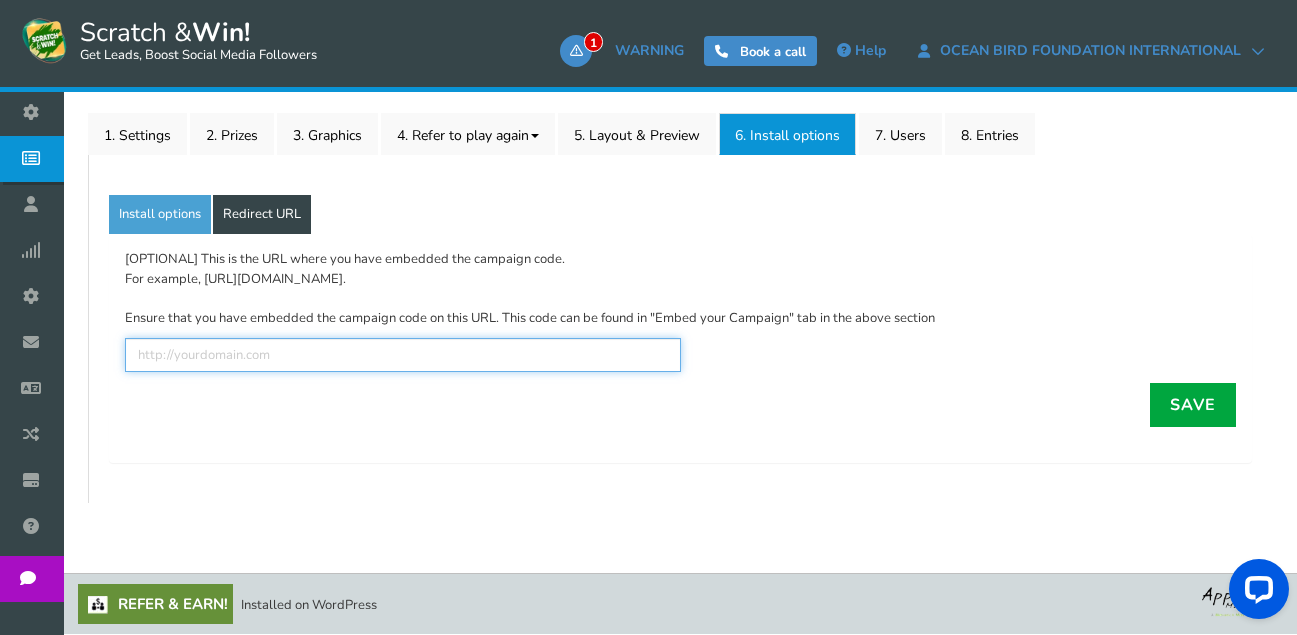 click at bounding box center (403, 355) 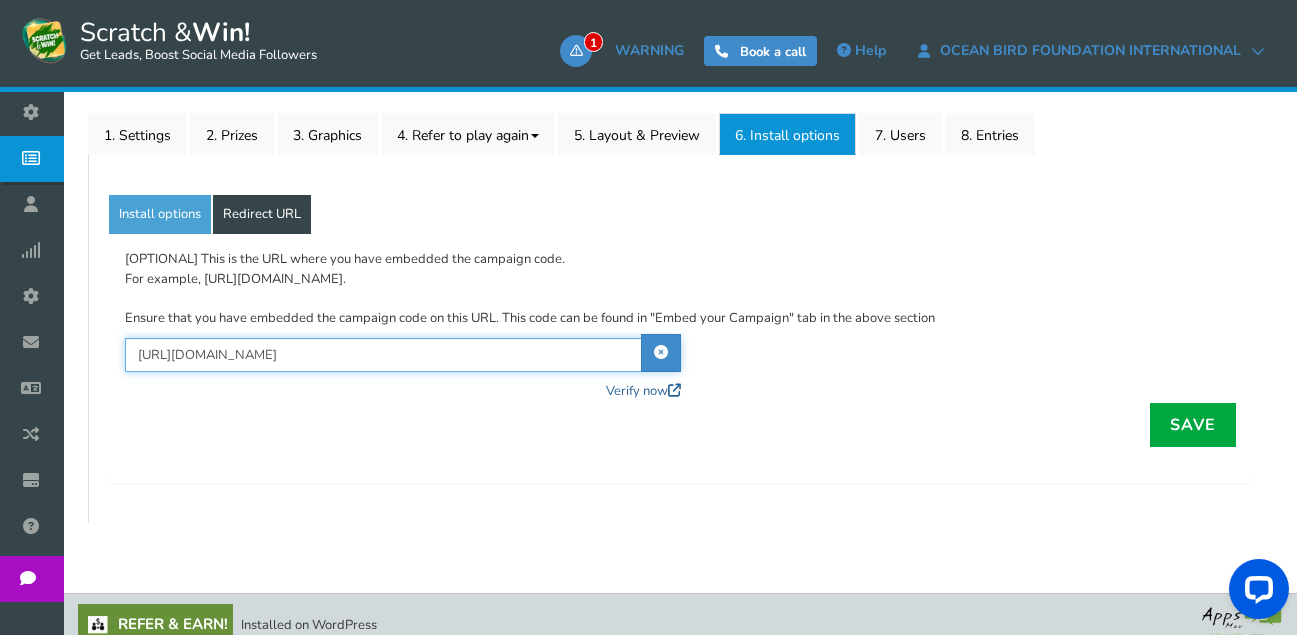 type on "[URL][DOMAIN_NAME]" 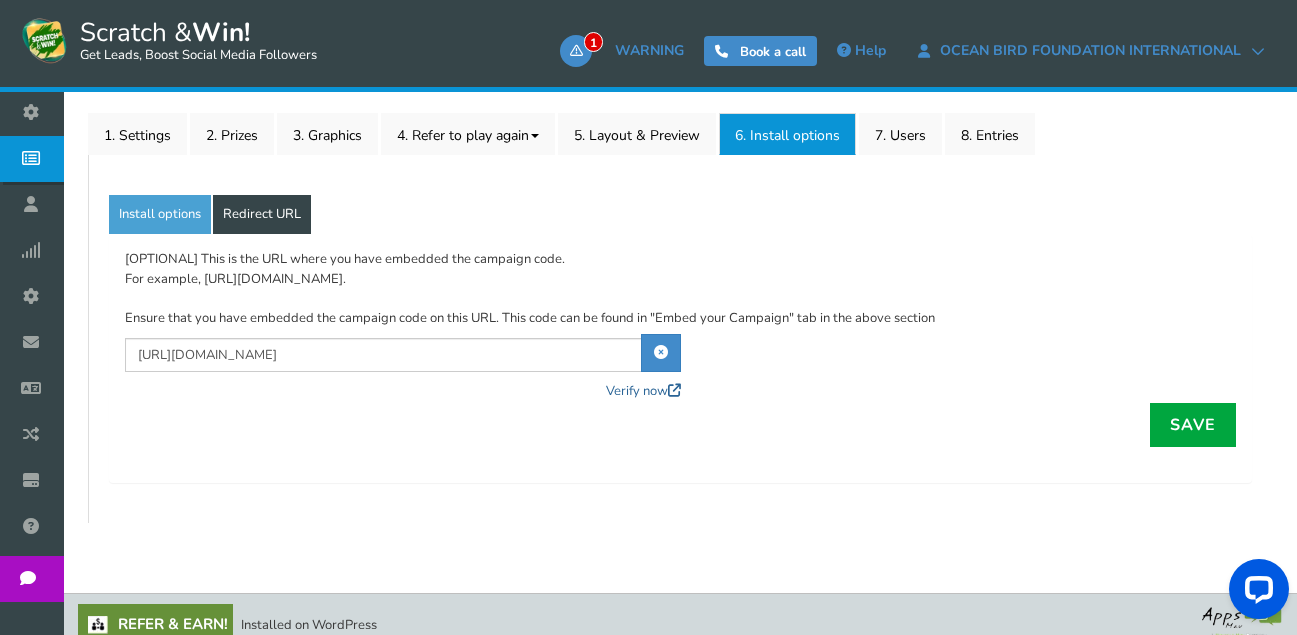 click on "Verify now" at bounding box center [643, 392] 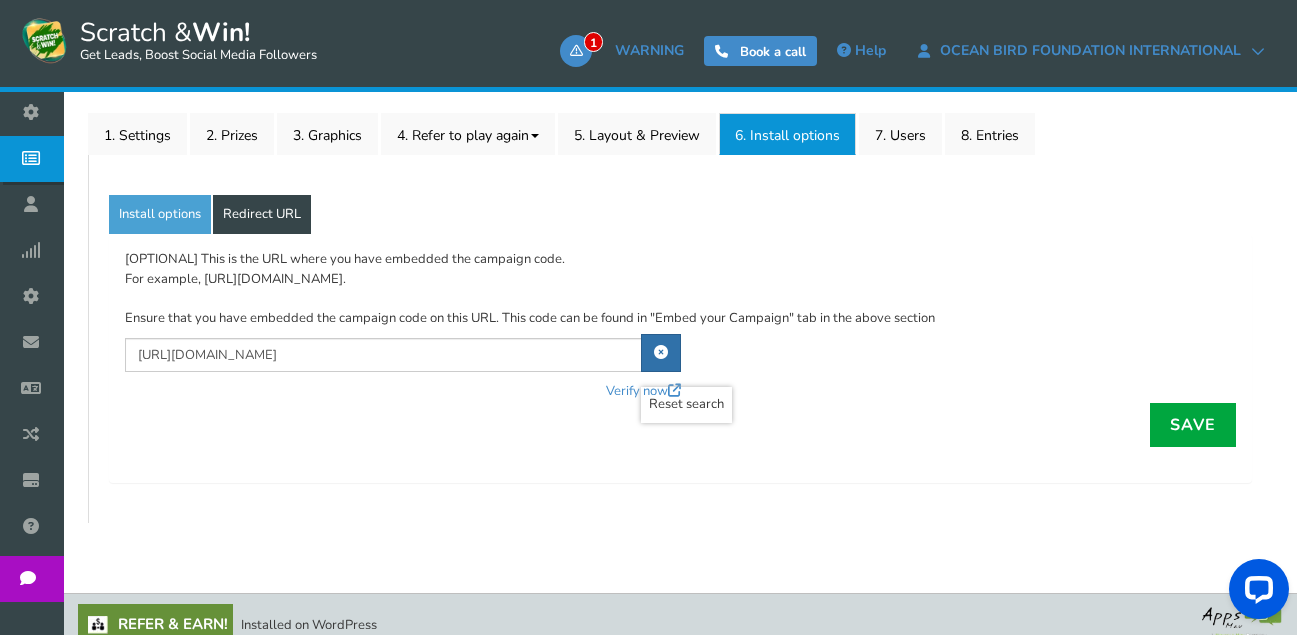 click at bounding box center [661, 352] 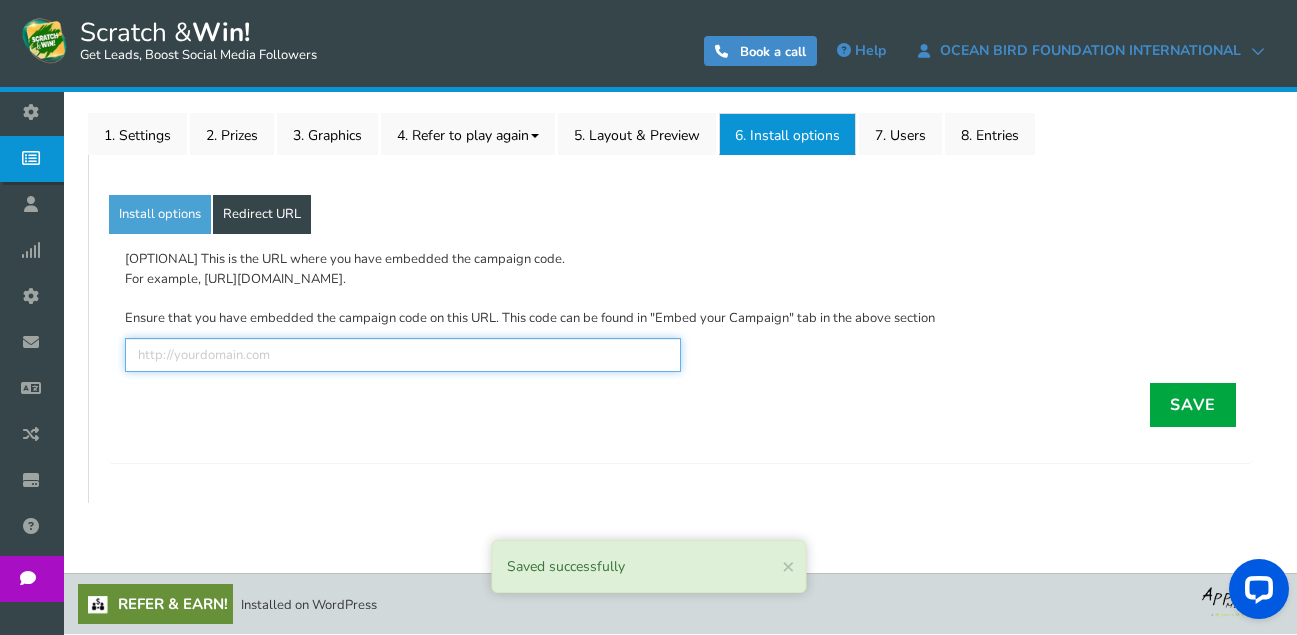 click at bounding box center [403, 355] 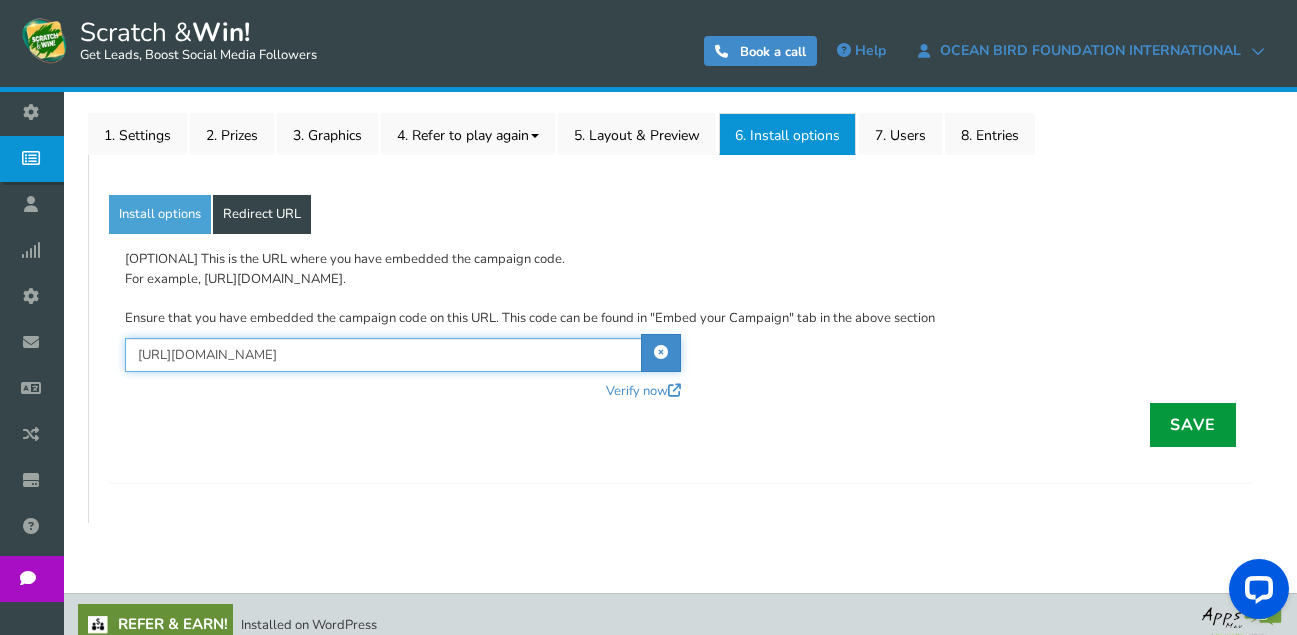 type on "[URL][DOMAIN_NAME]" 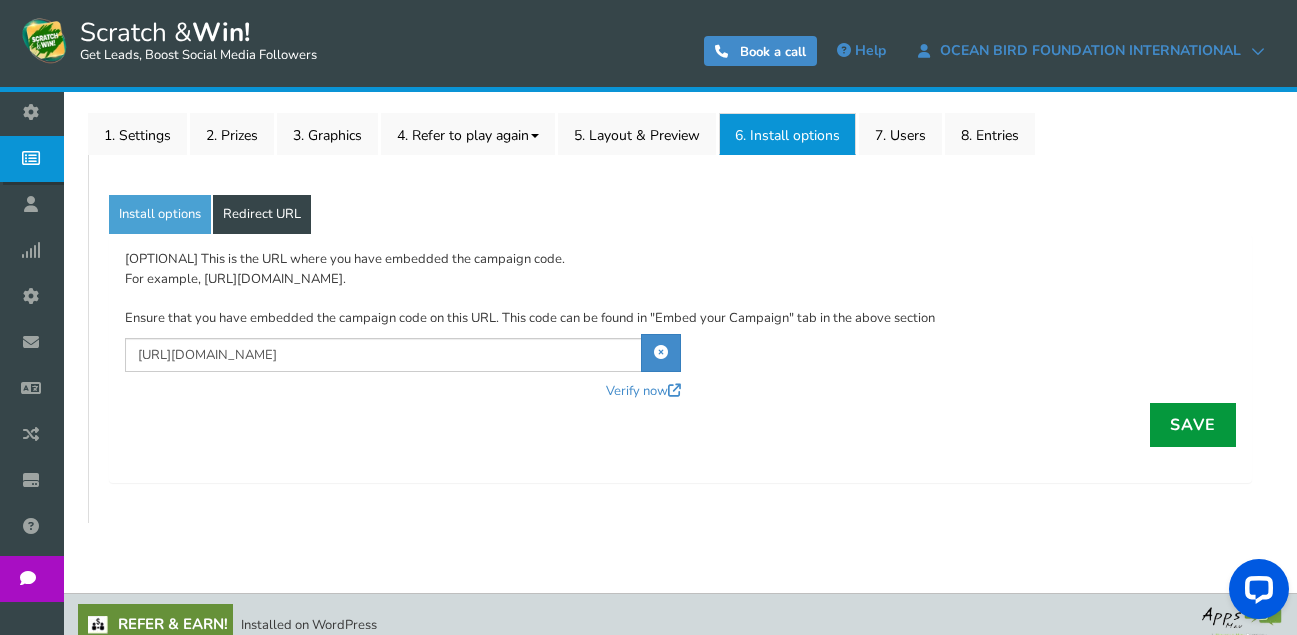 click on "Save" at bounding box center (1193, 425) 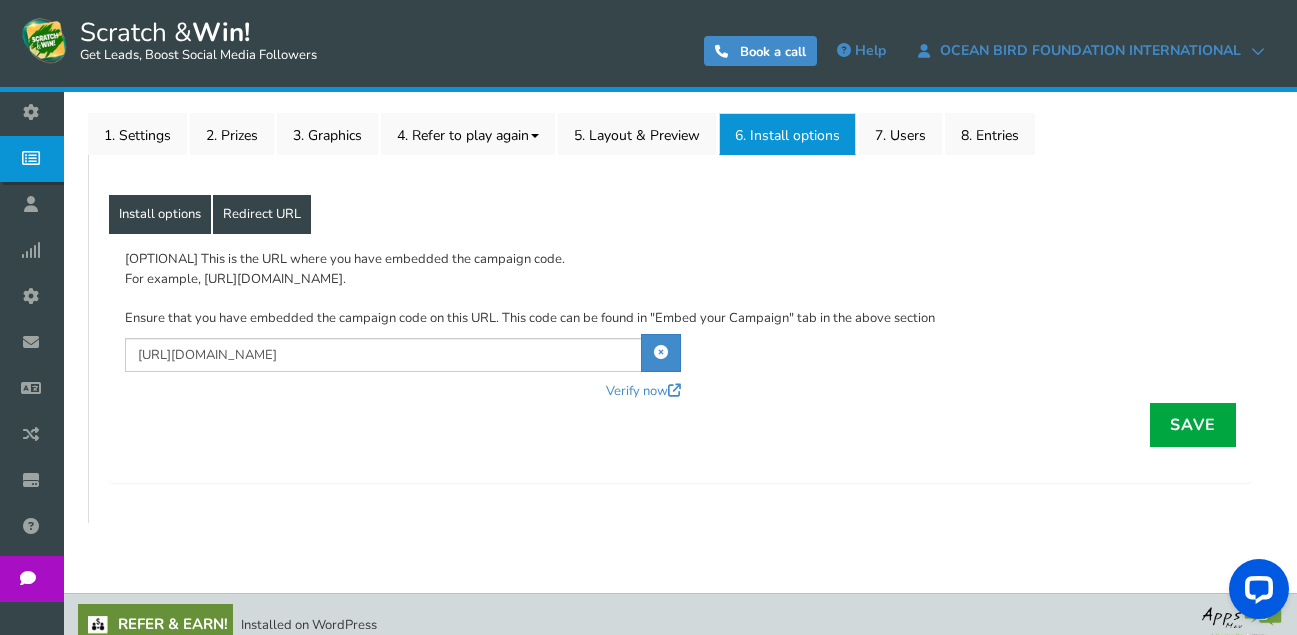 click on "Install options" at bounding box center (160, 215) 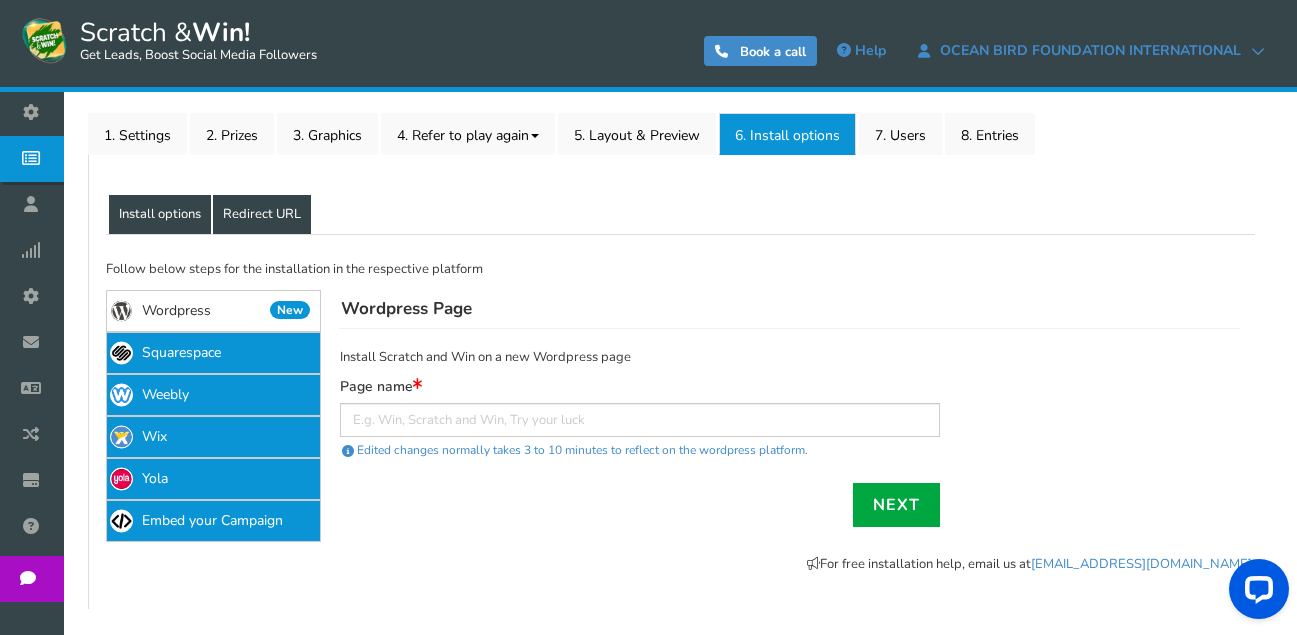 click on "Redirect URL" at bounding box center (262, 215) 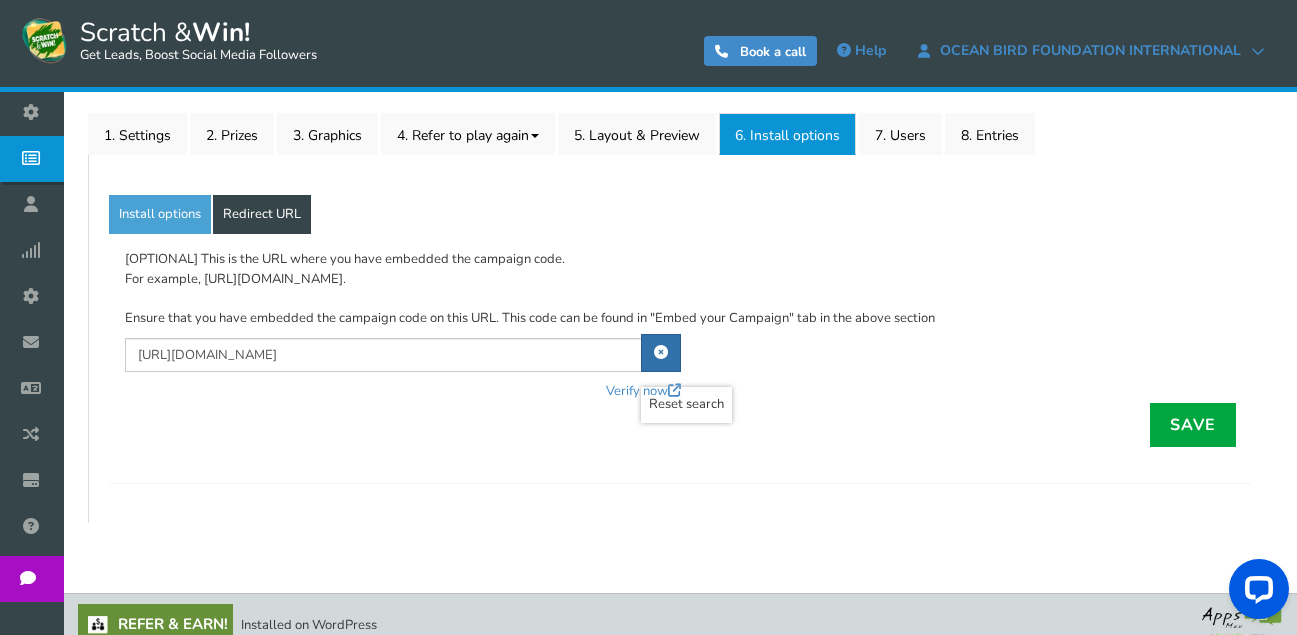 click at bounding box center [661, 352] 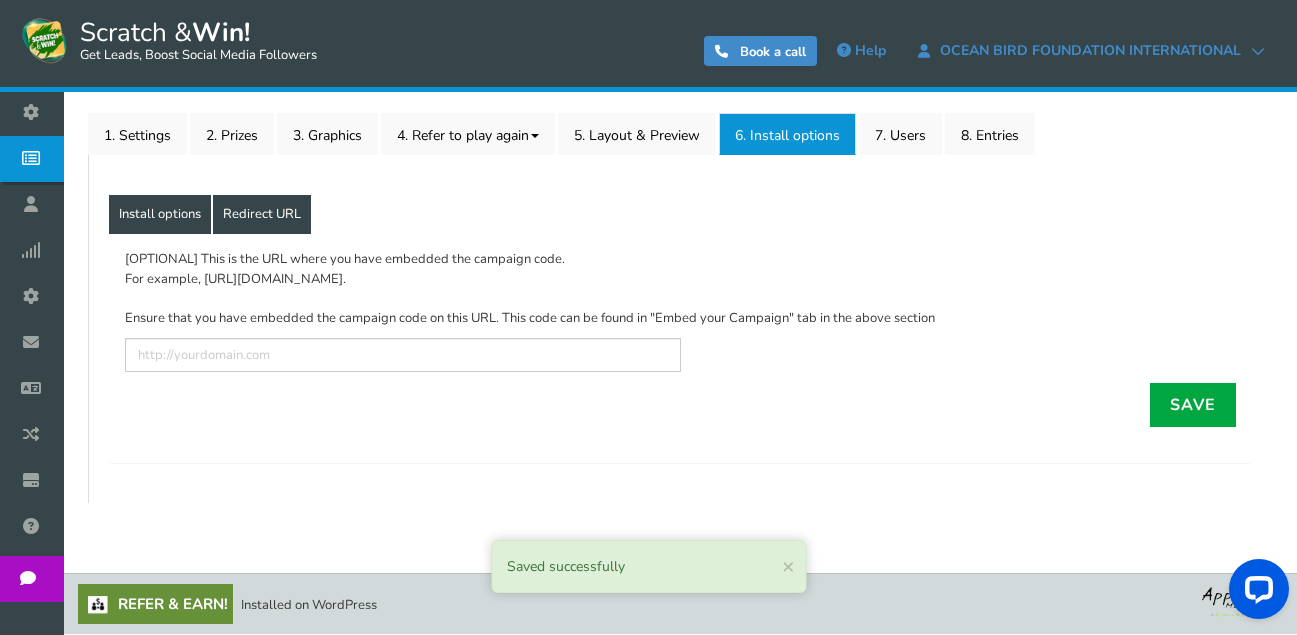 click on "Install options" at bounding box center [160, 215] 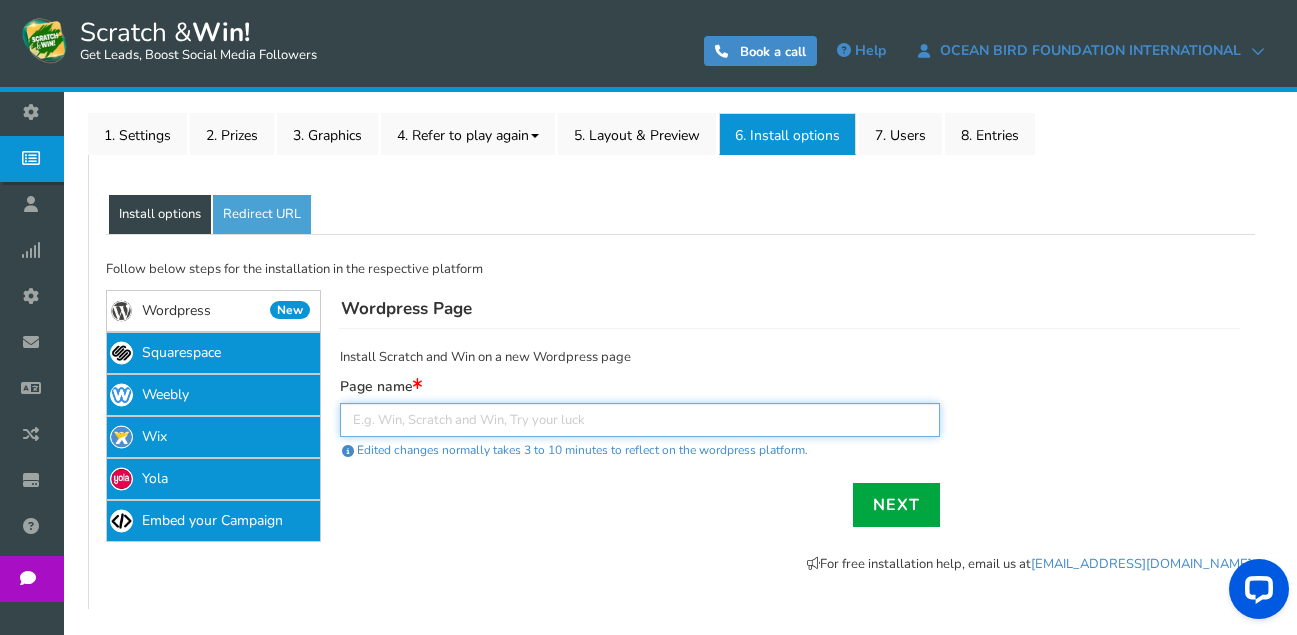 click at bounding box center [640, 420] 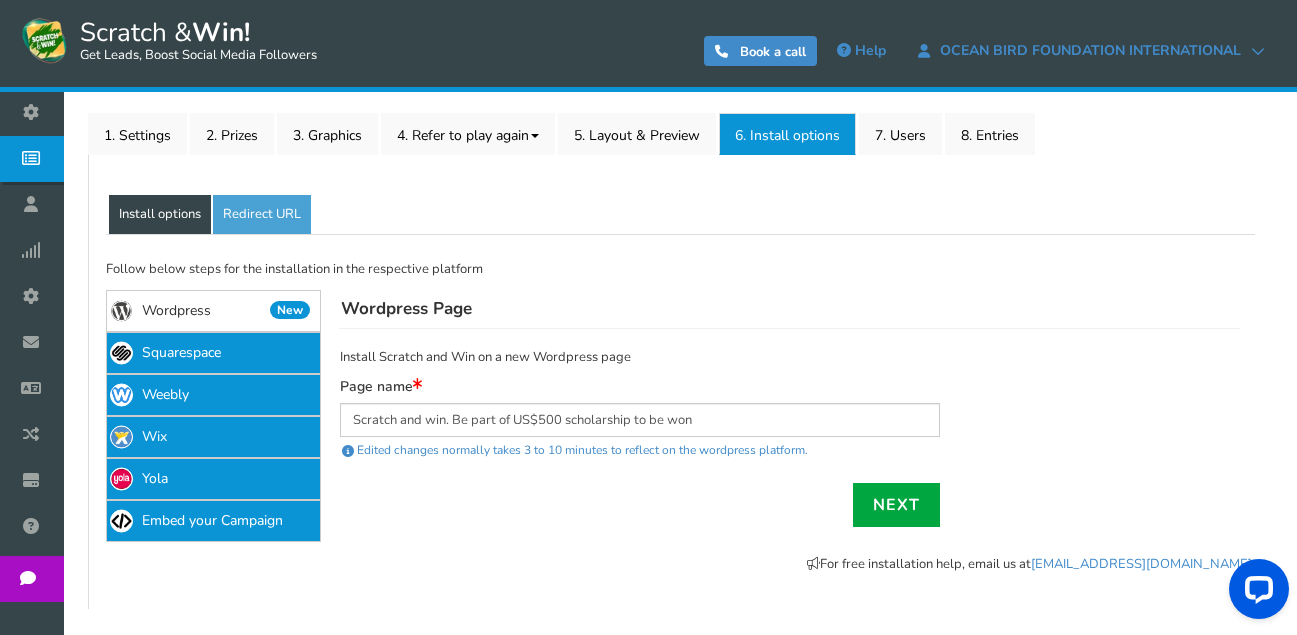 click on "Next" at bounding box center (640, 505) 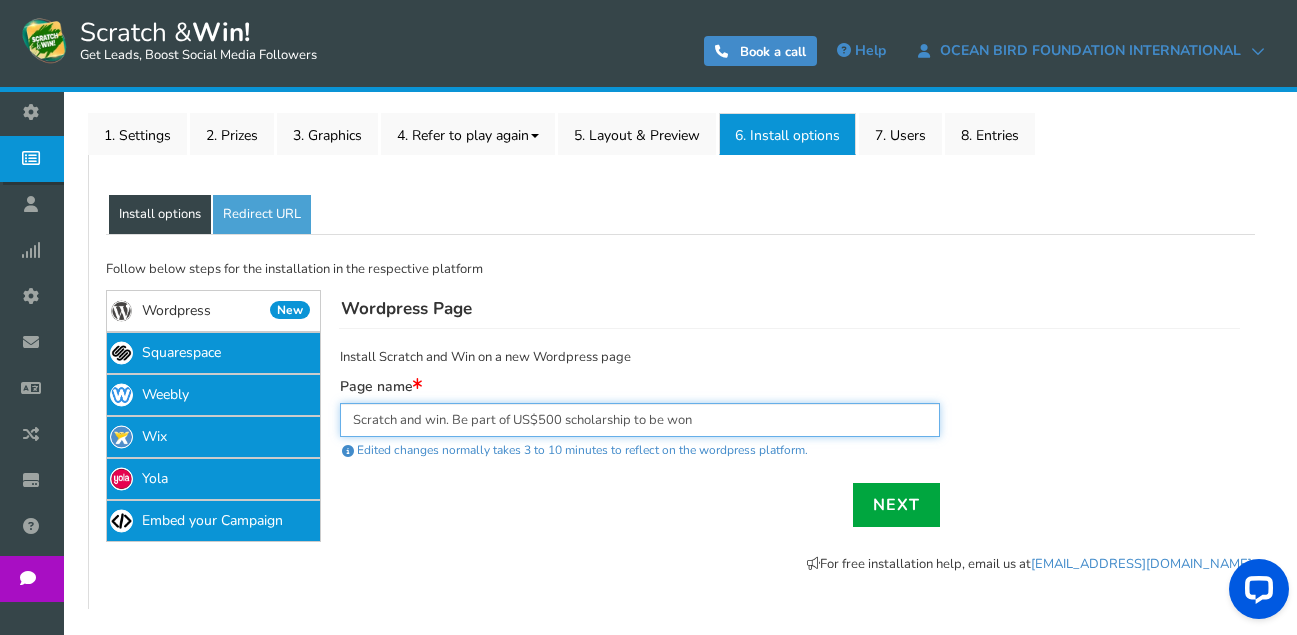 drag, startPoint x: 671, startPoint y: 416, endPoint x: 725, endPoint y: 416, distance: 54 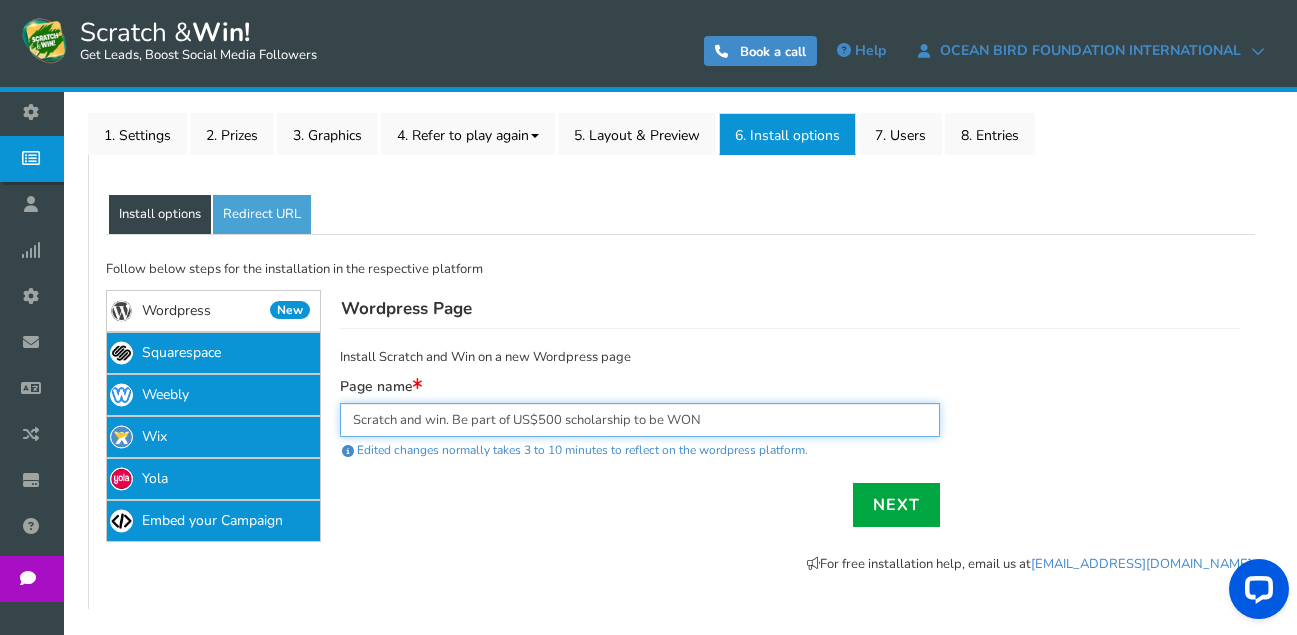 type on "Scratch and win. Be part of US$500 scholarship to be WON" 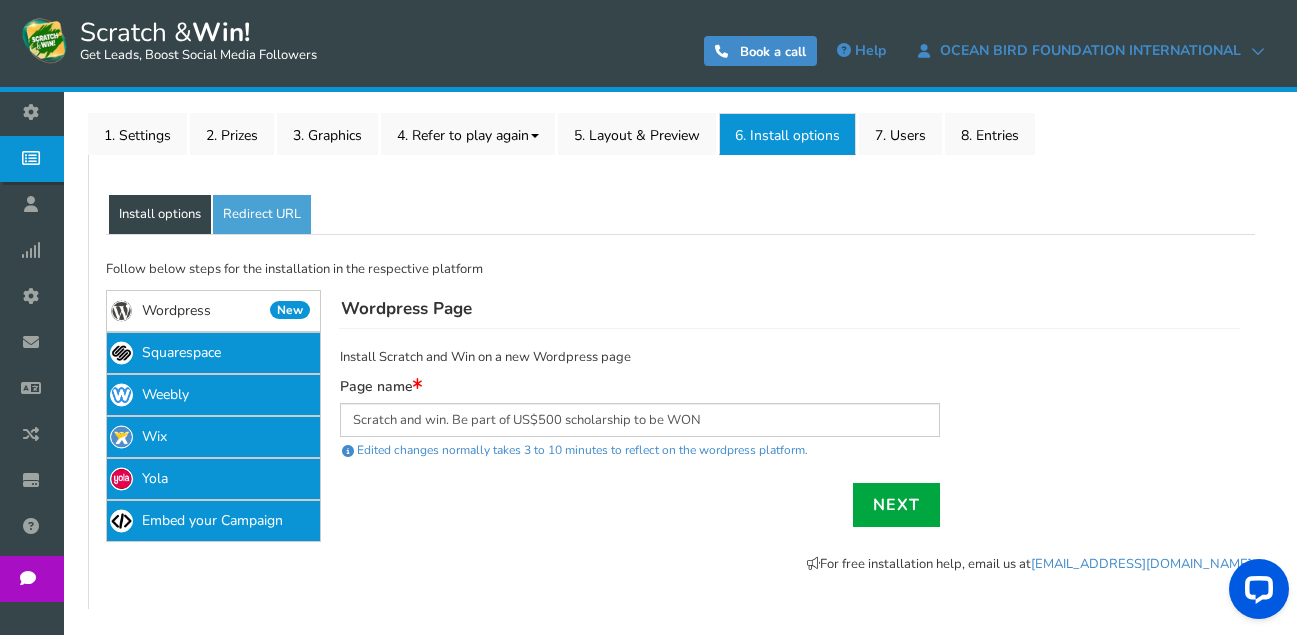 click on "Install Scratch and Win on a new Wordpress page
Page name
[GEOGRAPHIC_DATA] and win. Be part of US$500 scholarship to be WON
Edited changes normally takes 3 to 10 minutes to reflect on the wordpress platform.
Next" at bounding box center [780, 428] 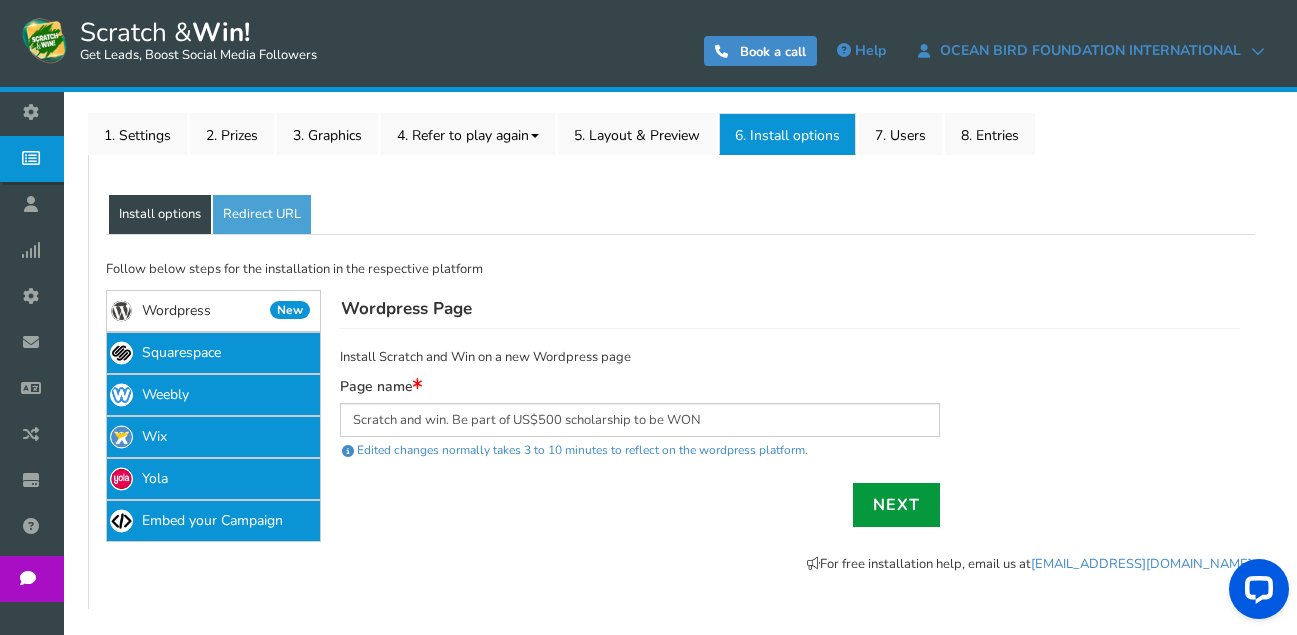 click on "Next" at bounding box center (896, 505) 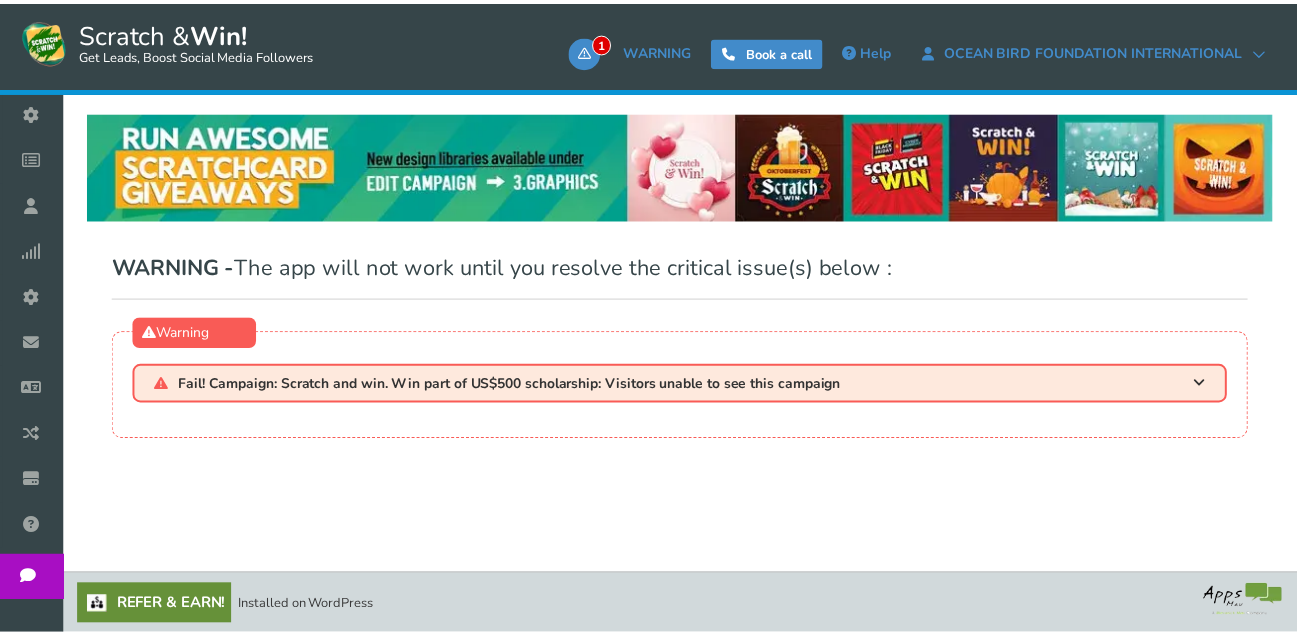scroll, scrollTop: 0, scrollLeft: 0, axis: both 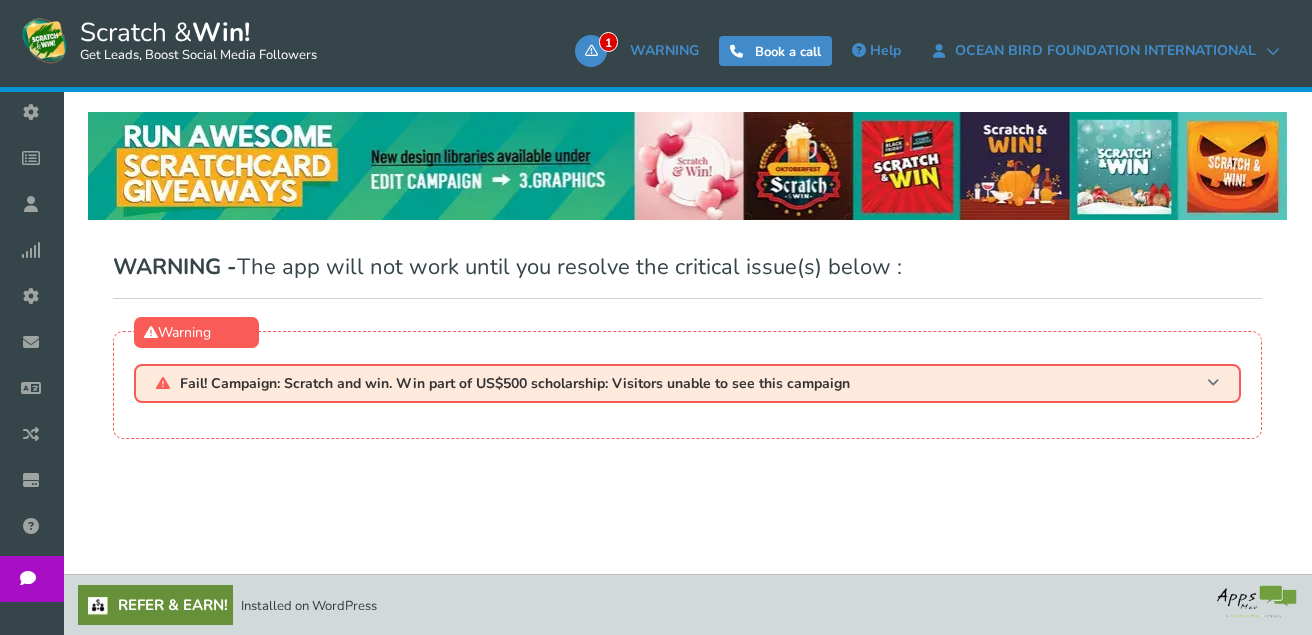 click at bounding box center [1213, 383] 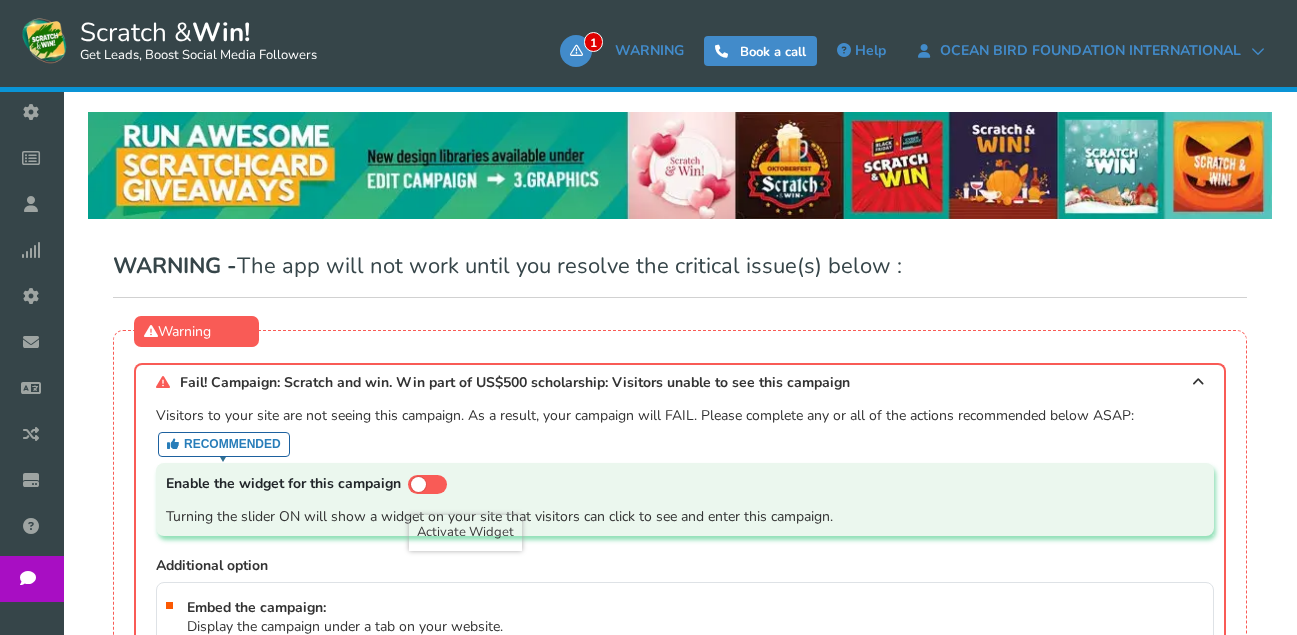 click at bounding box center (427, 484) 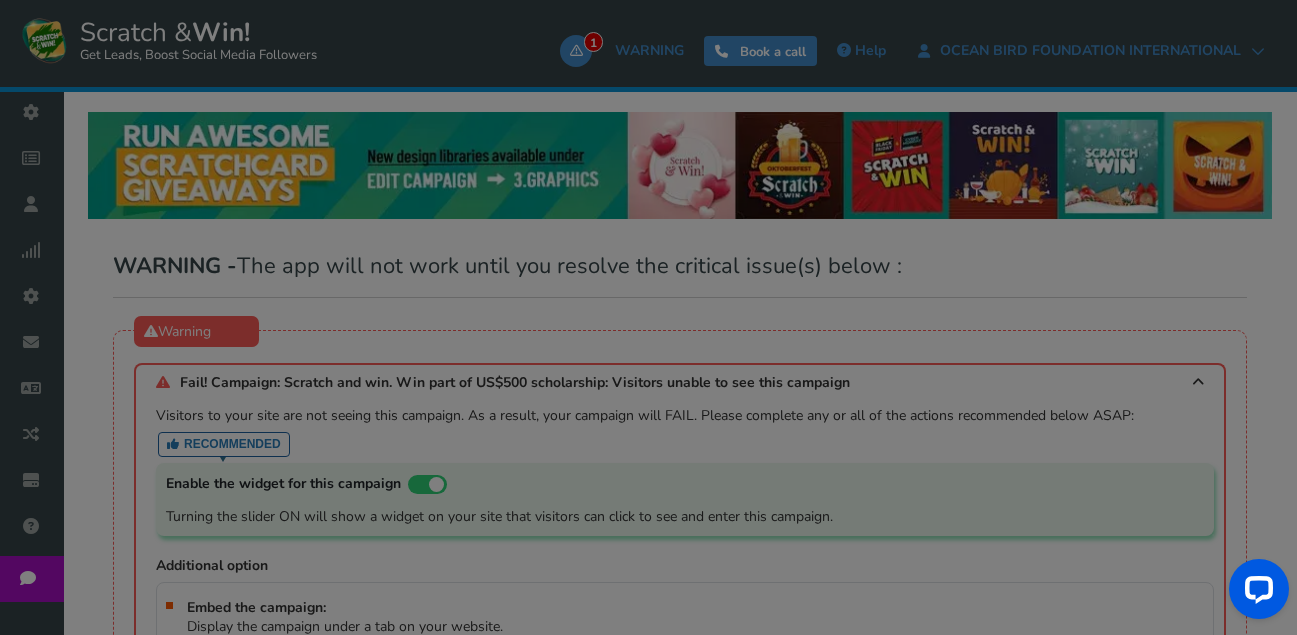 scroll, scrollTop: 0, scrollLeft: 0, axis: both 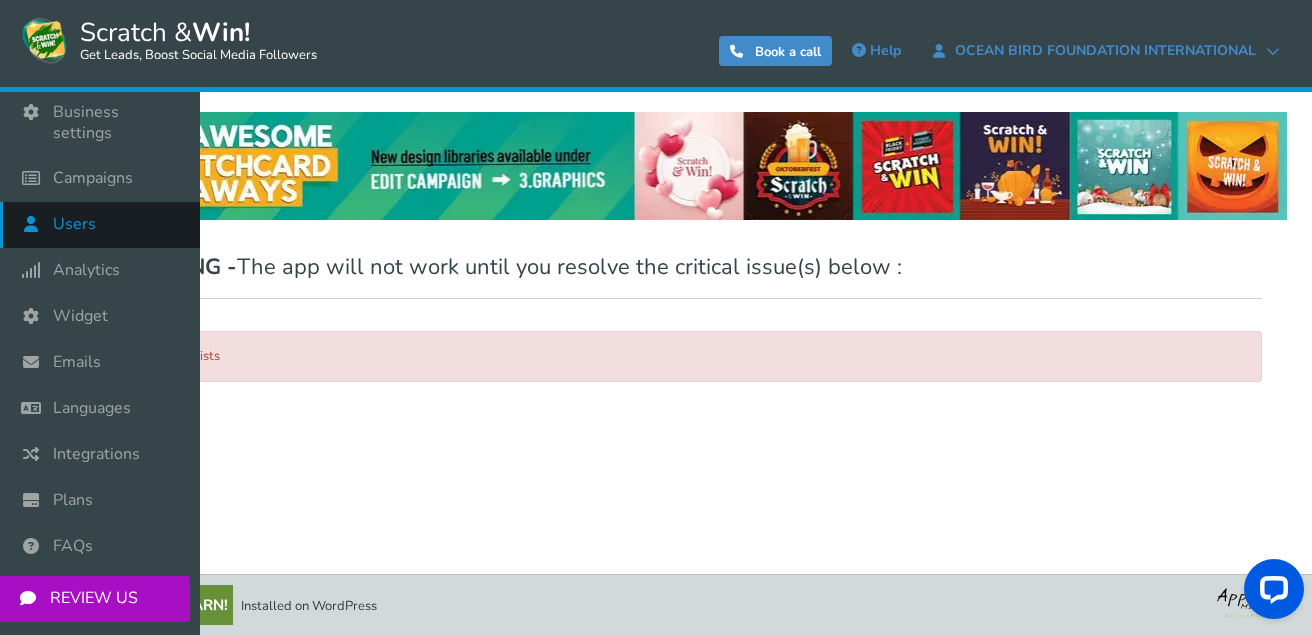 click on "Users" at bounding box center [74, 224] 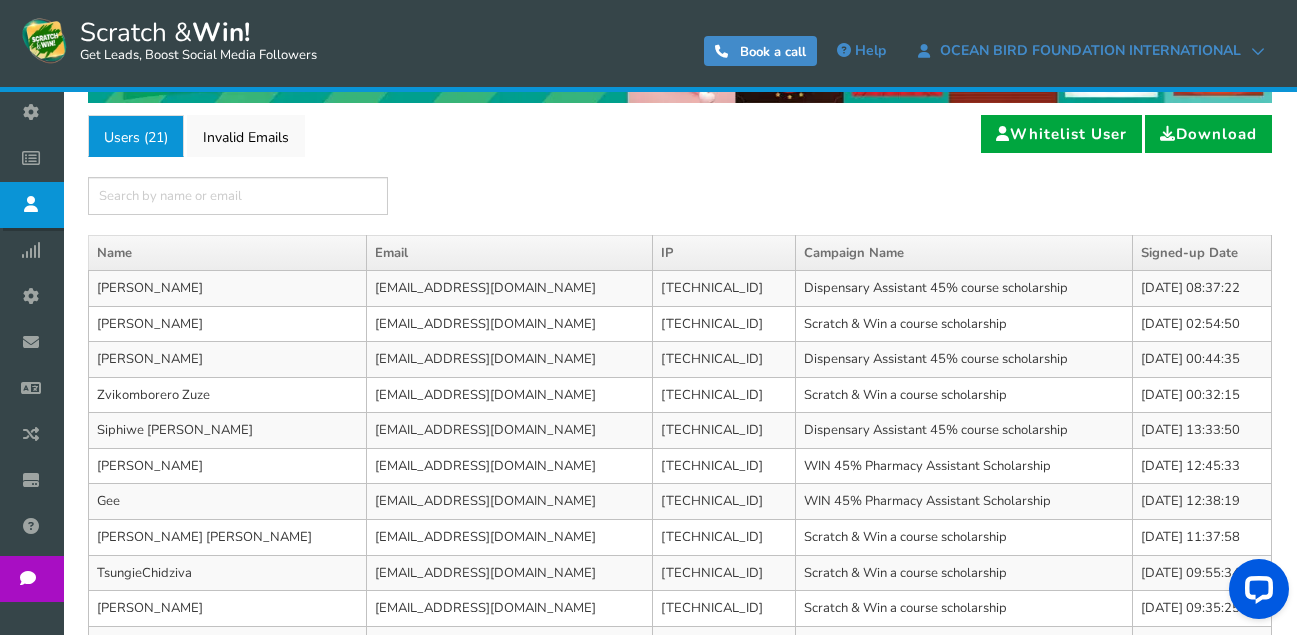 scroll, scrollTop: 100, scrollLeft: 0, axis: vertical 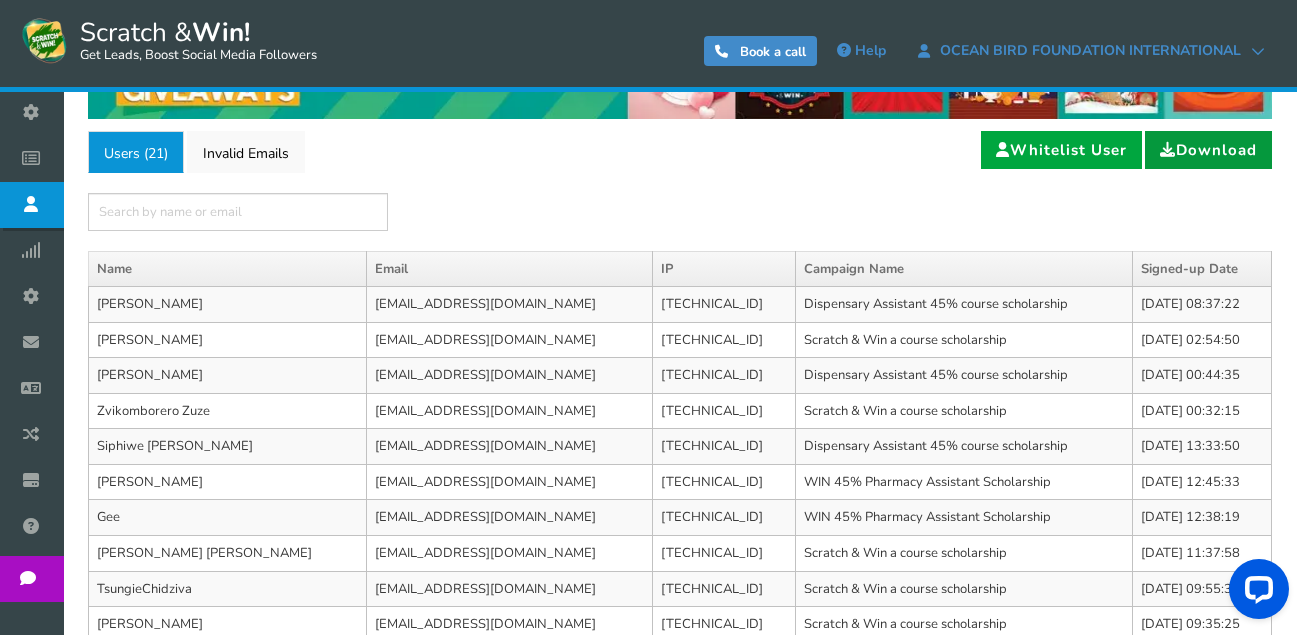 click on "Download" at bounding box center [1208, 150] 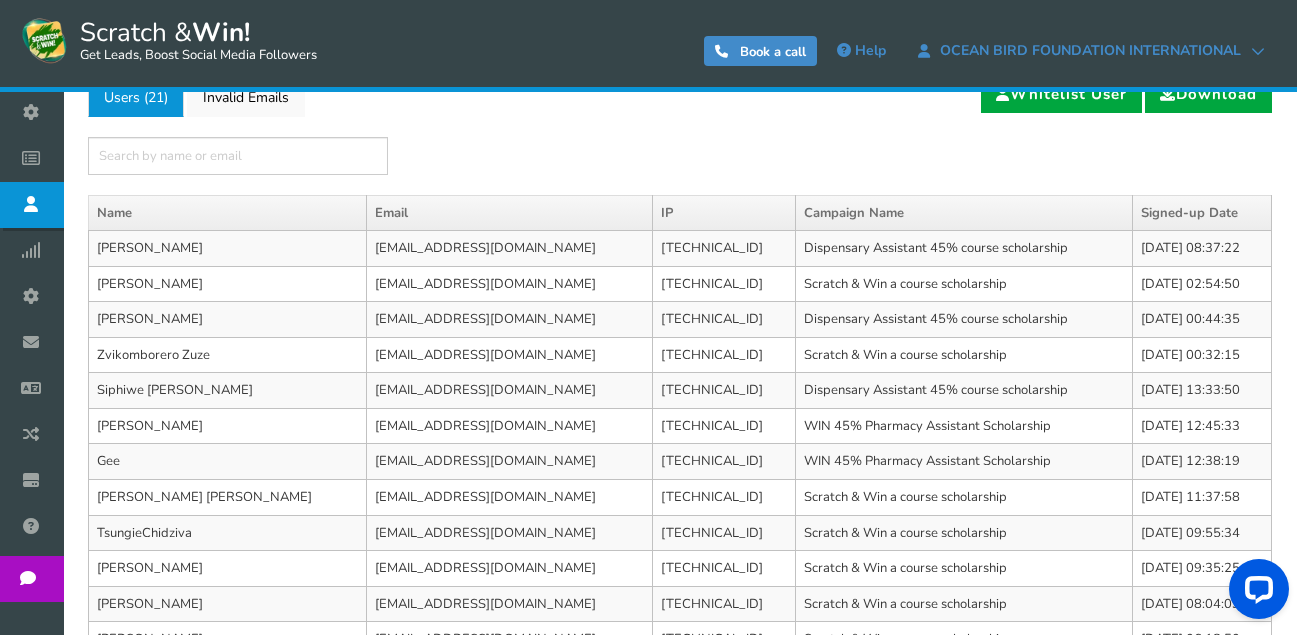 scroll, scrollTop: 153, scrollLeft: 0, axis: vertical 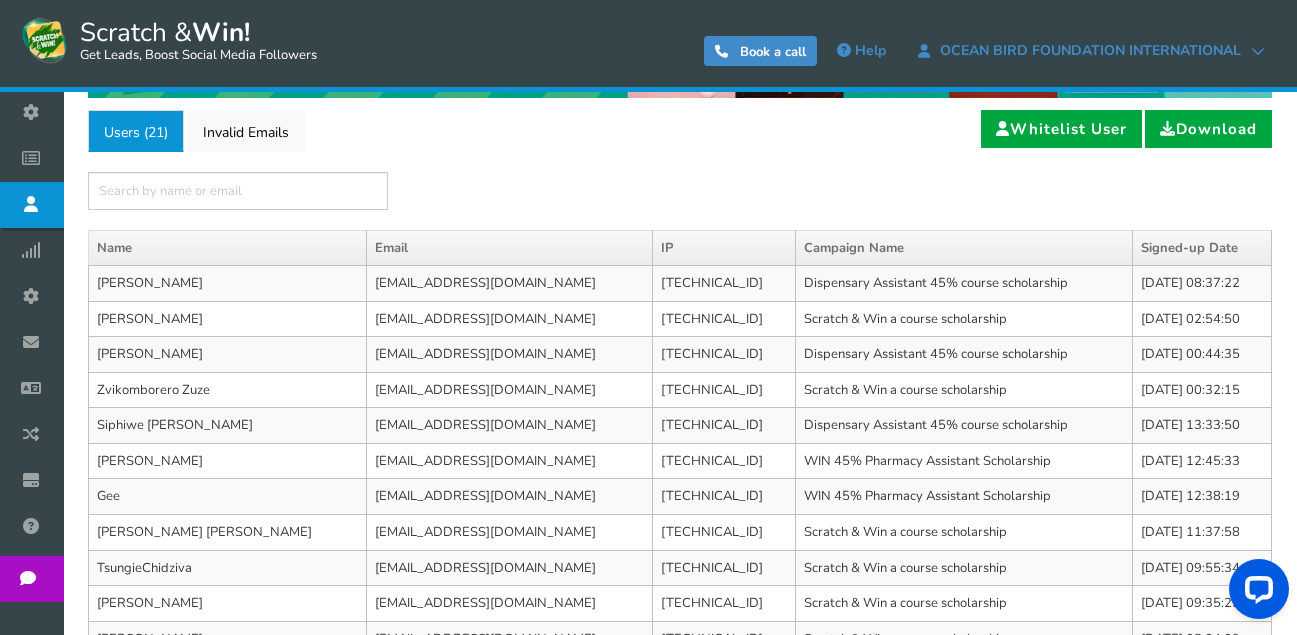 drag, startPoint x: 1218, startPoint y: 520, endPoint x: 91, endPoint y: 283, distance: 1151.6501 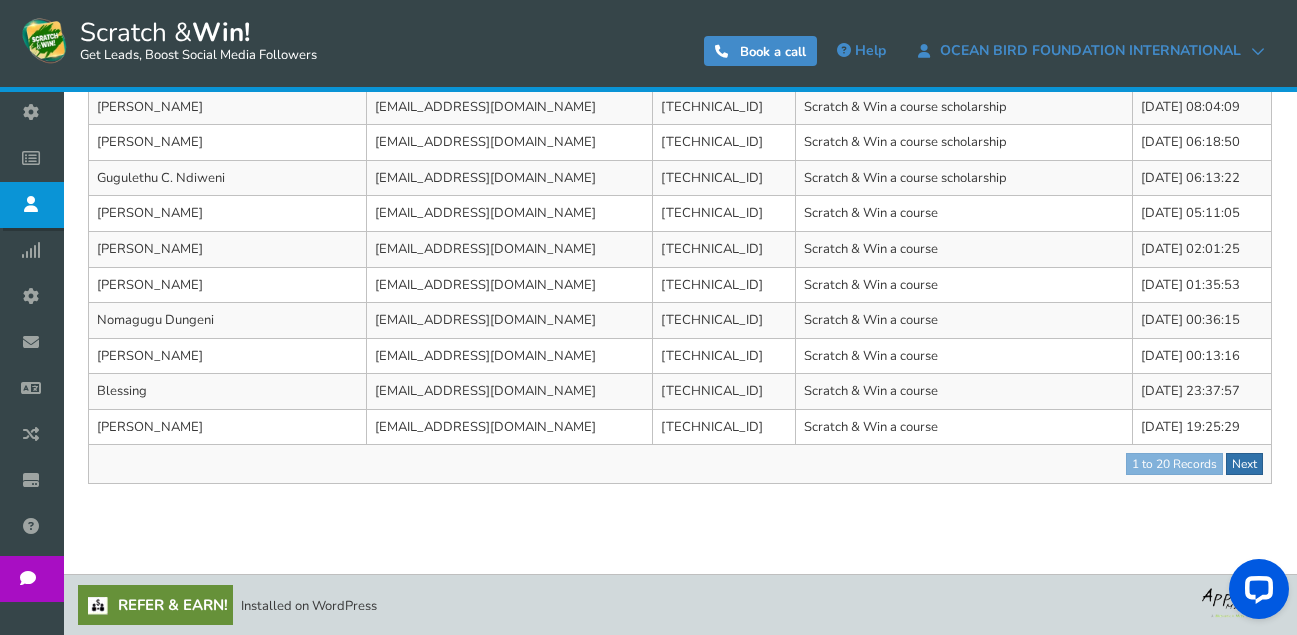 click on "Next" at bounding box center [1244, 464] 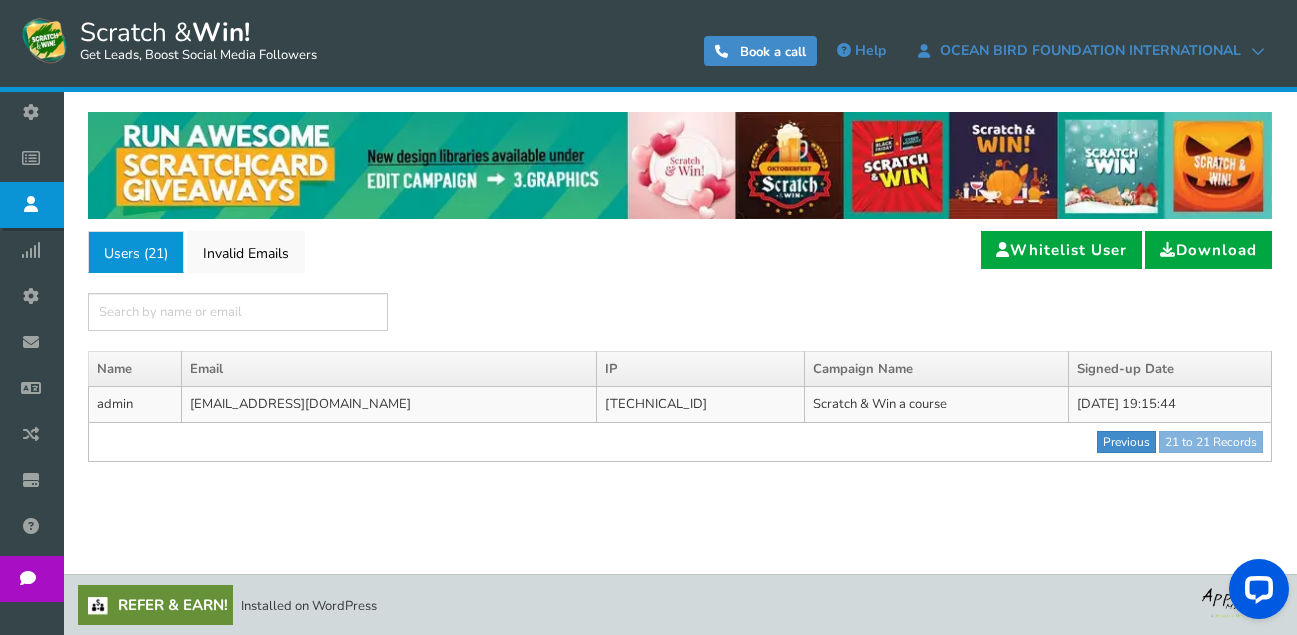 scroll, scrollTop: 0, scrollLeft: 0, axis: both 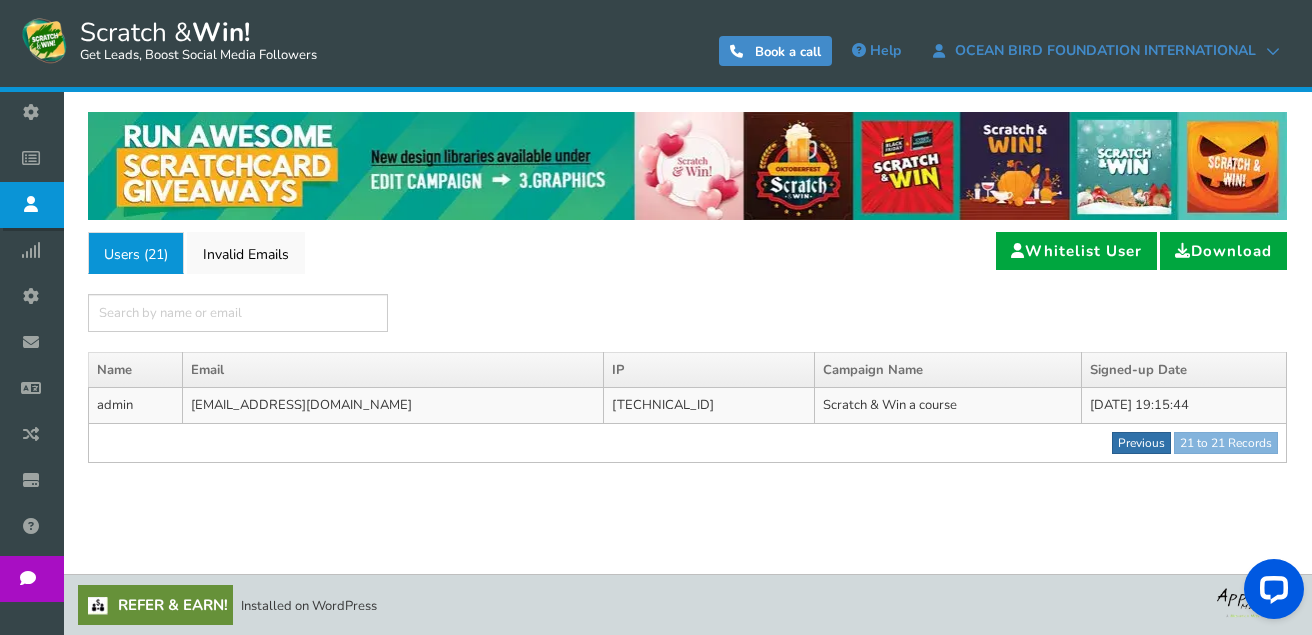 click on "Previous" at bounding box center [1141, 443] 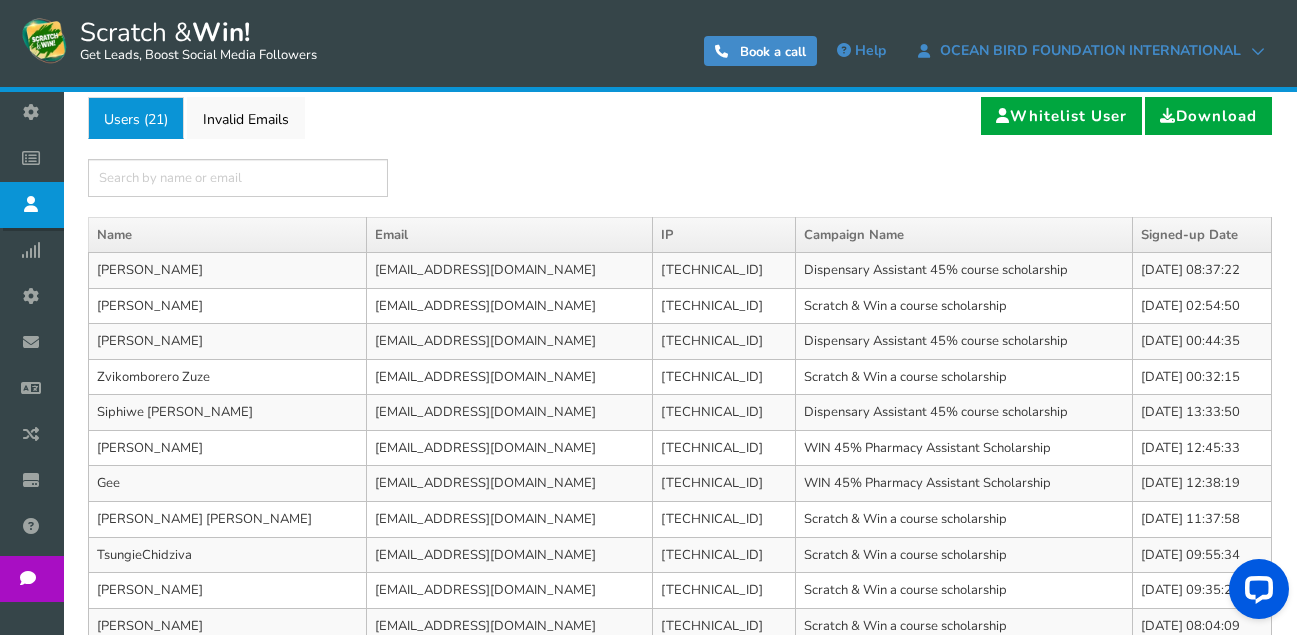 scroll, scrollTop: 100, scrollLeft: 0, axis: vertical 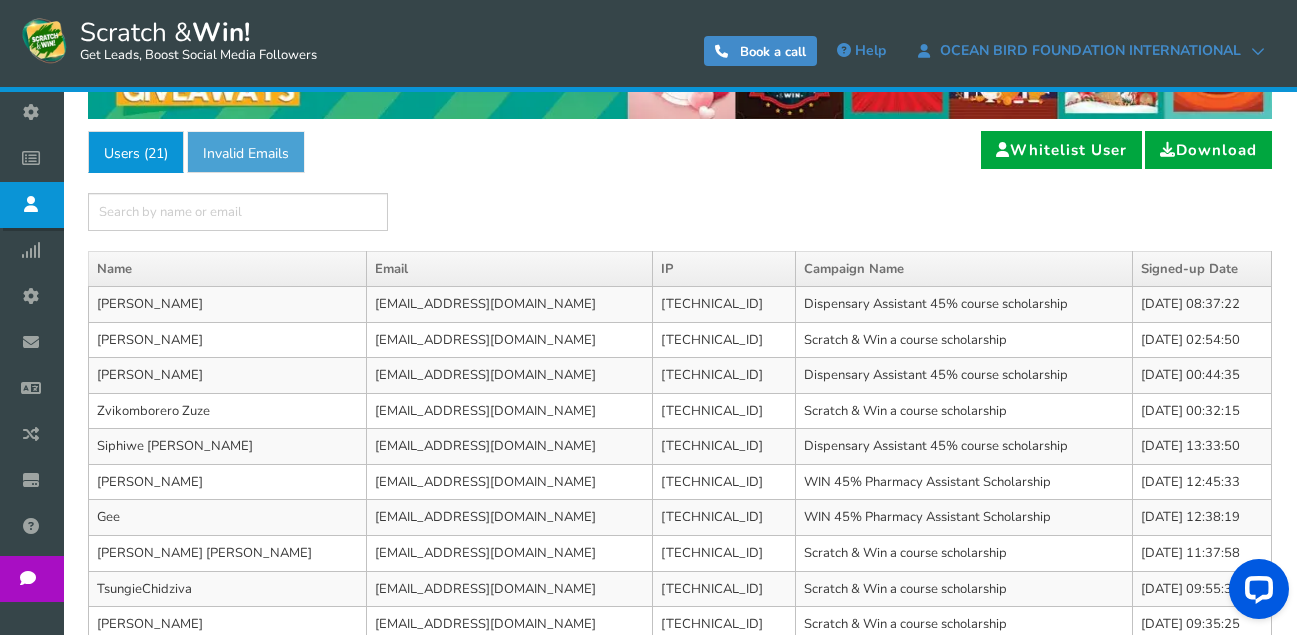 click on "Invalid Emails" at bounding box center [246, 152] 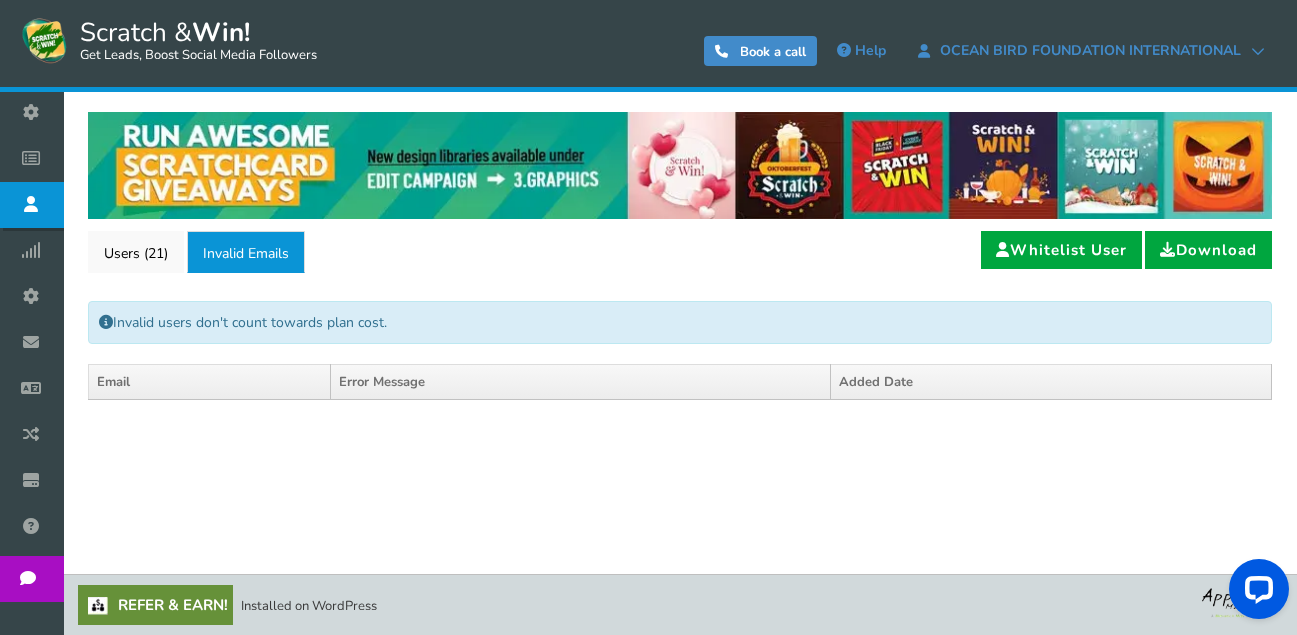 scroll, scrollTop: 0, scrollLeft: 0, axis: both 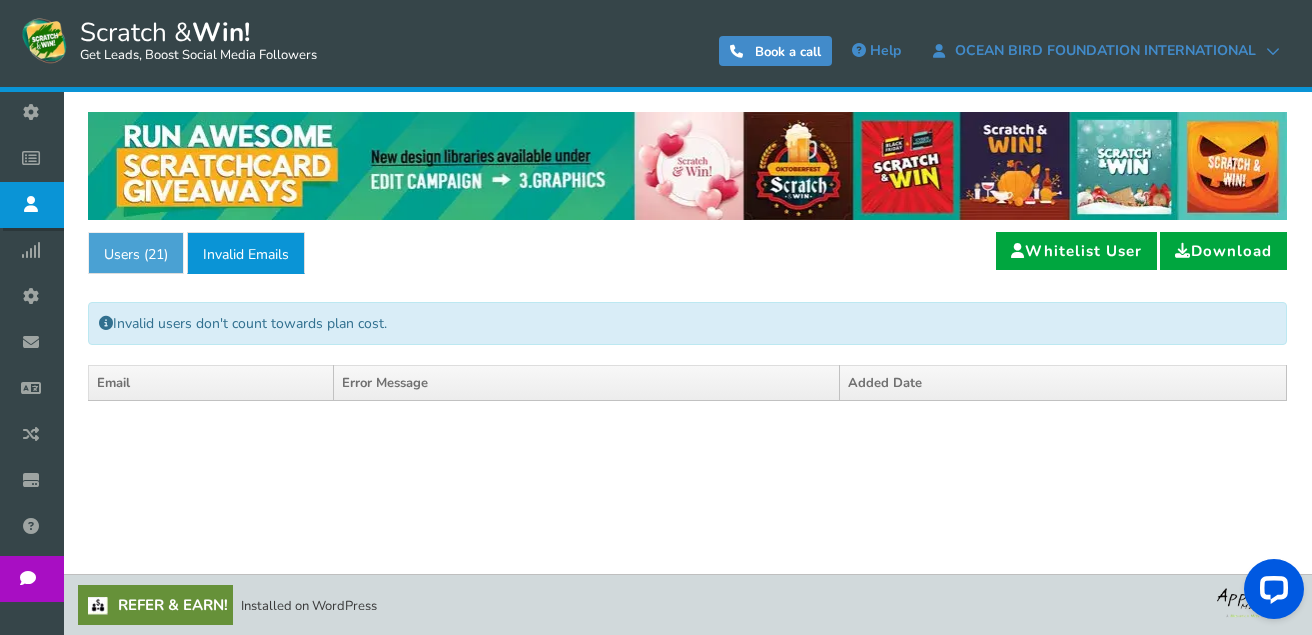 click on "Users ( 21 )" at bounding box center [136, 253] 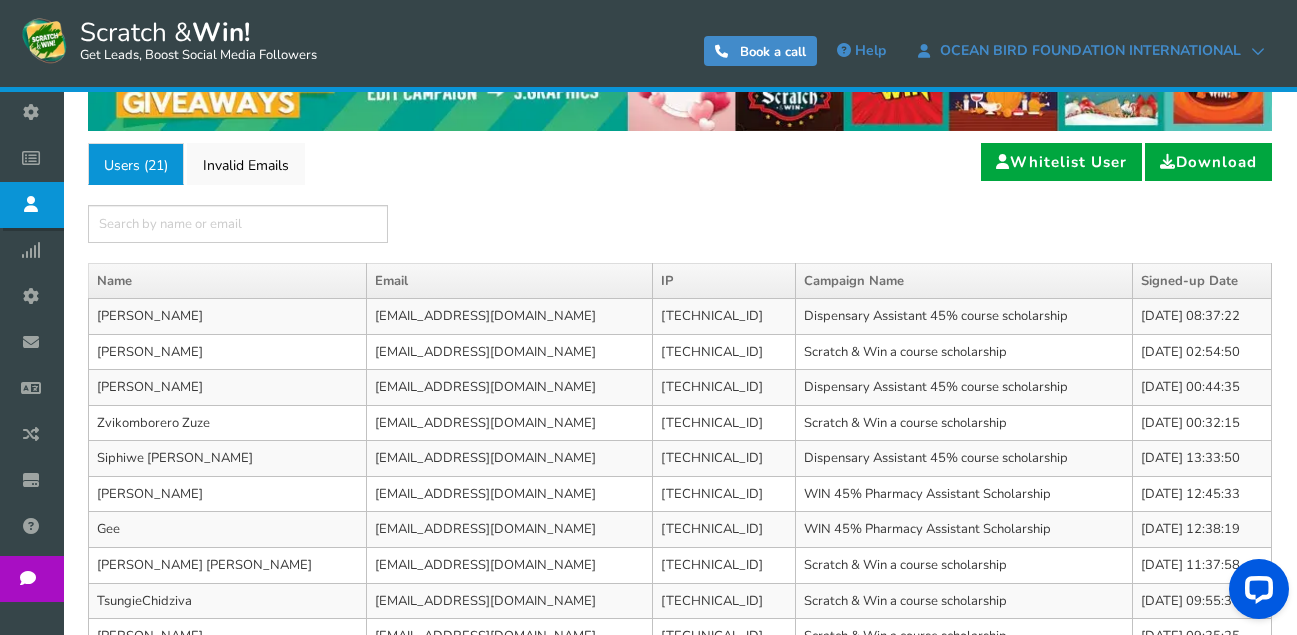 scroll, scrollTop: 53, scrollLeft: 0, axis: vertical 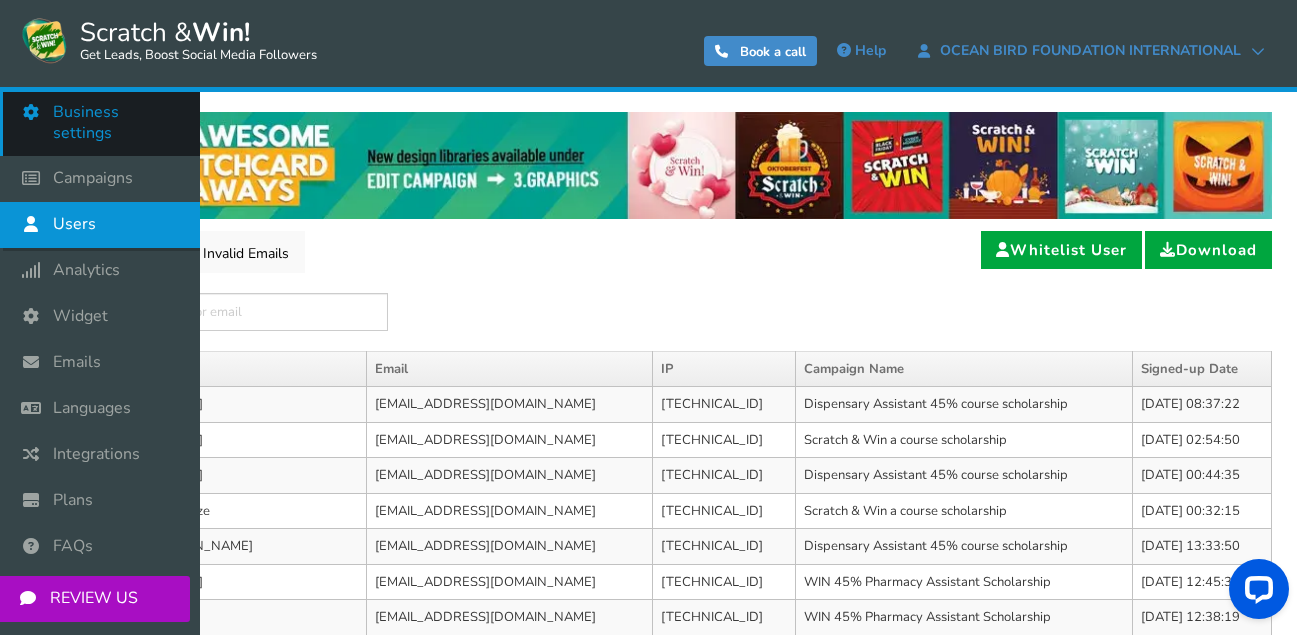click on "Business settings" at bounding box center [116, 123] 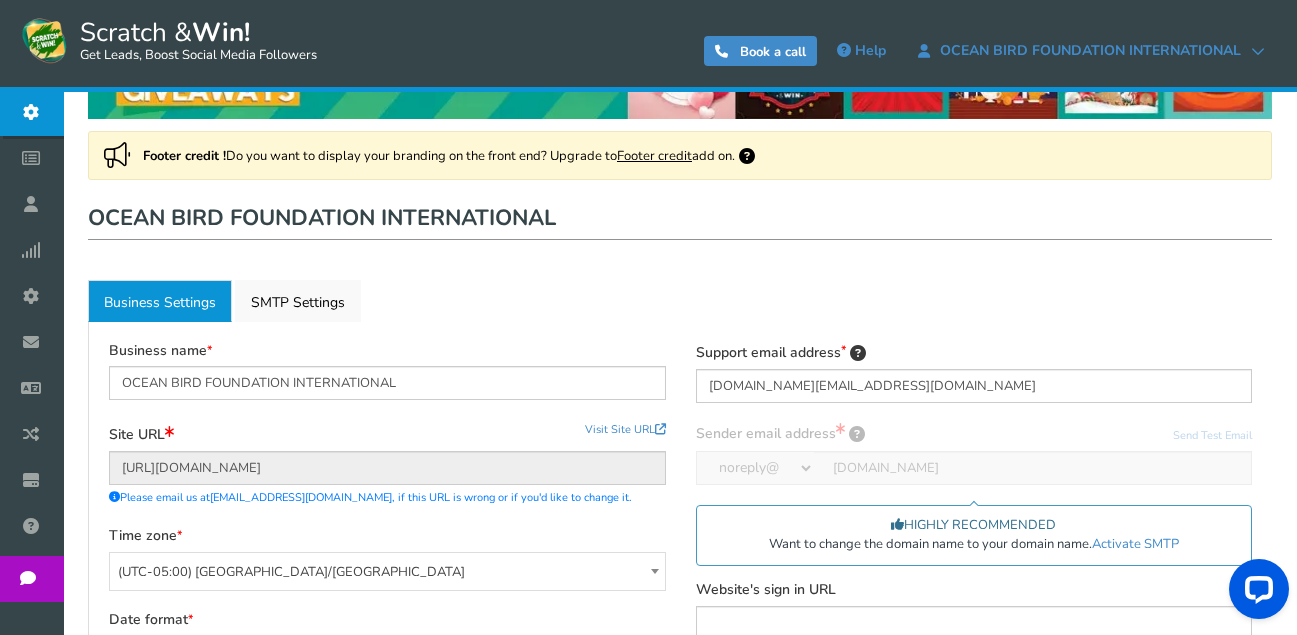 scroll, scrollTop: 200, scrollLeft: 0, axis: vertical 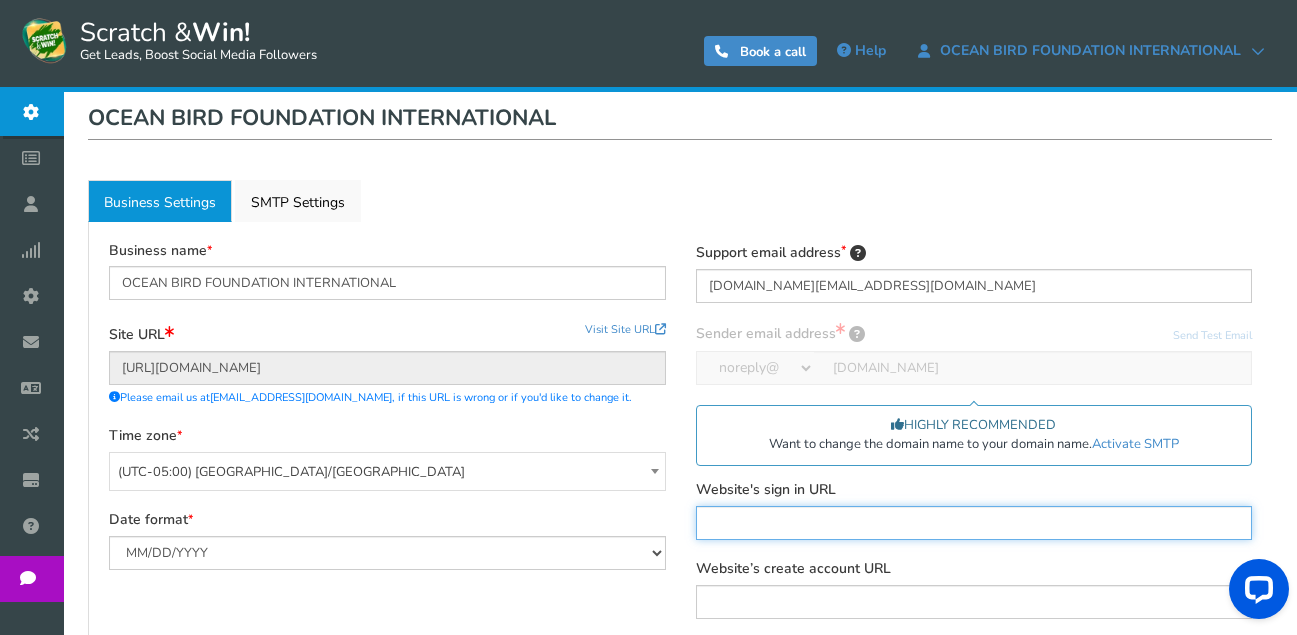 click at bounding box center (974, 523) 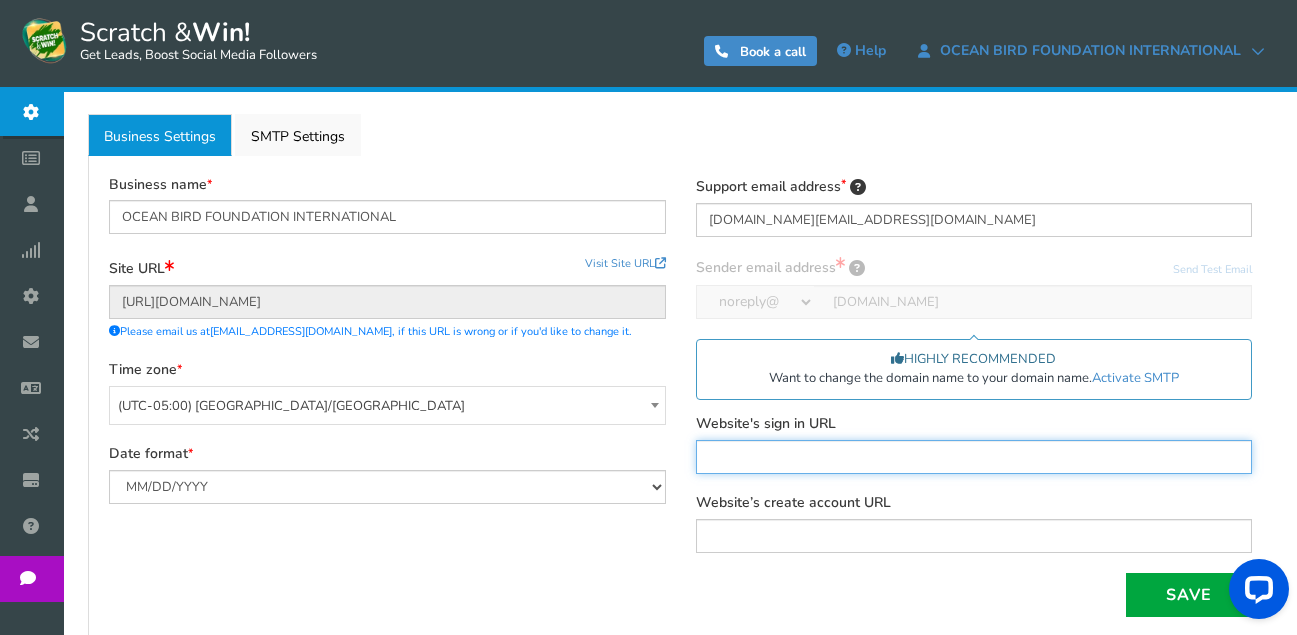 scroll, scrollTop: 300, scrollLeft: 0, axis: vertical 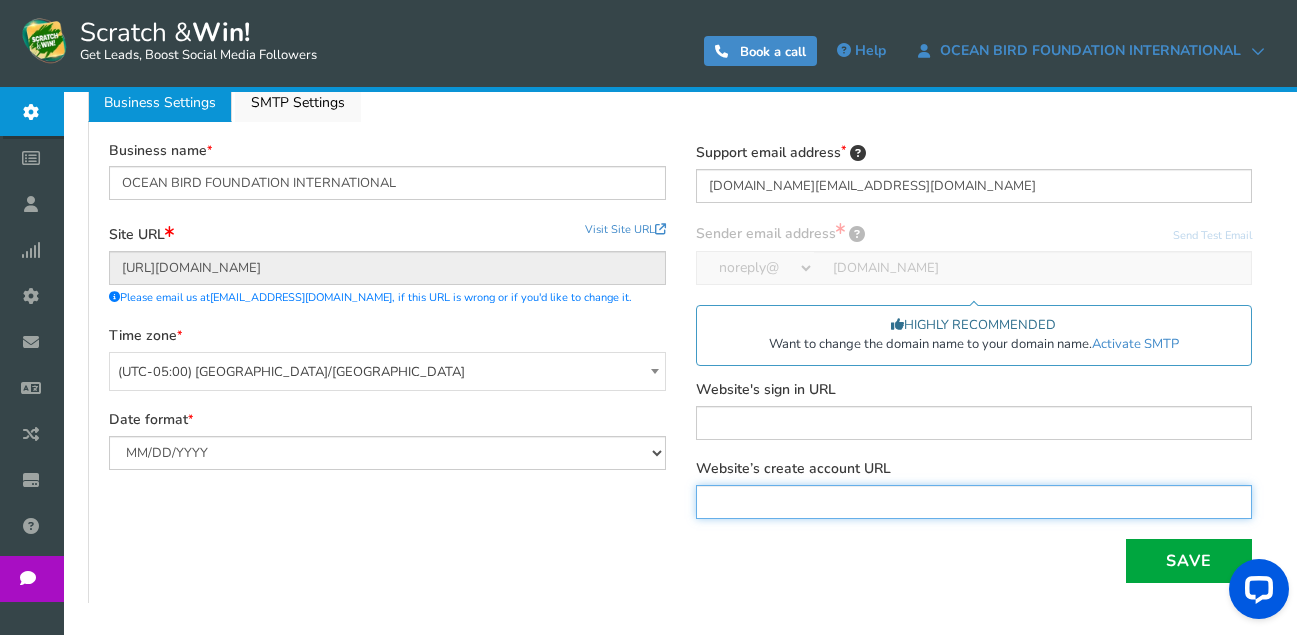 click at bounding box center (974, 502) 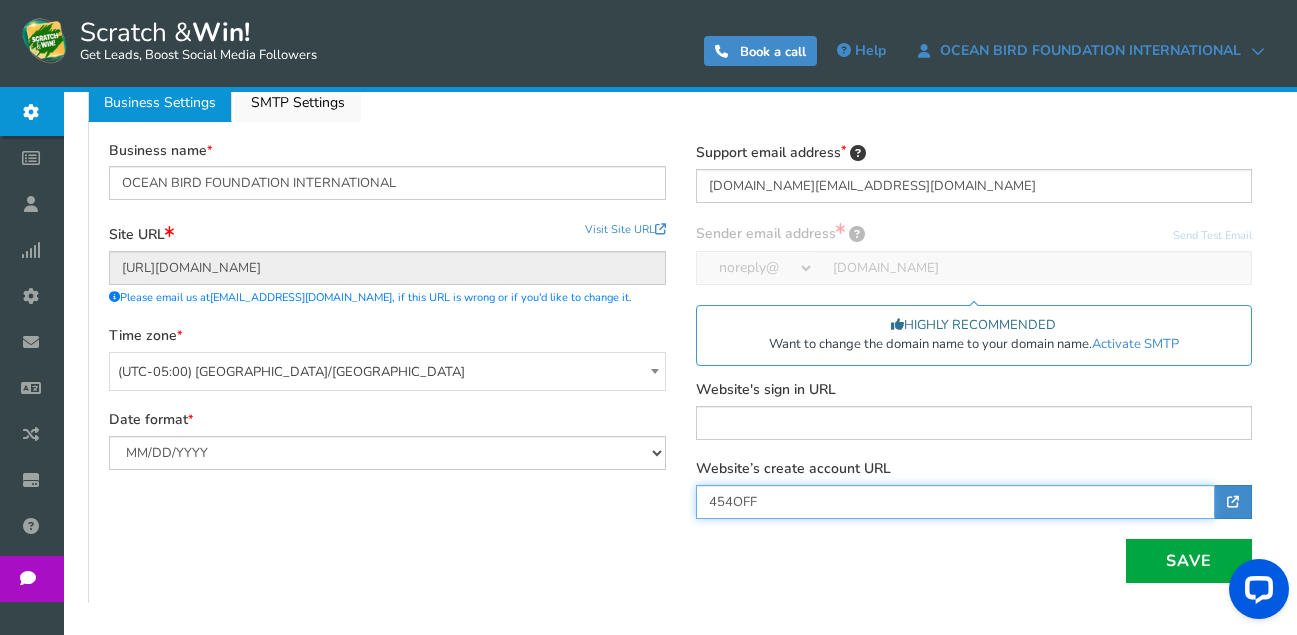 drag, startPoint x: 778, startPoint y: 500, endPoint x: 641, endPoint y: 501, distance: 137.00365 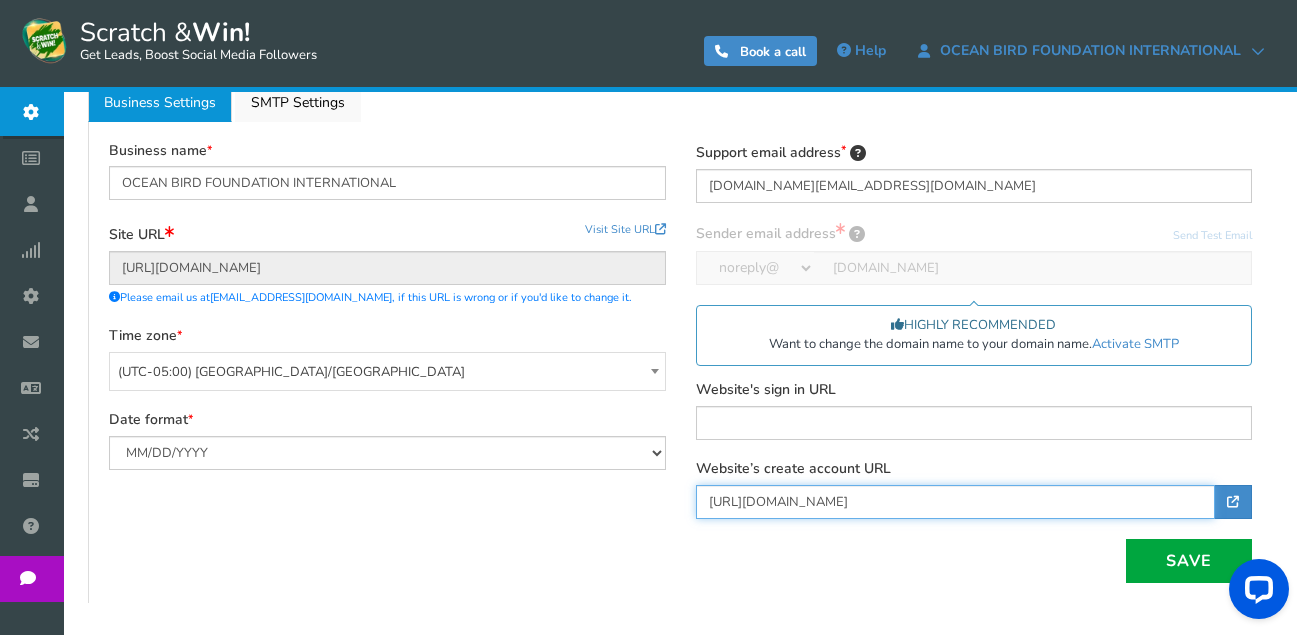 type on "[URL][DOMAIN_NAME]" 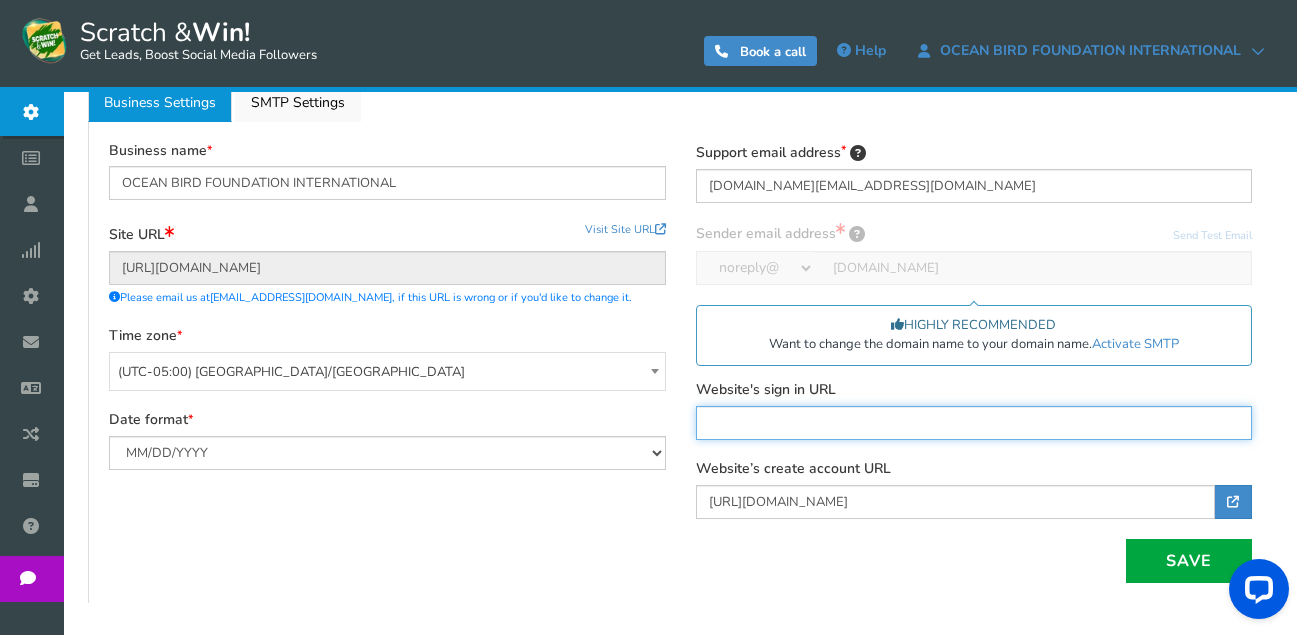click at bounding box center (974, 423) 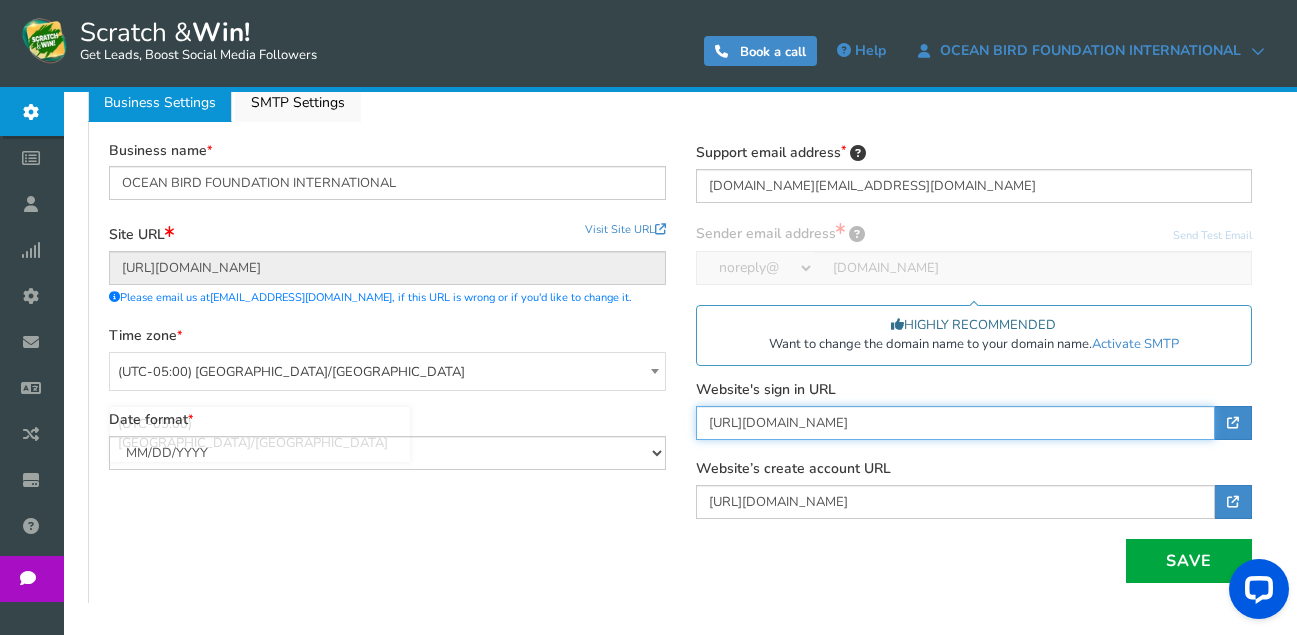type on "[URL][DOMAIN_NAME]" 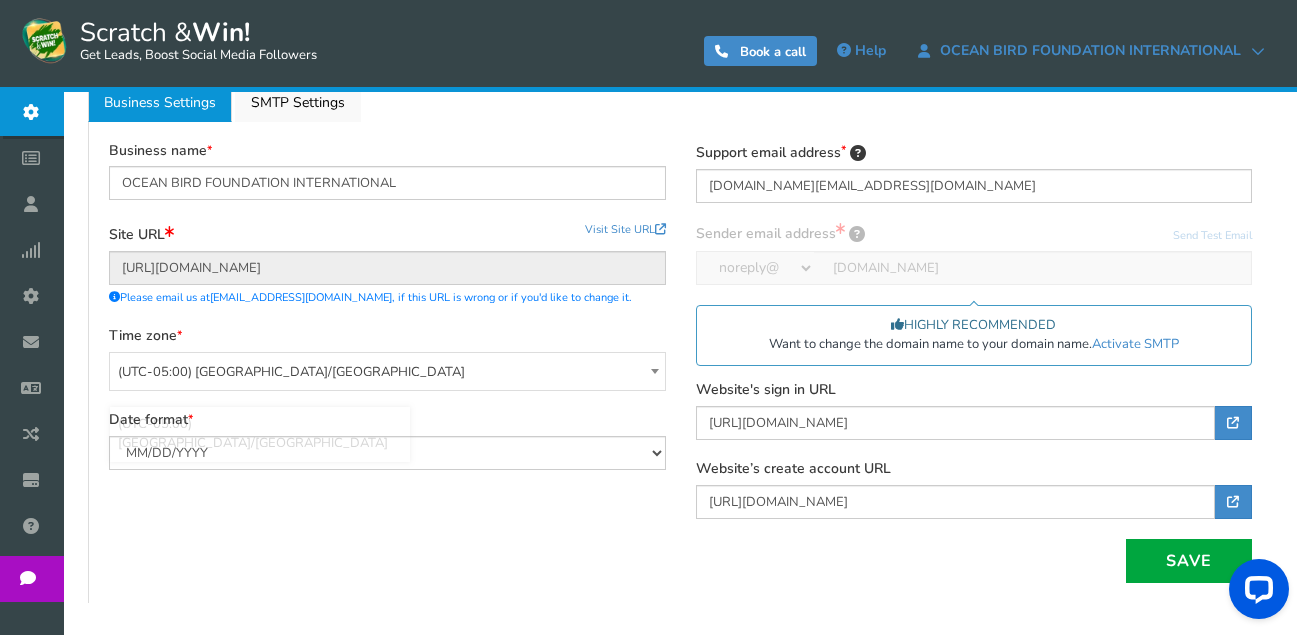 click on "(UTC-05:00) [GEOGRAPHIC_DATA]/[GEOGRAPHIC_DATA]" at bounding box center [387, 372] 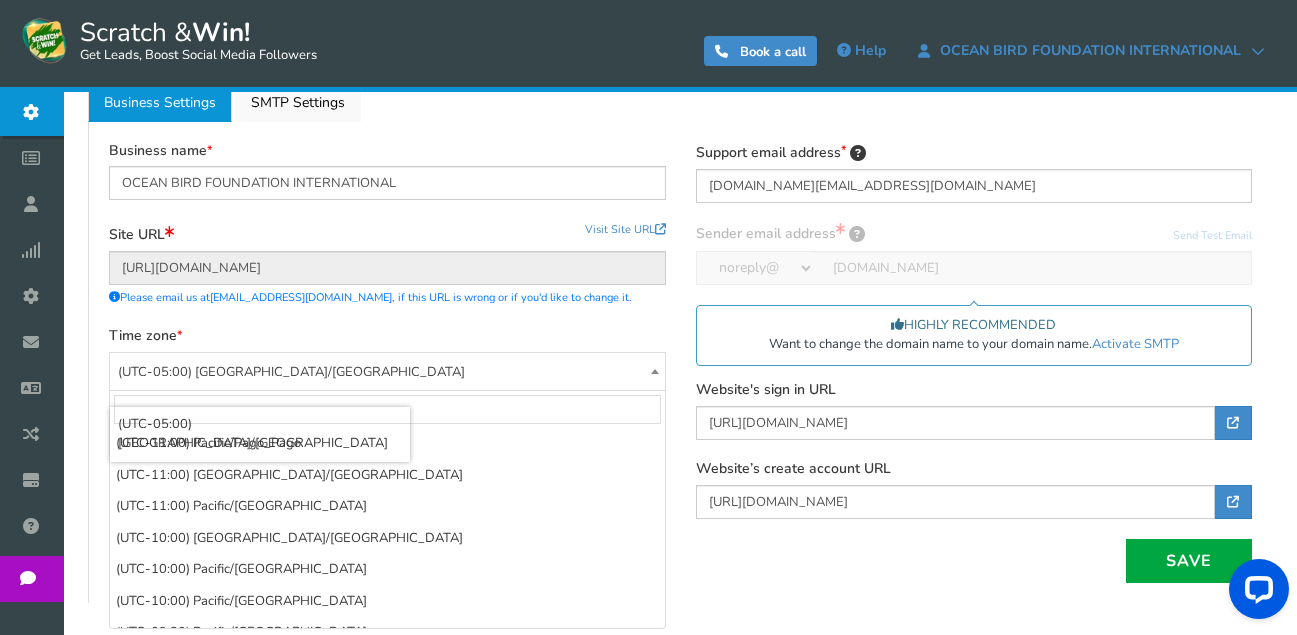 scroll, scrollTop: 1512, scrollLeft: 0, axis: vertical 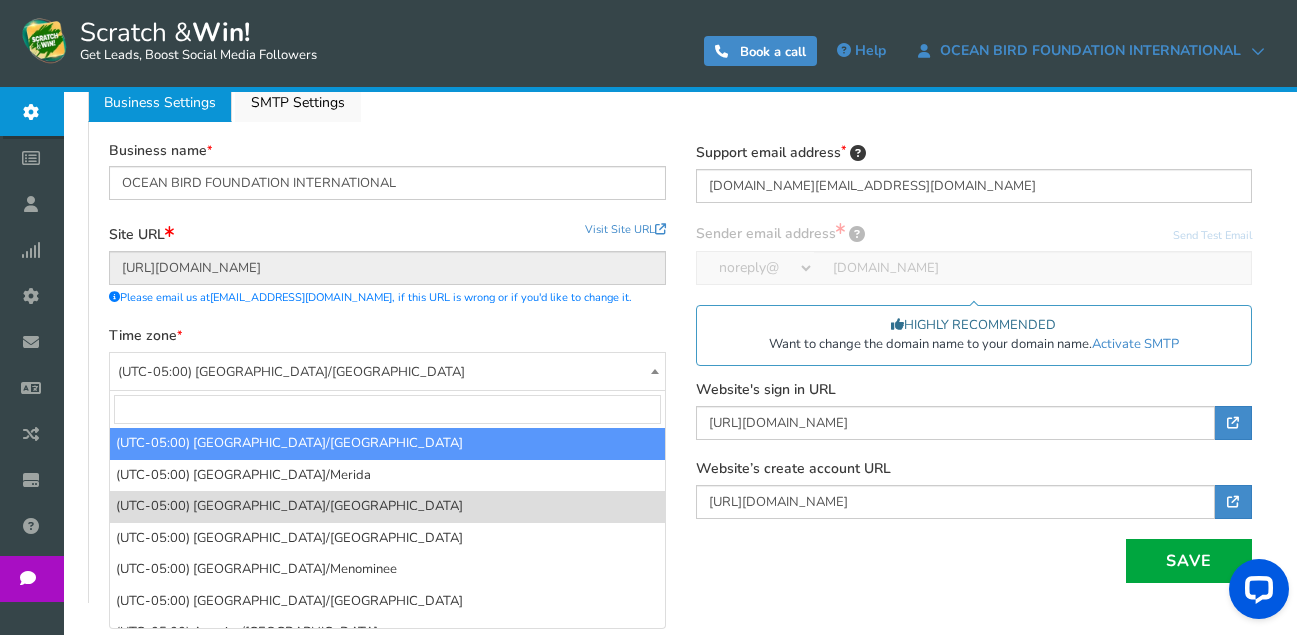 click at bounding box center (387, 410) 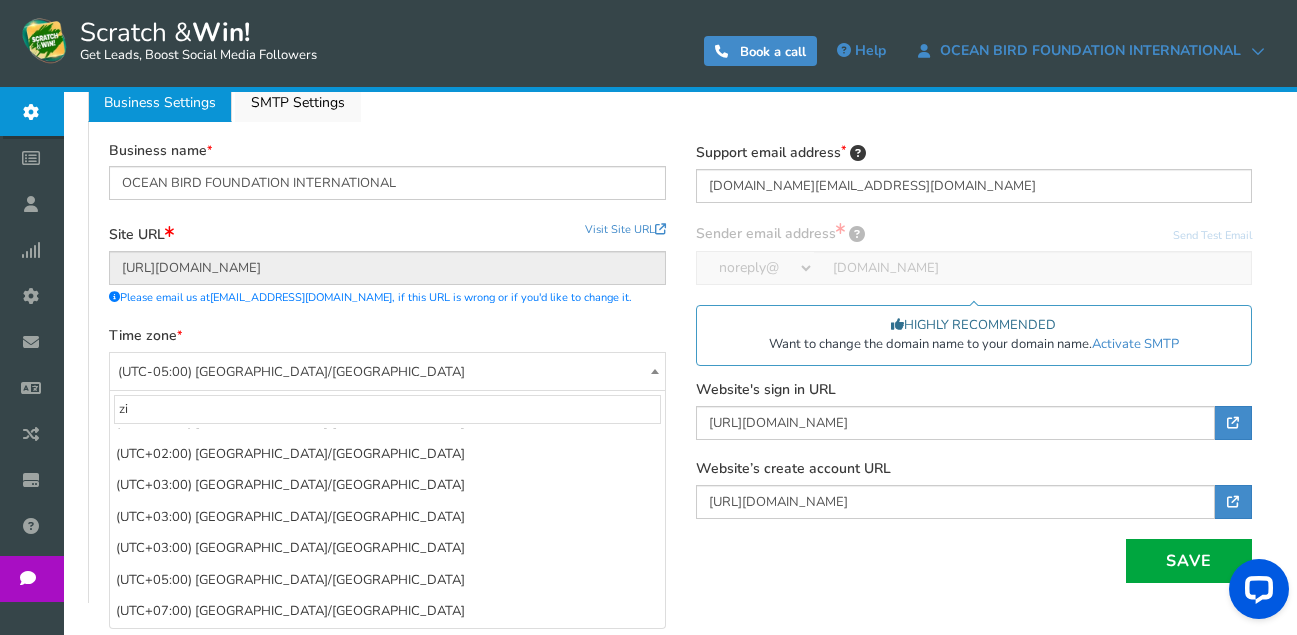 scroll, scrollTop: 0, scrollLeft: 0, axis: both 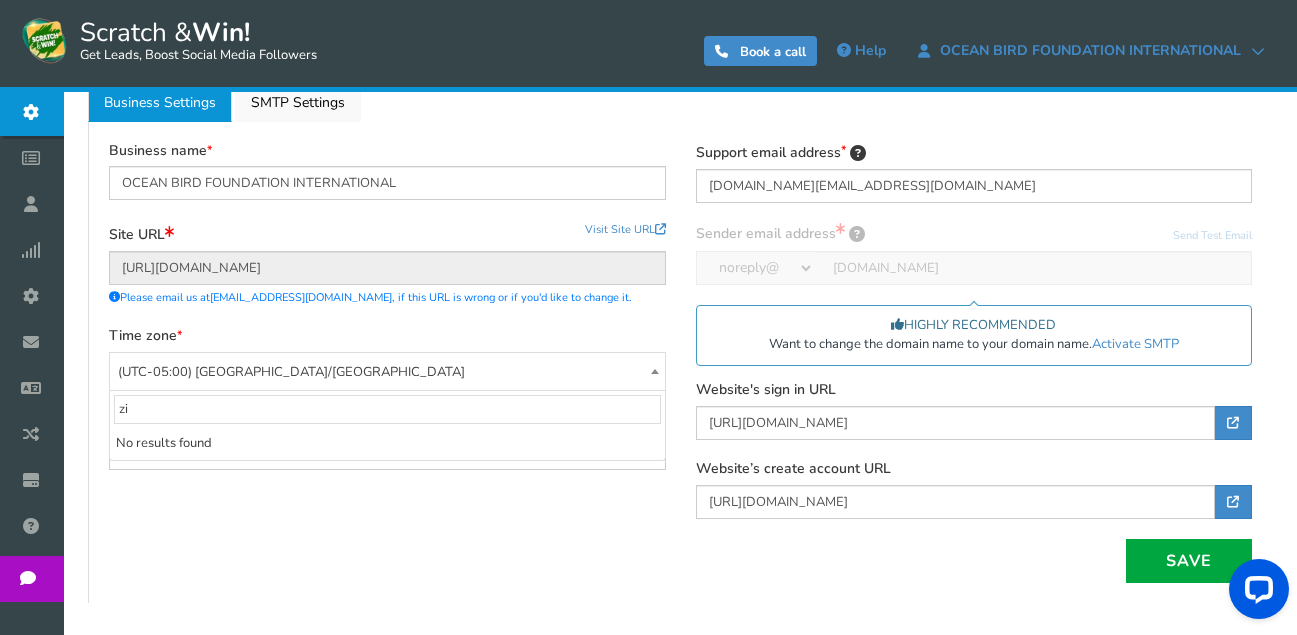 type on "z" 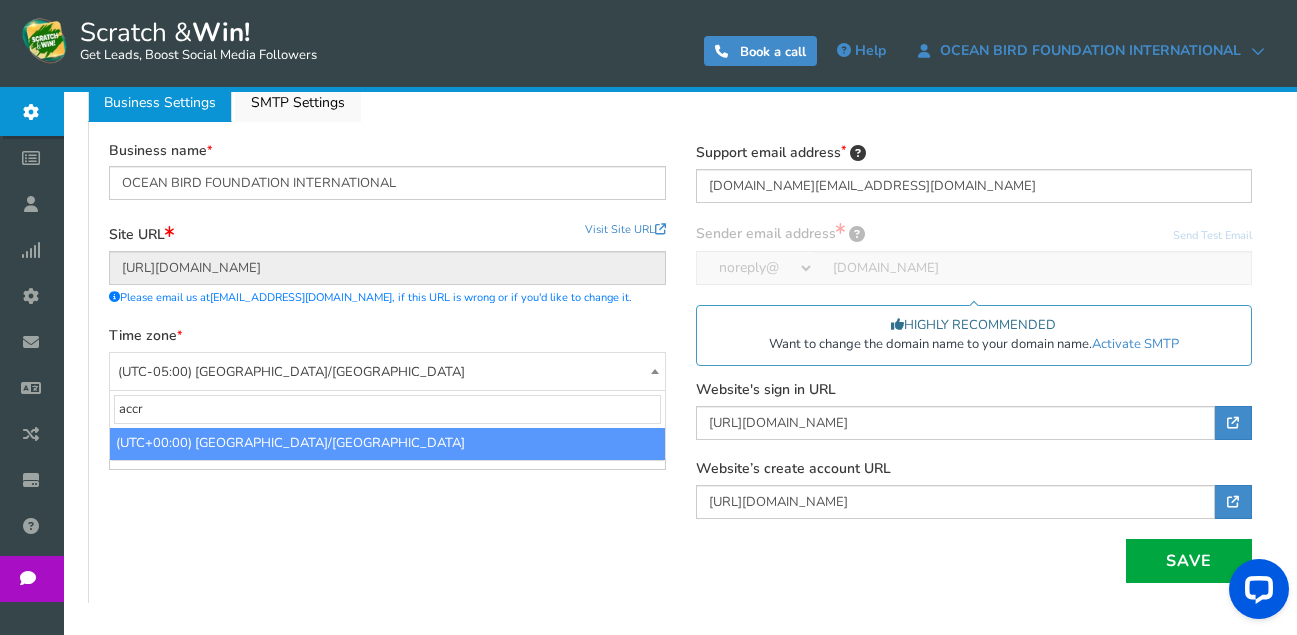 type on "accr" 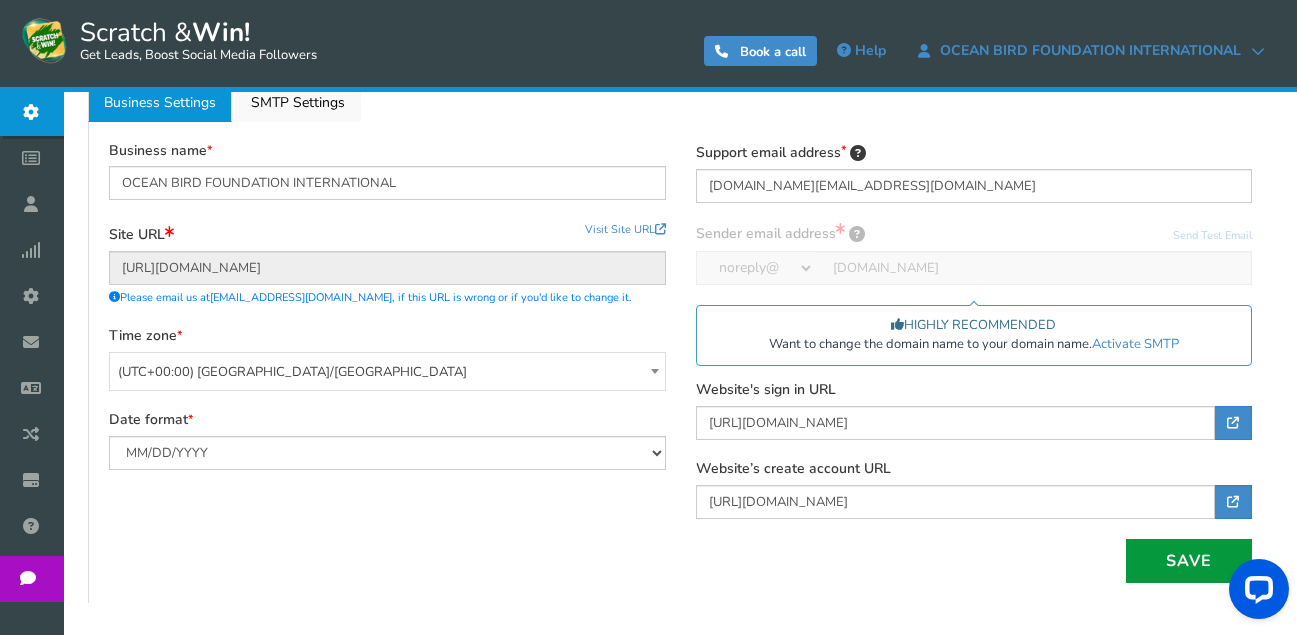 click on "Save" at bounding box center (1189, 561) 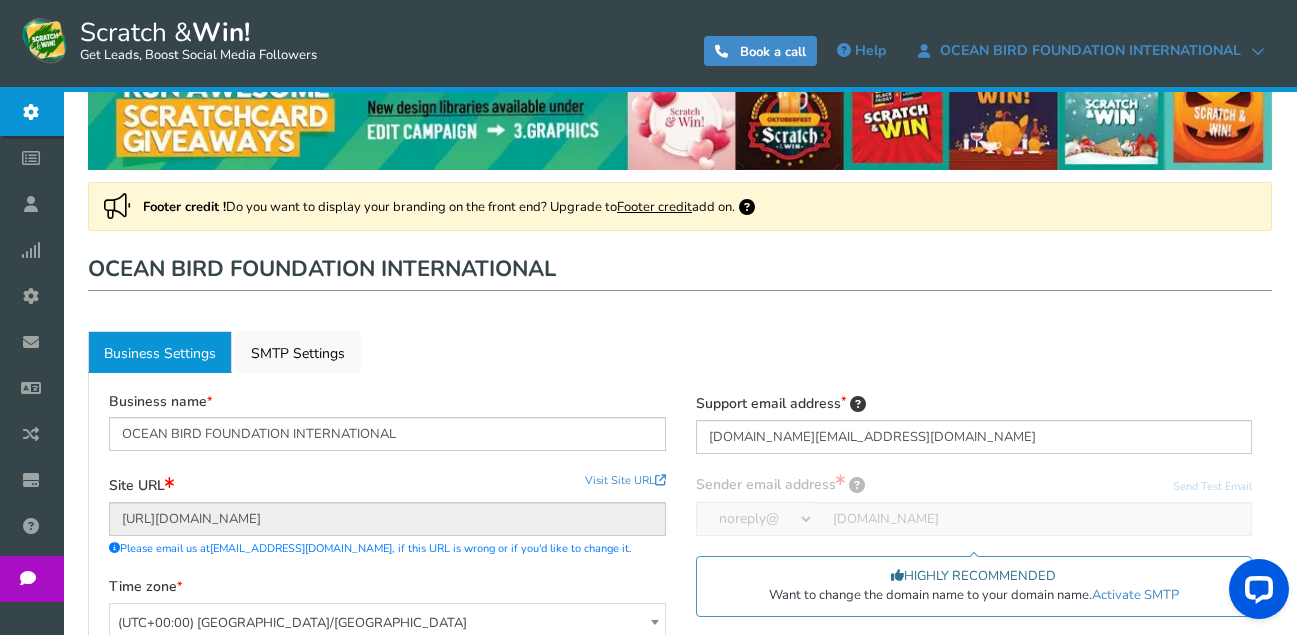 scroll, scrollTop: 0, scrollLeft: 0, axis: both 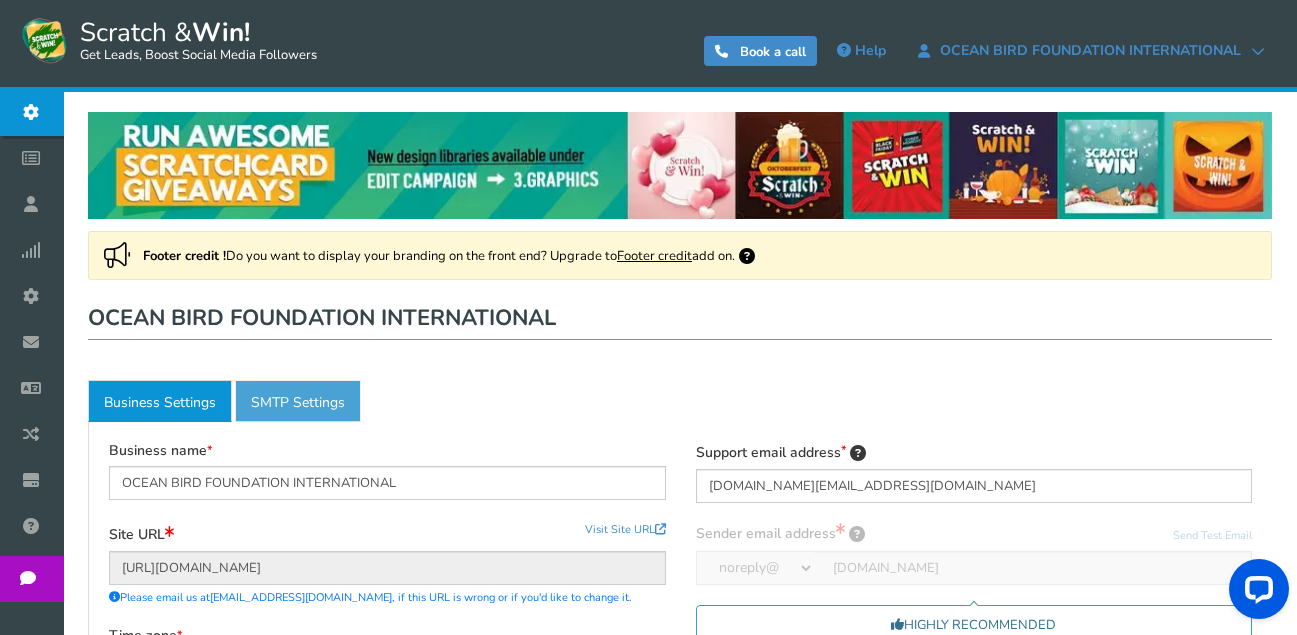 click on "Active SMTP Settings" at bounding box center [298, 401] 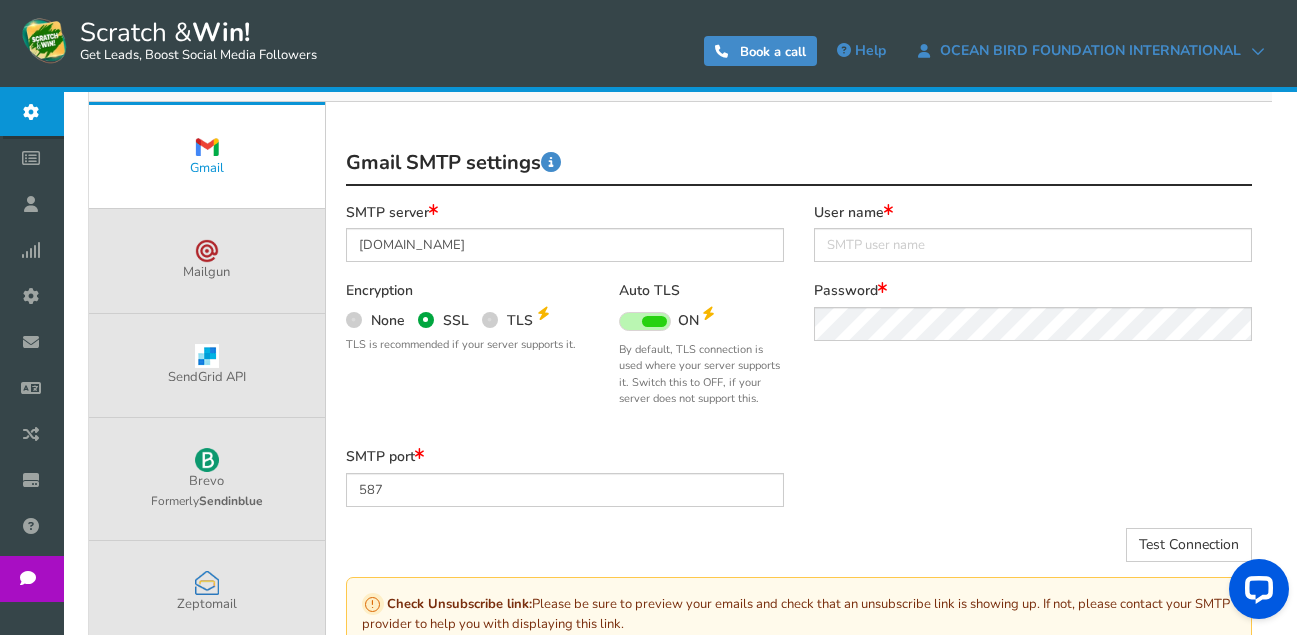 scroll, scrollTop: 500, scrollLeft: 0, axis: vertical 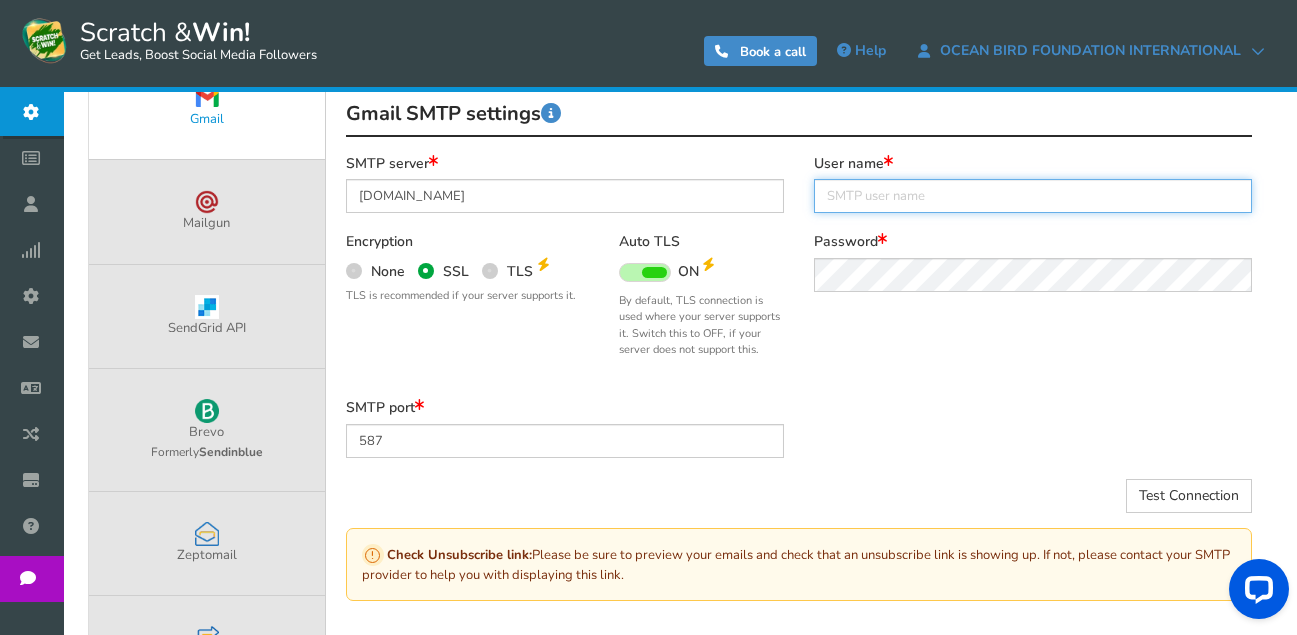 click at bounding box center [1033, 196] 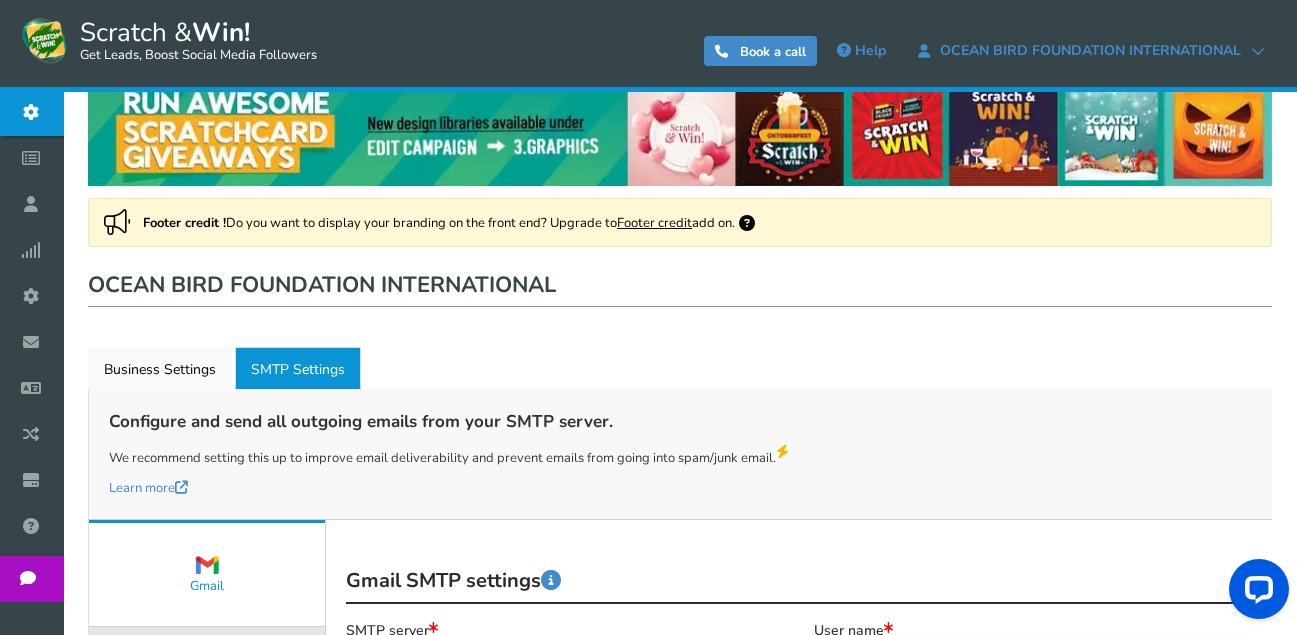 scroll, scrollTop: 0, scrollLeft: 0, axis: both 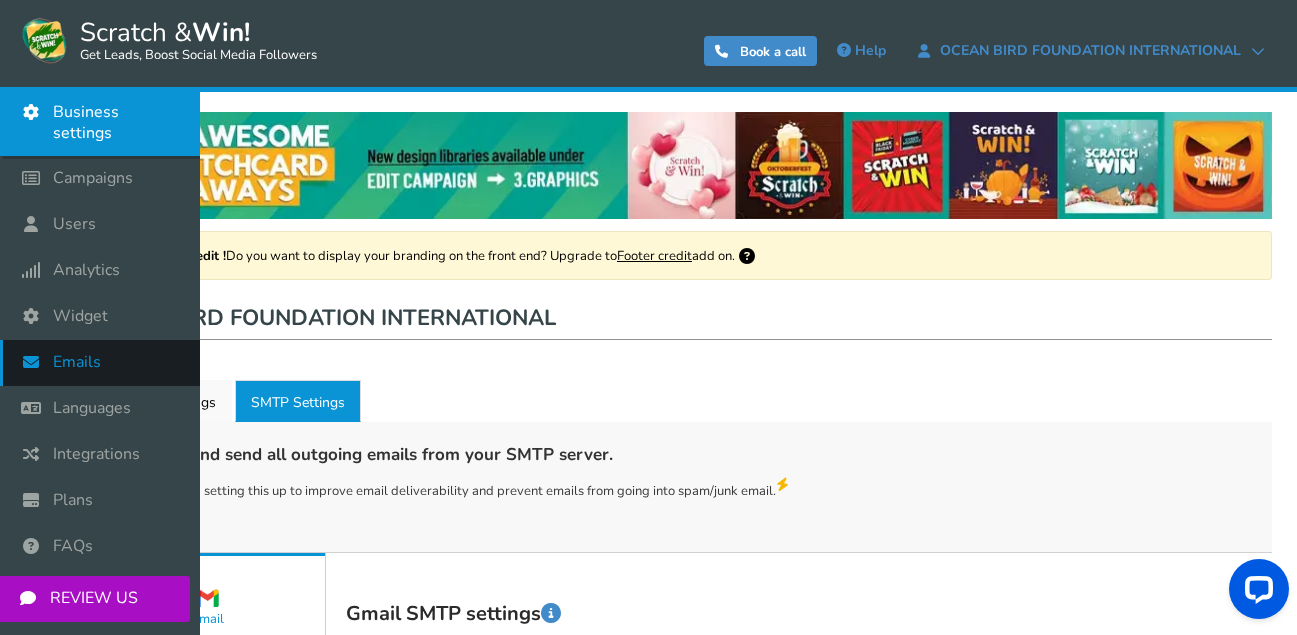 click on "Emails" at bounding box center (100, 363) 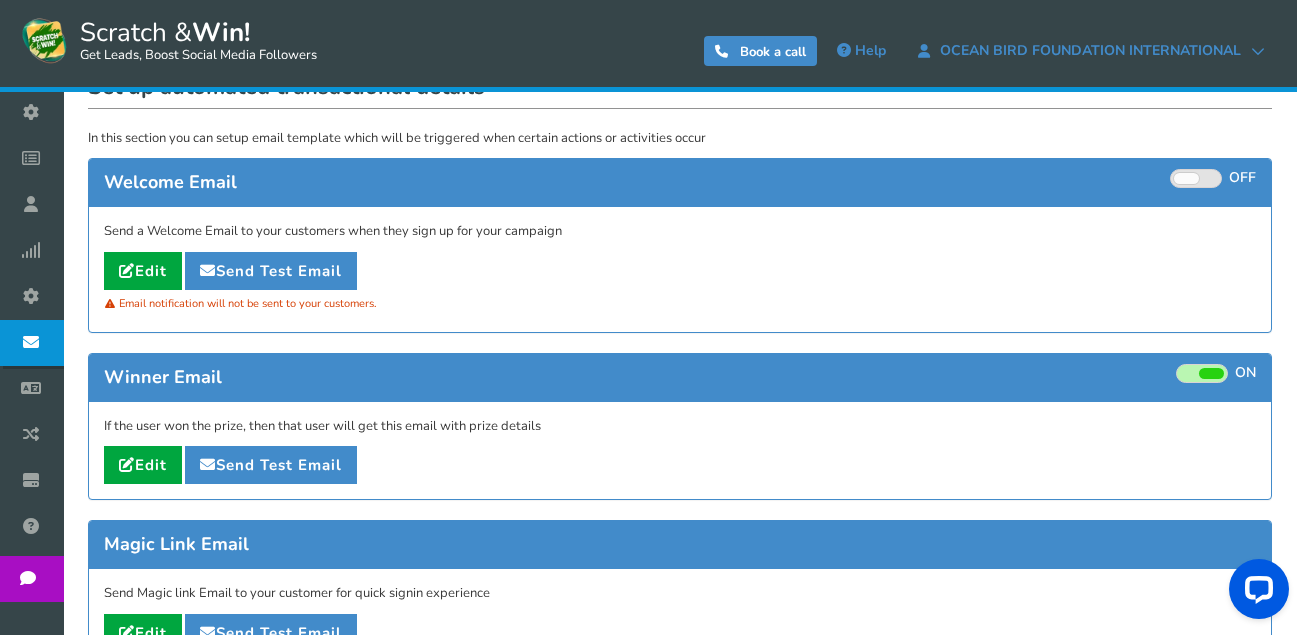 scroll, scrollTop: 200, scrollLeft: 0, axis: vertical 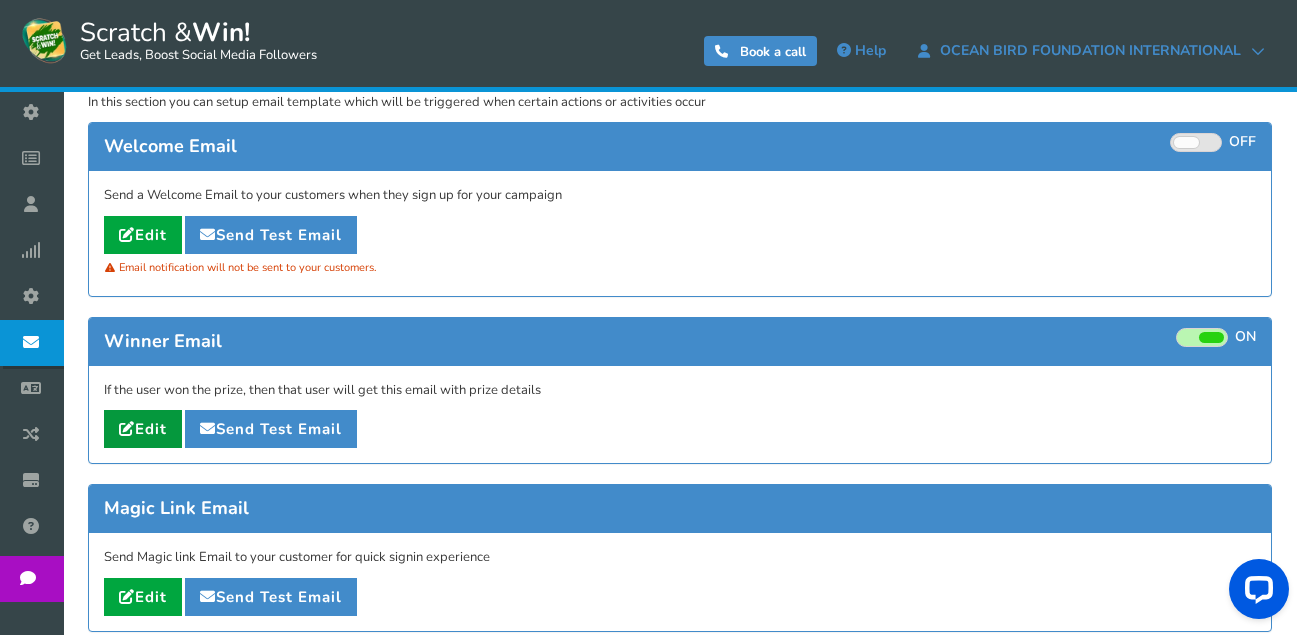 click on "Edit" at bounding box center (143, 429) 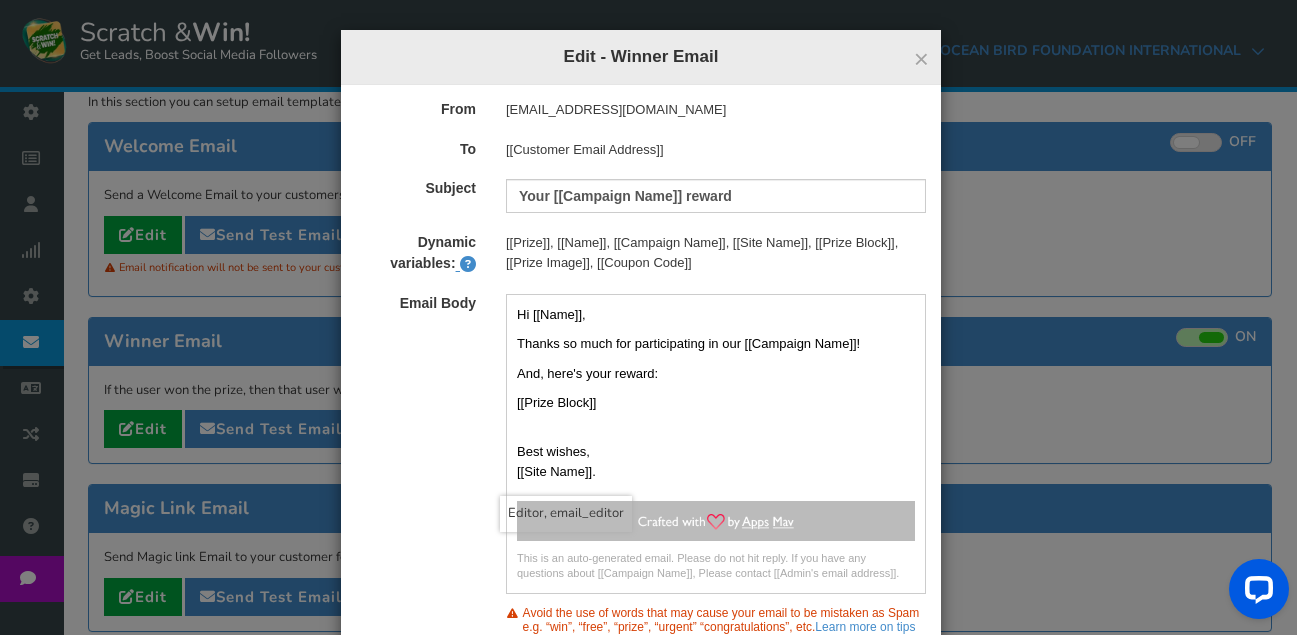 click on "[[Prize Block]]" at bounding box center (716, 403) 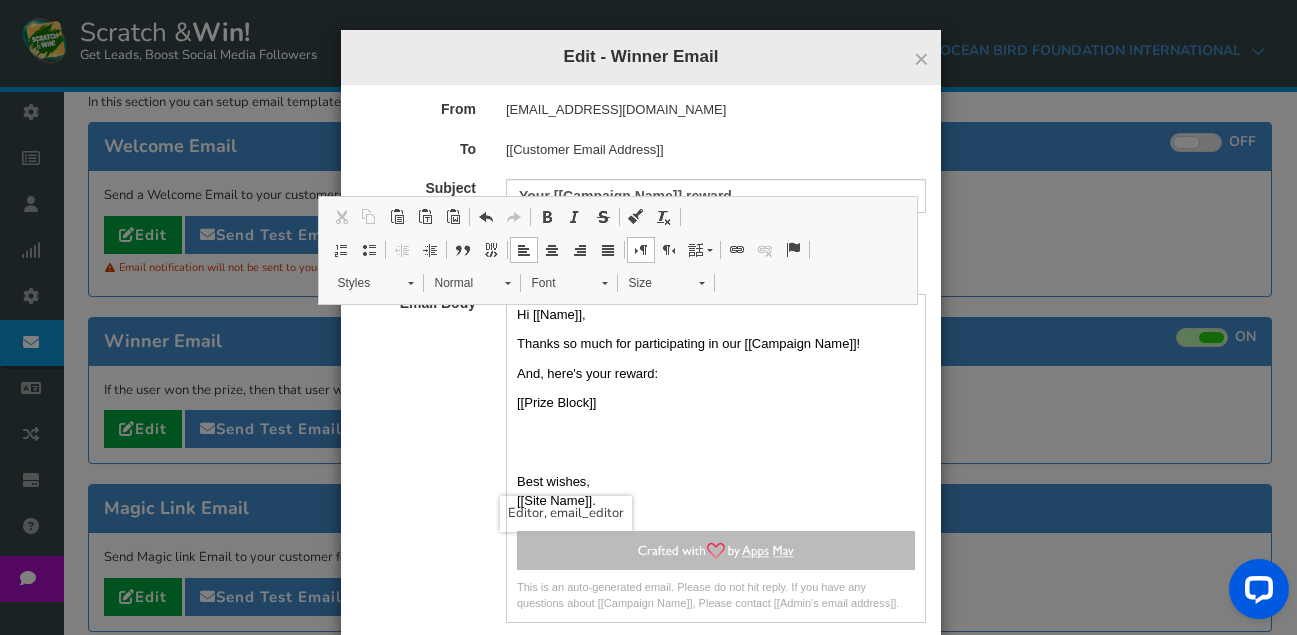 type 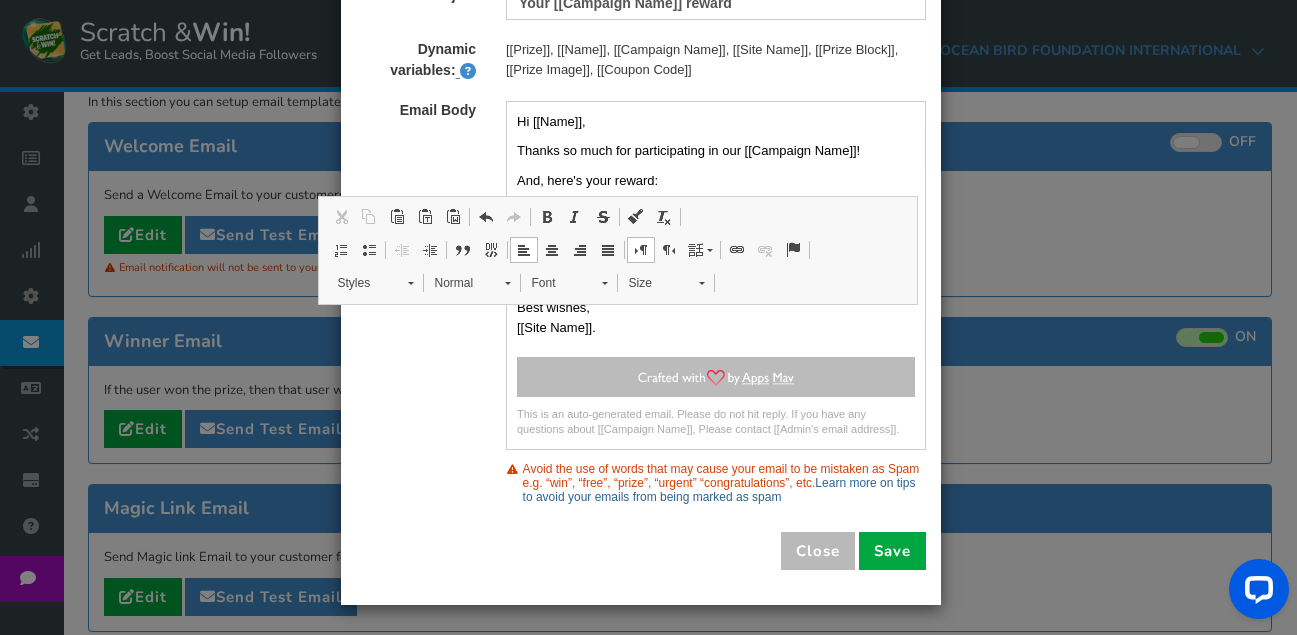 scroll, scrollTop: 93, scrollLeft: 0, axis: vertical 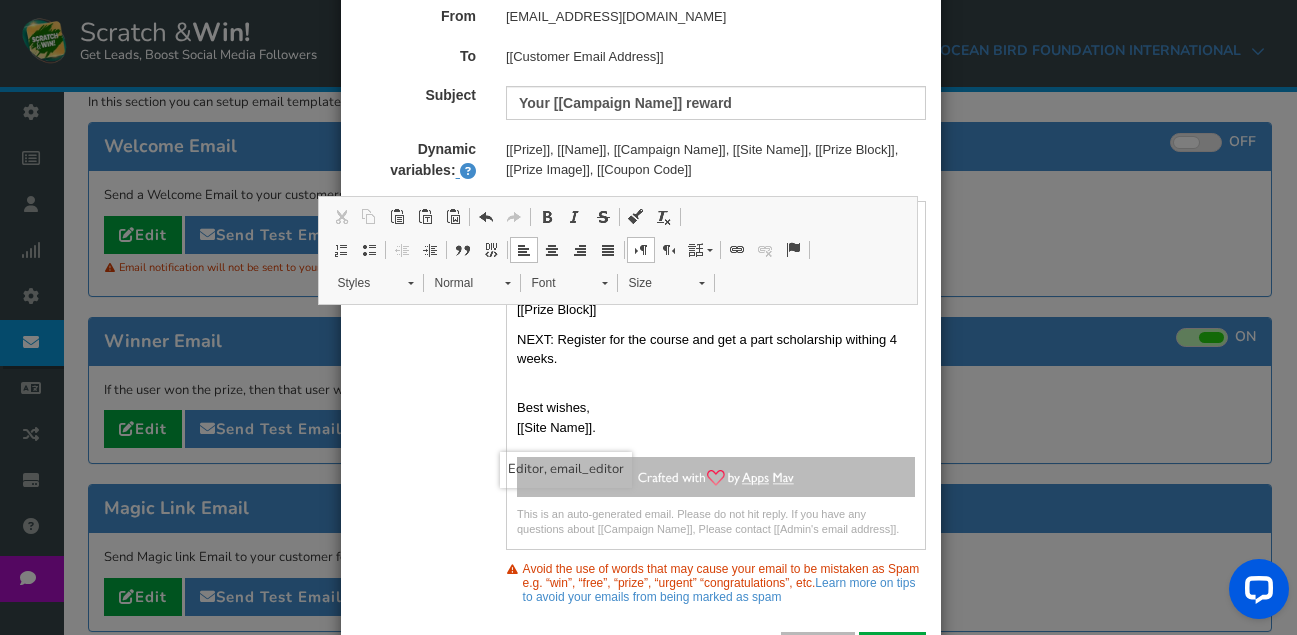 click on "Best wishes,  [[Site Name]]." at bounding box center (716, 417) 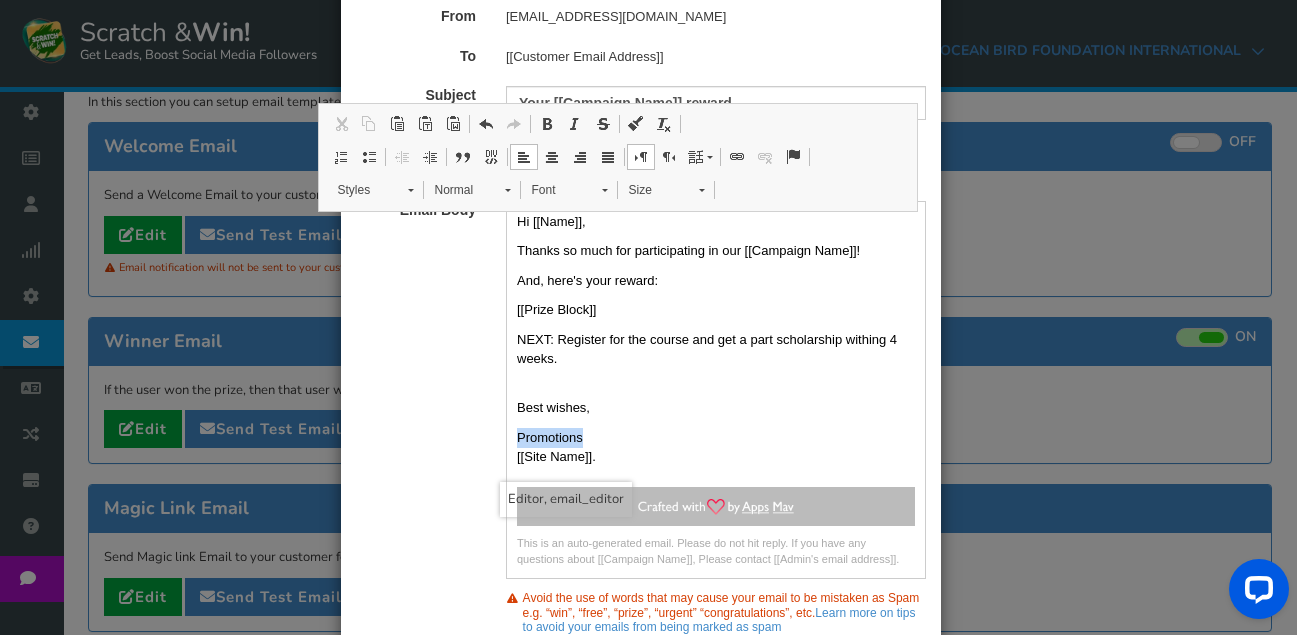 drag, startPoint x: 588, startPoint y: 442, endPoint x: 509, endPoint y: 443, distance: 79.00633 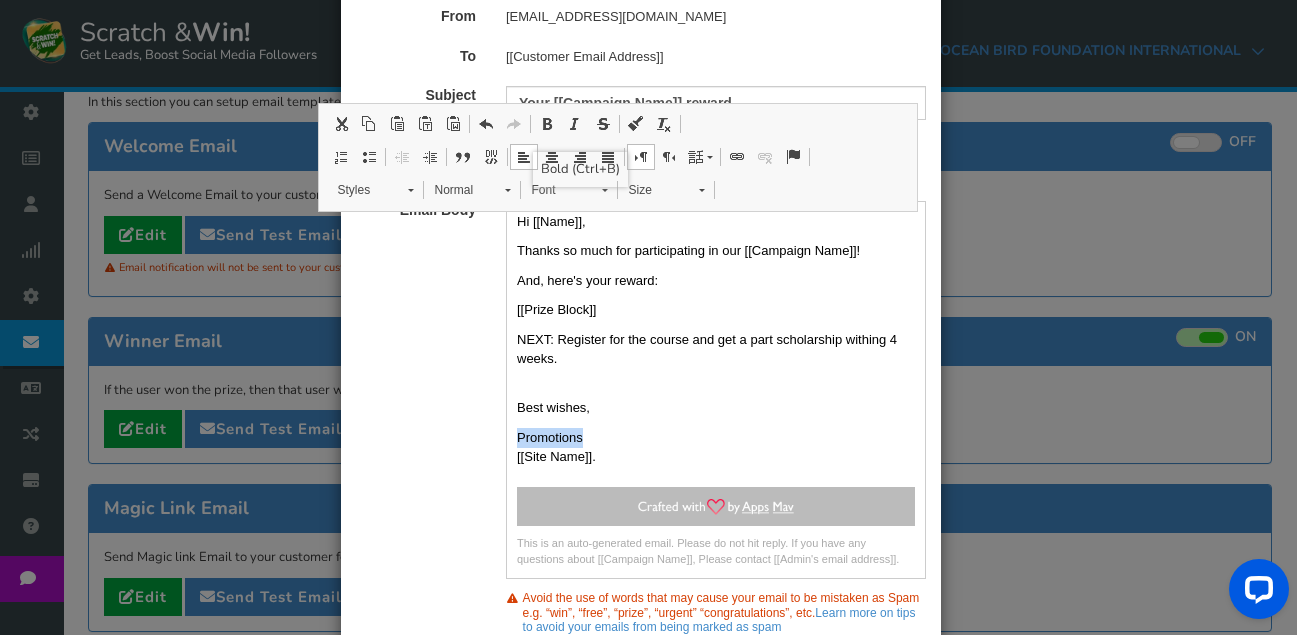 click at bounding box center [547, 124] 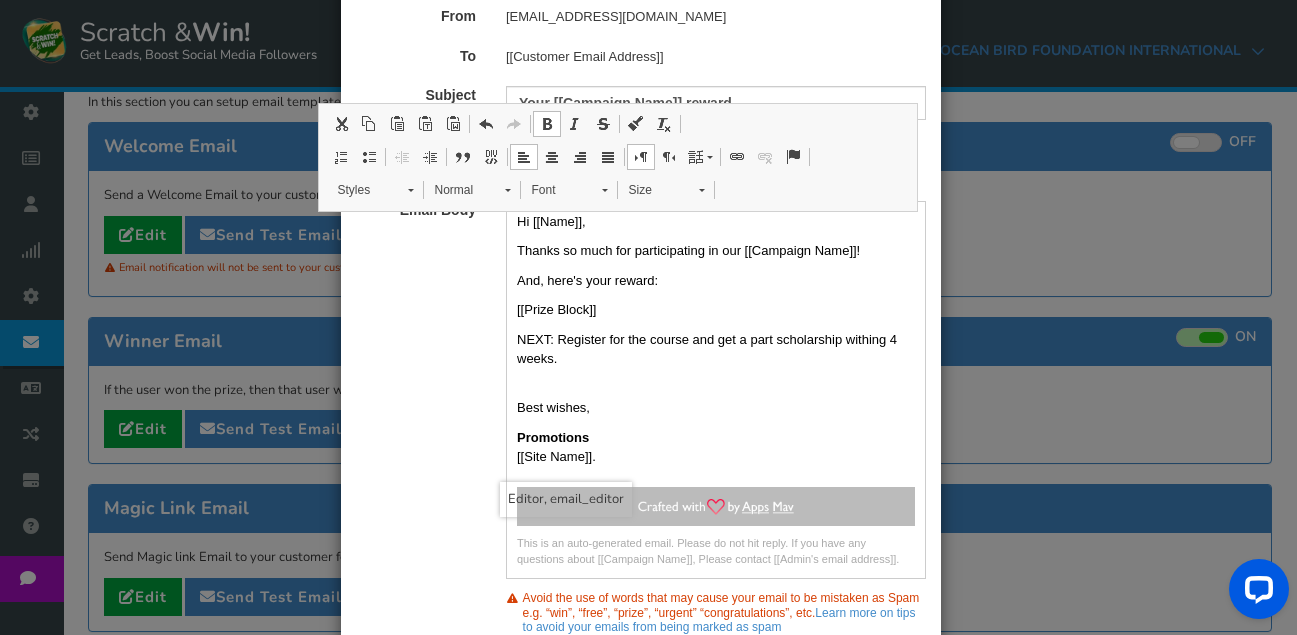 click on "Best wishes," at bounding box center (716, 408) 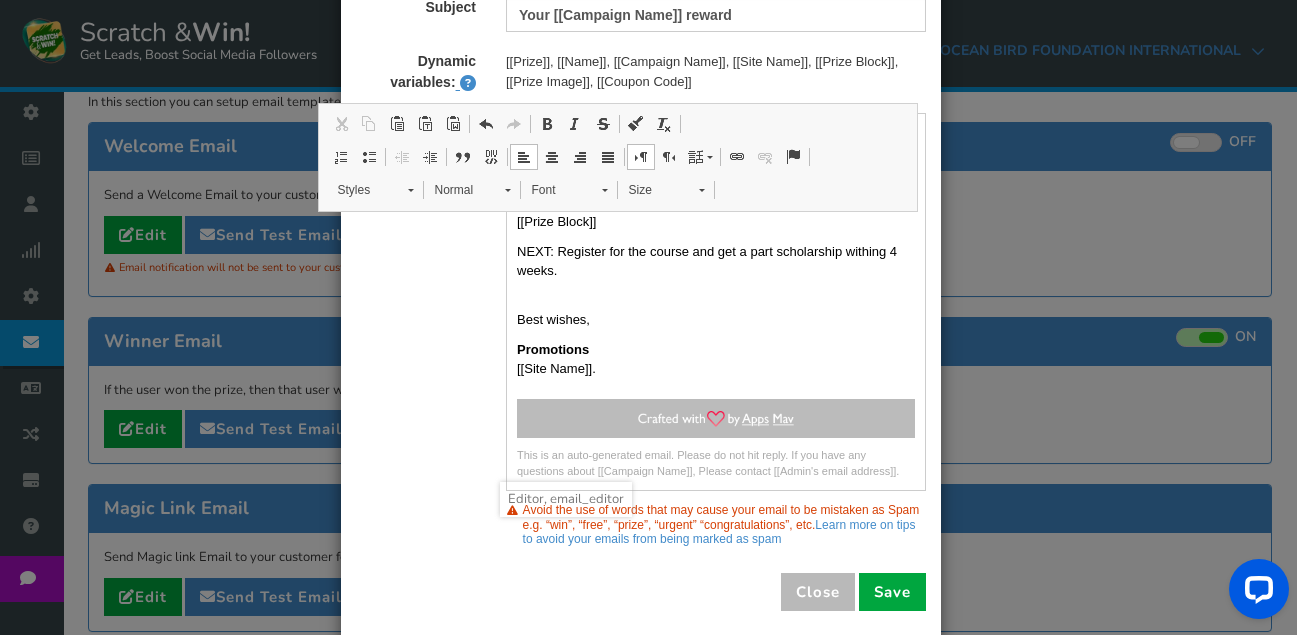 scroll, scrollTop: 222, scrollLeft: 0, axis: vertical 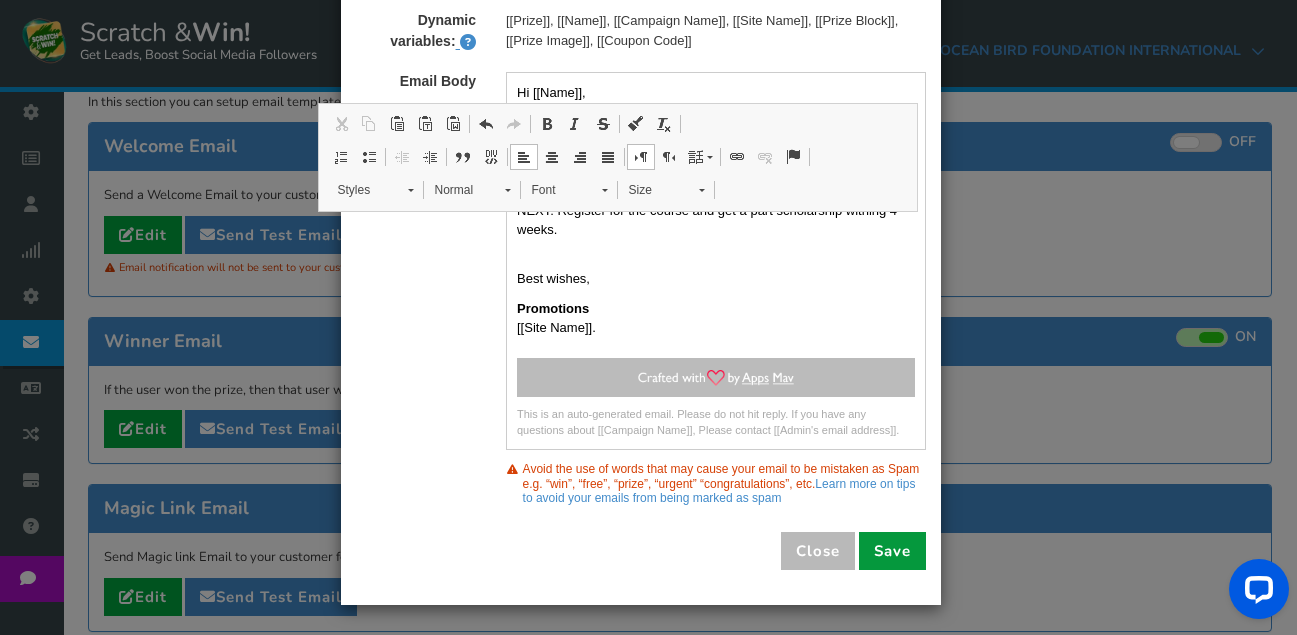 click on "Save" at bounding box center (892, 551) 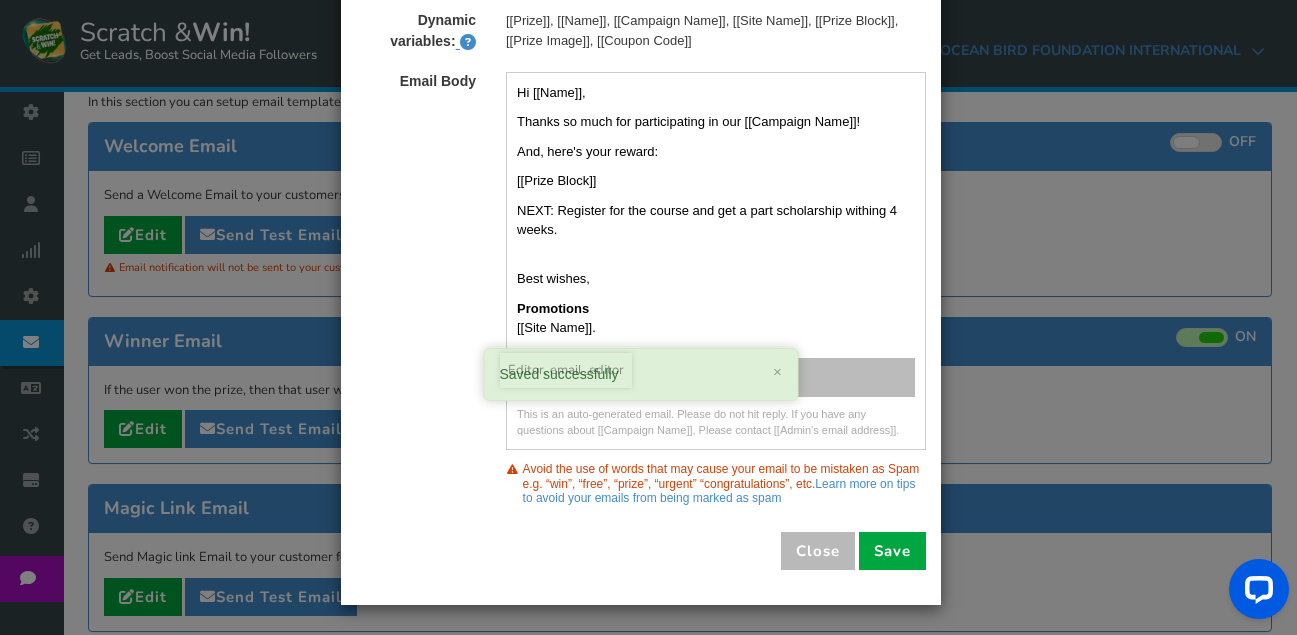 scroll, scrollTop: 122, scrollLeft: 0, axis: vertical 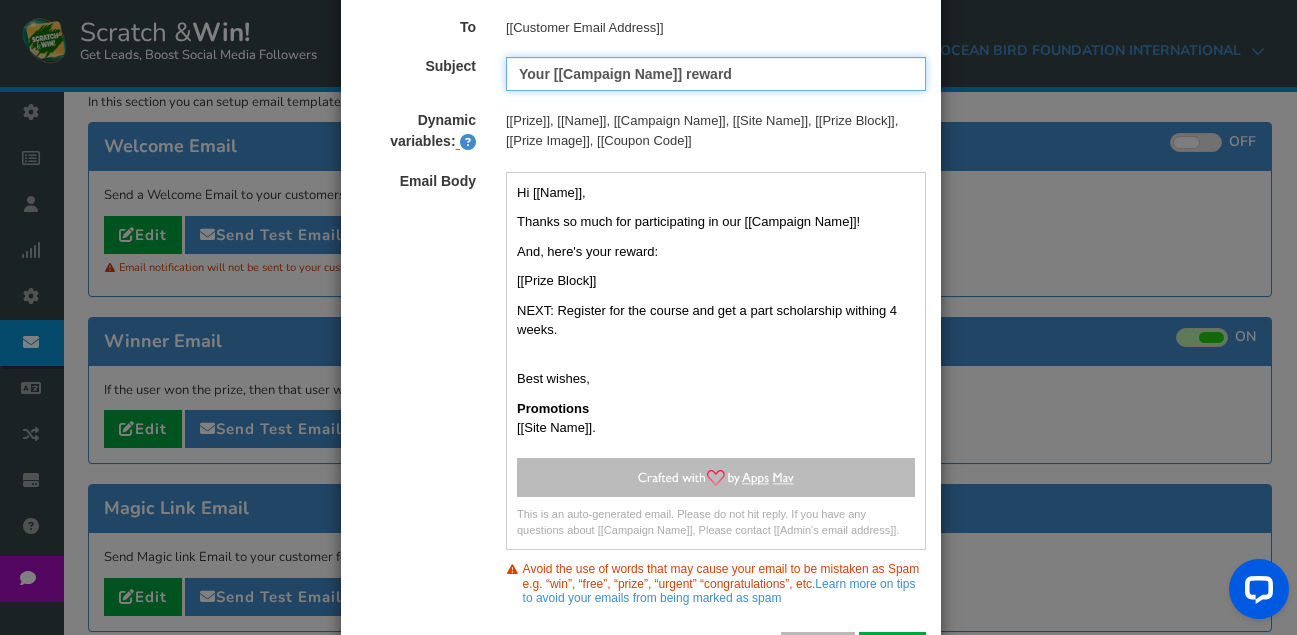 click on "Your [[Campaign Name]] reward" at bounding box center (716, 74) 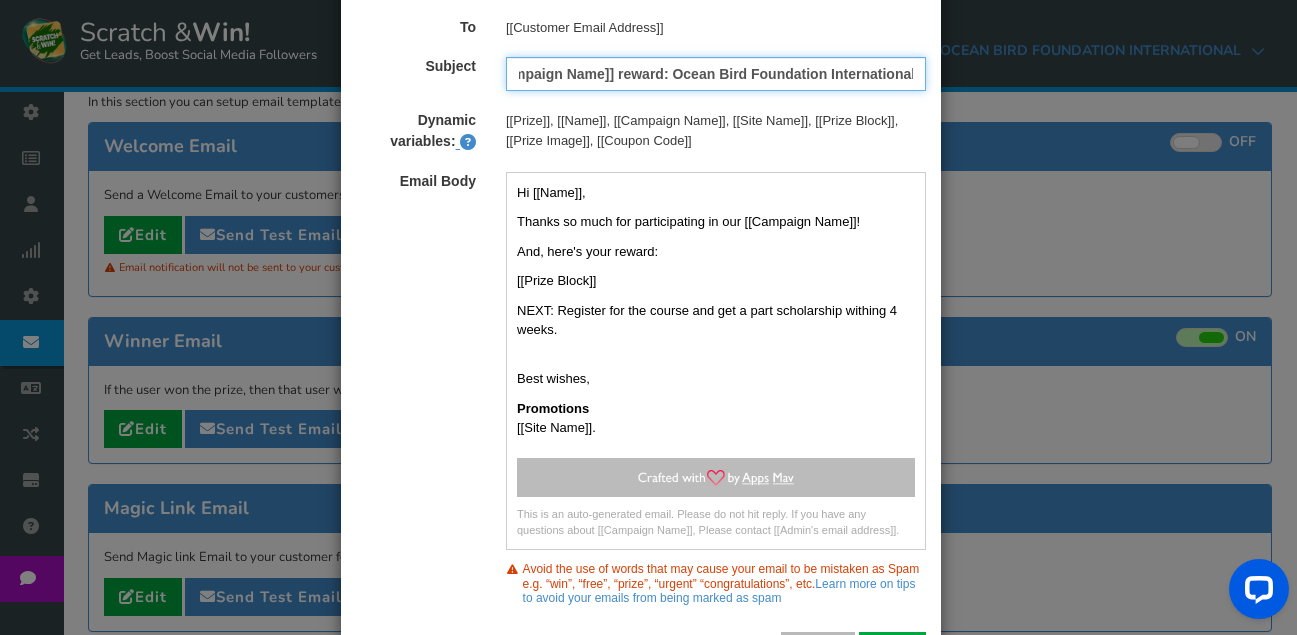 scroll, scrollTop: 0, scrollLeft: 72, axis: horizontal 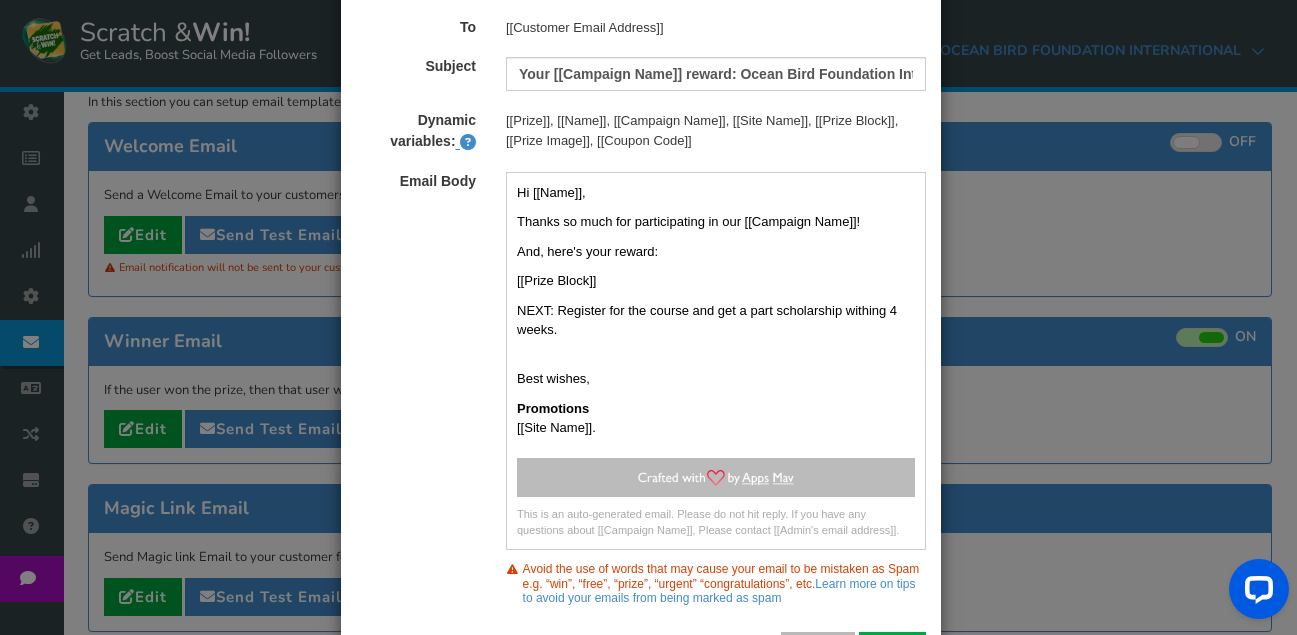 click on "Email Body
Hi [[Name]],   Thanks so much for participating in our [[Campaign Name]]!    And, here's your reward:    [[Prize Block]] NEXT: Register for the course and get a part scholarship withing 4 weeks.     Best wishes, Promotions  [[Site Name]].
This is an auto-generated email. Please do not hit reply. If you have any questions about [[Campaign Name]], Please contact [[Admin's email address]]." at bounding box center [641, 361] 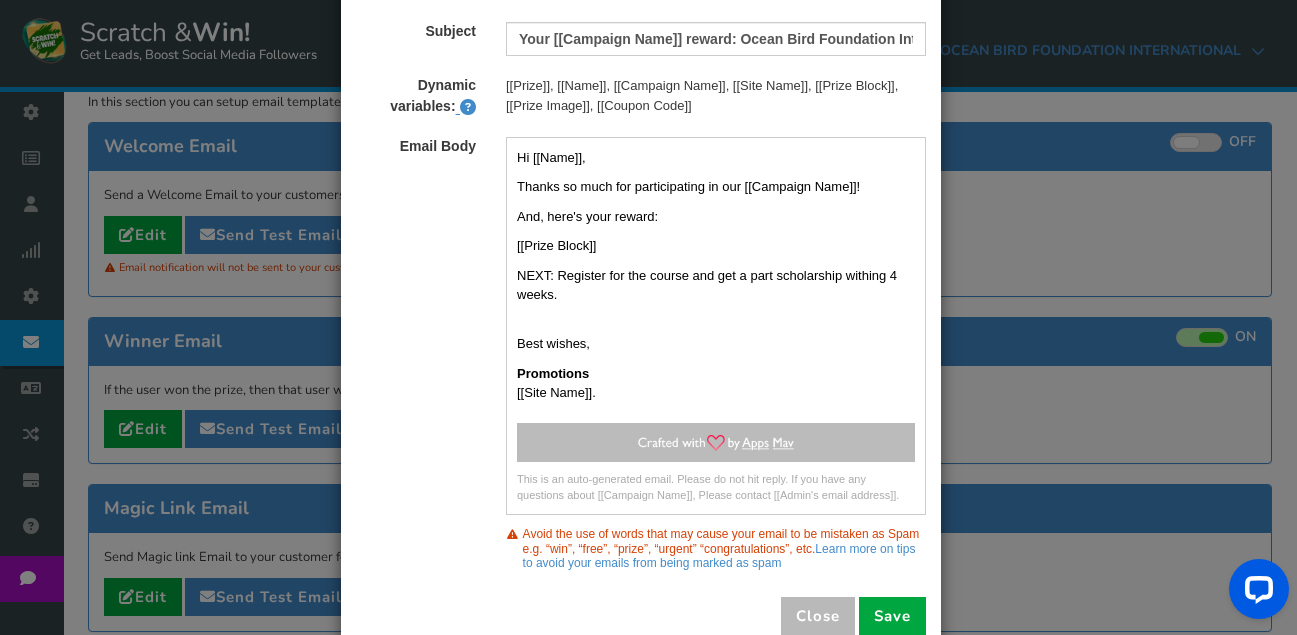 scroll, scrollTop: 122, scrollLeft: 0, axis: vertical 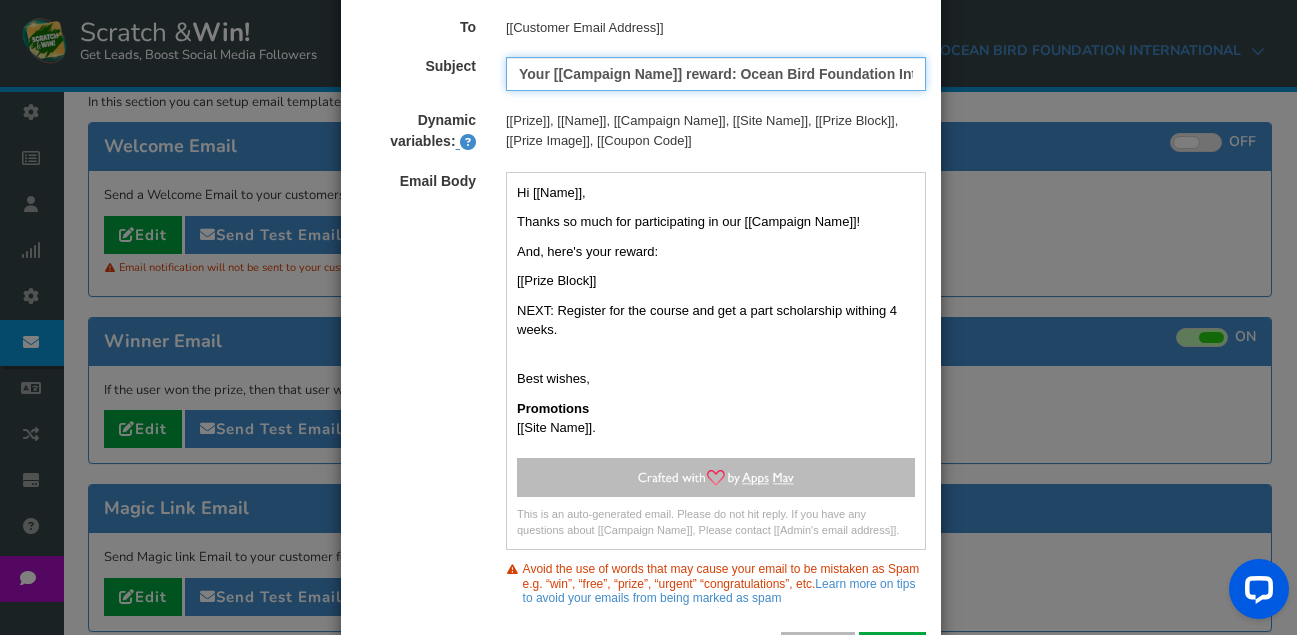 drag, startPoint x: 675, startPoint y: 73, endPoint x: 515, endPoint y: 66, distance: 160.15305 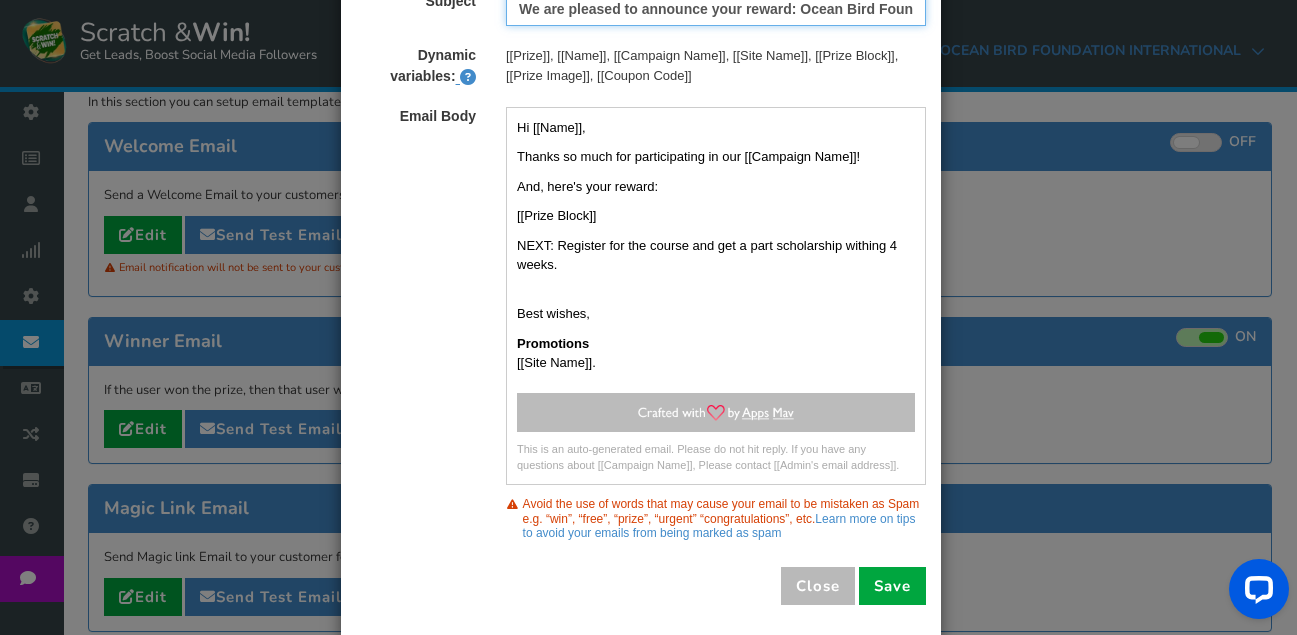 scroll, scrollTop: 222, scrollLeft: 0, axis: vertical 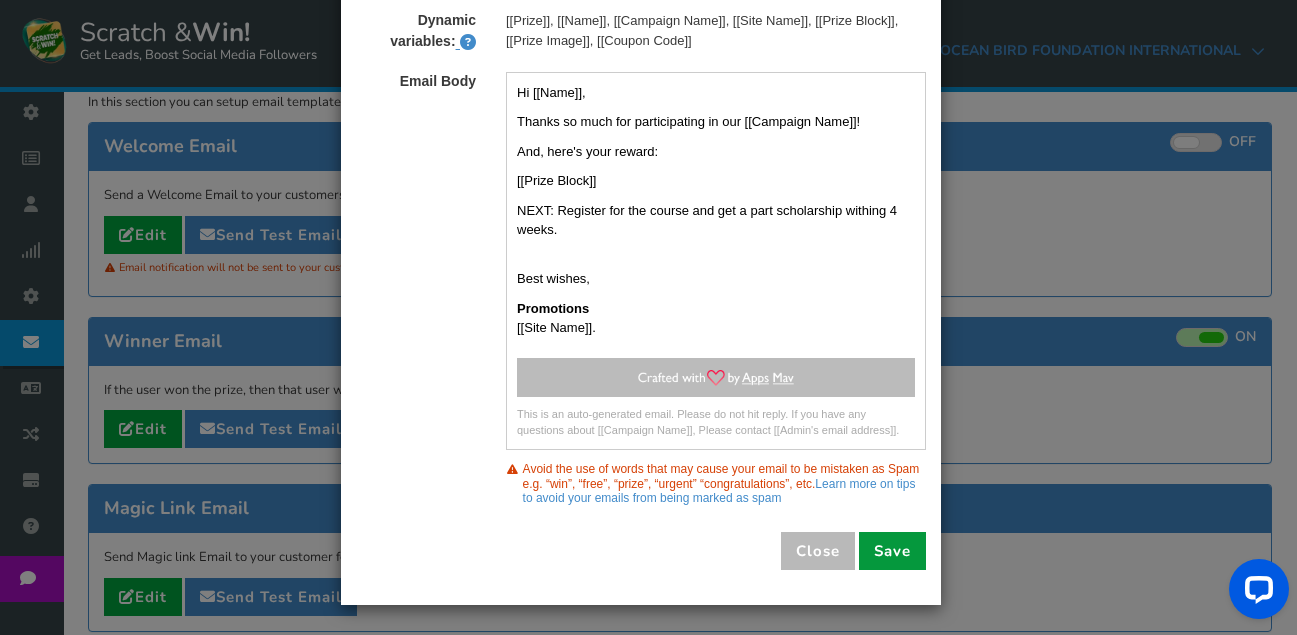 click on "Save" at bounding box center (892, 551) 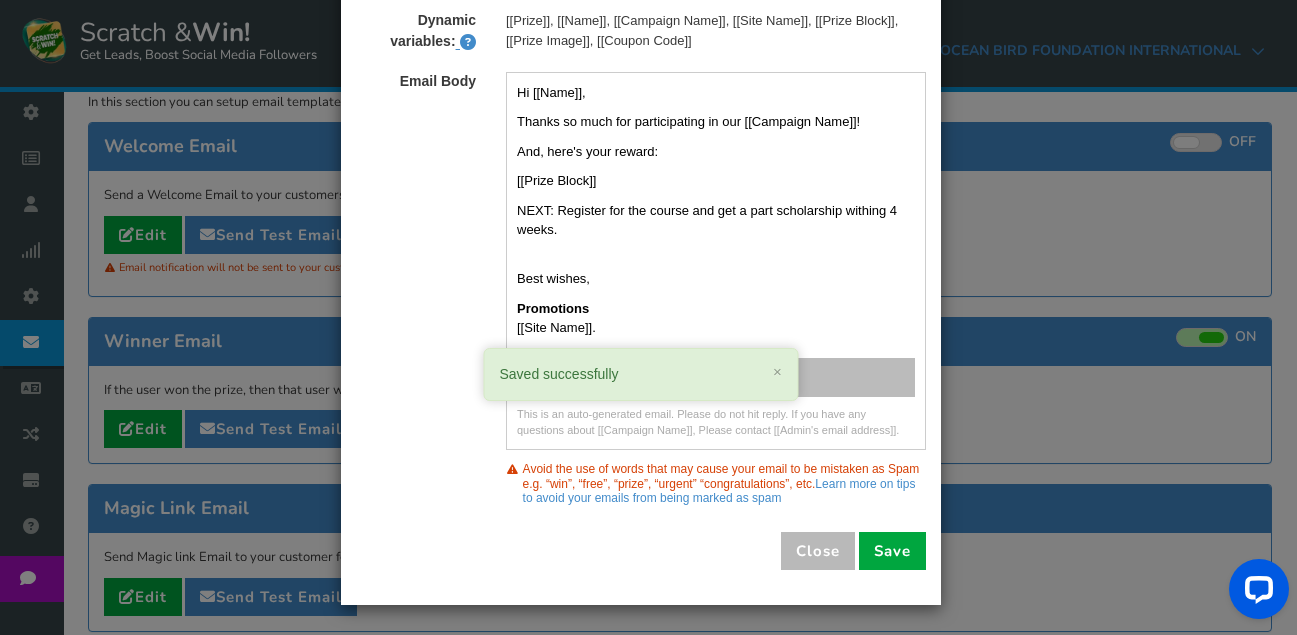 click on "× Close
Edit - Winner Email
From
noreply@sw.ammailer.com
To
[[Customer Email Address]]
Subject
We are pleased to announce your reward: Ocean Bird Foundation International
Dynamic variables:
[[Prize]], [[Name]], [[Campaign Name]], [[Site Name]], [[Prize Block]], [[Prize Image]], [[Coupon Code]]
Email Body
Hi [[Name]],   Thanks so much for participating in our [[Campaign Name]]!    And, here's your reward:    [[Prize Block]] NEXT: Register for the course and get a part scholarship withing 4 weeks.     Best wishes, Promotions  [[Site Name]]." at bounding box center [648, 317] 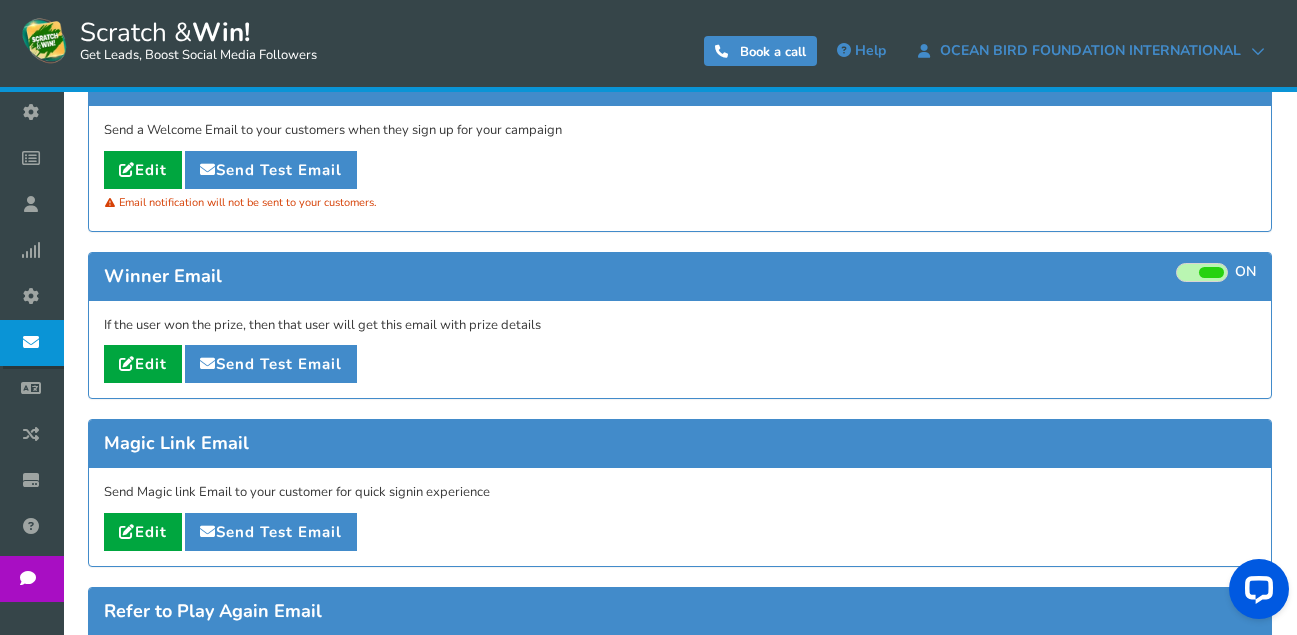 scroll, scrollTop: 300, scrollLeft: 0, axis: vertical 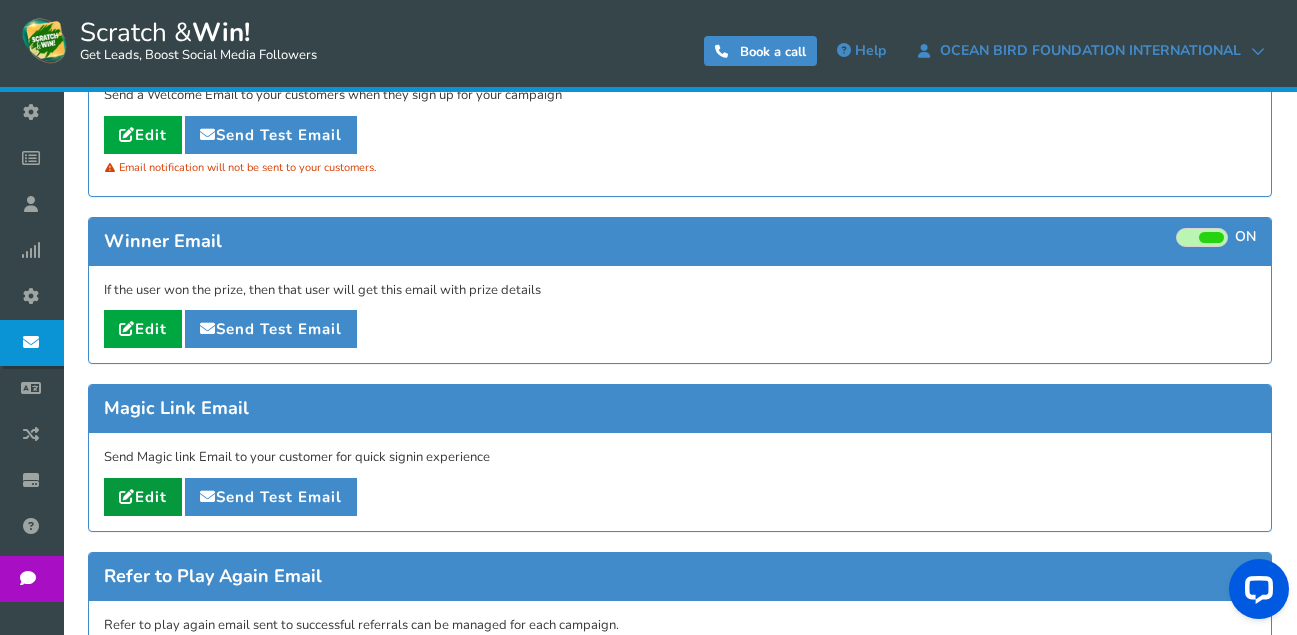 click on "Edit" at bounding box center (143, 497) 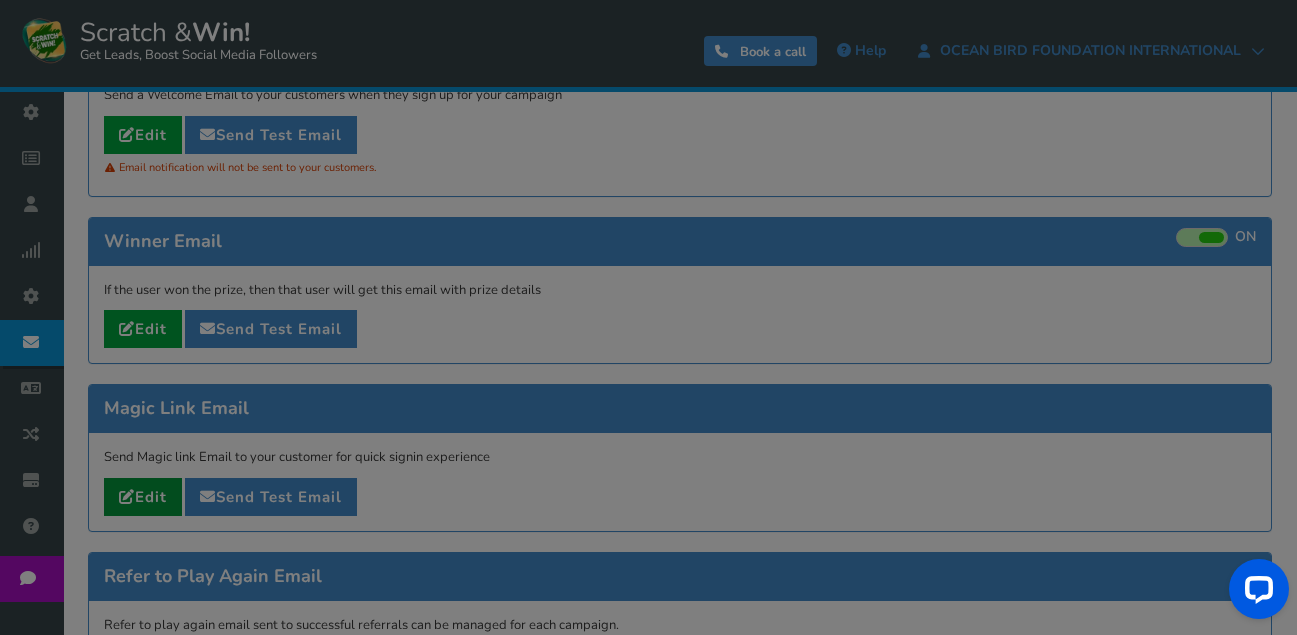 scroll, scrollTop: 0, scrollLeft: 0, axis: both 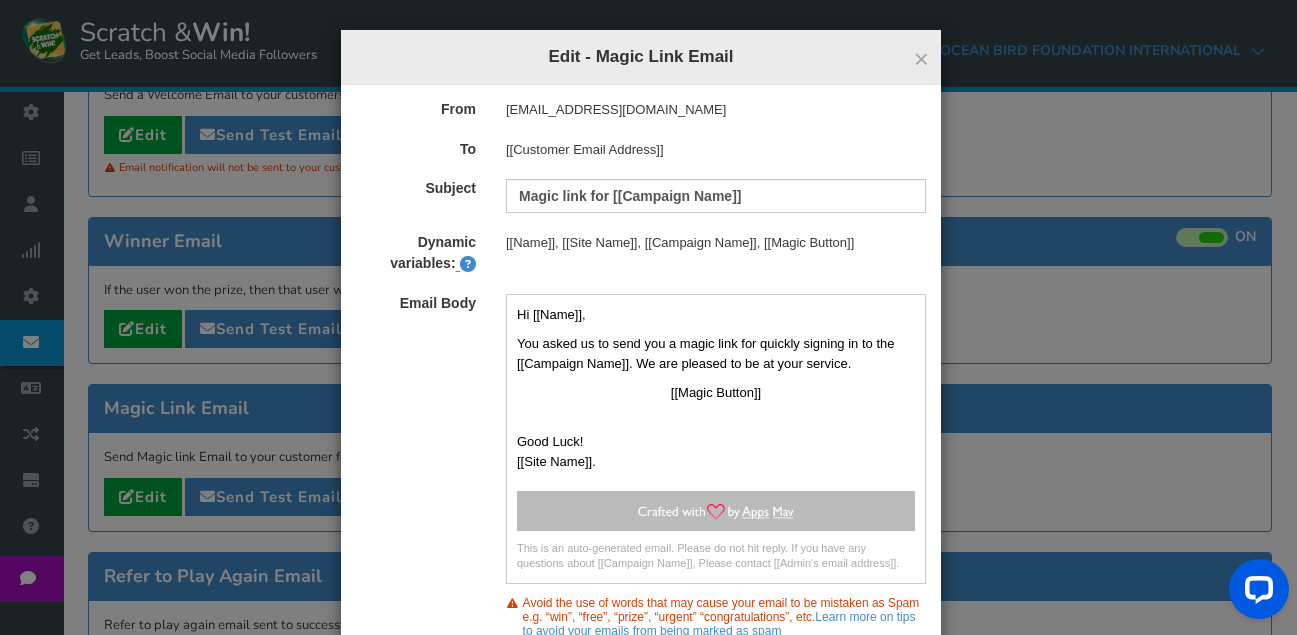 click on "× Close
Edit - Magic Link Email
From
noreply@sw.ammailer.com
To
[[Customer Email Address]]
Subject
Magic link for [[Campaign Name]]
Dynamic variables:
[[Name]], [[Site Name]], [[Campaign Name]], [[Magic Button]]
Email Body
Hi [[Name]], You asked us to send you a magic link for quickly signing in to the [[Campaign Name]]. We are pleased to be at your service. [[Magic Button]] Good Luck! [[Site Name]].
This is an auto-generated email. Please do not hit reply. If you have any questions about [[Campaign Name]], Please contact [[Admin's email address]]." at bounding box center [648, 317] 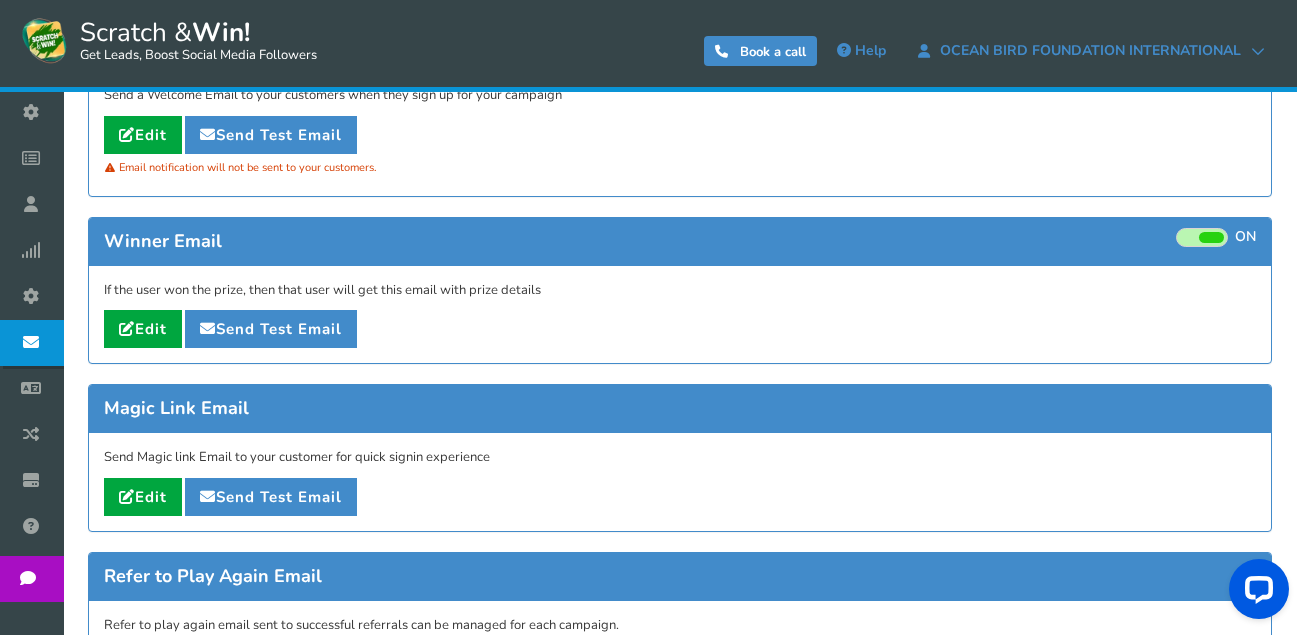 scroll, scrollTop: 498, scrollLeft: 0, axis: vertical 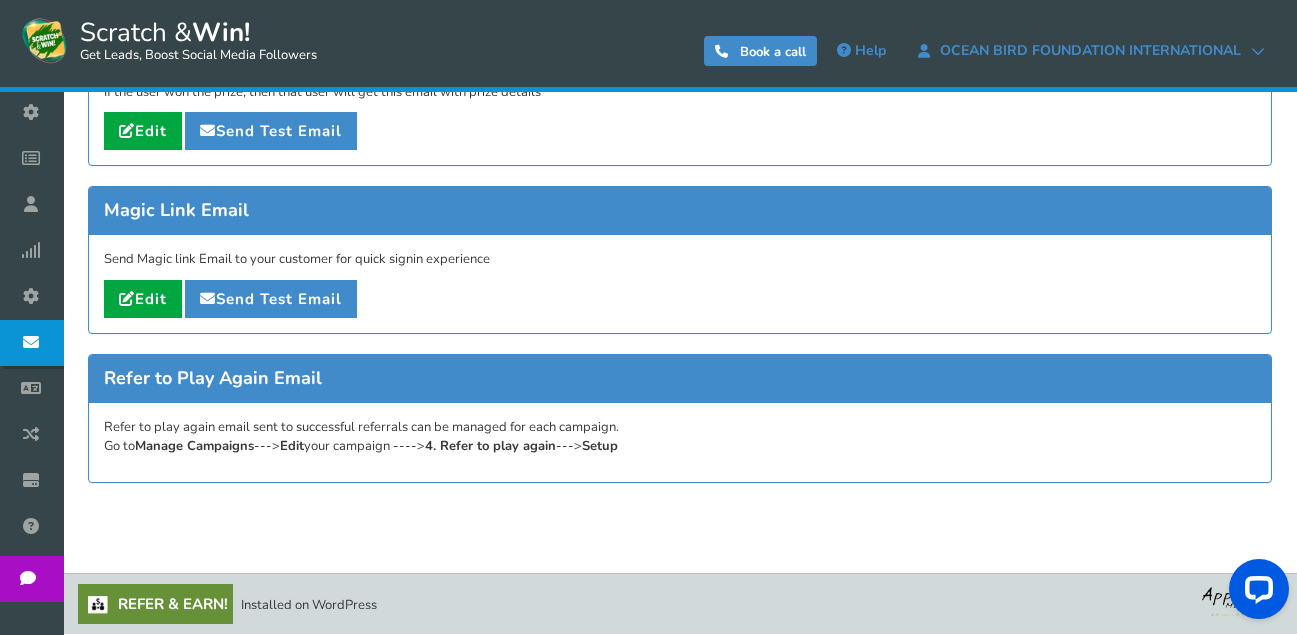 click on "Manage Campaigns" at bounding box center [194, 446] 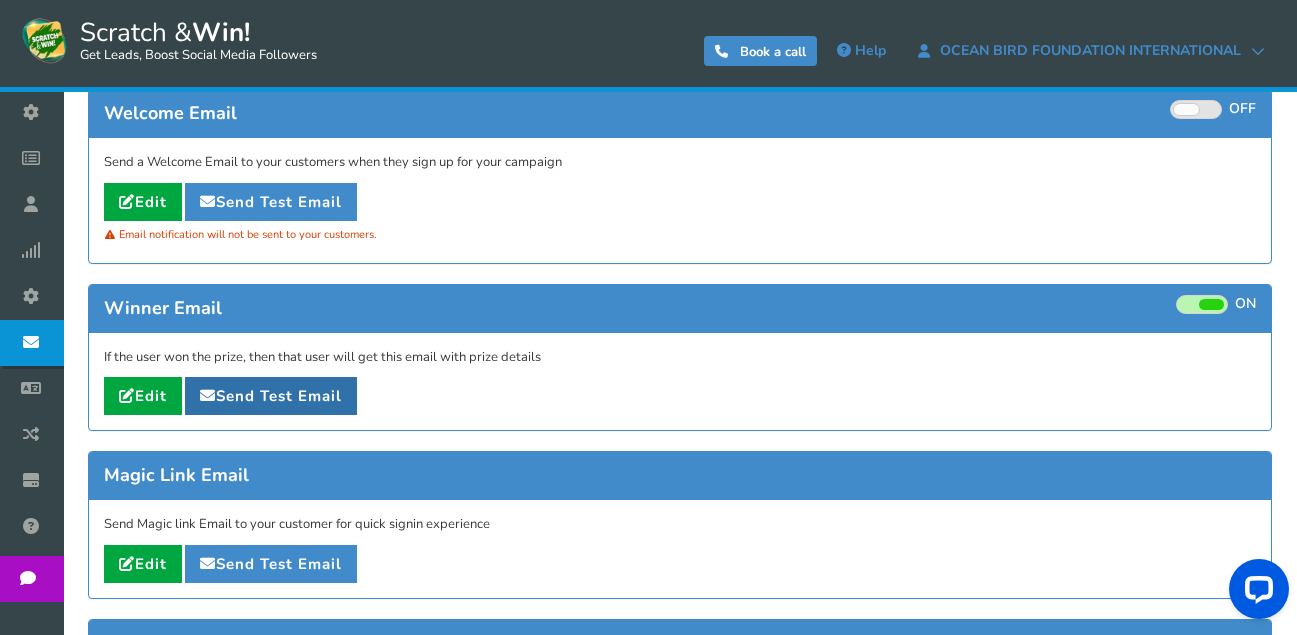 scroll, scrollTop: 198, scrollLeft: 0, axis: vertical 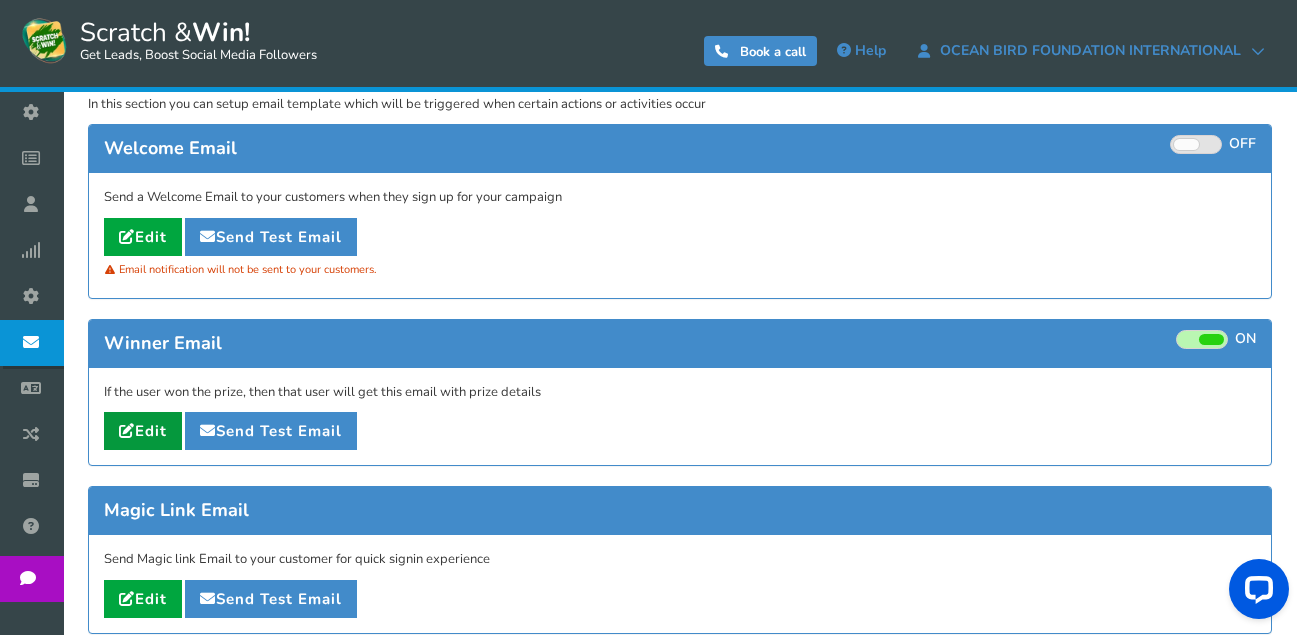 click on "Edit" at bounding box center [143, 431] 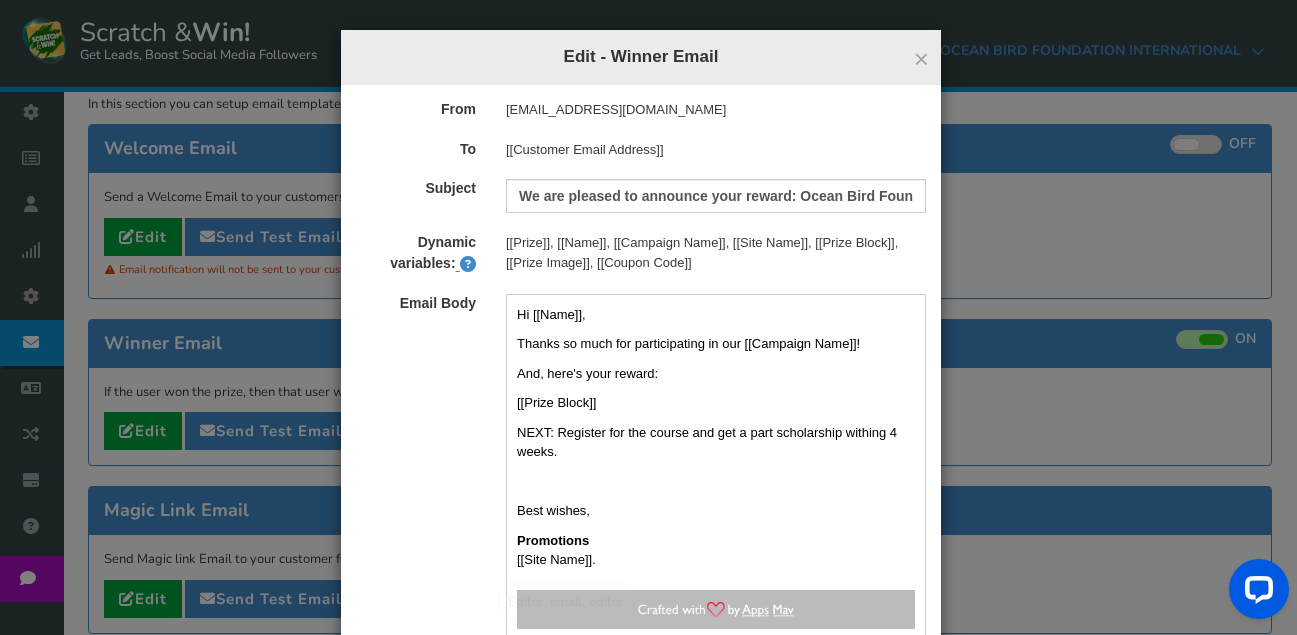 click on "× Close
Edit - Winner Email
From
noreply@sw.ammailer.com
To
[[Customer Email Address]]
Subject
We are pleased to announce your reward: Ocean Bird Foundation International
Dynamic variables:
[[Prize]], [[Name]], [[Campaign Name]], [[Site Name]], [[Prize Block]], [[Prize Image]], [[Coupon Code]]
Email Body
Hi [[Name]],
Thanks so much for participating in our [[Campaign Name]]!
And, here's your reward:
[[Prize Block]]
NEXT: Register for the course and get a part scholarship withing 4 weeks.
Best wishes,
Promotions
[[Site Name]]." at bounding box center [648, 317] 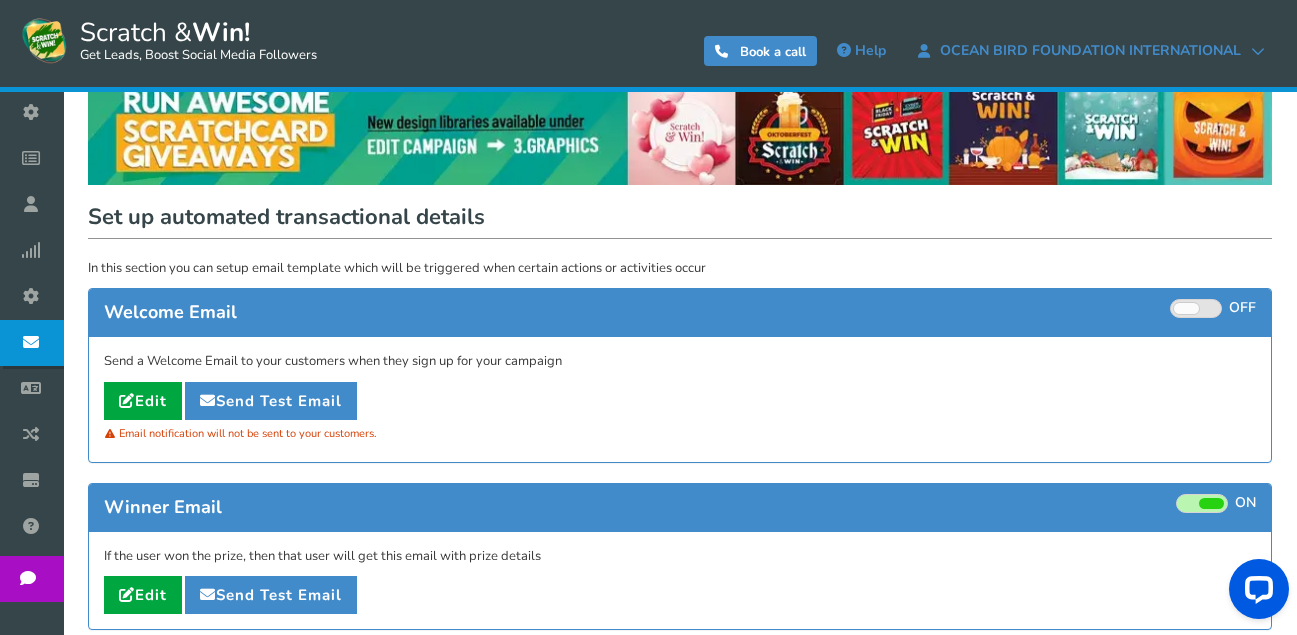 scroll, scrollTop: 0, scrollLeft: 0, axis: both 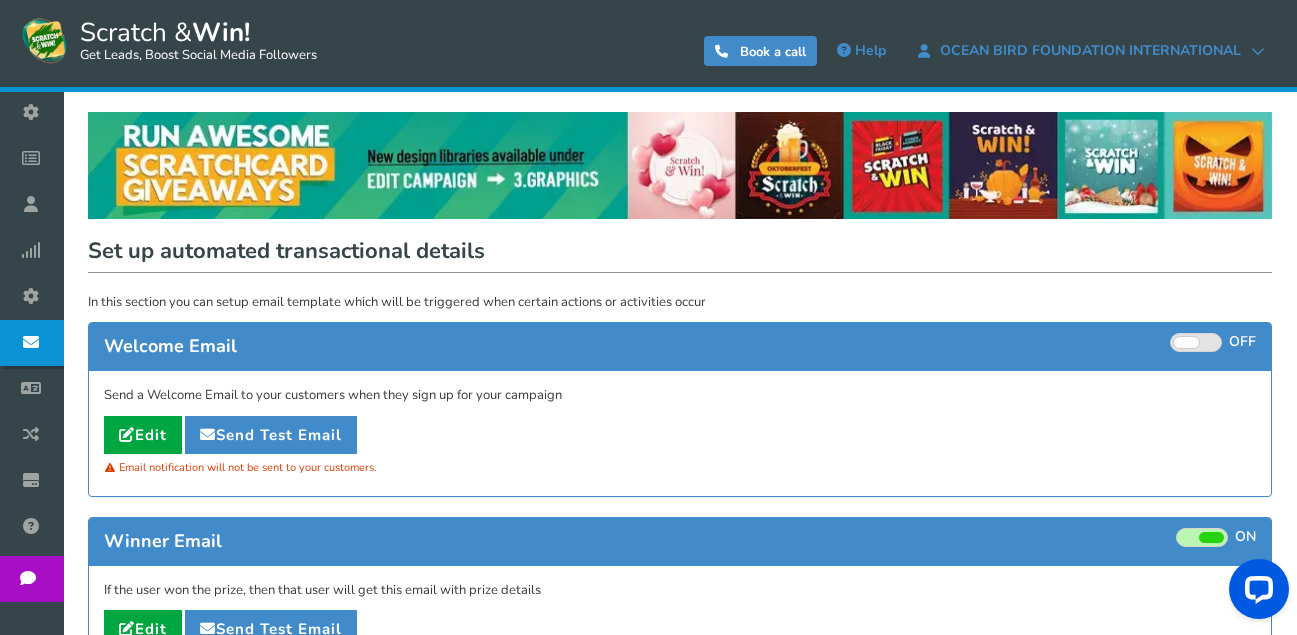 click at bounding box center [1196, 342] 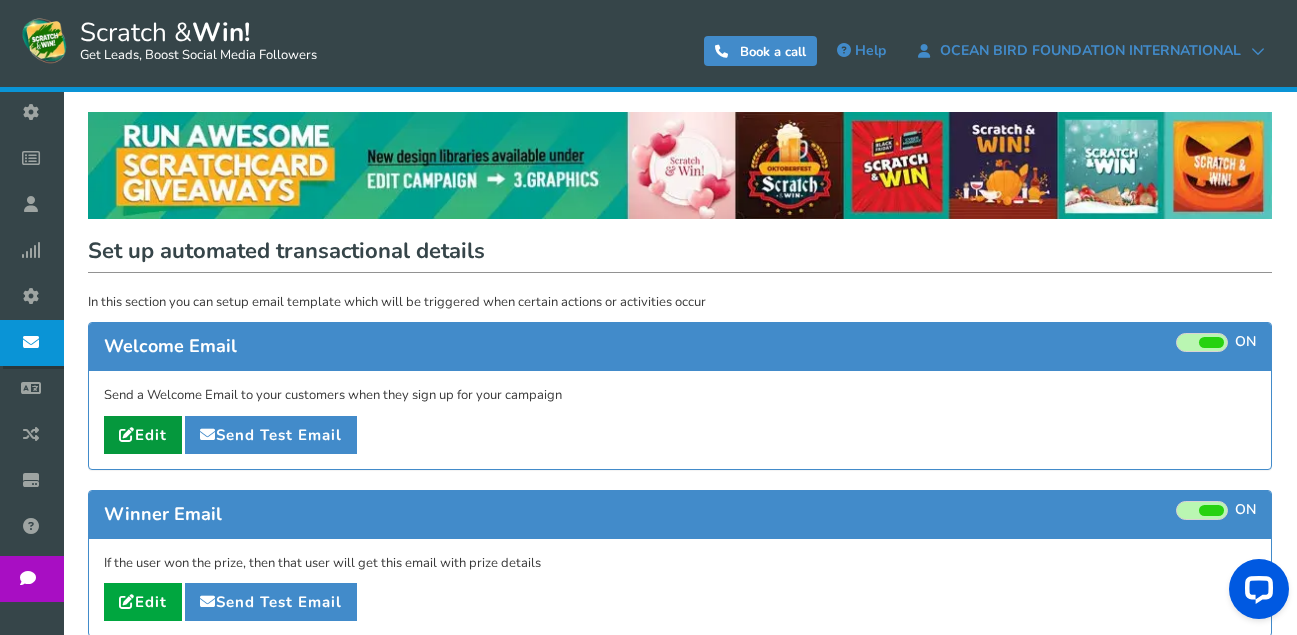 click on "Edit" at bounding box center (143, 435) 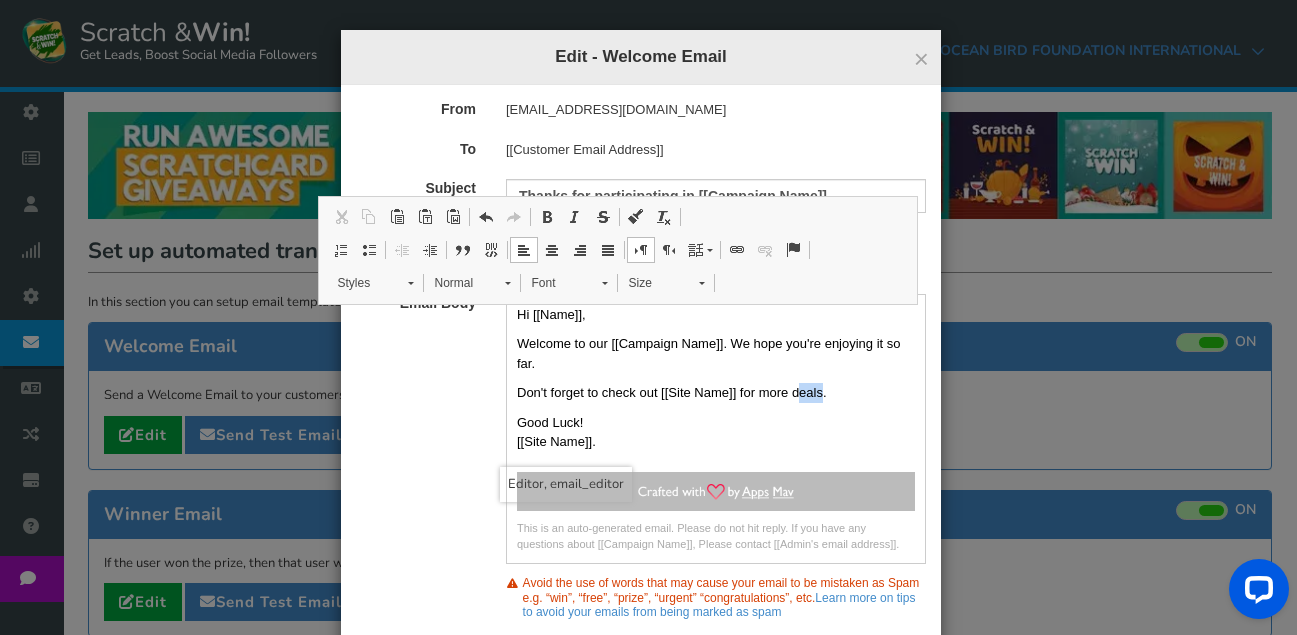 drag, startPoint x: 814, startPoint y: 393, endPoint x: 790, endPoint y: 388, distance: 24.5153 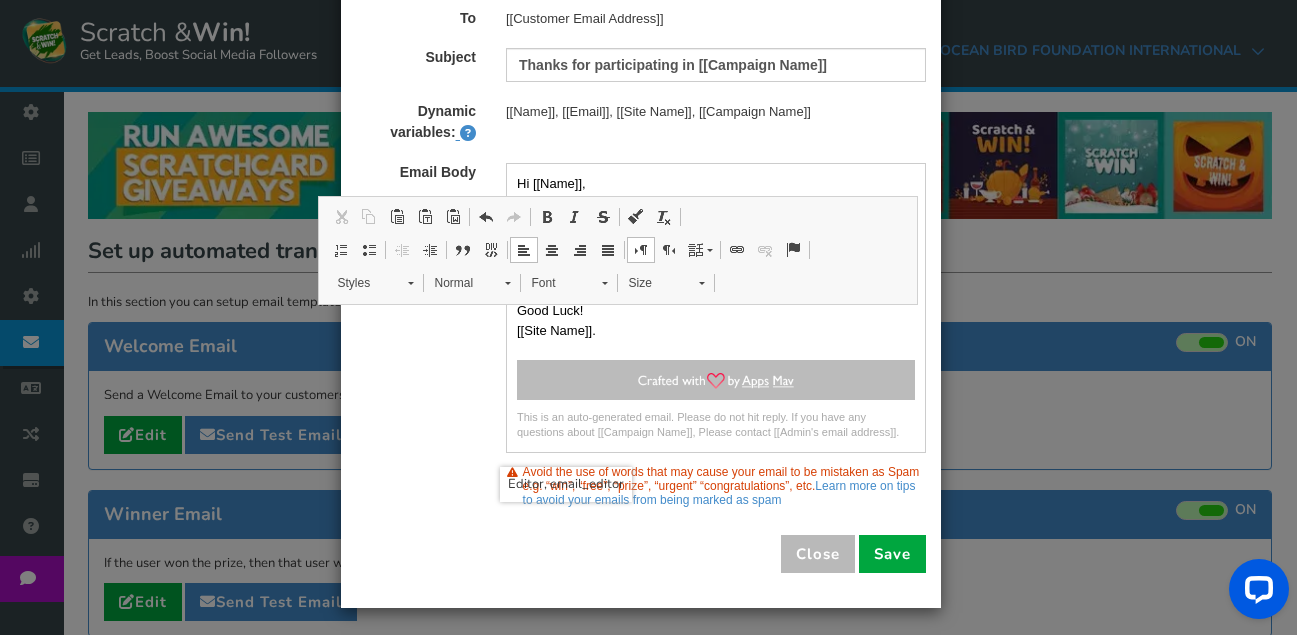 scroll, scrollTop: 134, scrollLeft: 0, axis: vertical 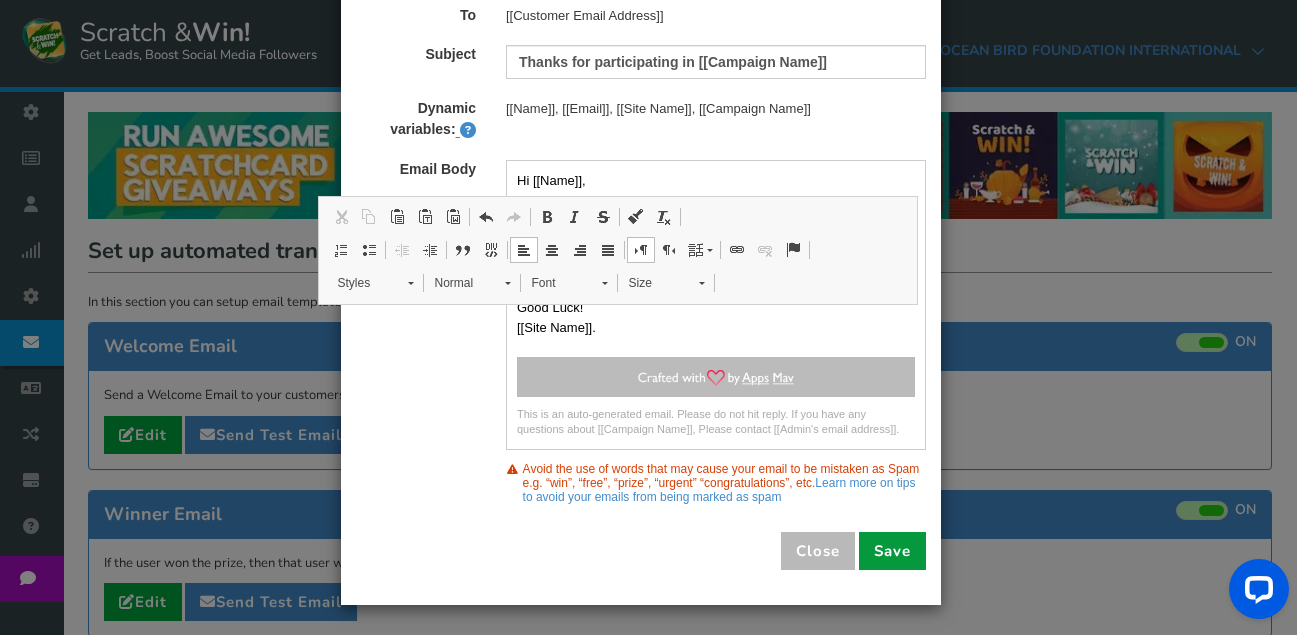 click on "Save" at bounding box center [892, 551] 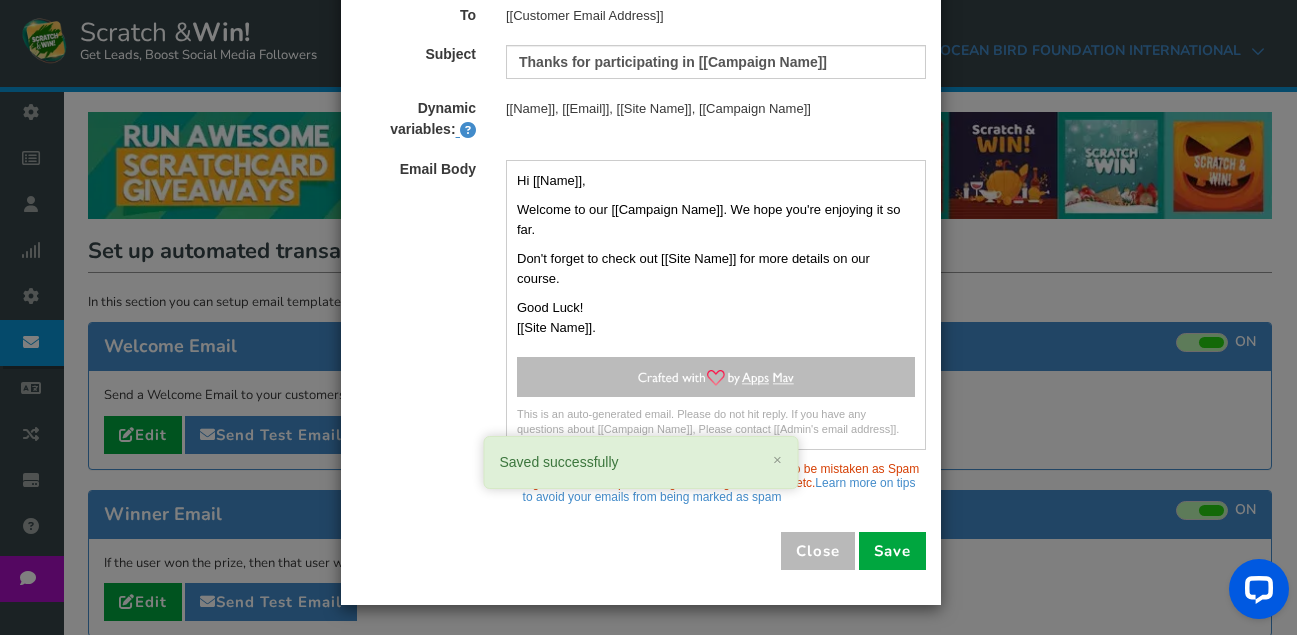 click on "× Close
Edit - Welcome Email
From
noreply@sw.ammailer.com
To
[[Customer Email Address]]
Subject
Thanks for participating in [[Campaign Name]]
Dynamic variables:
[[Name]], [[Email]], [[Site Name]], [[Campaign Name]]
Email Body
Hi [[Name]], Welcome to our [[Campaign Name]]. We hope you're enjoying it so far. Don't forget to check out [[Site Name]] for more details on our course. Good Luck! [[Site Name]].
This is an auto-generated email. Please do not hit reply. If you have any questions about [[Campaign Name]], Please contact [[Admin's email address]]." at bounding box center (648, 317) 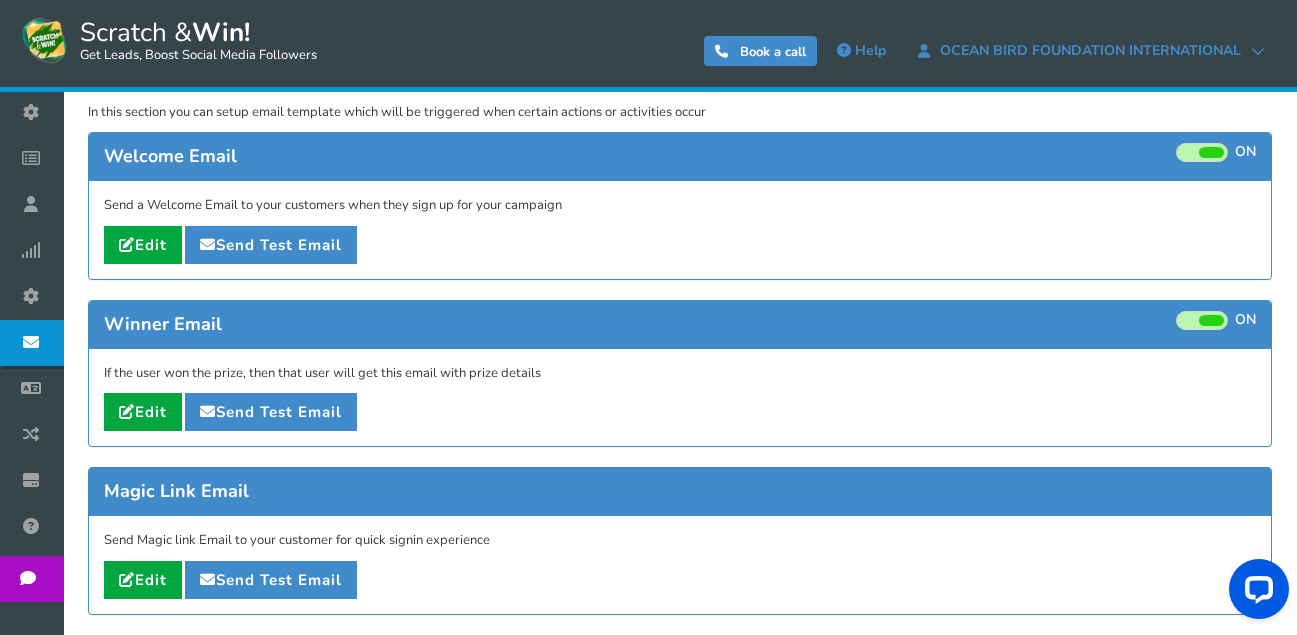 scroll, scrollTop: 0, scrollLeft: 0, axis: both 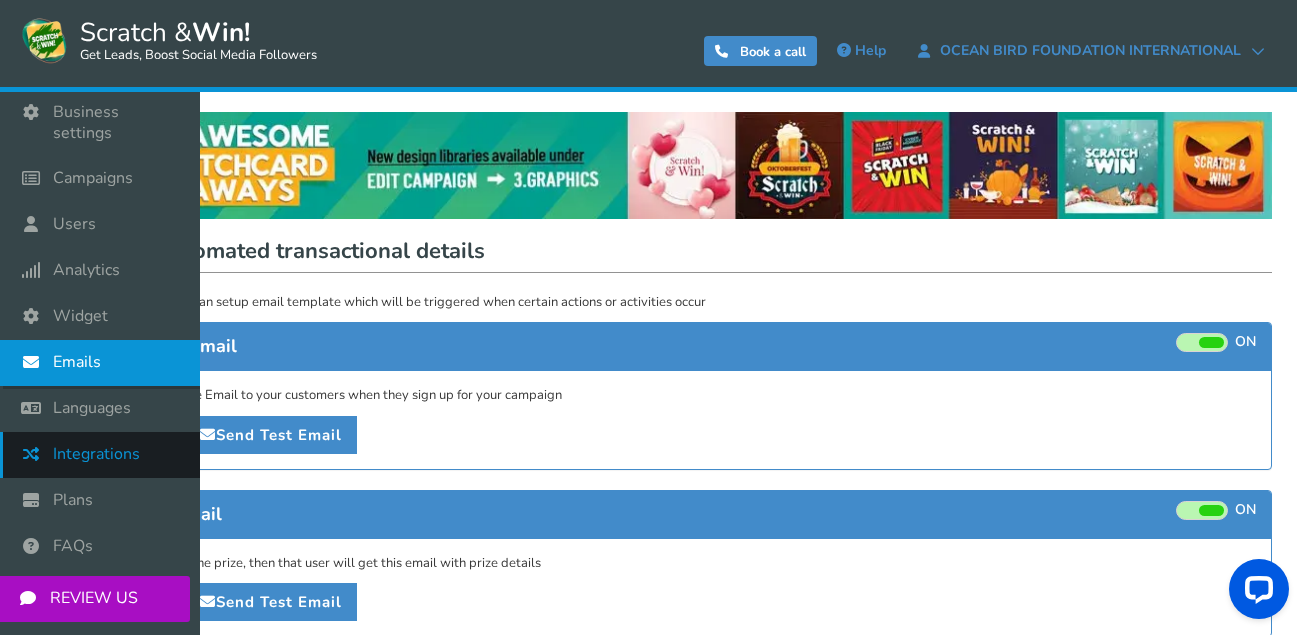 click on "Integrations" at bounding box center [100, 455] 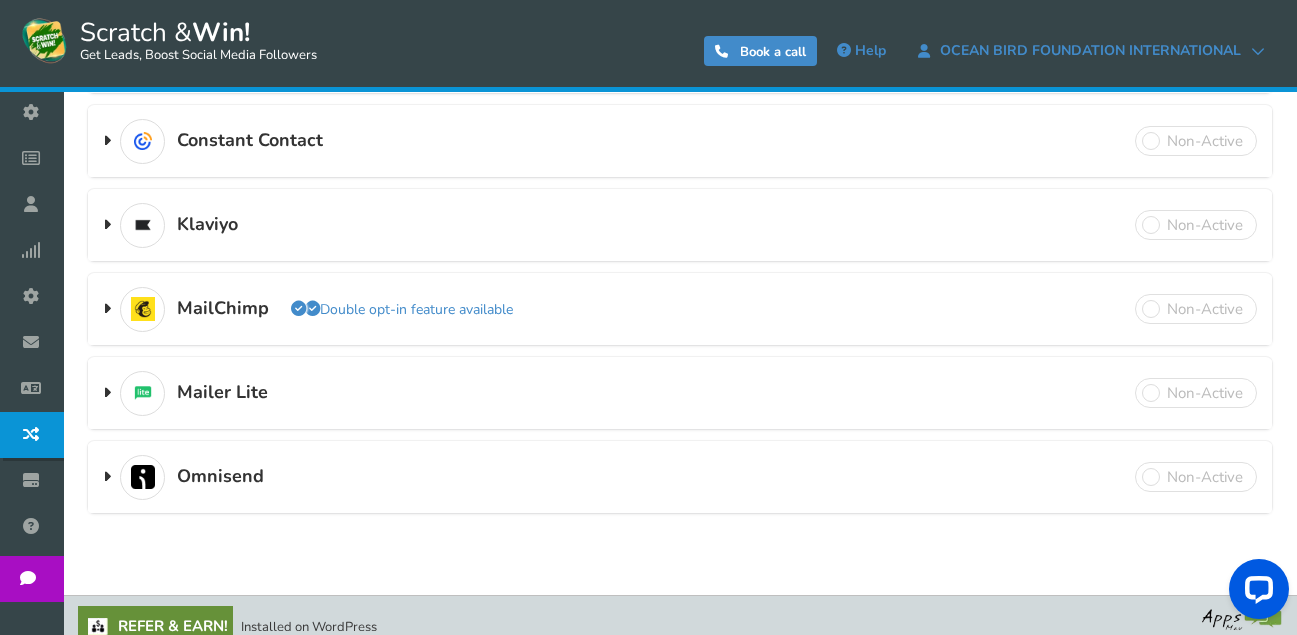 scroll, scrollTop: 600, scrollLeft: 0, axis: vertical 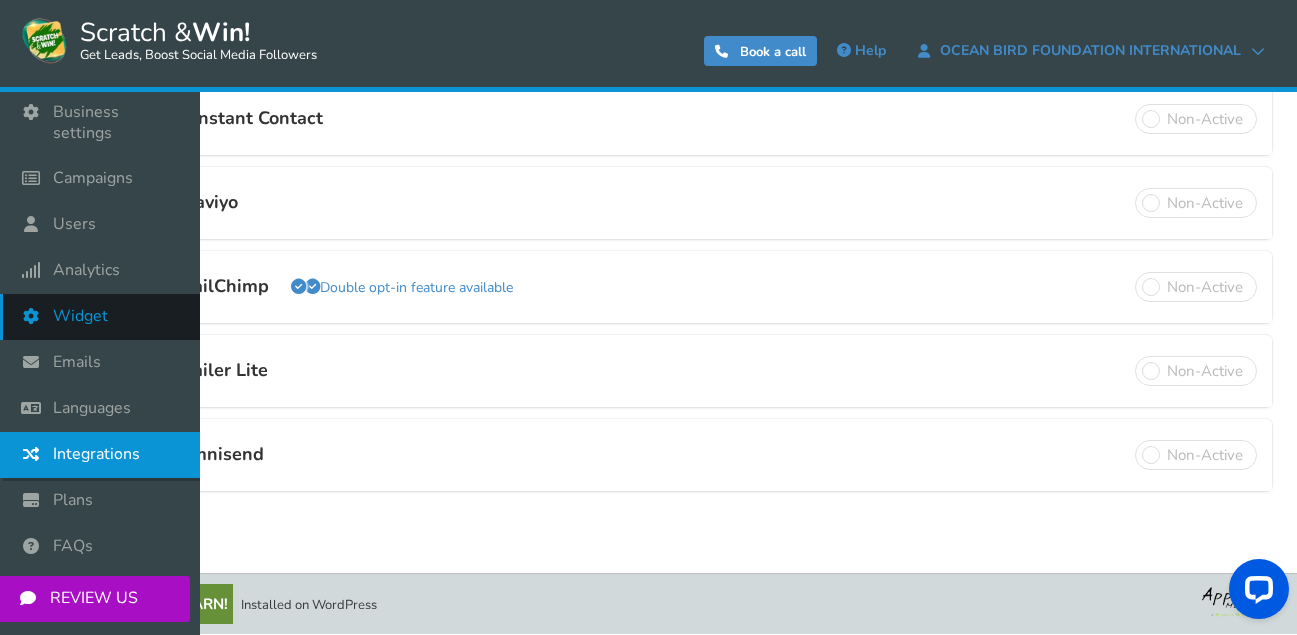 click at bounding box center [36, 316] 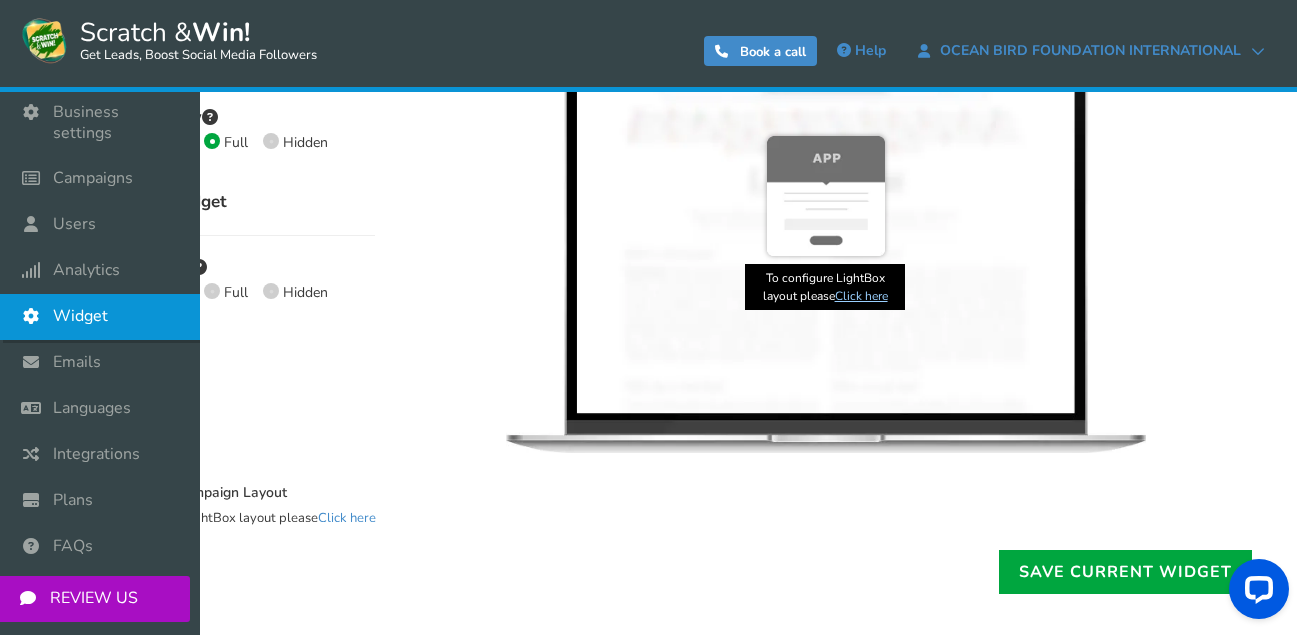 scroll, scrollTop: 0, scrollLeft: 0, axis: both 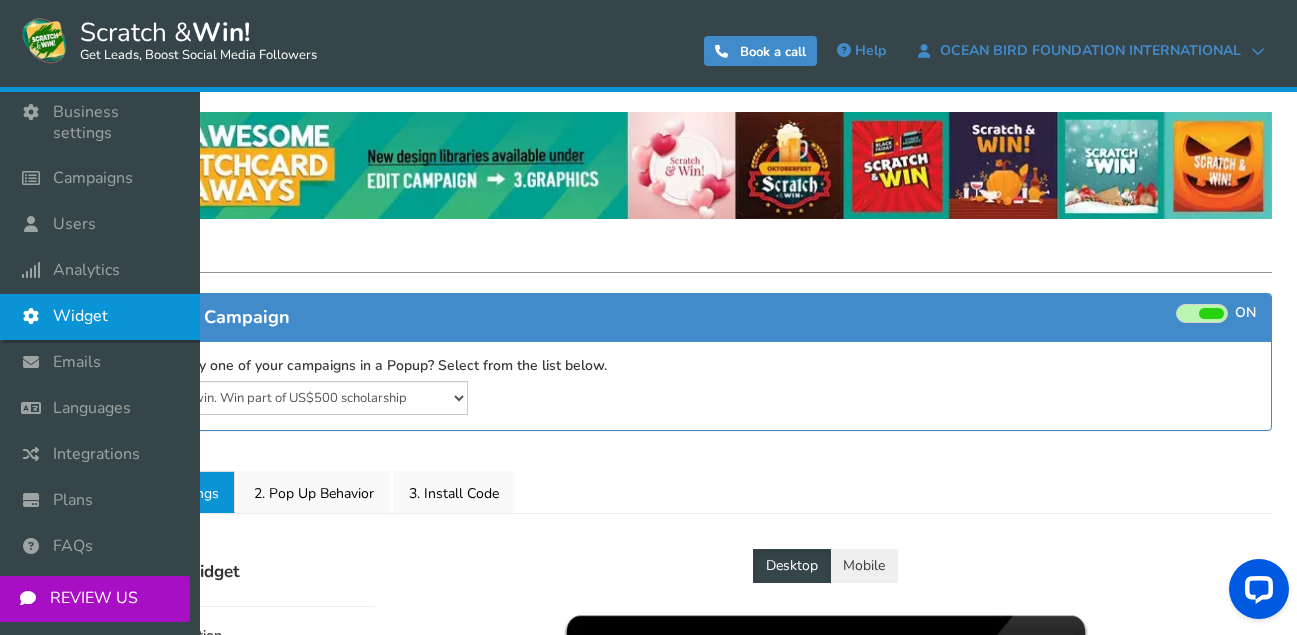 select on "mid-bottom-bar" 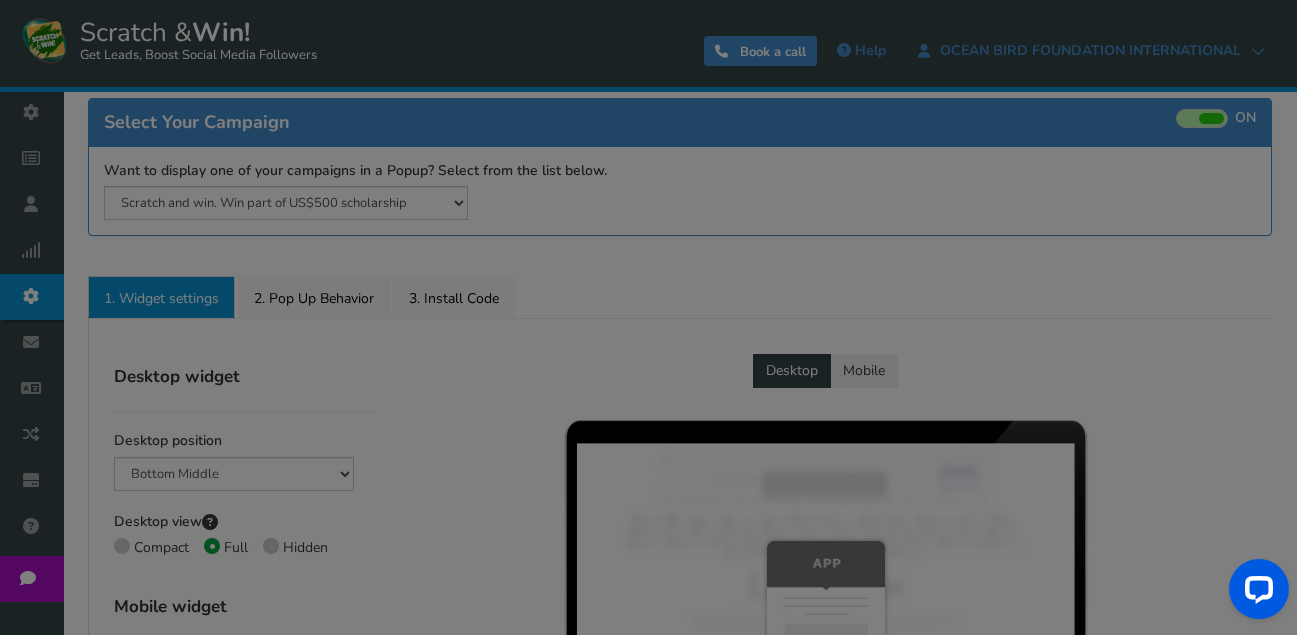 scroll, scrollTop: 200, scrollLeft: 0, axis: vertical 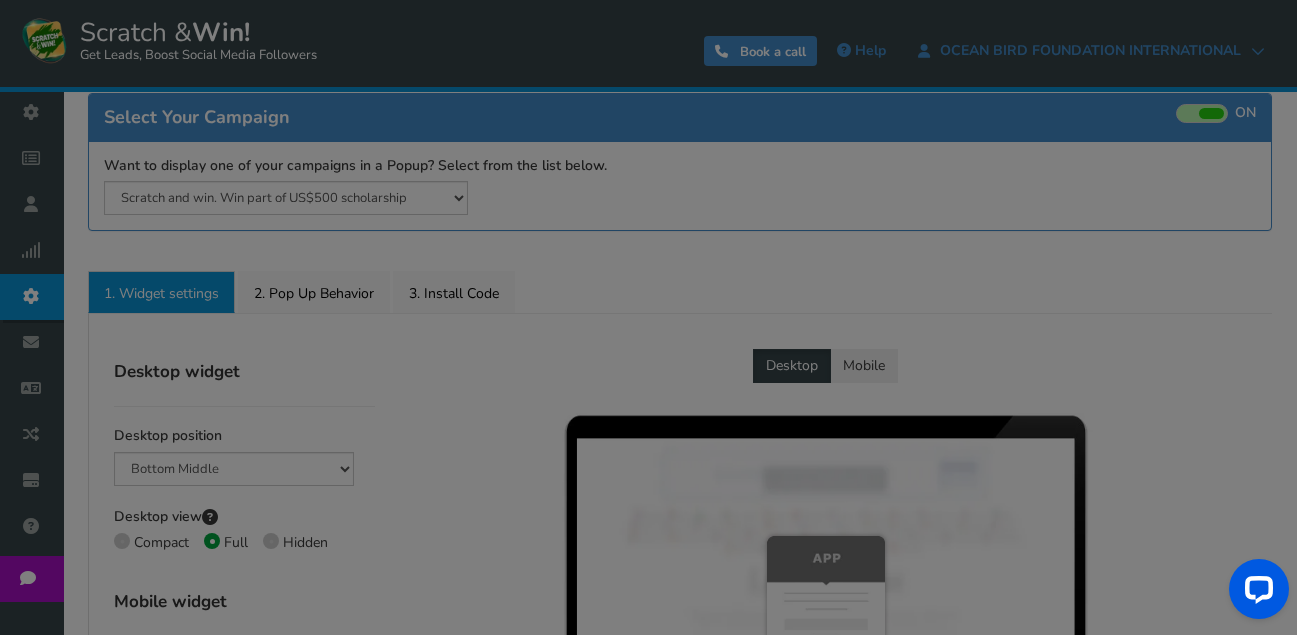 radio on "true" 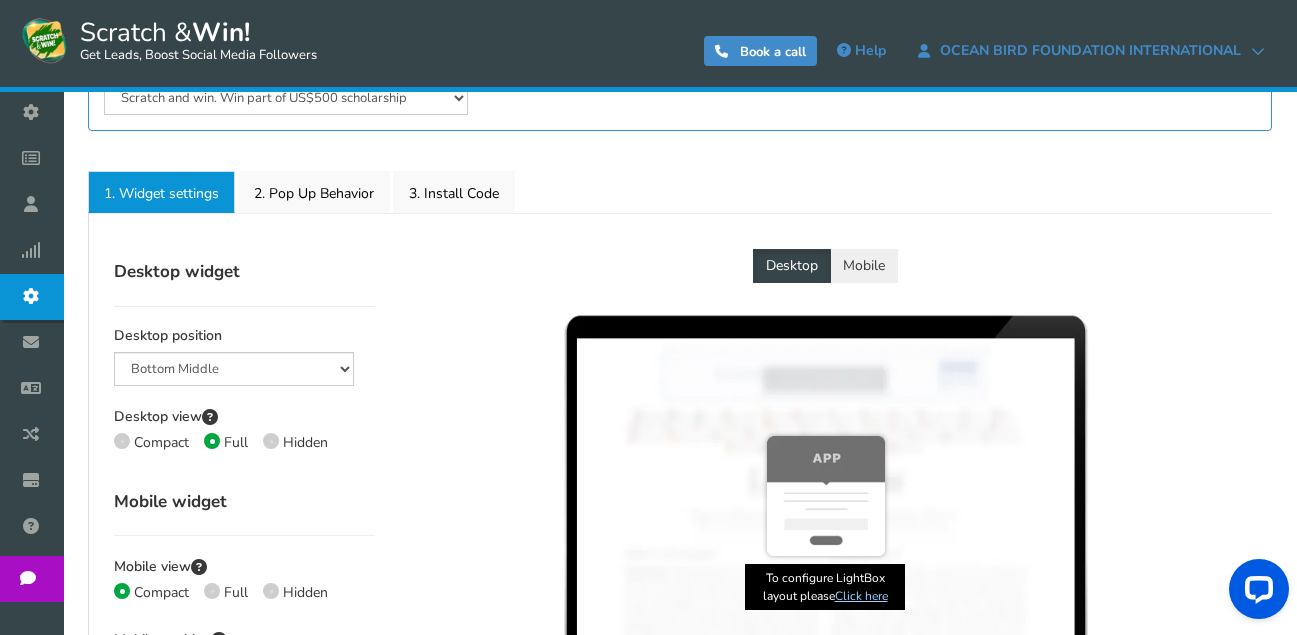 scroll, scrollTop: 400, scrollLeft: 0, axis: vertical 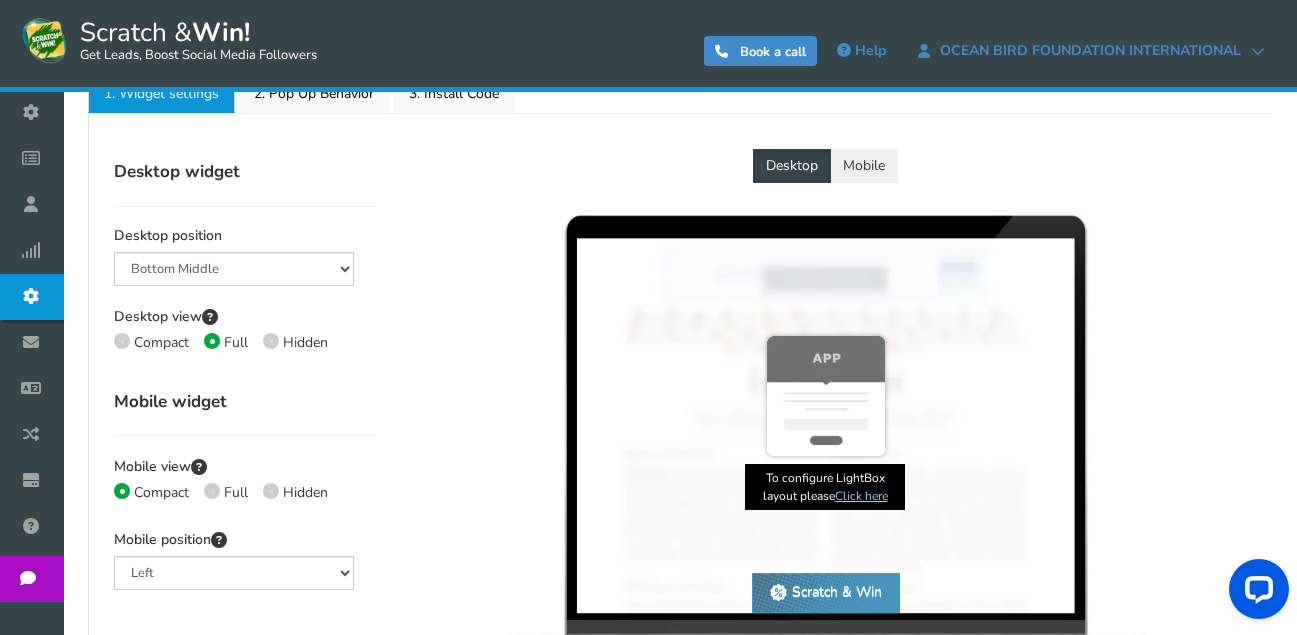 click at bounding box center (122, 341) 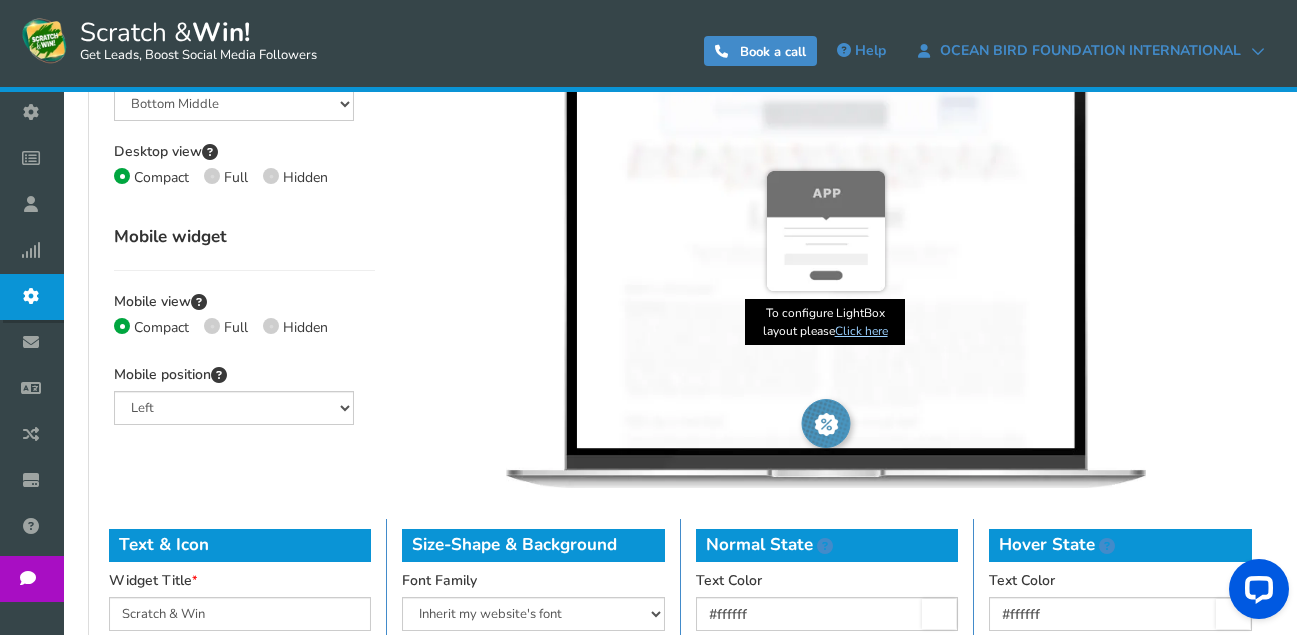 scroll, scrollTop: 600, scrollLeft: 0, axis: vertical 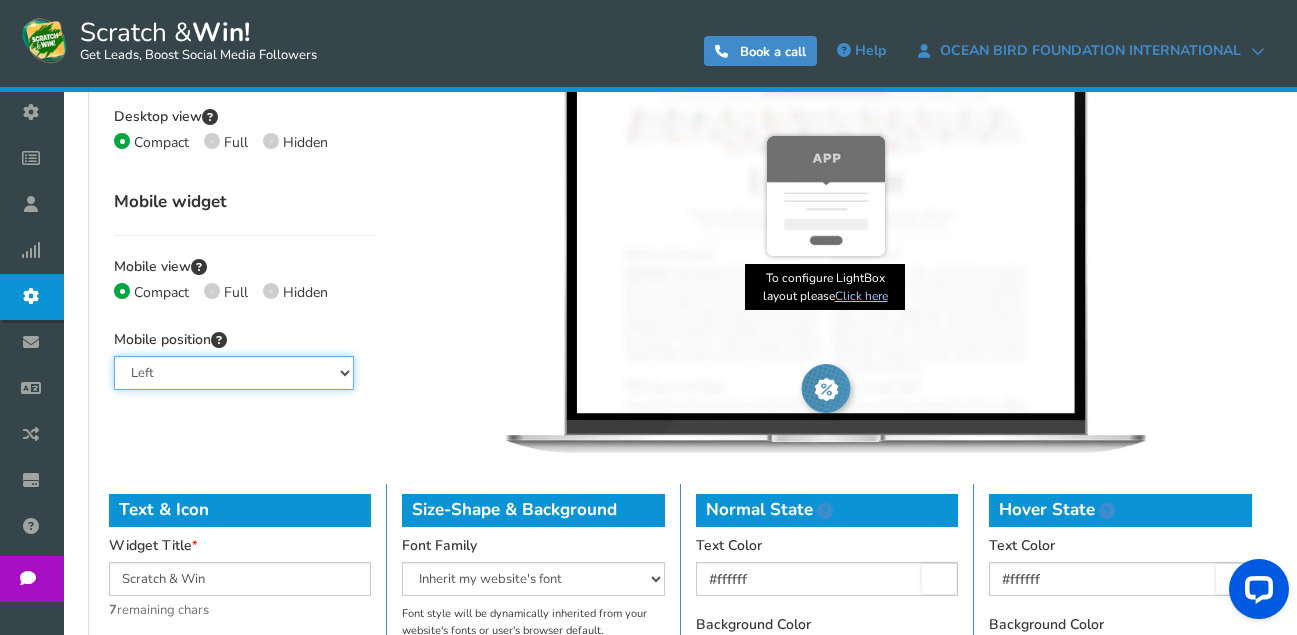 click on "Left
Right
Middle" at bounding box center (234, 373) 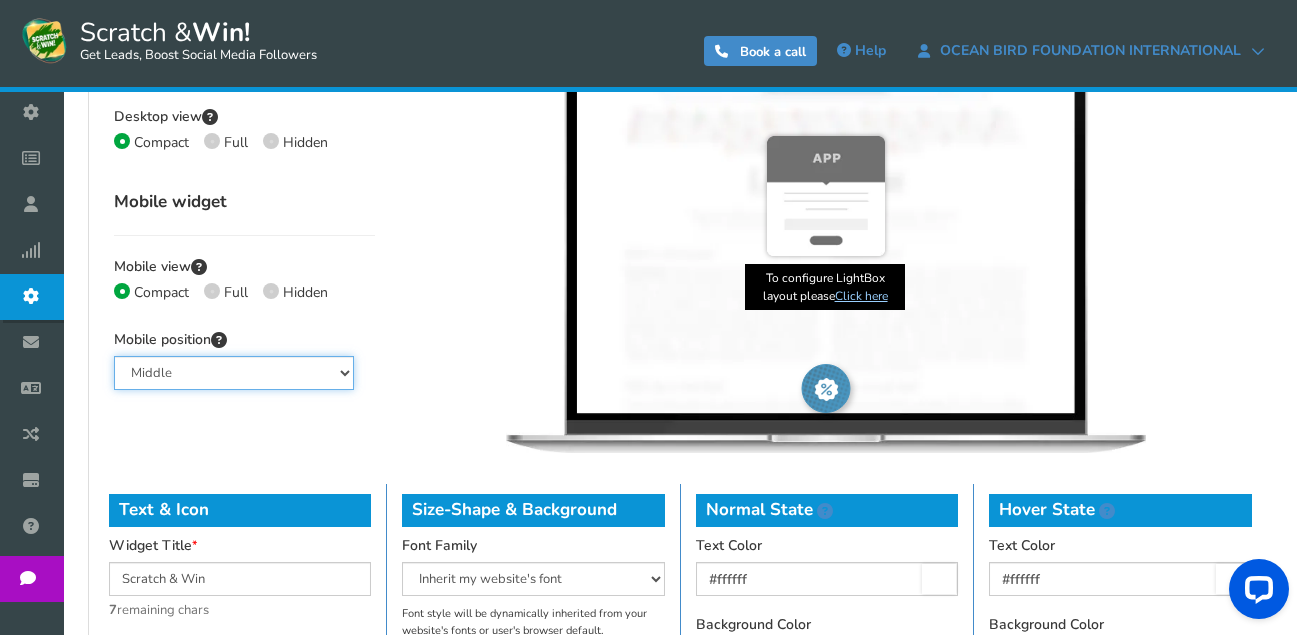 click on "Left
Right
Middle" at bounding box center (234, 373) 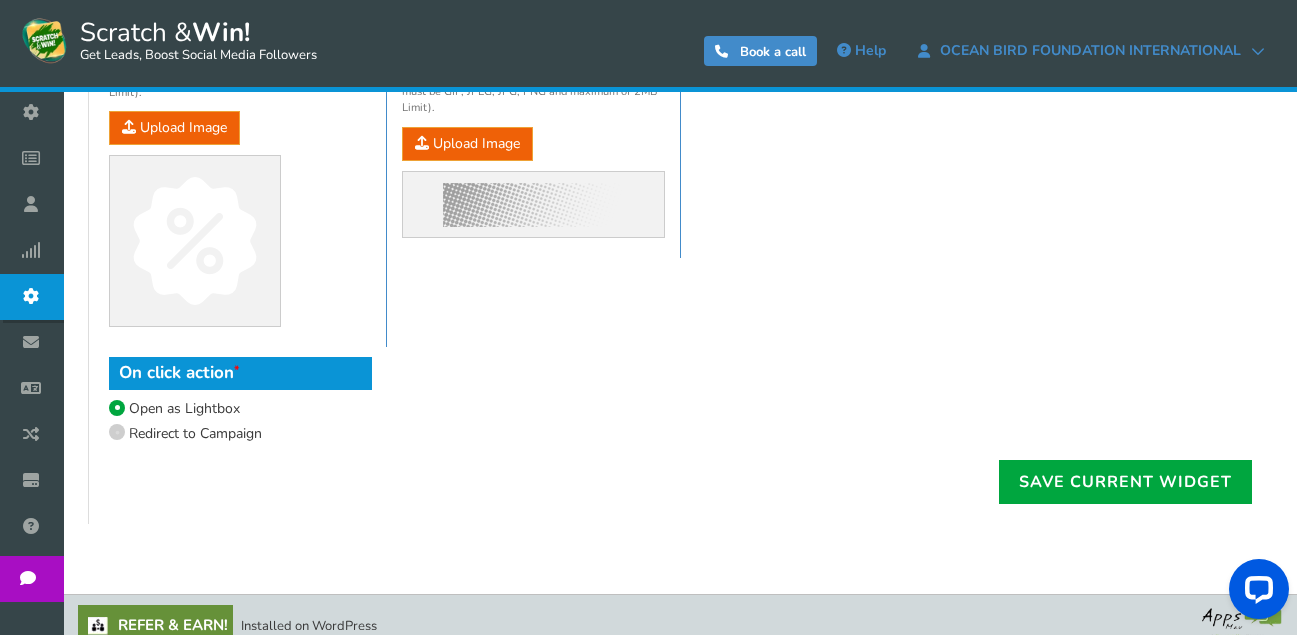 scroll, scrollTop: 1339, scrollLeft: 0, axis: vertical 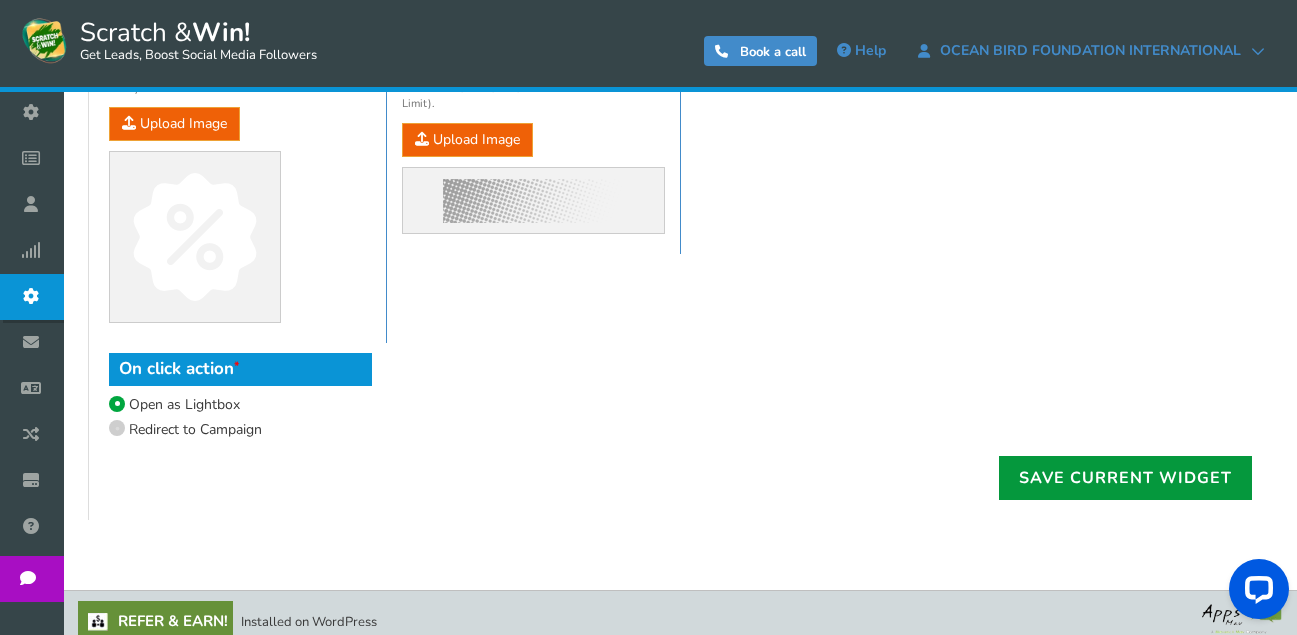 click on "Save current widget" at bounding box center (1125, 478) 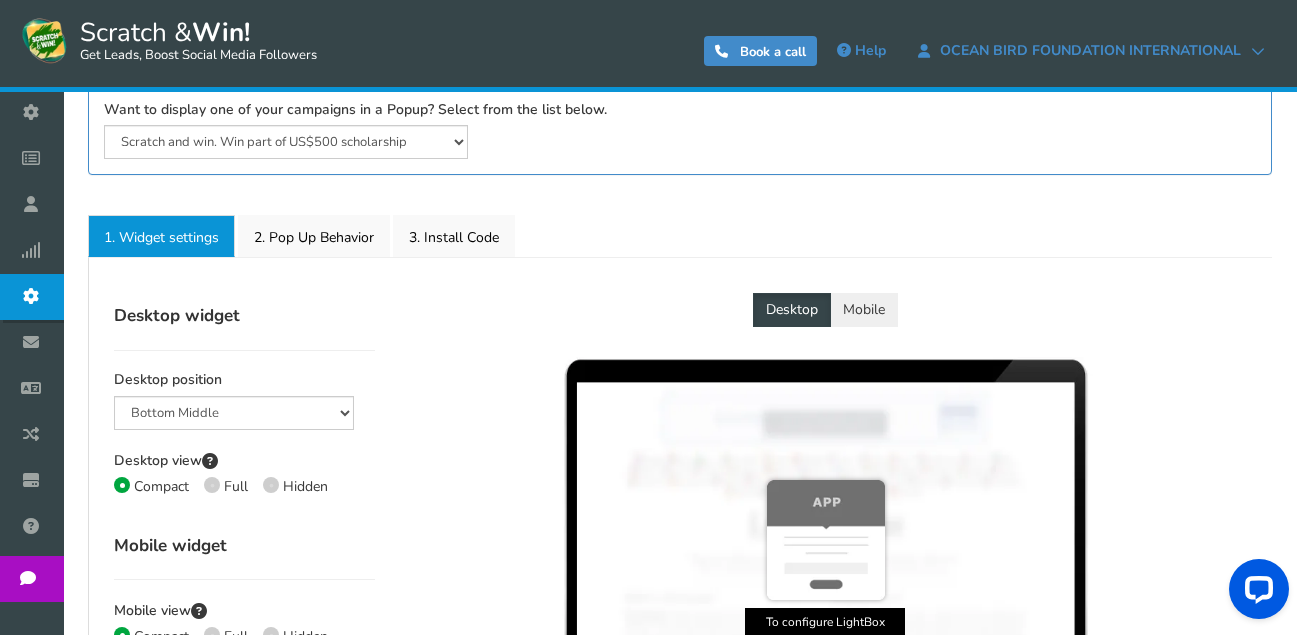 scroll, scrollTop: 239, scrollLeft: 0, axis: vertical 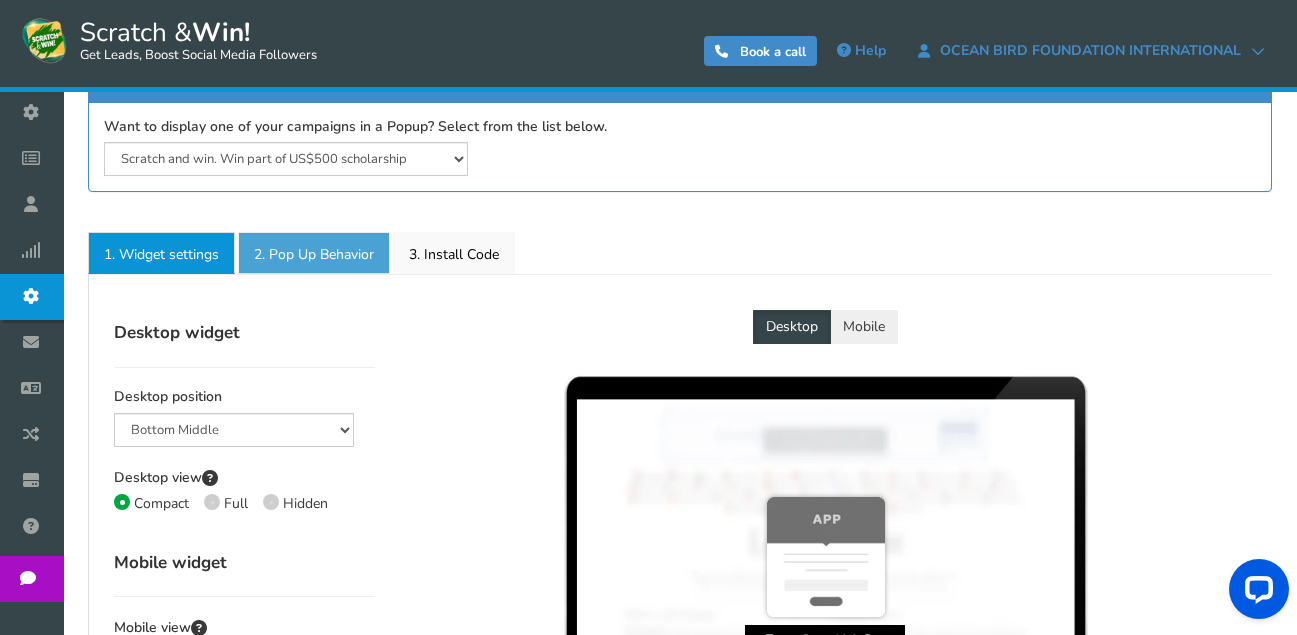 click on "2. Pop Up Behavior" at bounding box center (314, 253) 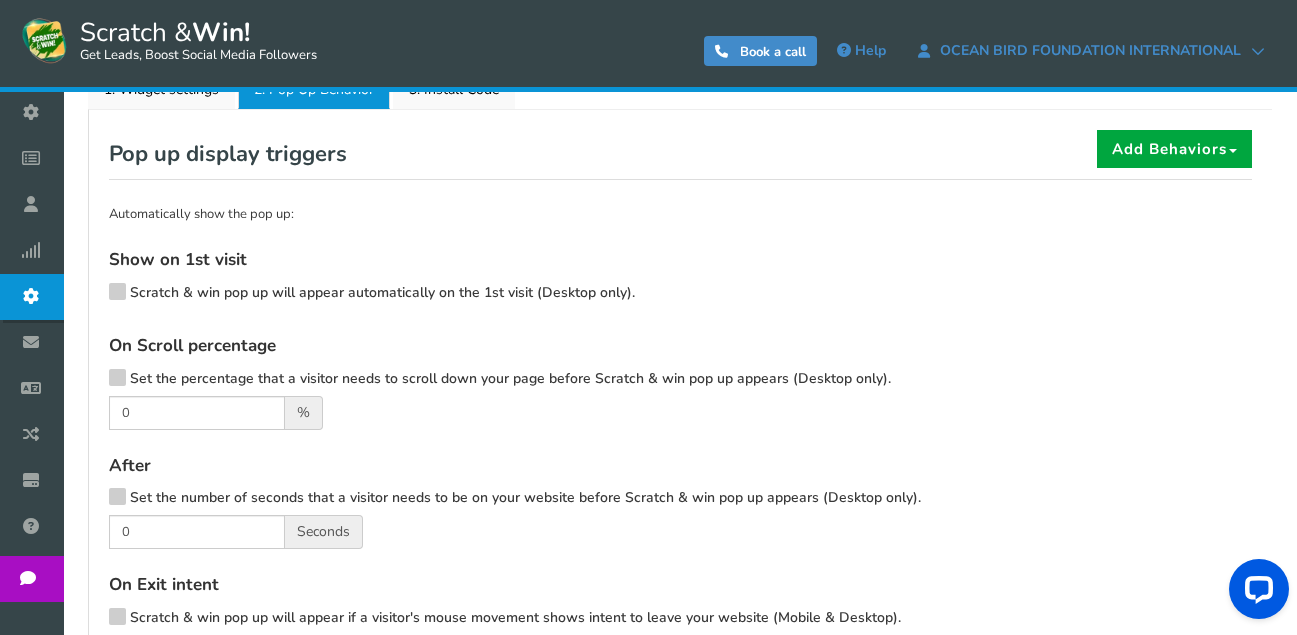 scroll, scrollTop: 439, scrollLeft: 0, axis: vertical 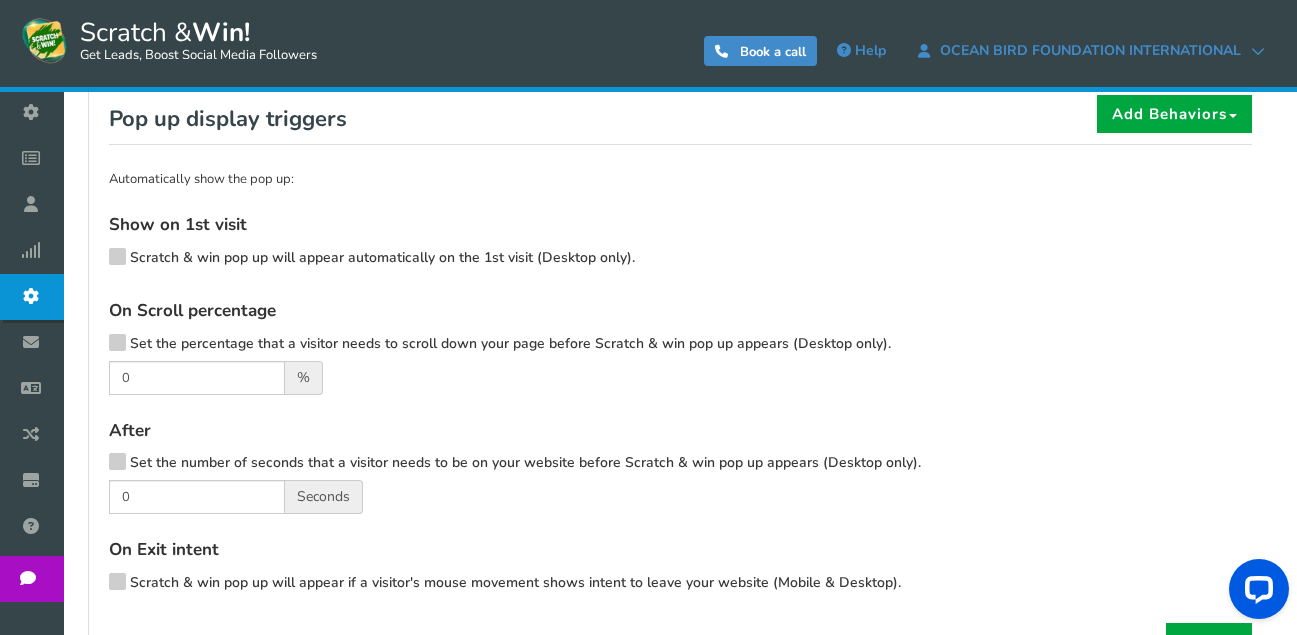 click at bounding box center [117, 254] 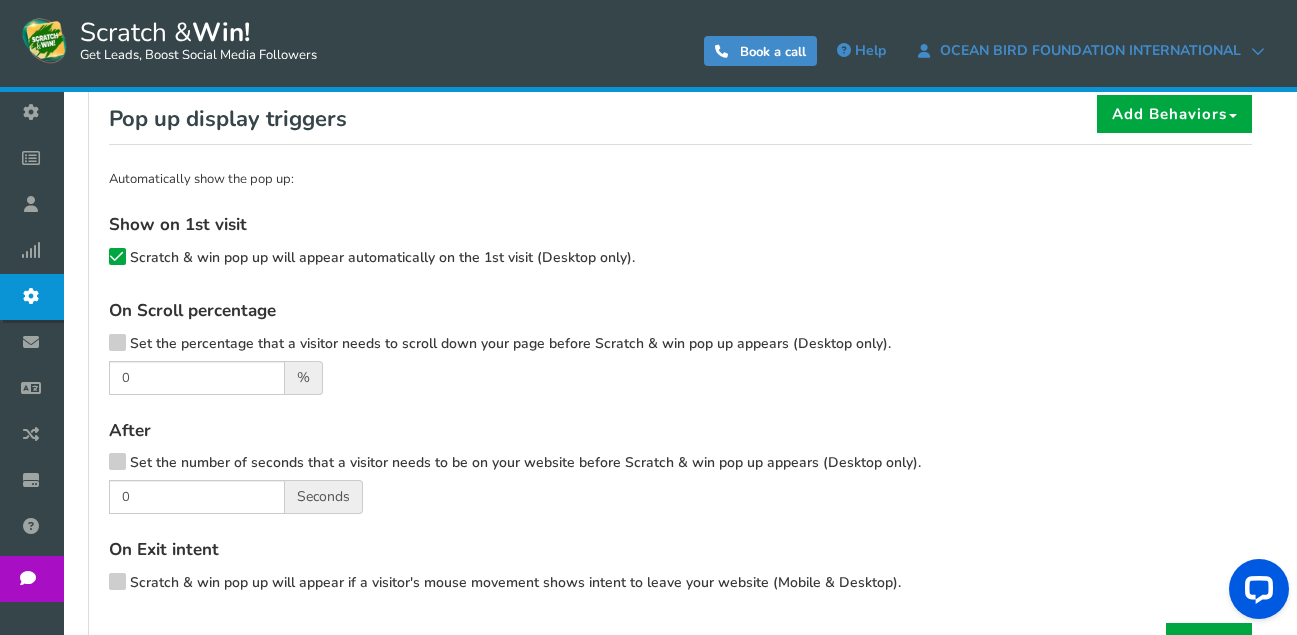 click at bounding box center [117, 256] 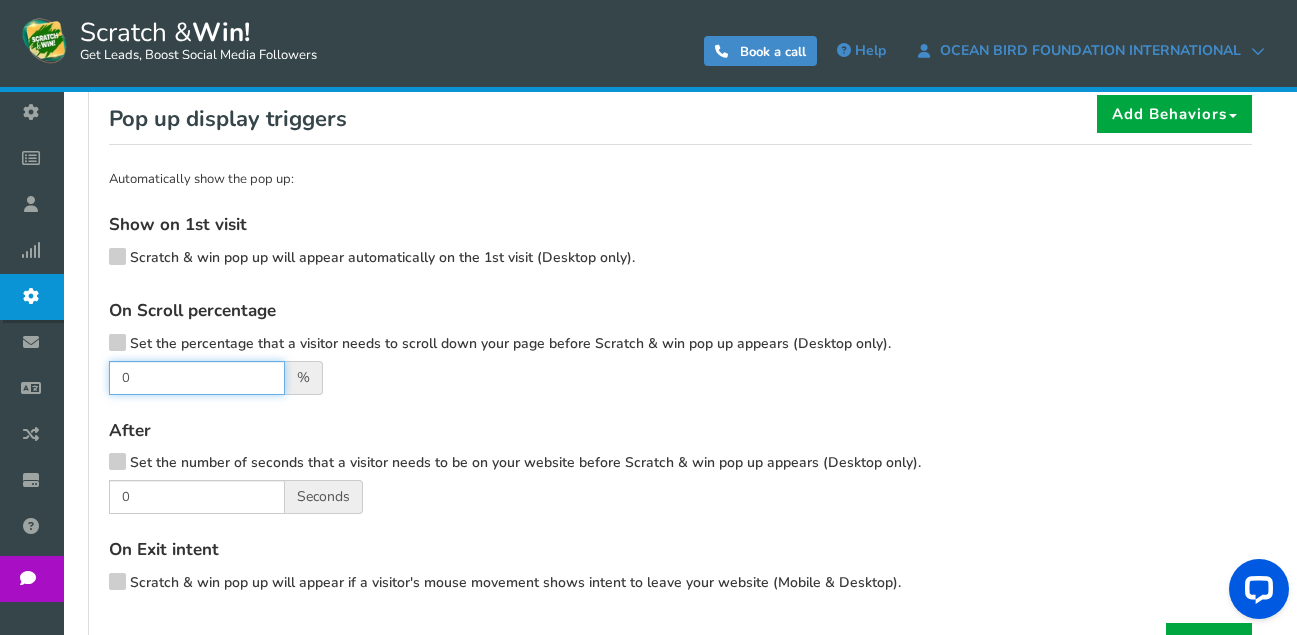 drag, startPoint x: 149, startPoint y: 373, endPoint x: 113, endPoint y: 374, distance: 36.013885 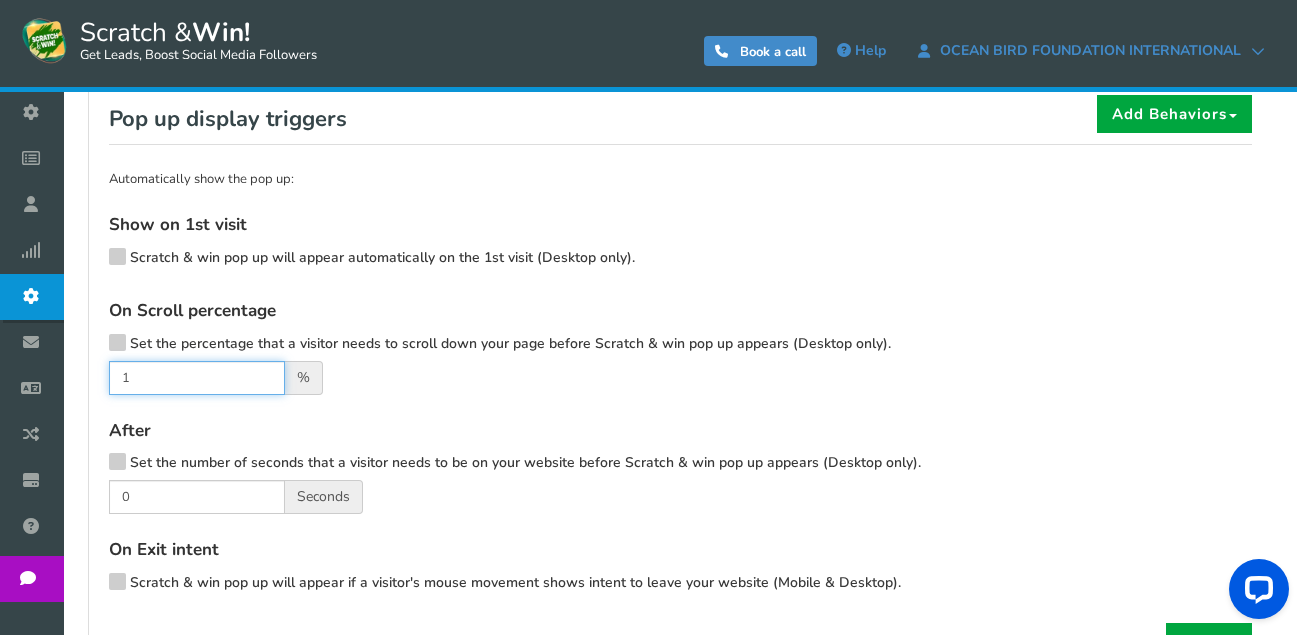 type on "15" 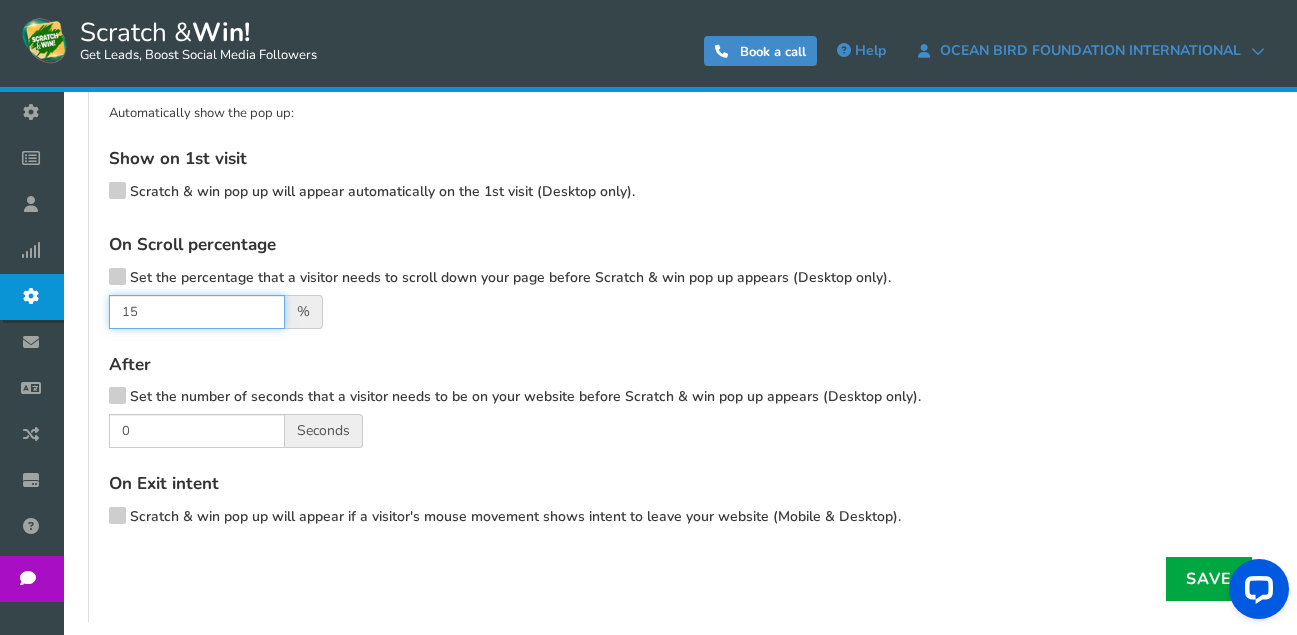 scroll, scrollTop: 539, scrollLeft: 0, axis: vertical 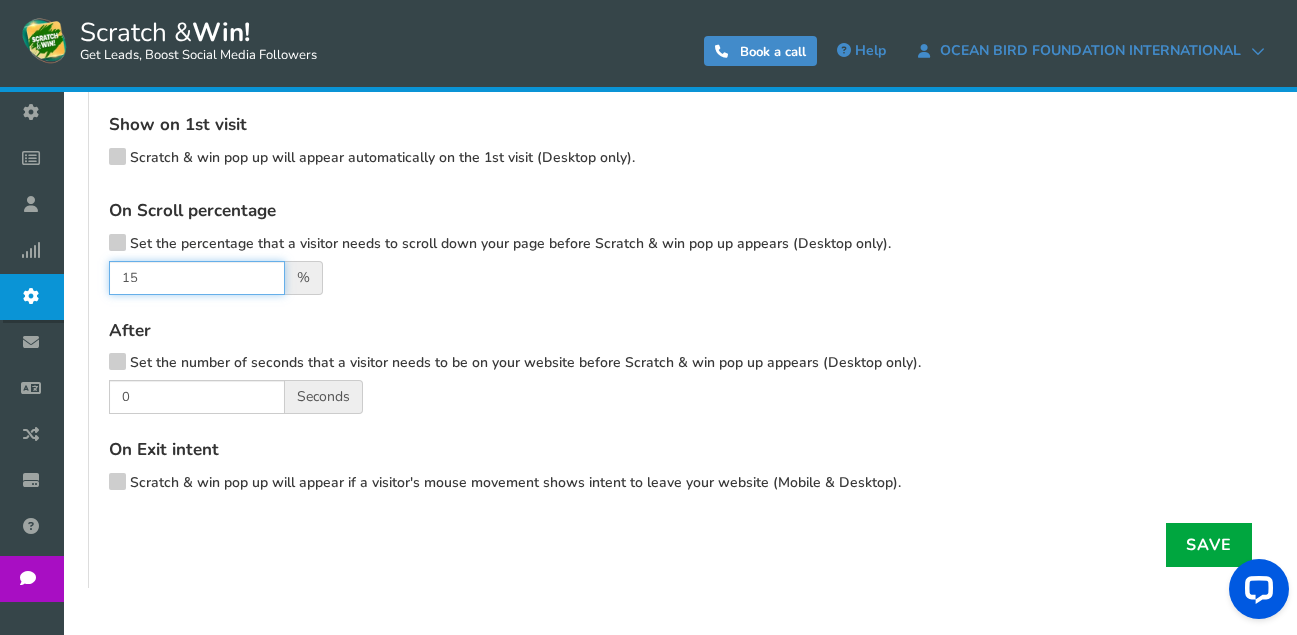 drag, startPoint x: 182, startPoint y: 281, endPoint x: 65, endPoint y: 266, distance: 117.95762 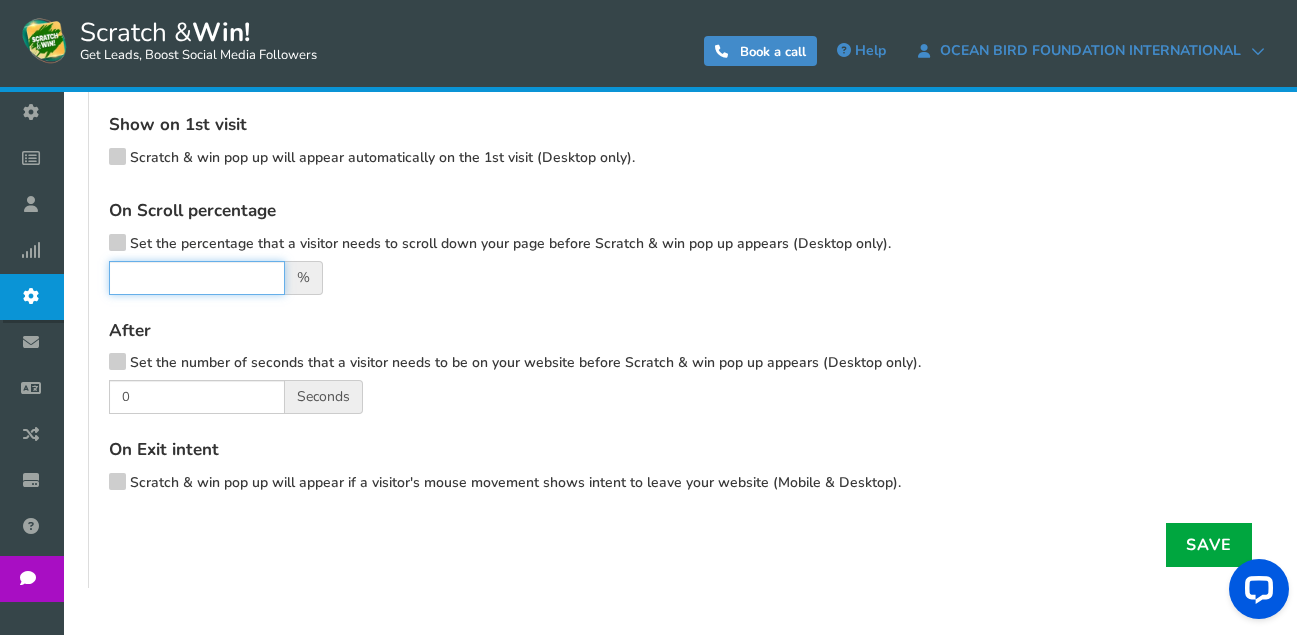 type 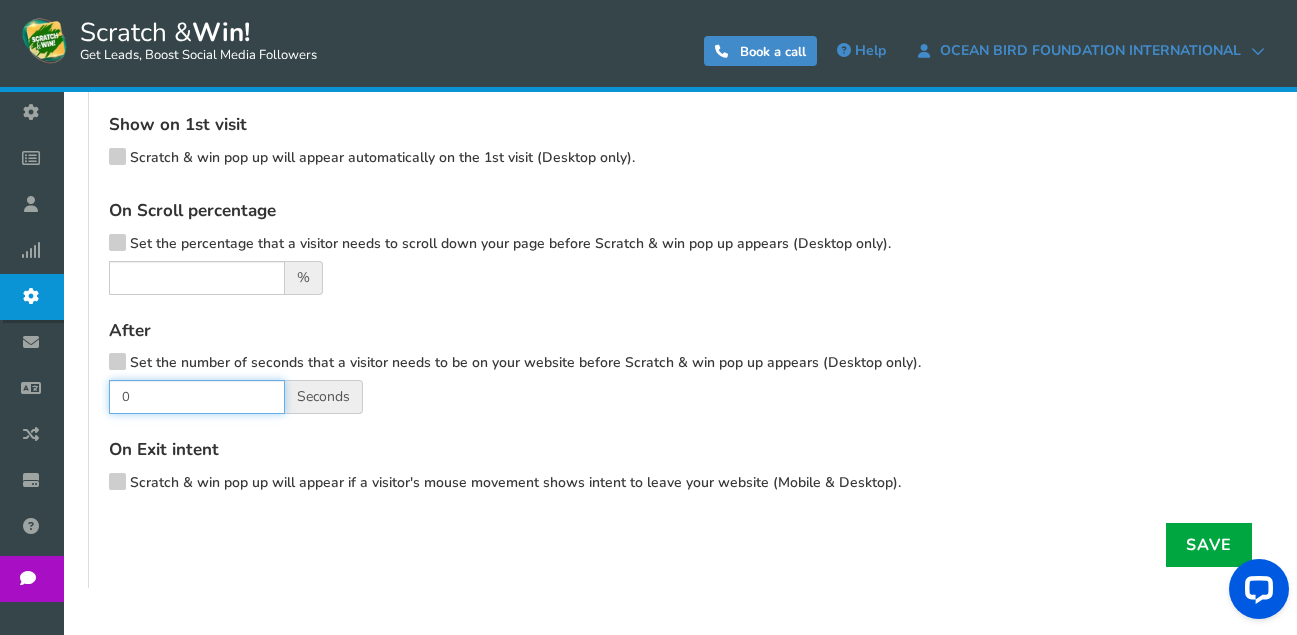 drag, startPoint x: 164, startPoint y: 398, endPoint x: 78, endPoint y: 404, distance: 86.209045 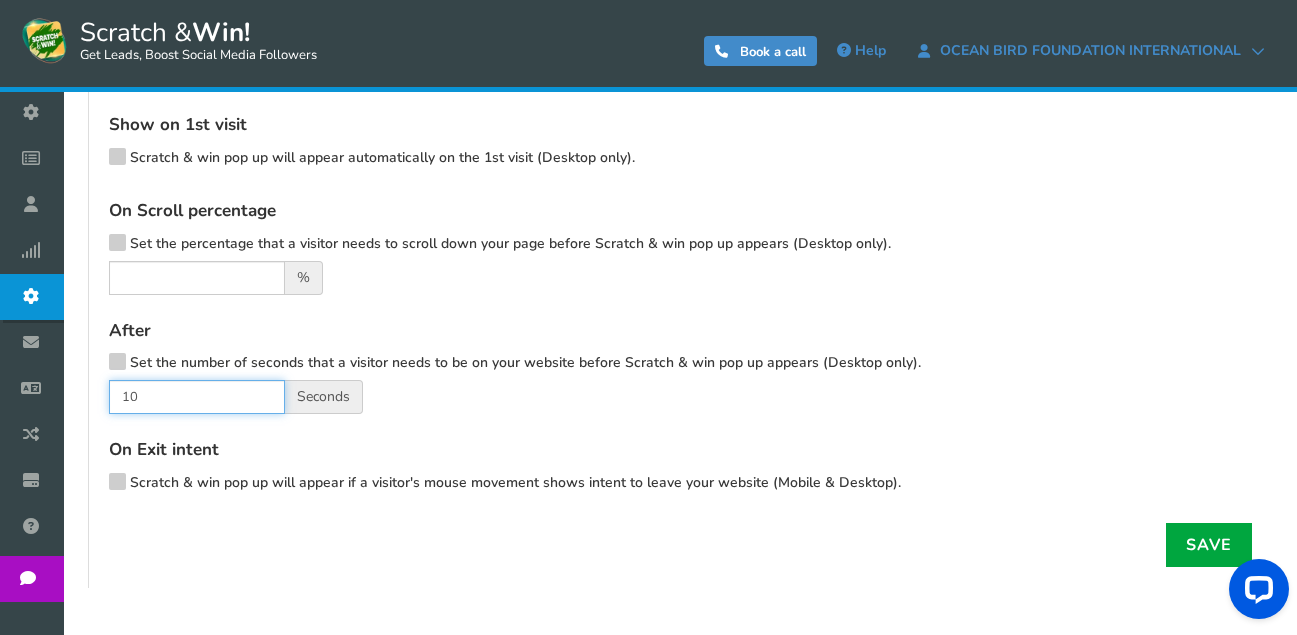 type on "10" 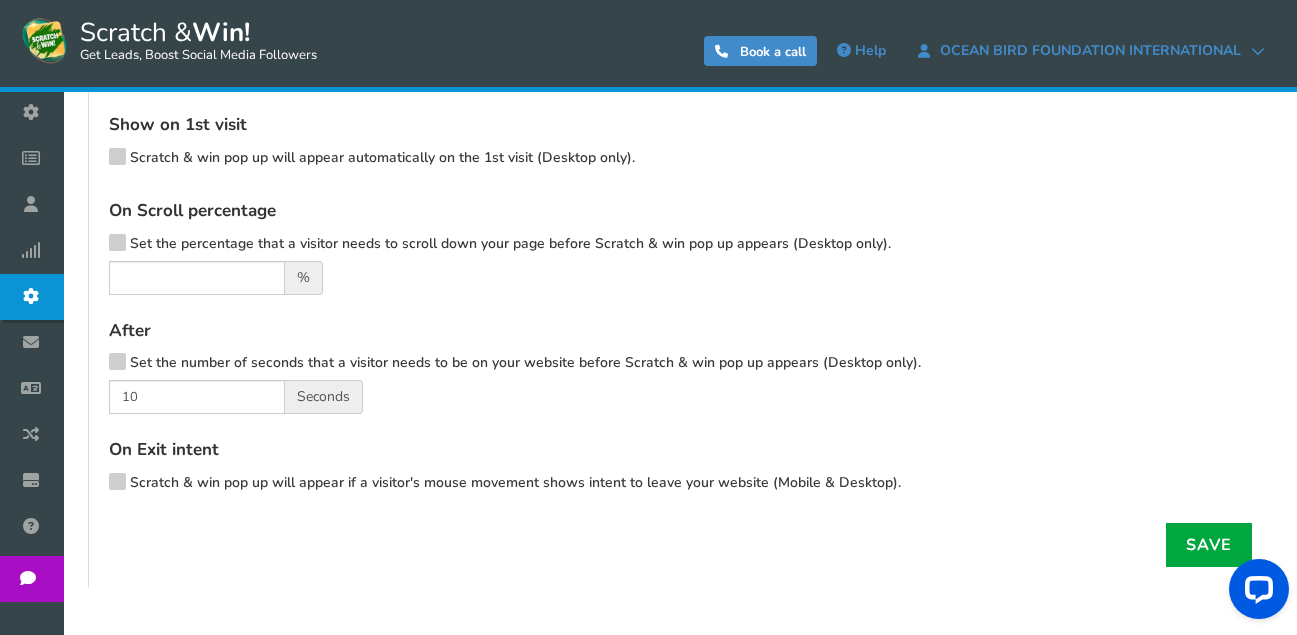 click at bounding box center [117, 360] 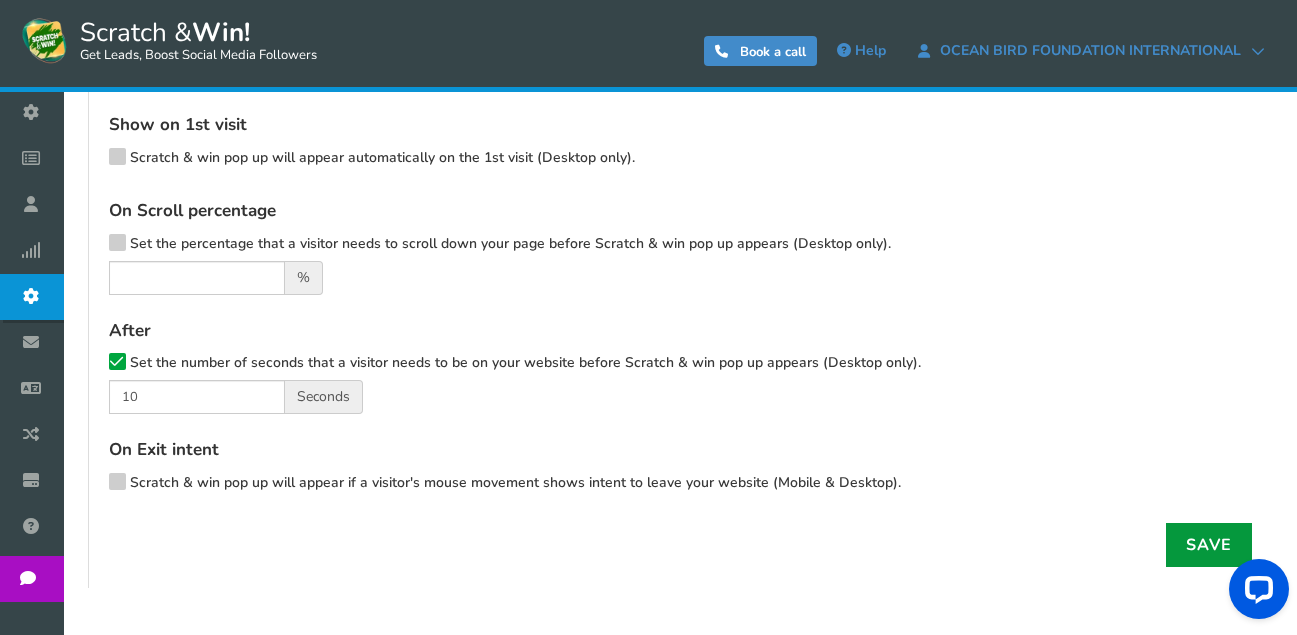 click on "Save" at bounding box center (1209, 545) 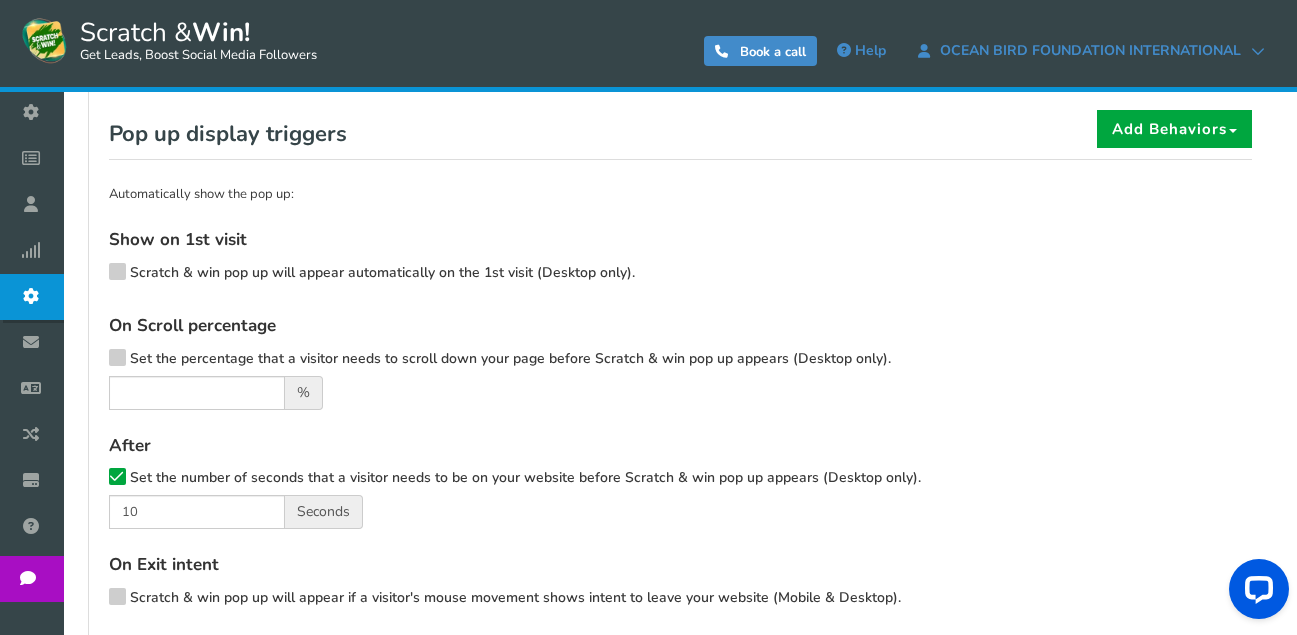 scroll, scrollTop: 324, scrollLeft: 0, axis: vertical 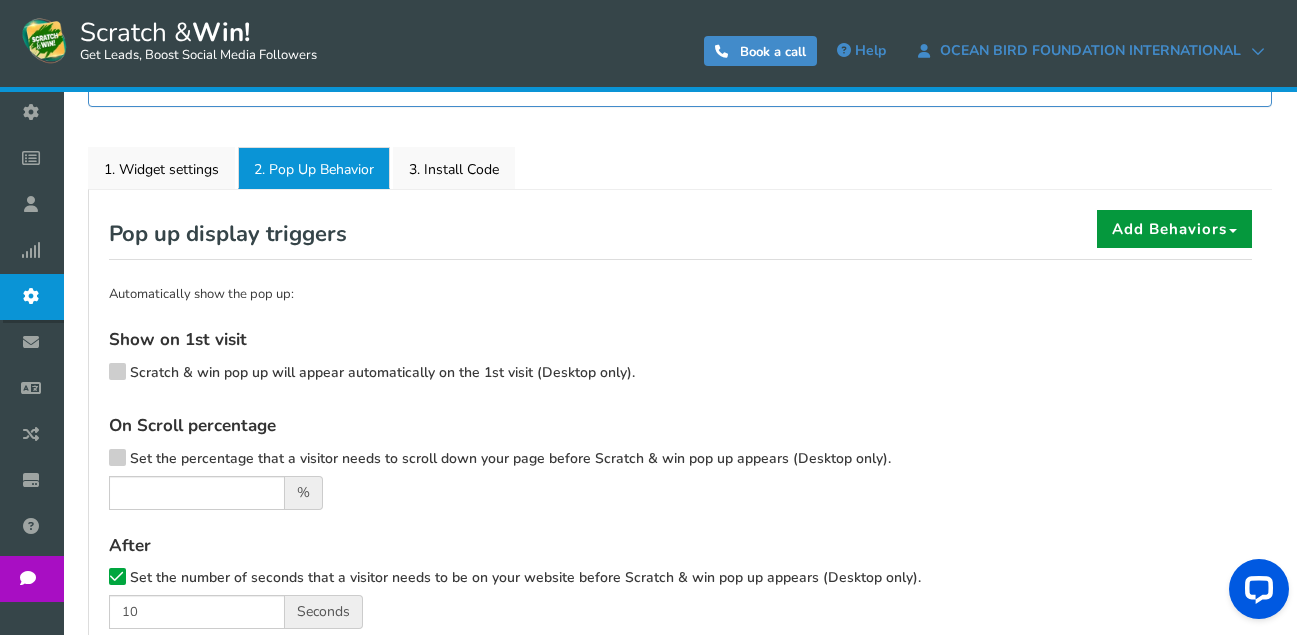 click at bounding box center [1233, 231] 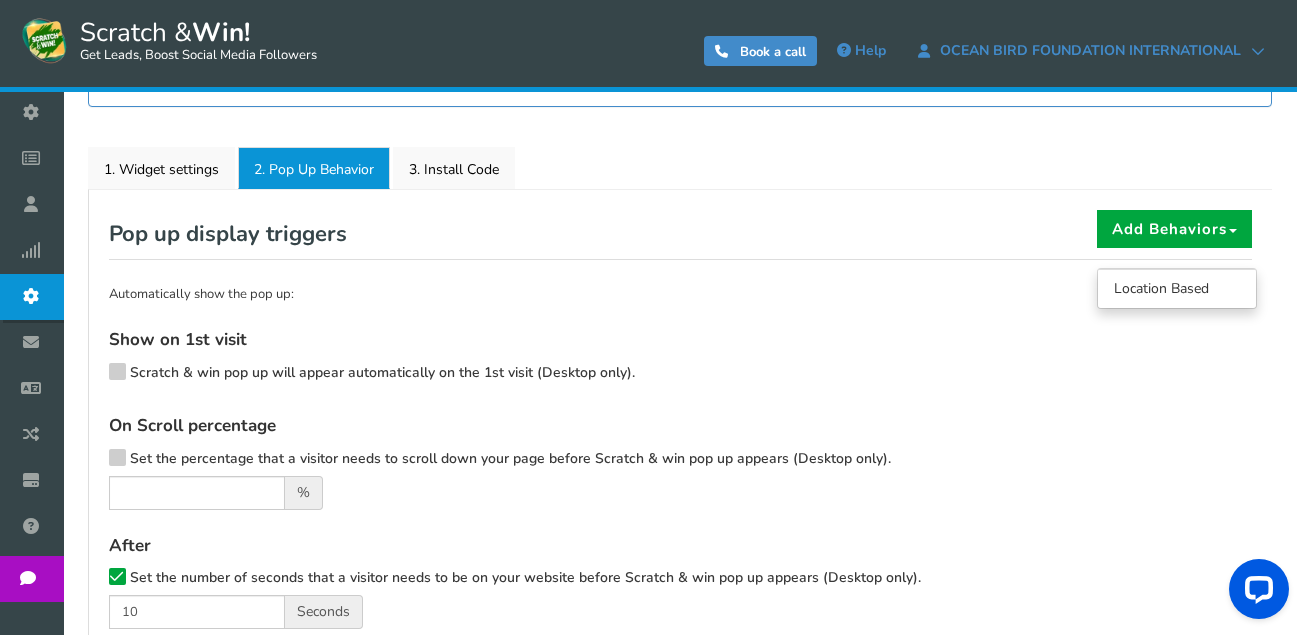 click on "1. Widget settings
2. Pop Up Behavior
3. Install Code
Custom CSS & JavaScript" at bounding box center [680, 168] 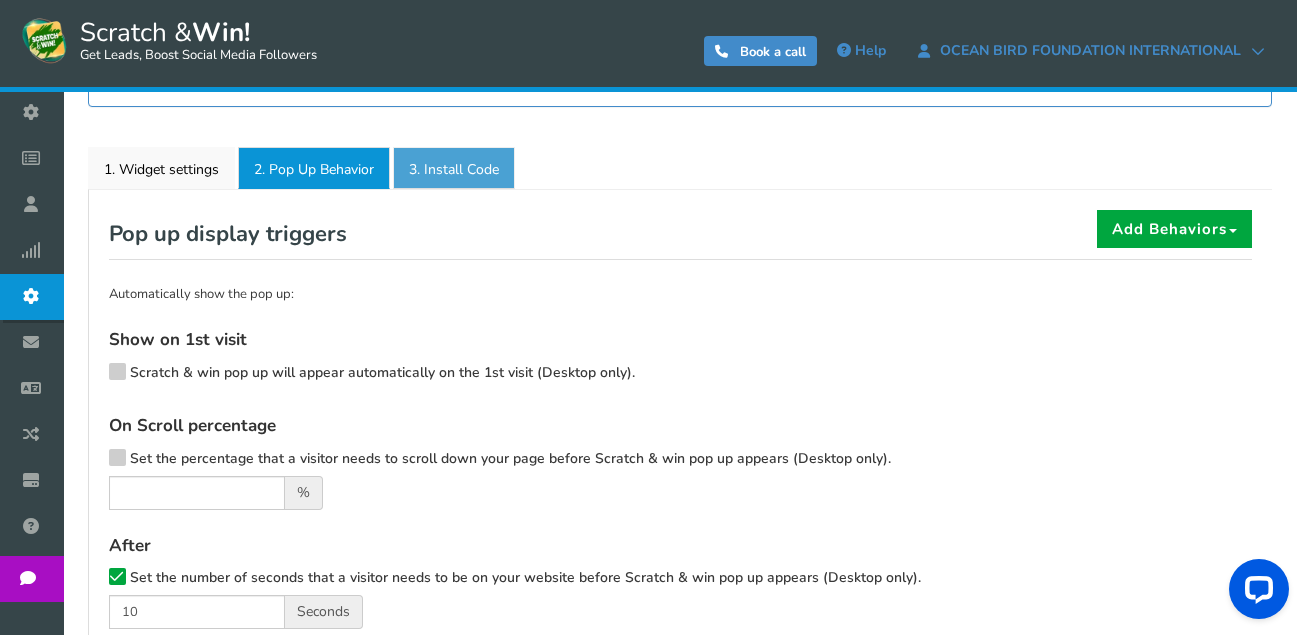 click on "3. Install Code" at bounding box center (454, 168) 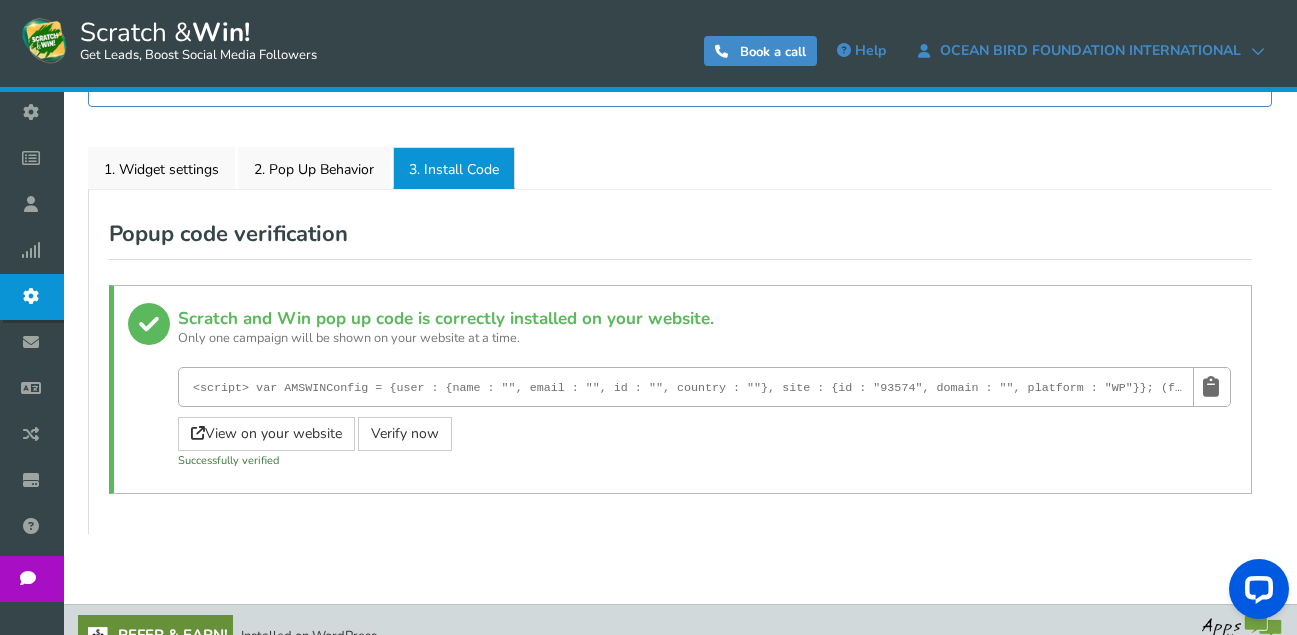 click on "Desktop widget
Desktop position
Mid Right
Mid Left
Top Bar
Bottom Bar
Bottom Left
Bottom Right
Bottom Middle
Widget is hidden in setup
Desktop view
Compact
Full
Hidden
Mobile widget
Mobile view
Compact
Full" at bounding box center (680, 361) 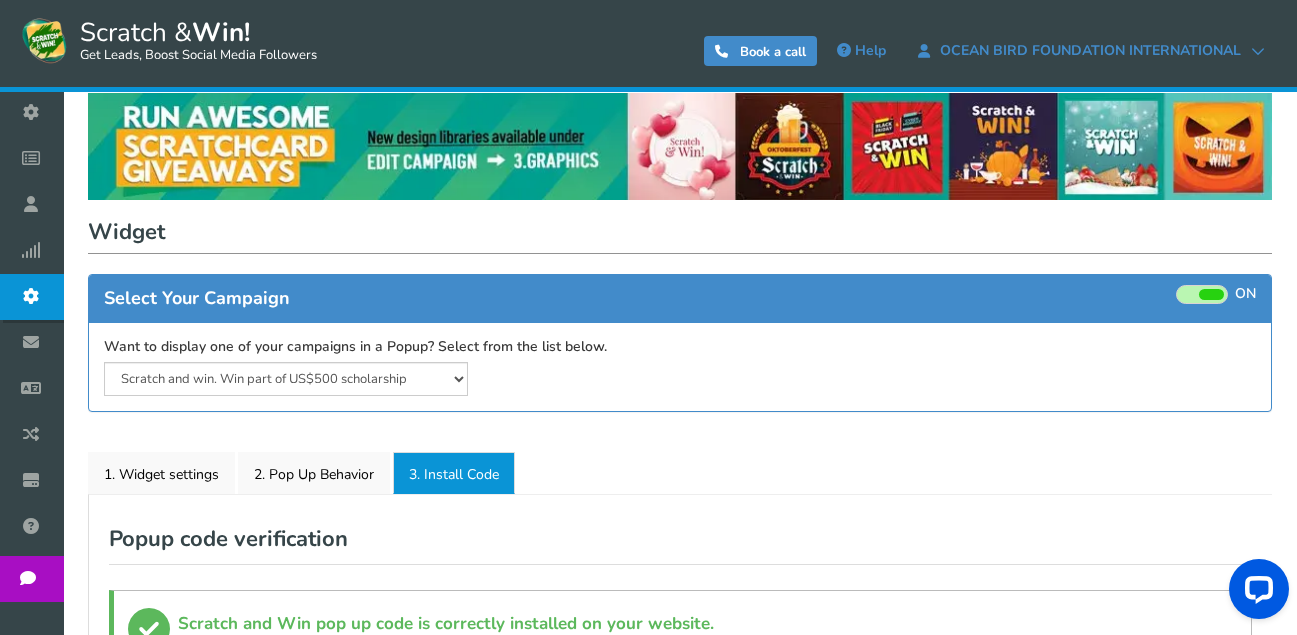 scroll, scrollTop: 0, scrollLeft: 0, axis: both 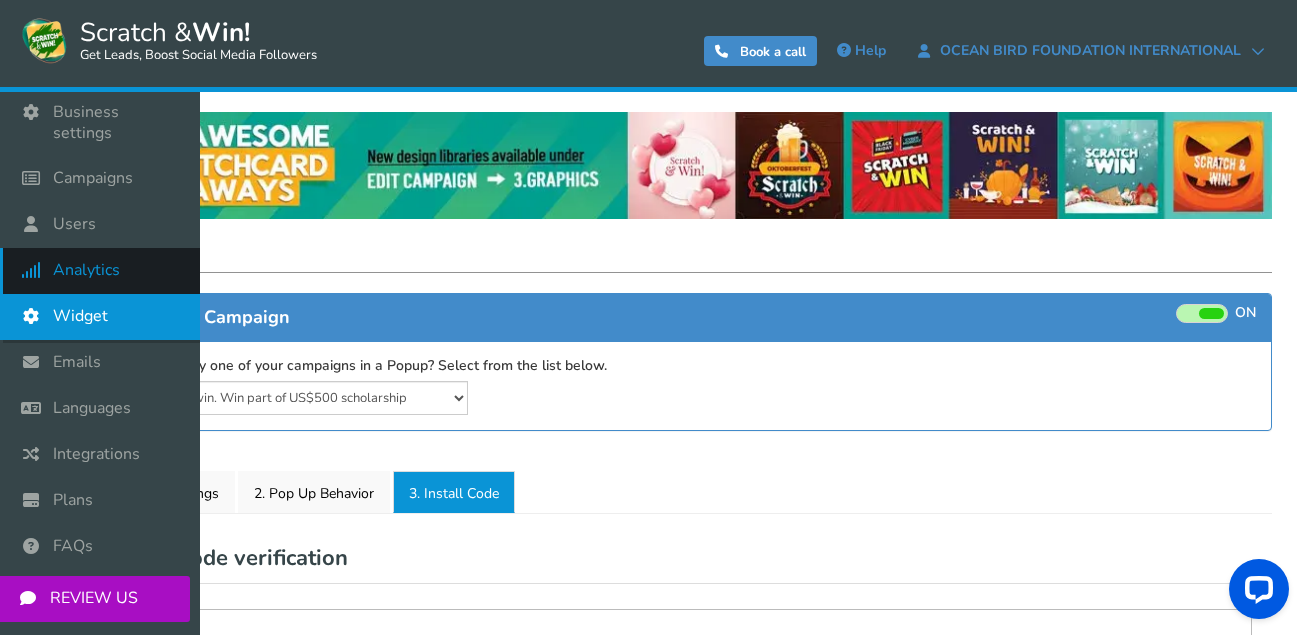 click on "Analytics" at bounding box center (86, 270) 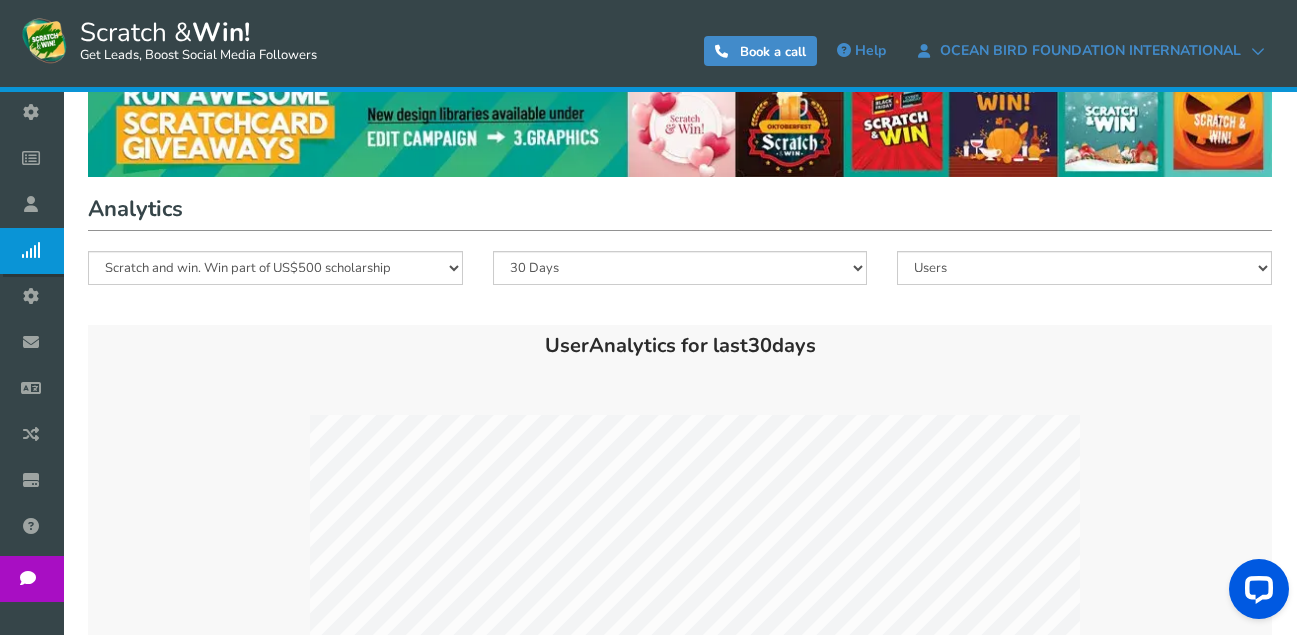 scroll, scrollTop: 0, scrollLeft: 0, axis: both 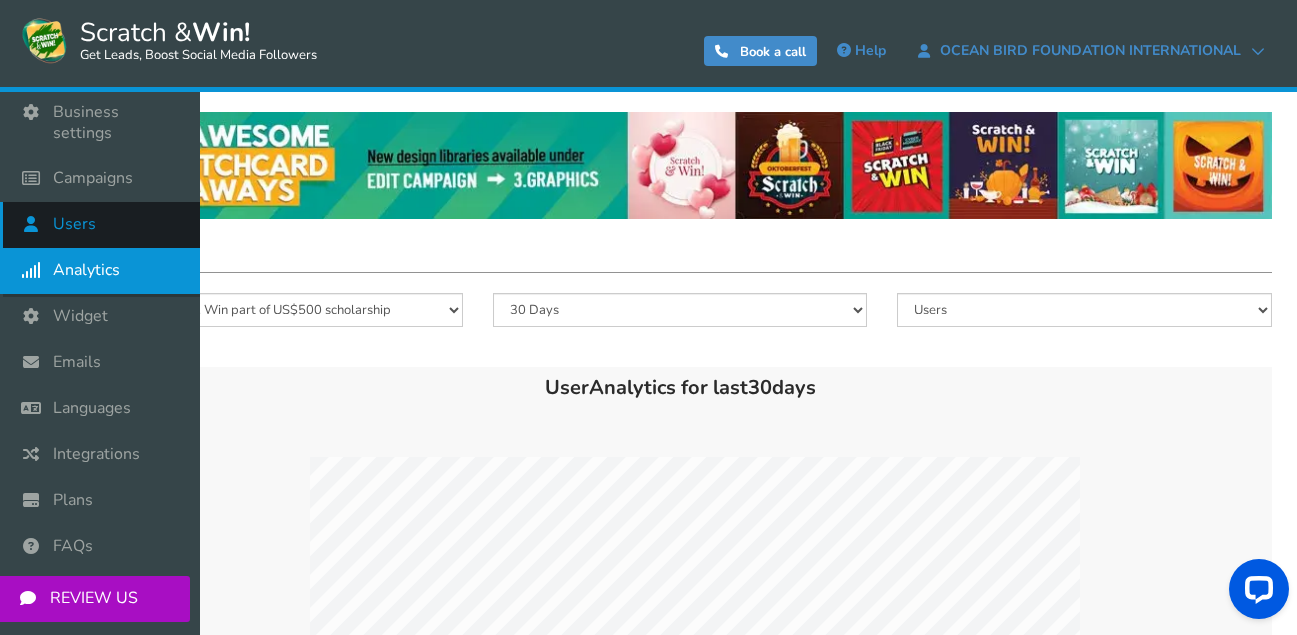 click on "Users" at bounding box center [74, 224] 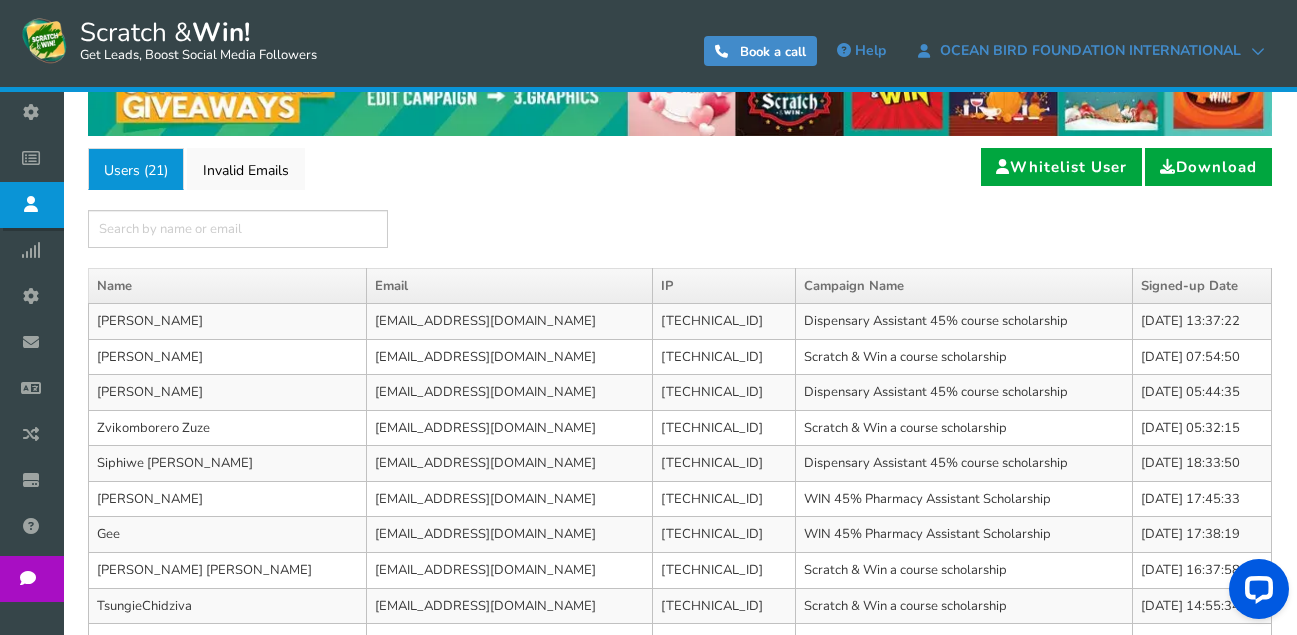 scroll, scrollTop: 0, scrollLeft: 0, axis: both 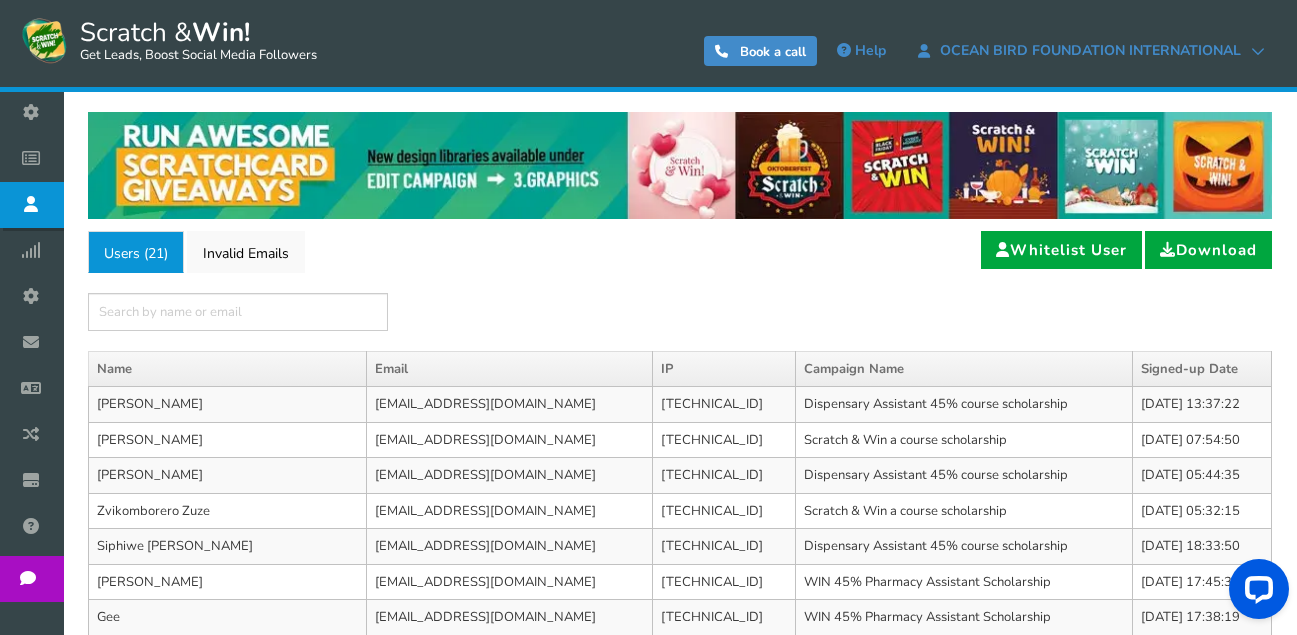 click on "×" at bounding box center (680, 312) 